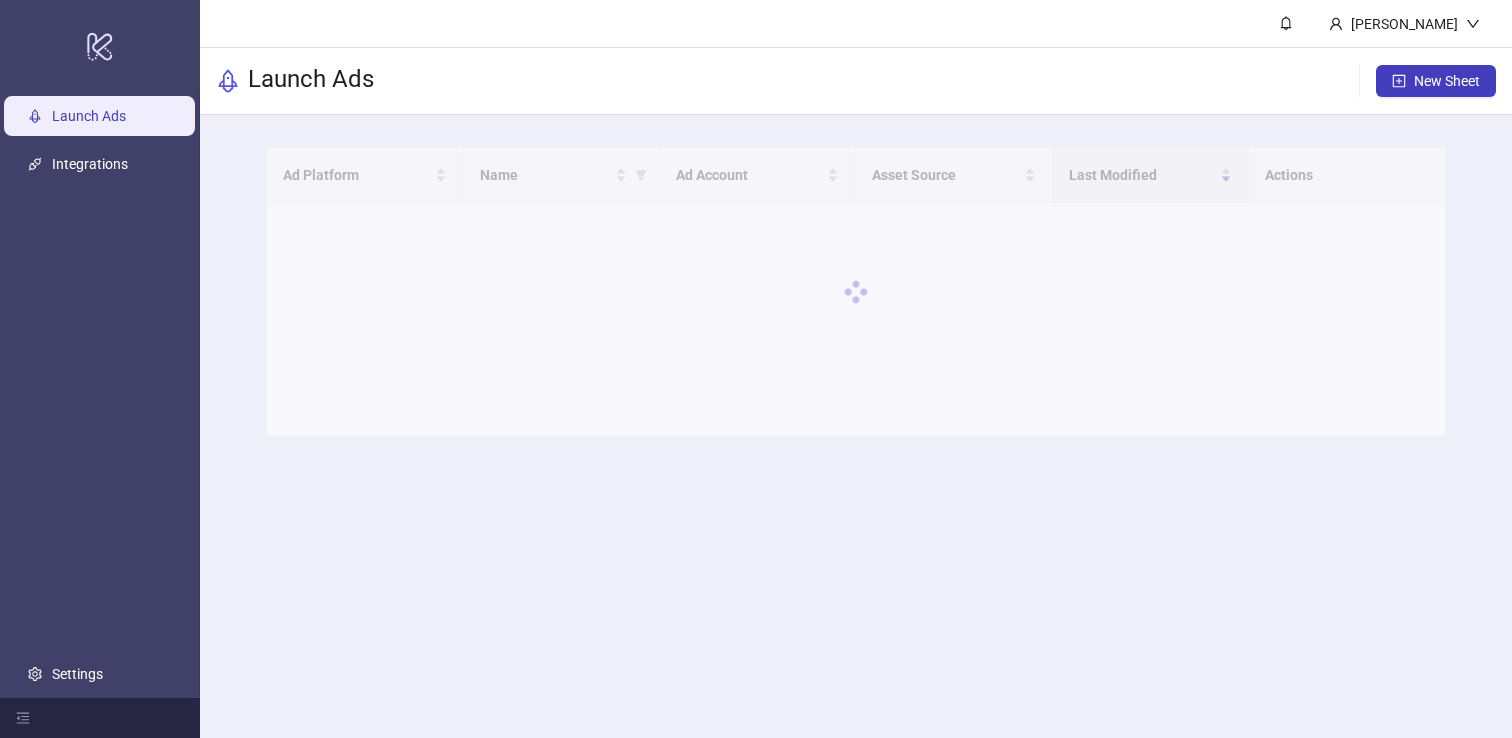 scroll, scrollTop: 0, scrollLeft: 0, axis: both 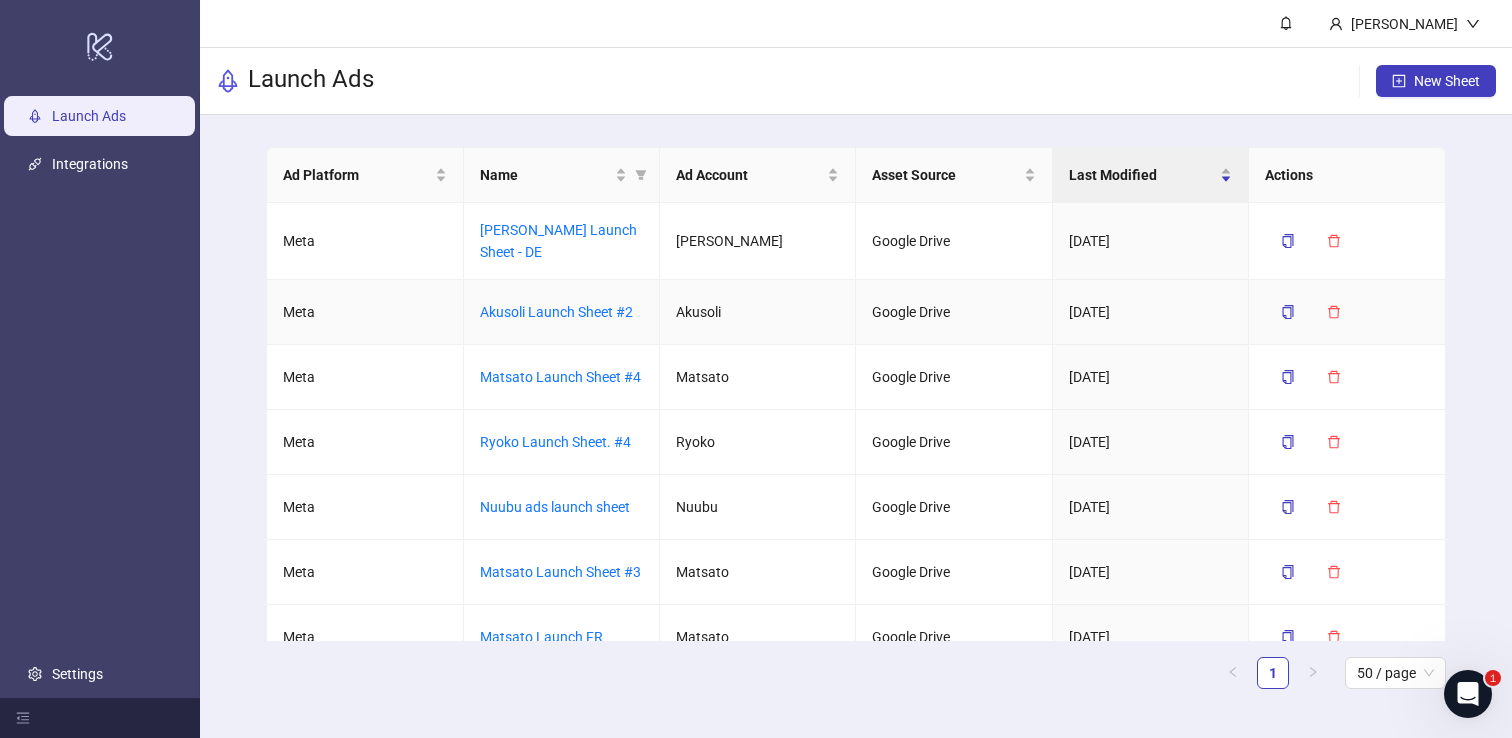 click on "Akusoli Launch Sheet #2" at bounding box center (562, 312) 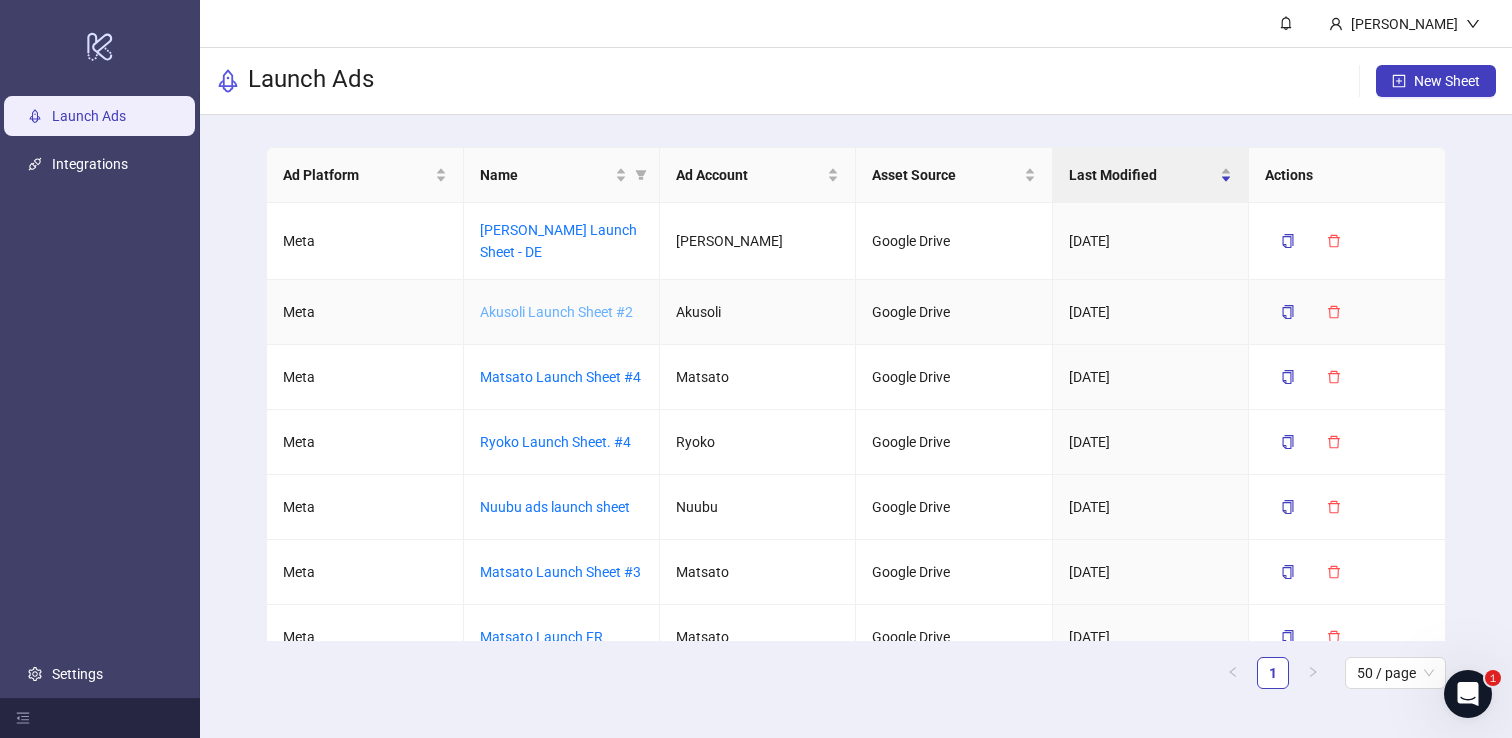 click on "Akusoli Launch Sheet #2" at bounding box center (556, 312) 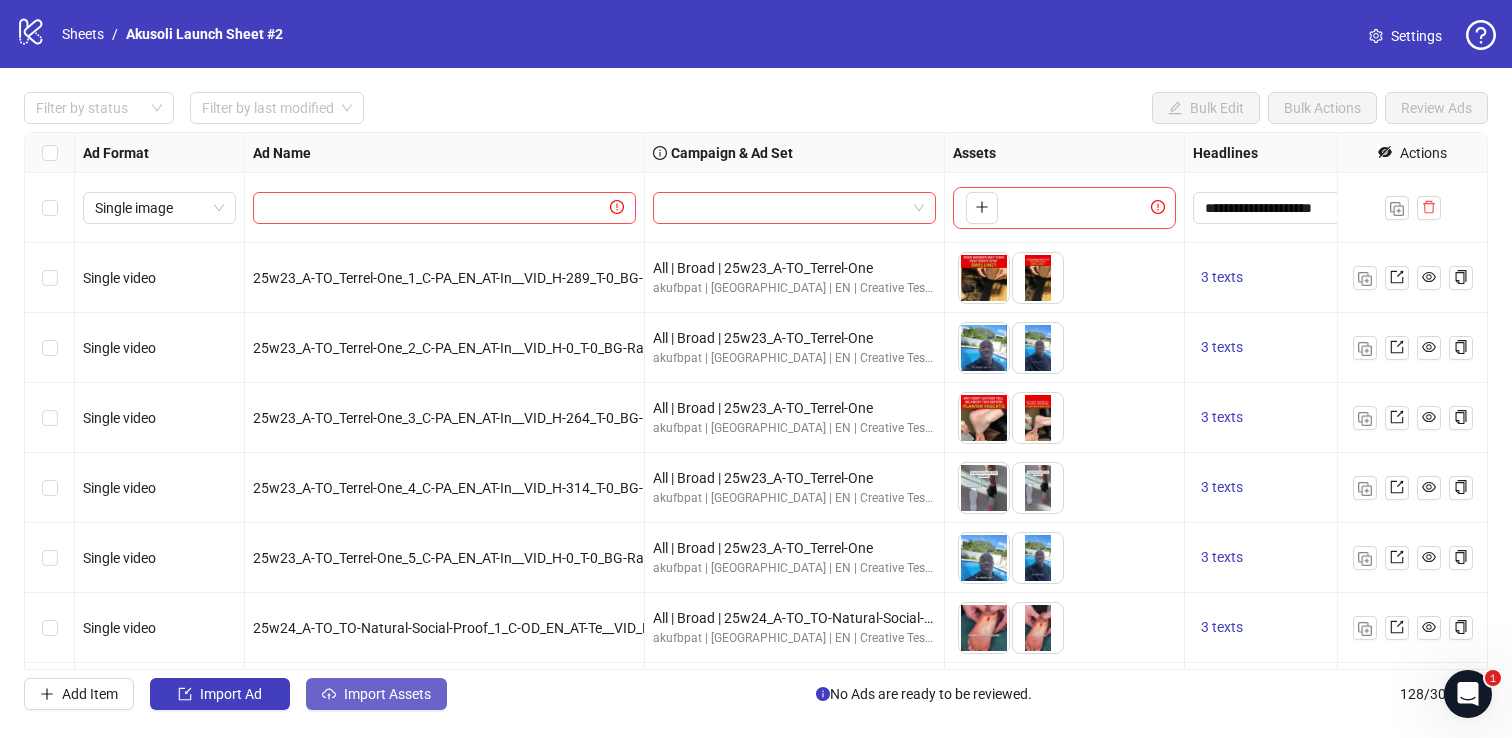 click on "Import Assets" at bounding box center [376, 694] 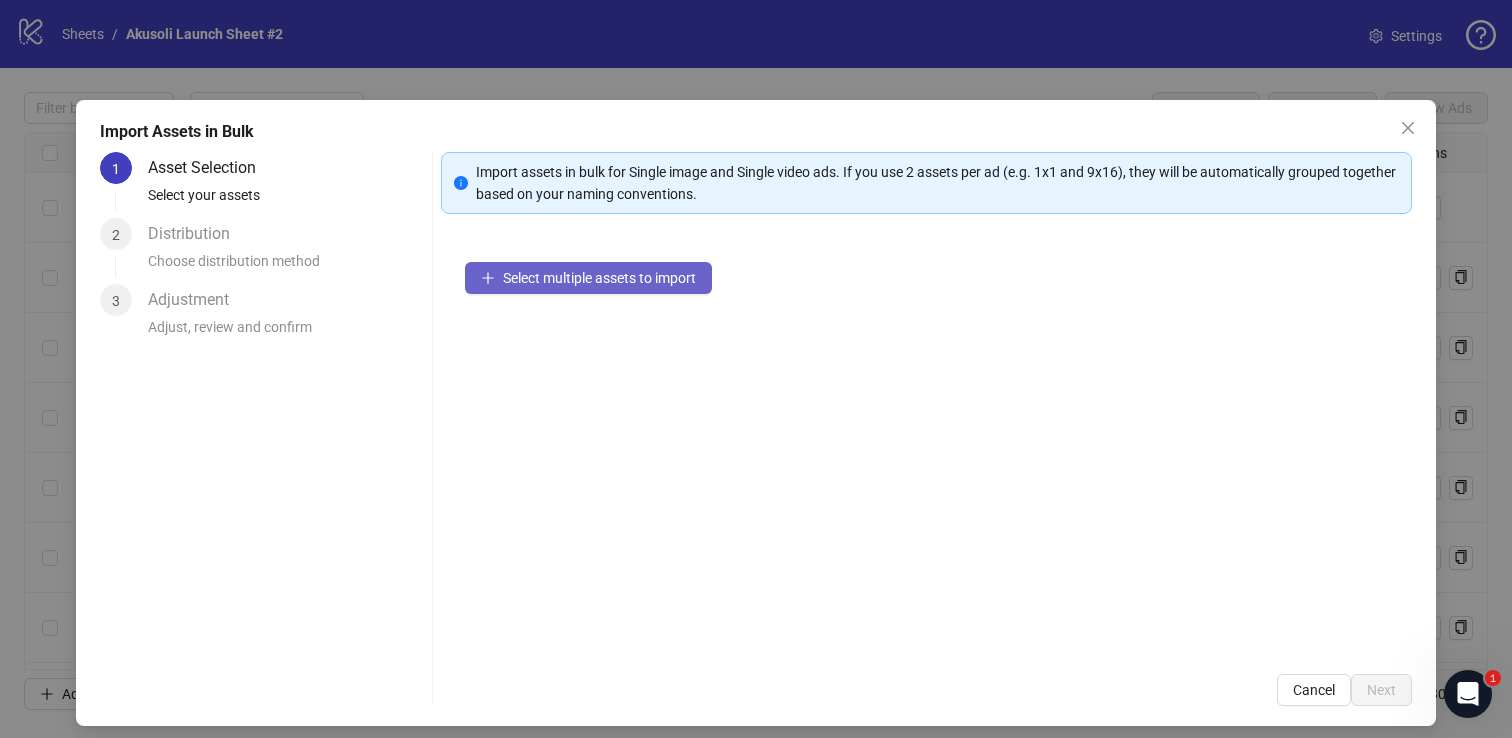 click on "Select multiple assets to import" at bounding box center (599, 278) 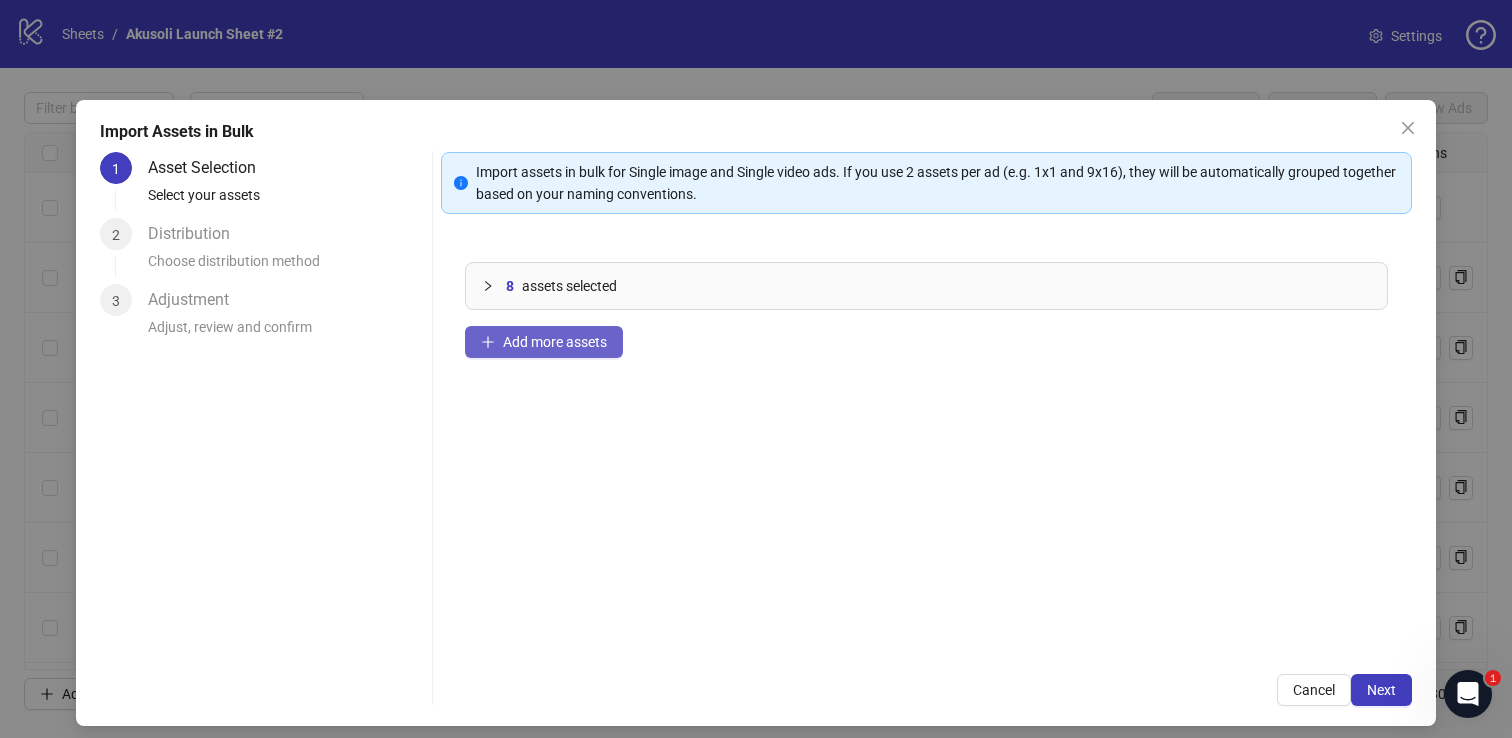 click on "Add more assets" at bounding box center (555, 342) 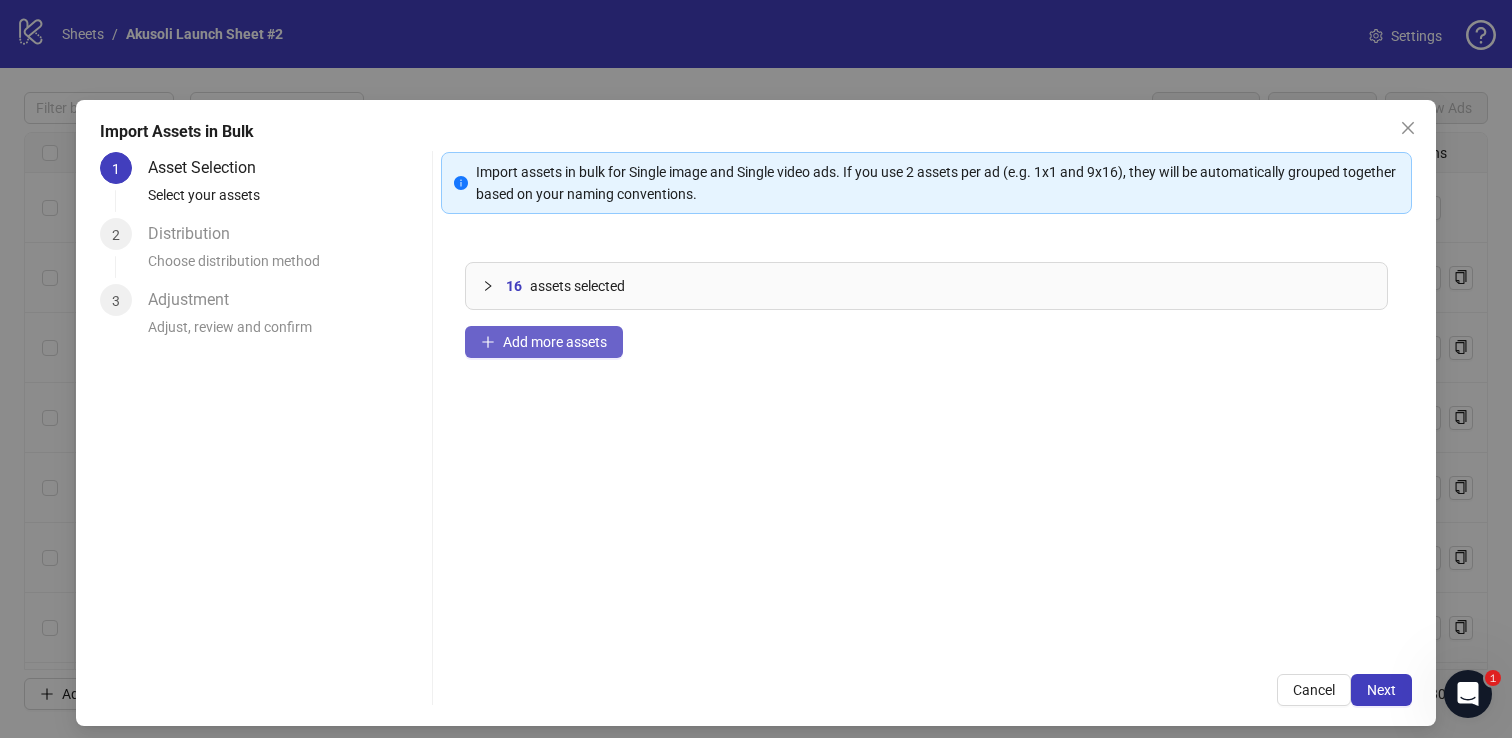 click on "Add more assets" at bounding box center (555, 342) 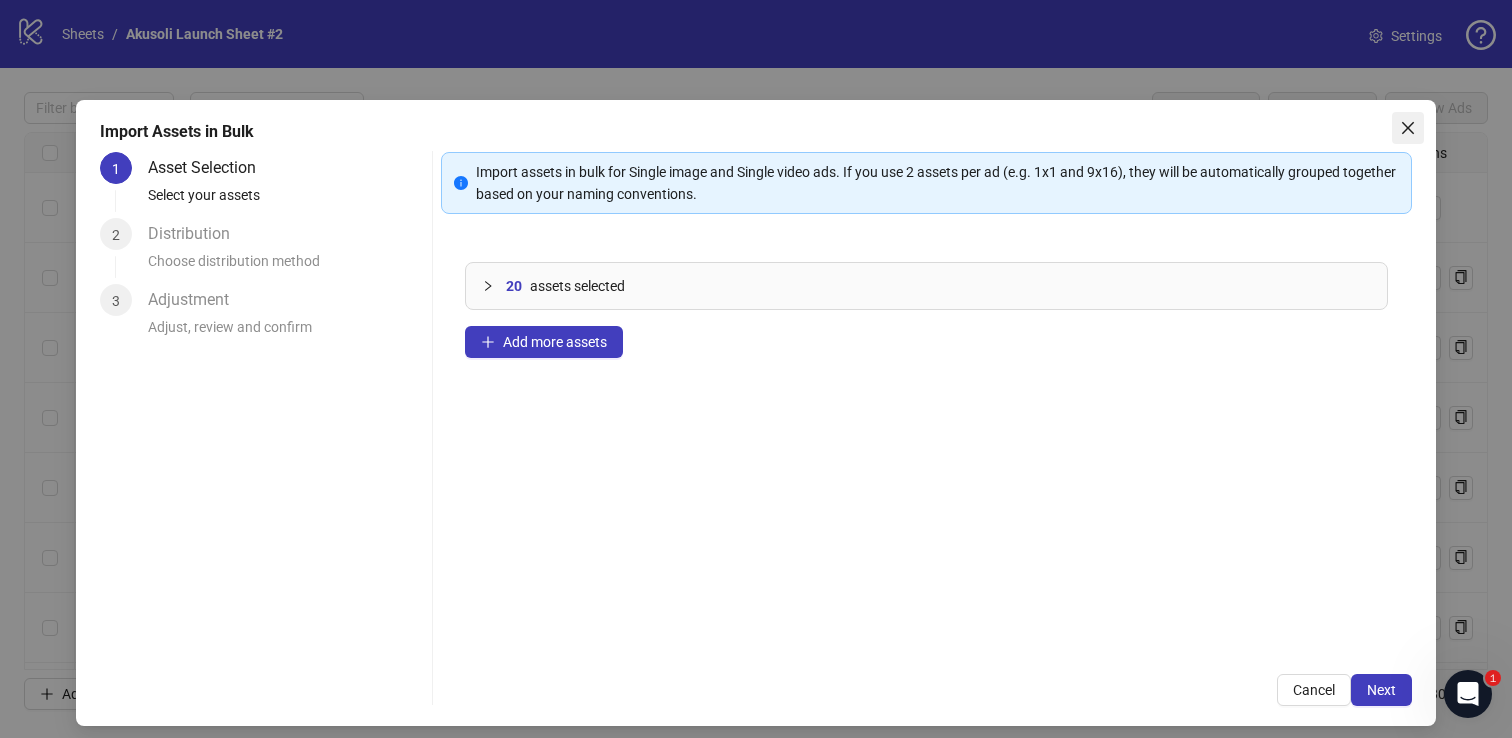 click 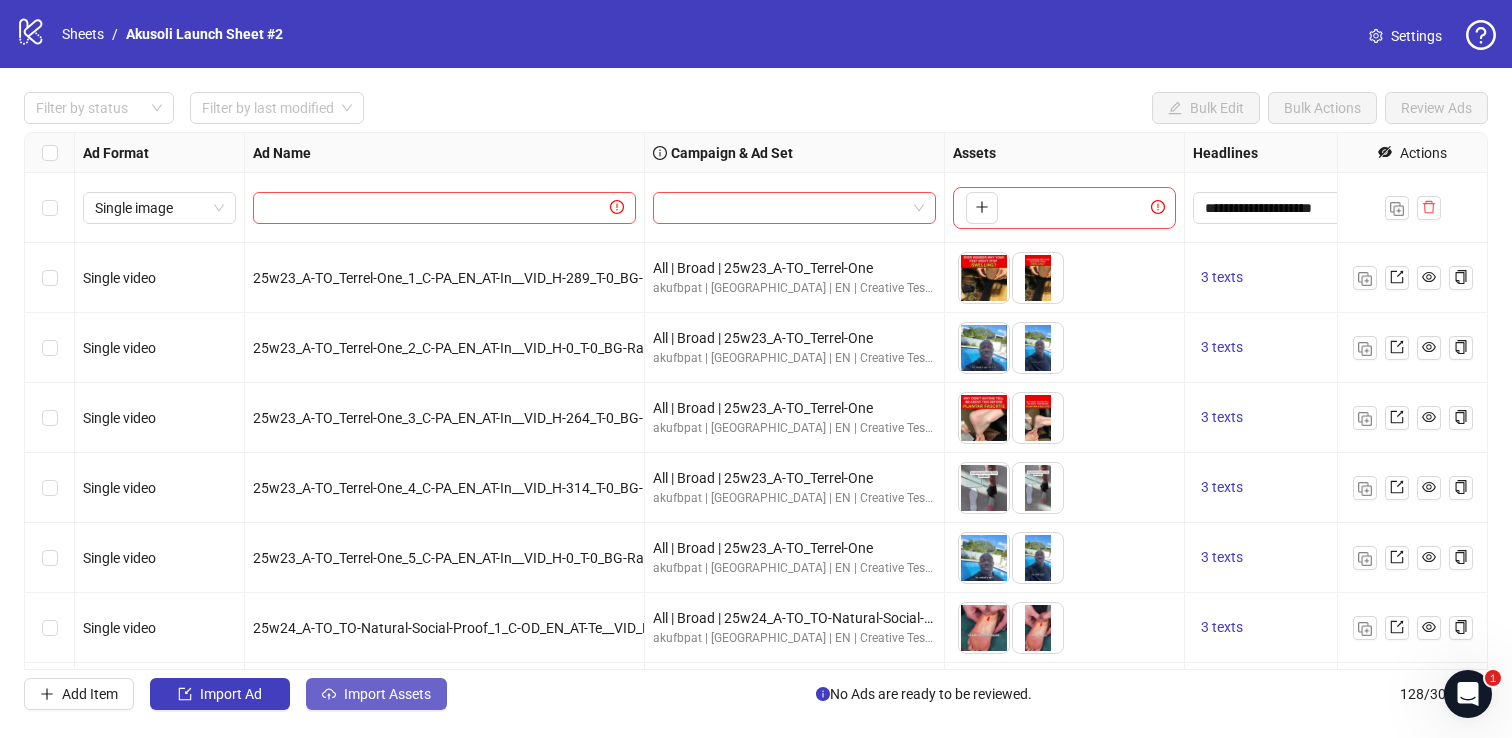 click on "Import Assets" at bounding box center (387, 694) 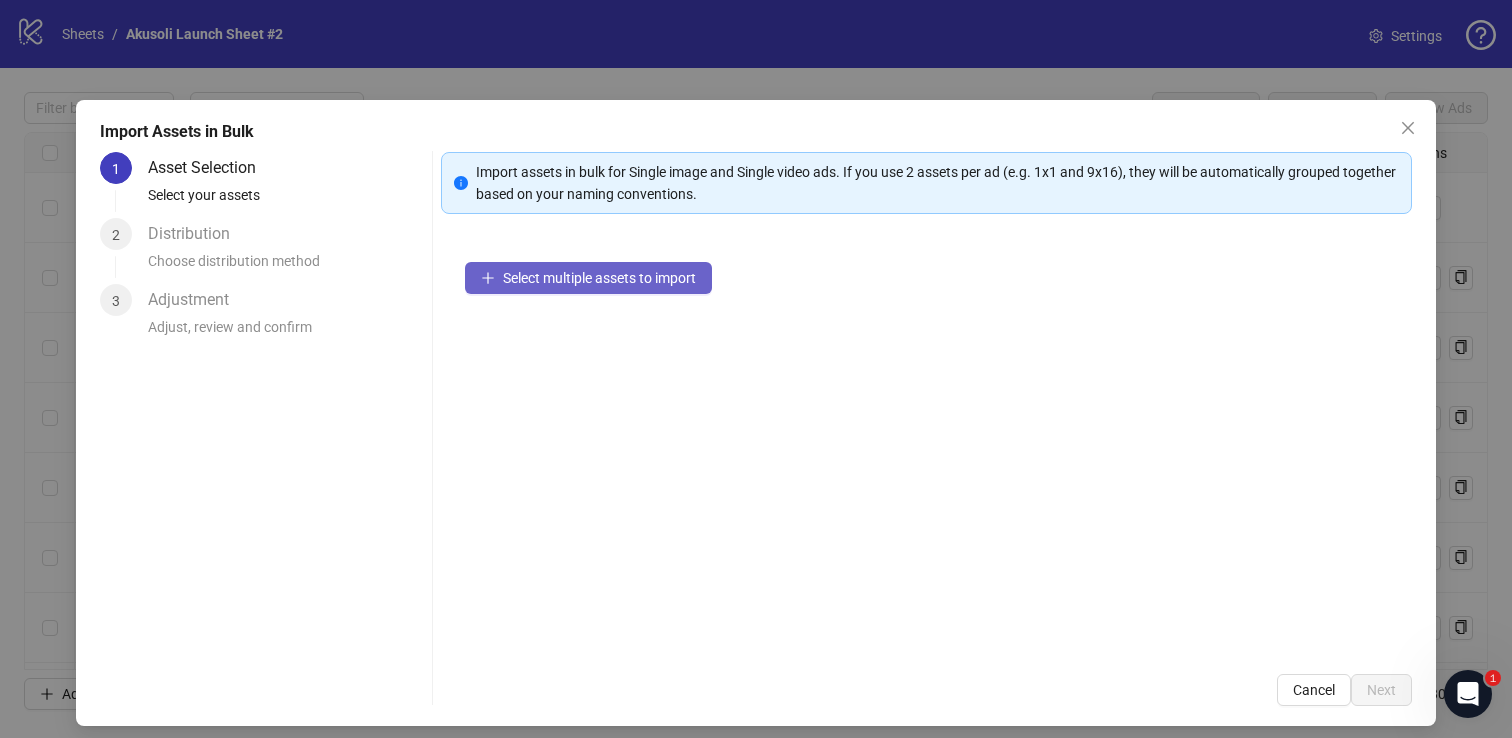 click on "Select multiple assets to import" at bounding box center (599, 278) 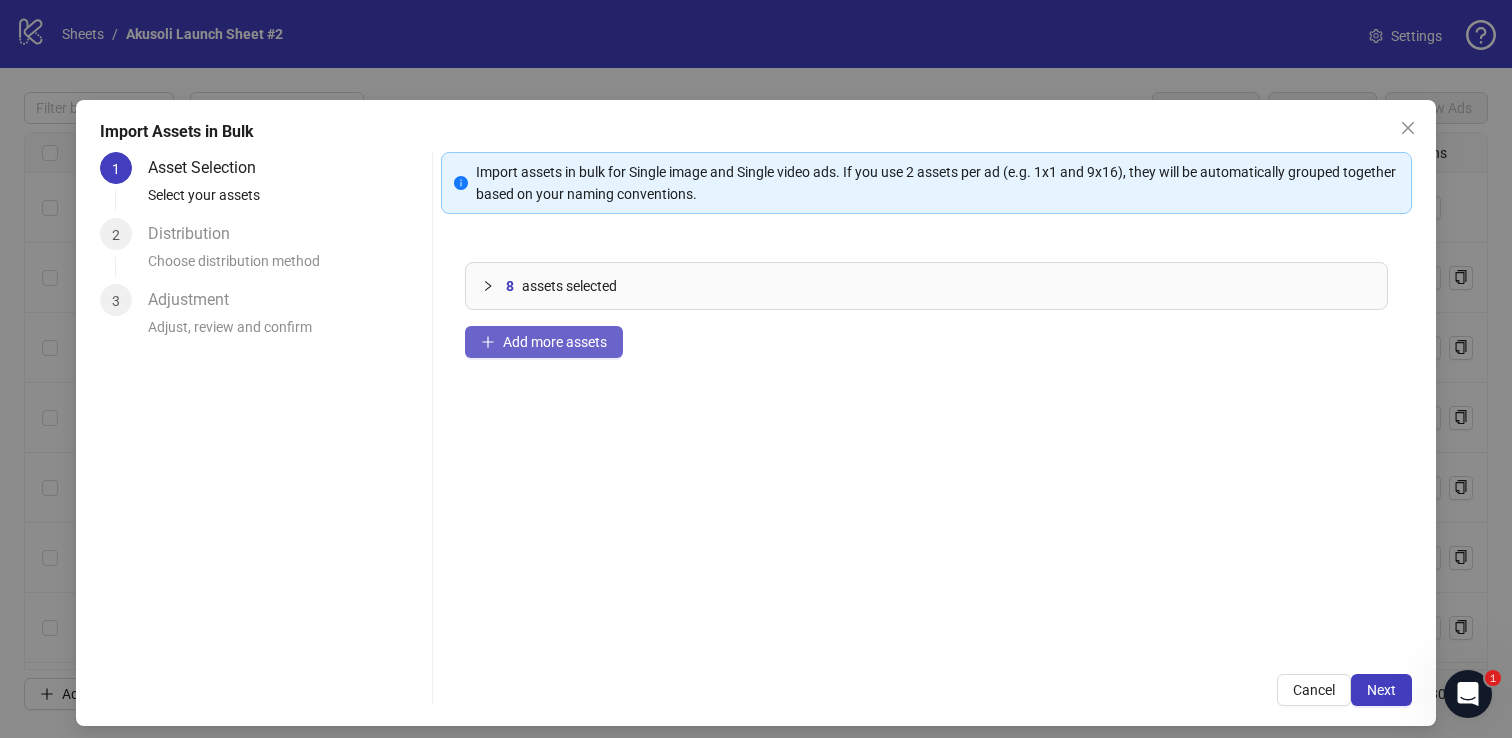 click on "Add more assets" at bounding box center [544, 342] 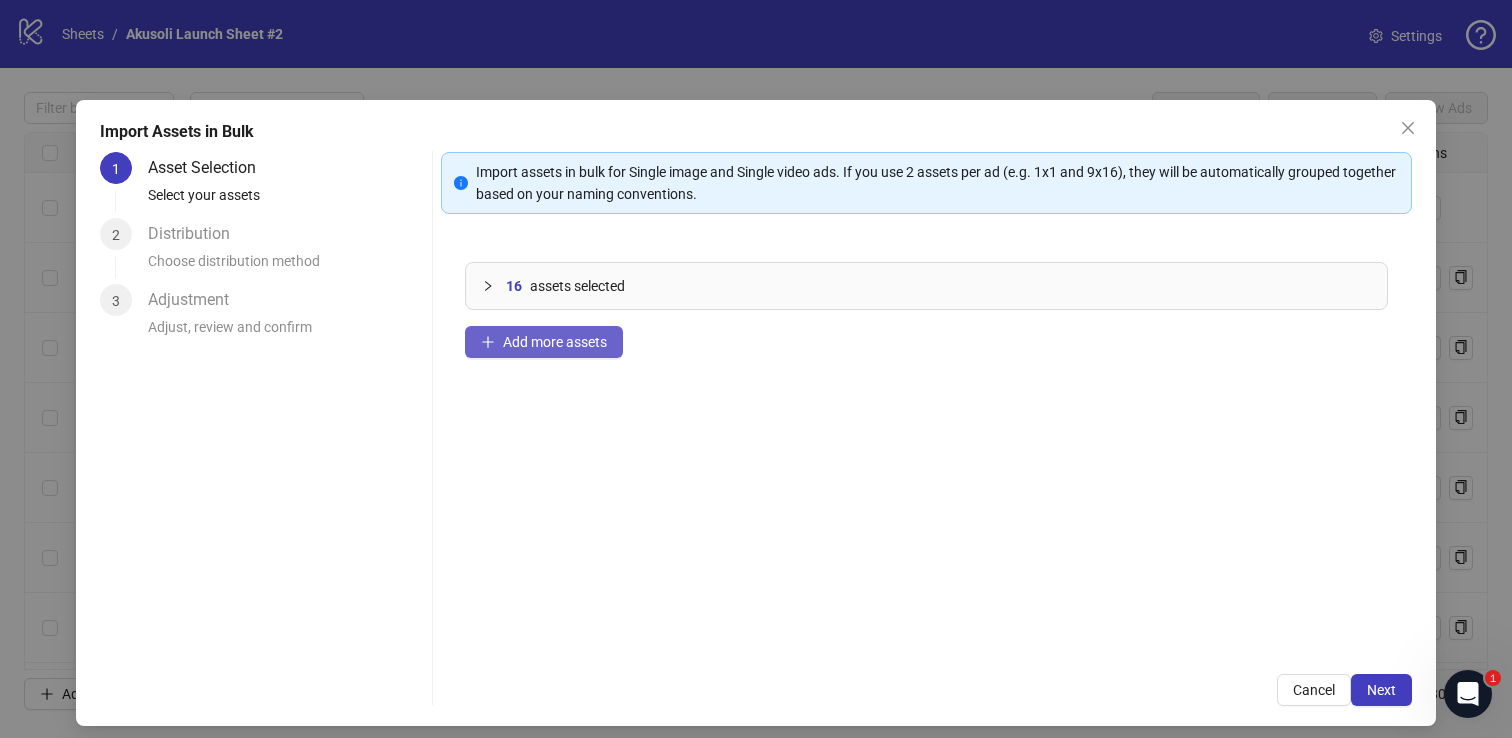 click on "Add more assets" at bounding box center [544, 342] 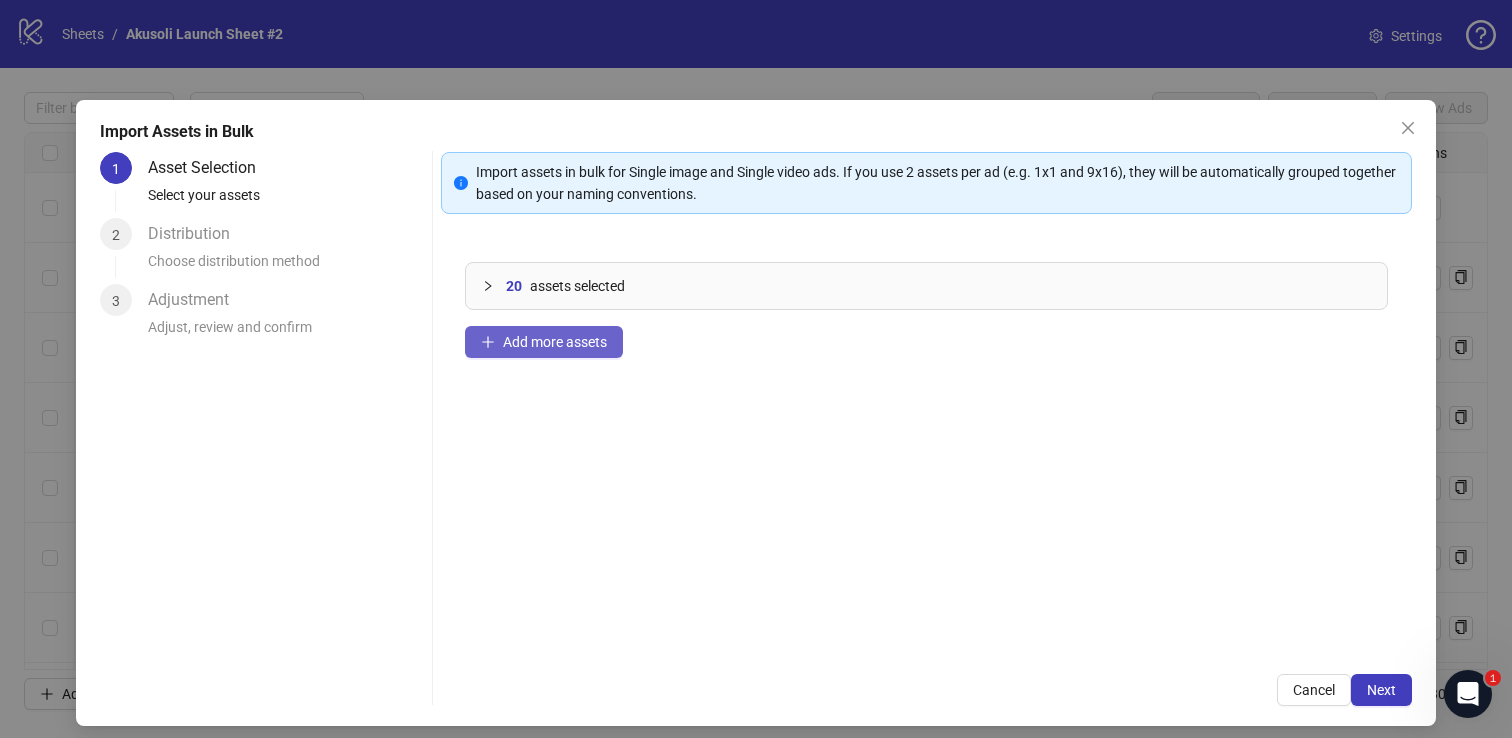 click on "Add more assets" at bounding box center [544, 342] 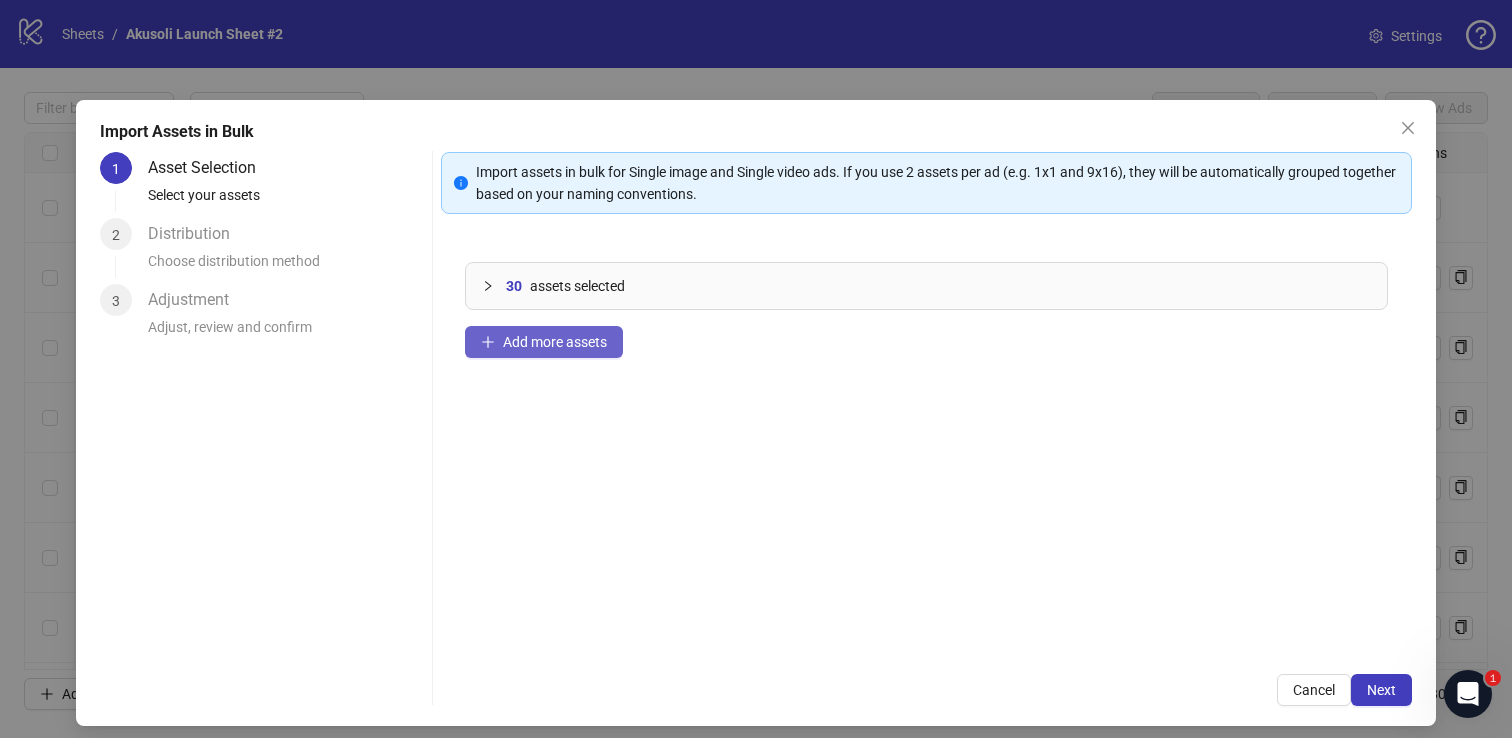 click on "Add more assets" at bounding box center [555, 342] 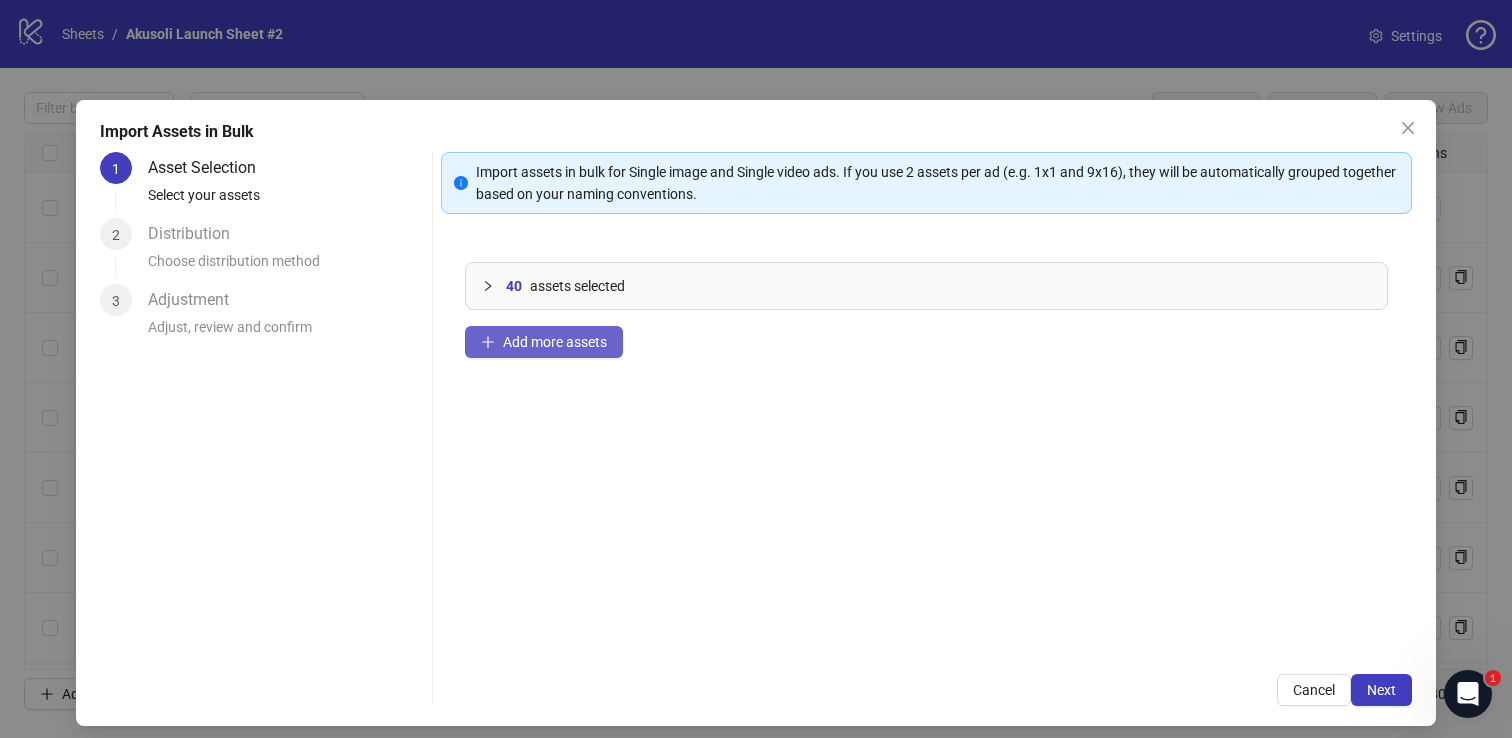 click on "Add more assets" at bounding box center (544, 342) 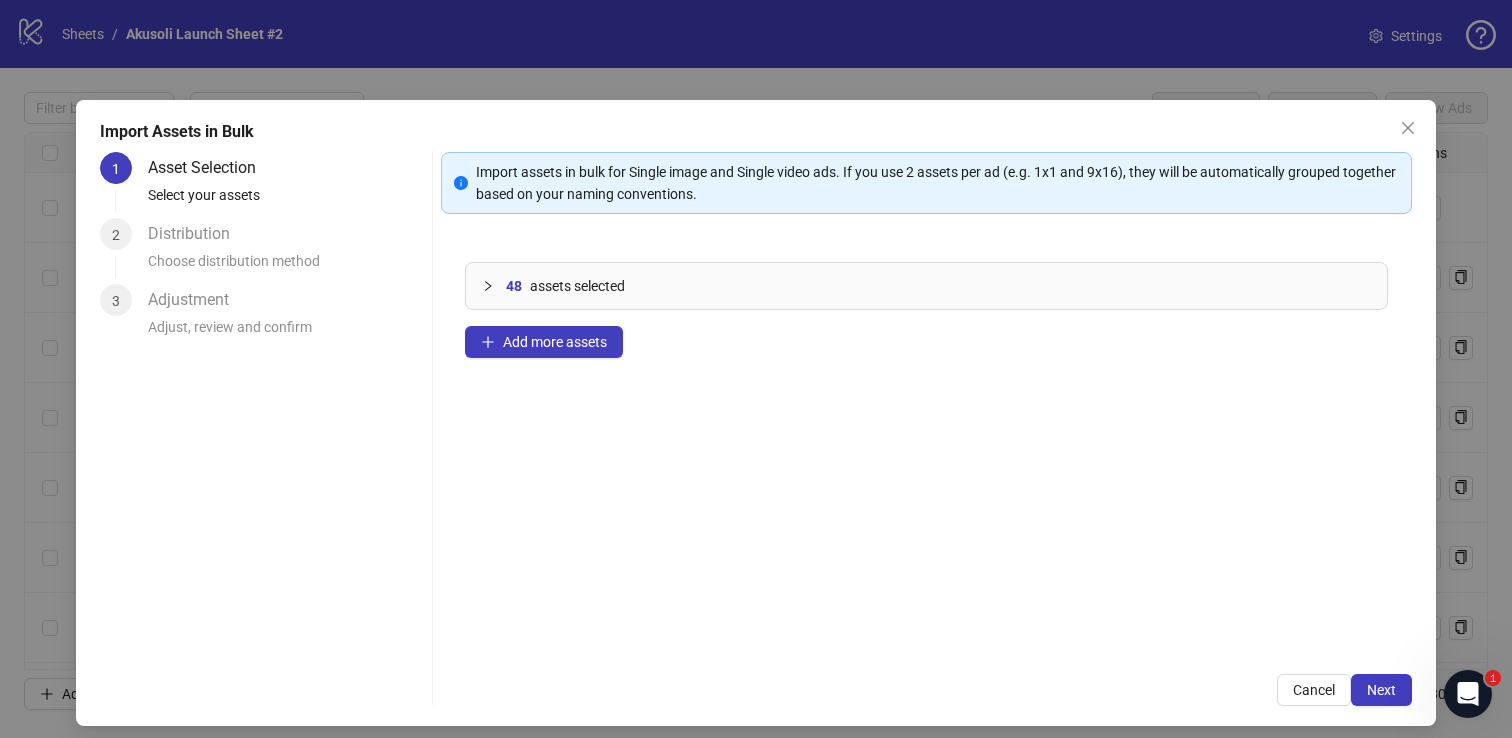 click on "48 assets selected Add more assets" at bounding box center [927, 444] 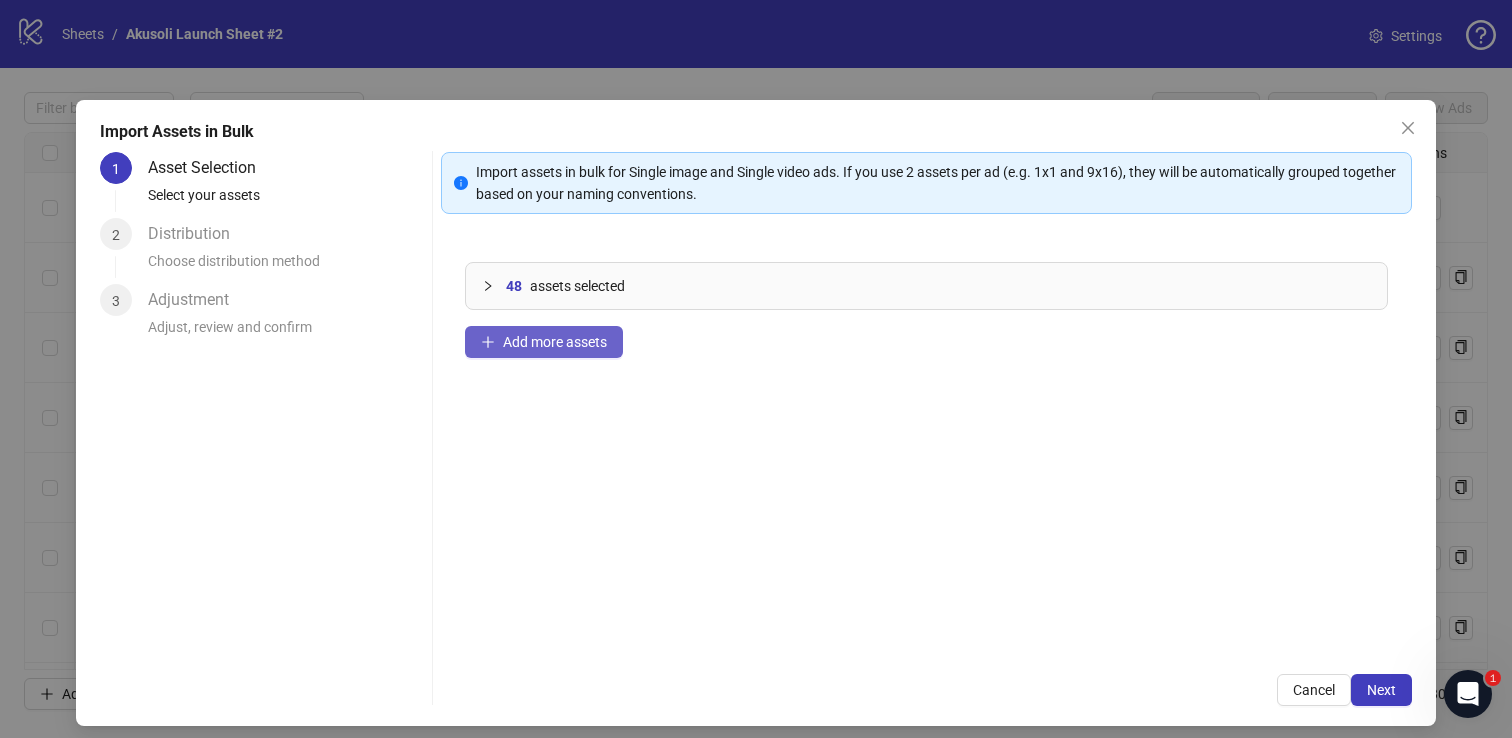 click on "Add more assets" at bounding box center [544, 342] 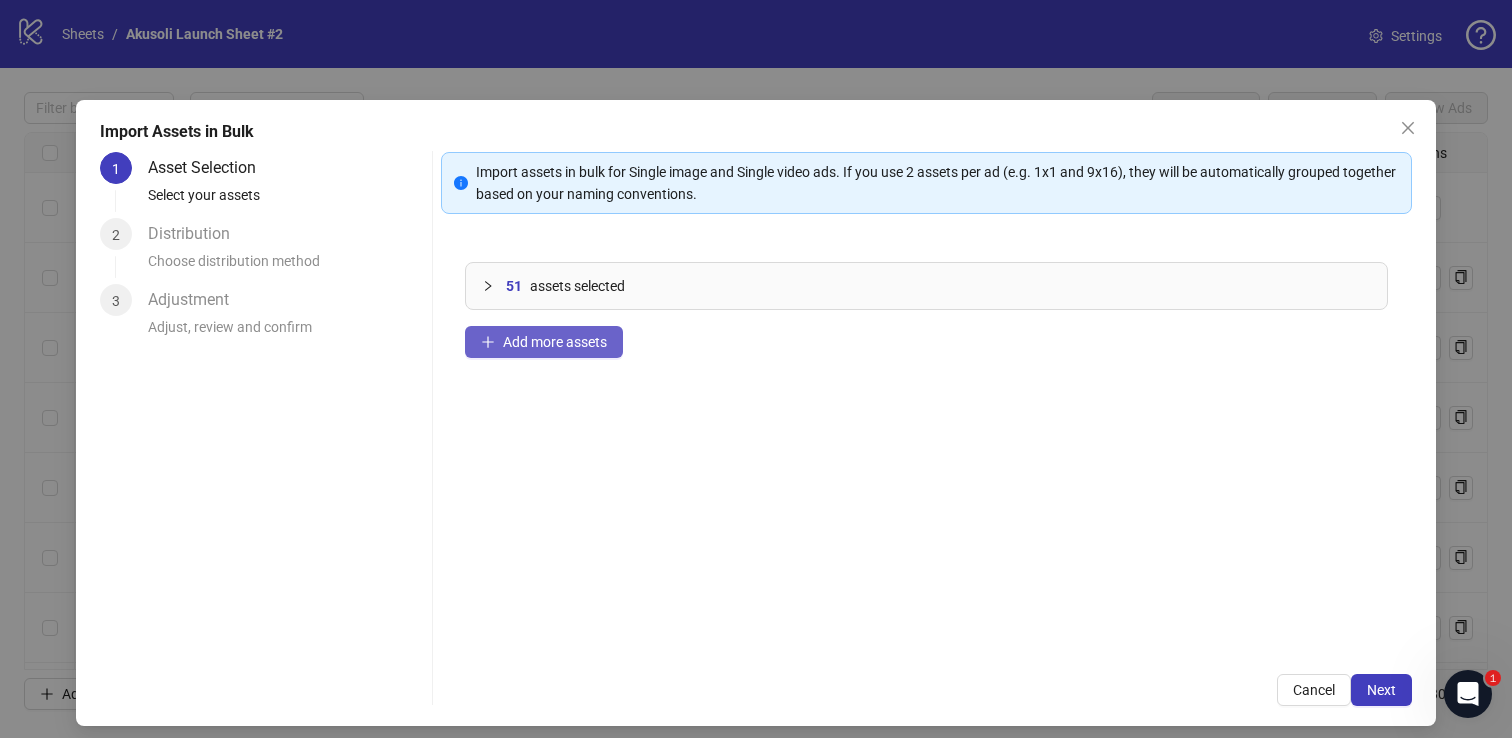 click on "Add more assets" at bounding box center [544, 342] 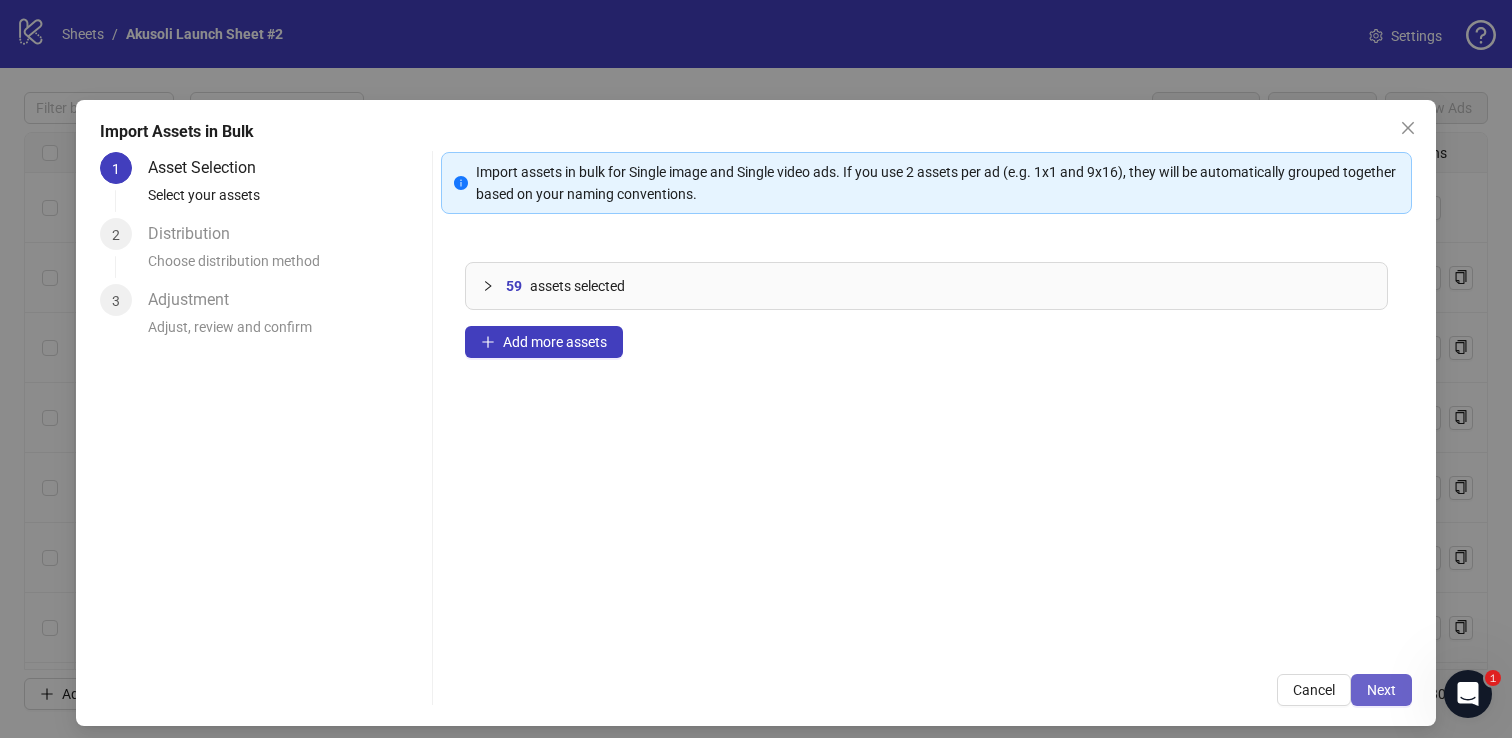 click on "Next" at bounding box center [1381, 690] 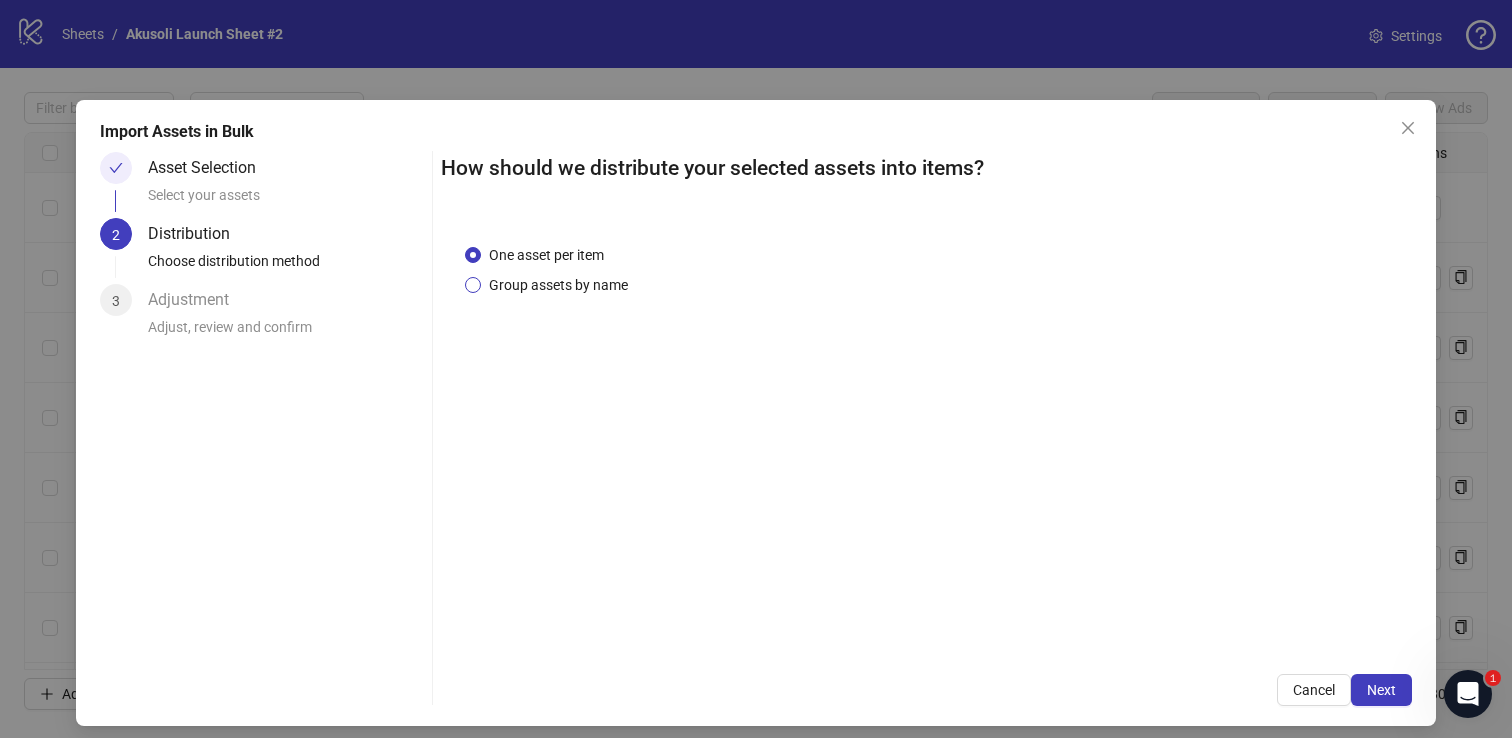 click on "Group assets by name" at bounding box center [558, 285] 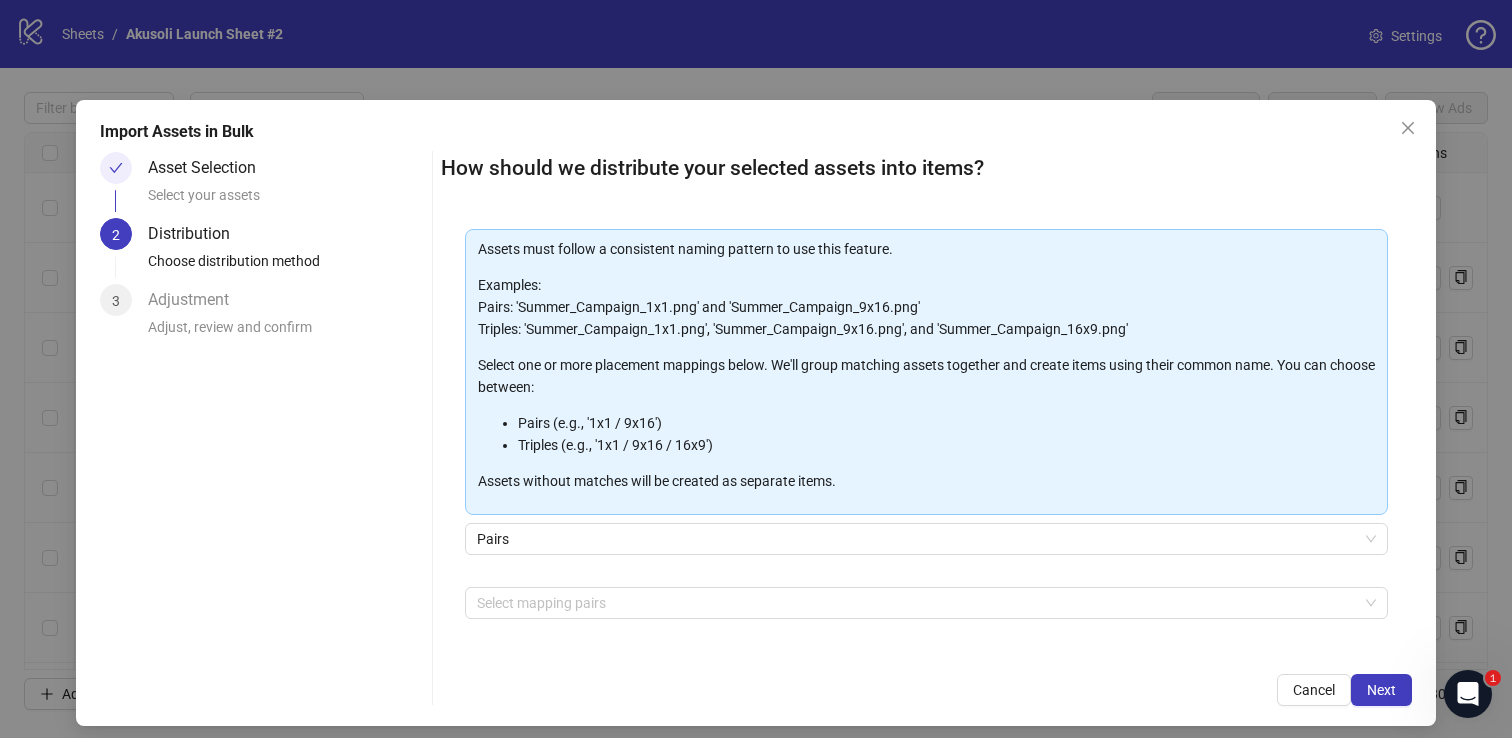 scroll, scrollTop: 155, scrollLeft: 0, axis: vertical 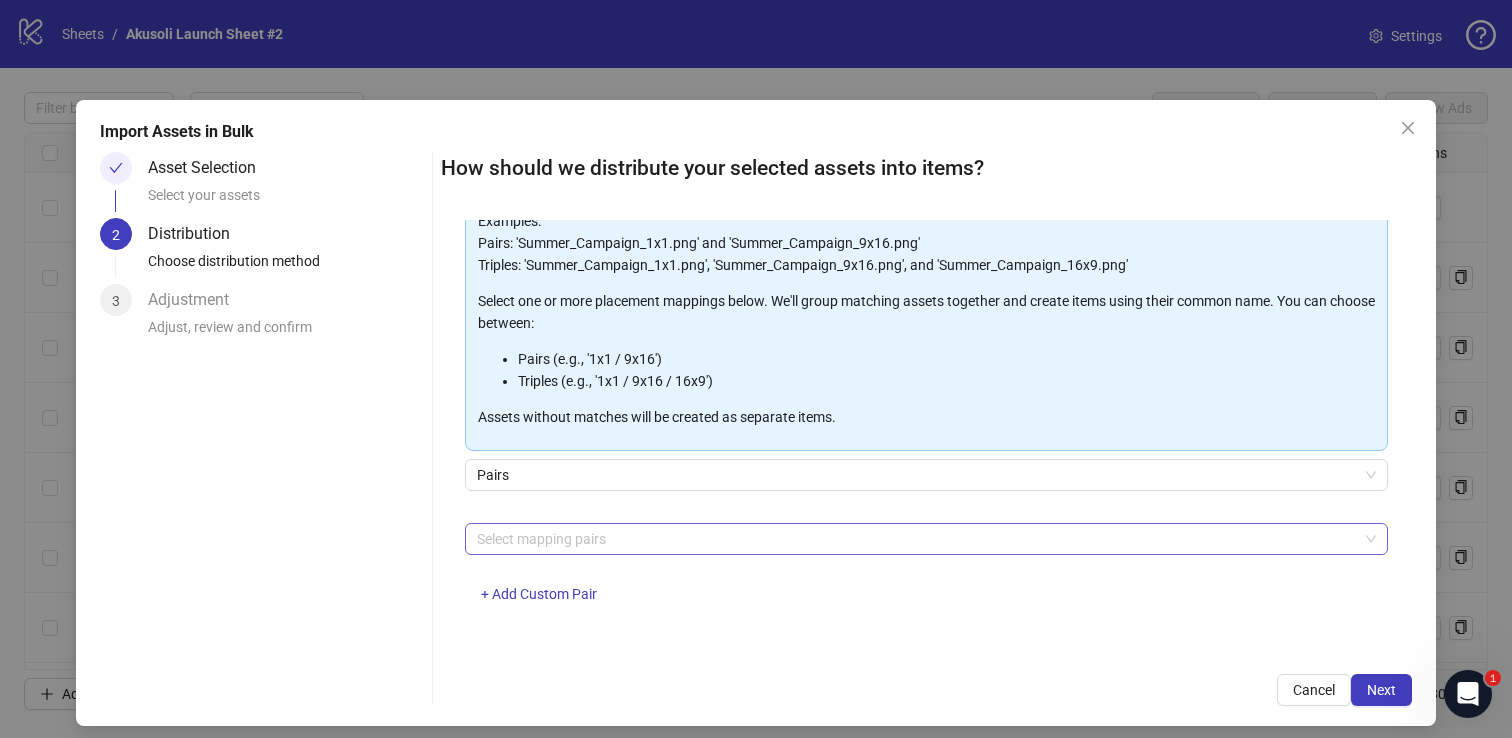 click at bounding box center [916, 539] 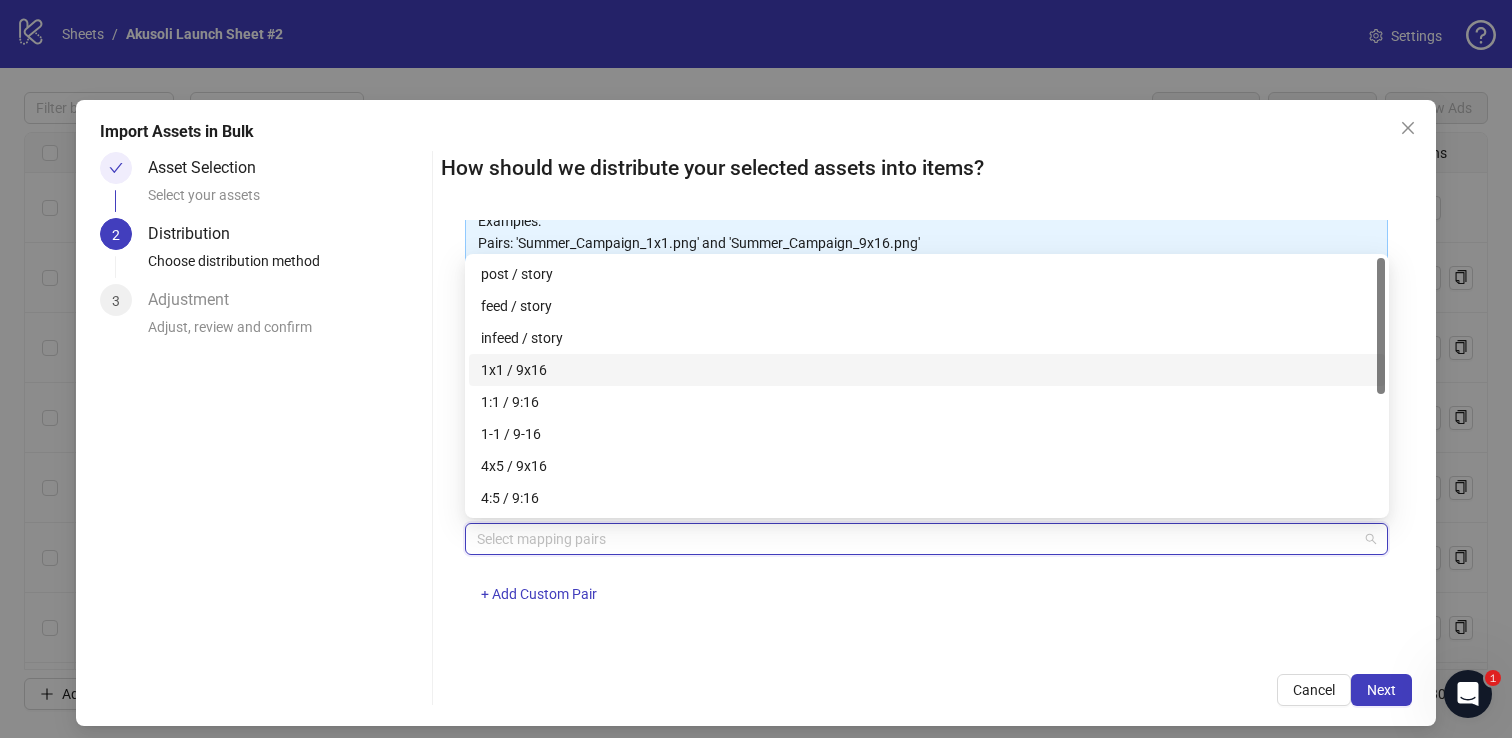 click on "1x1 / 9x16" at bounding box center (927, 370) 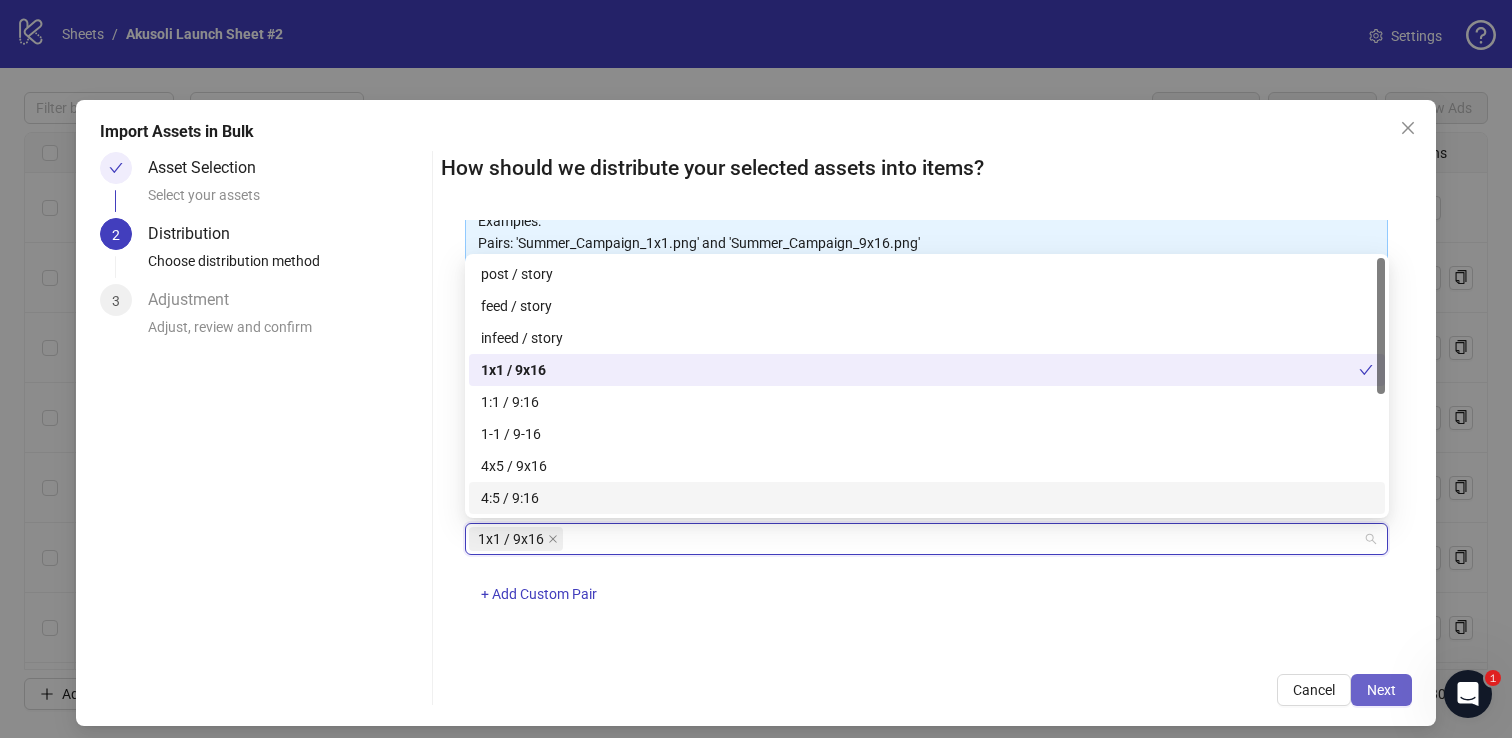 click on "Next" at bounding box center (1381, 690) 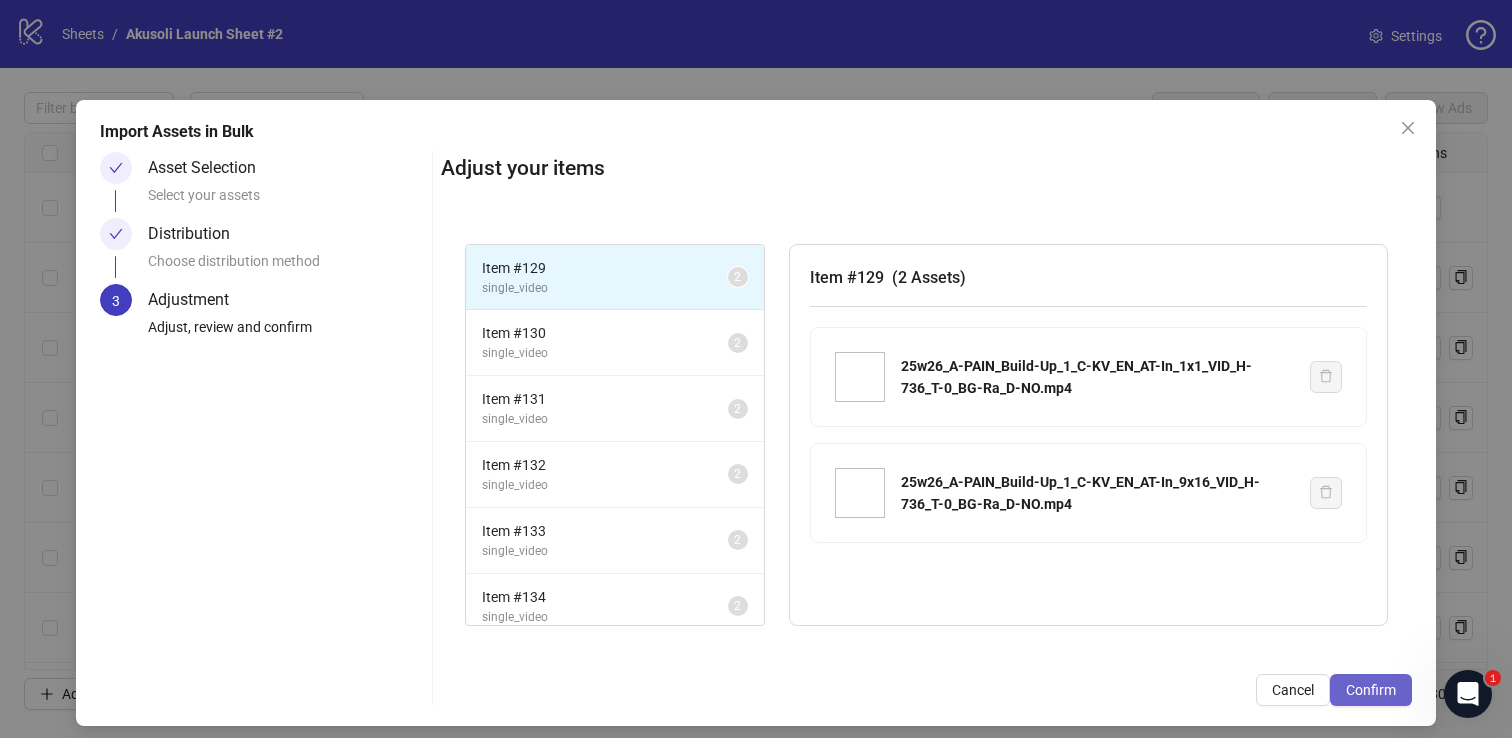 click on "Confirm" at bounding box center (1371, 690) 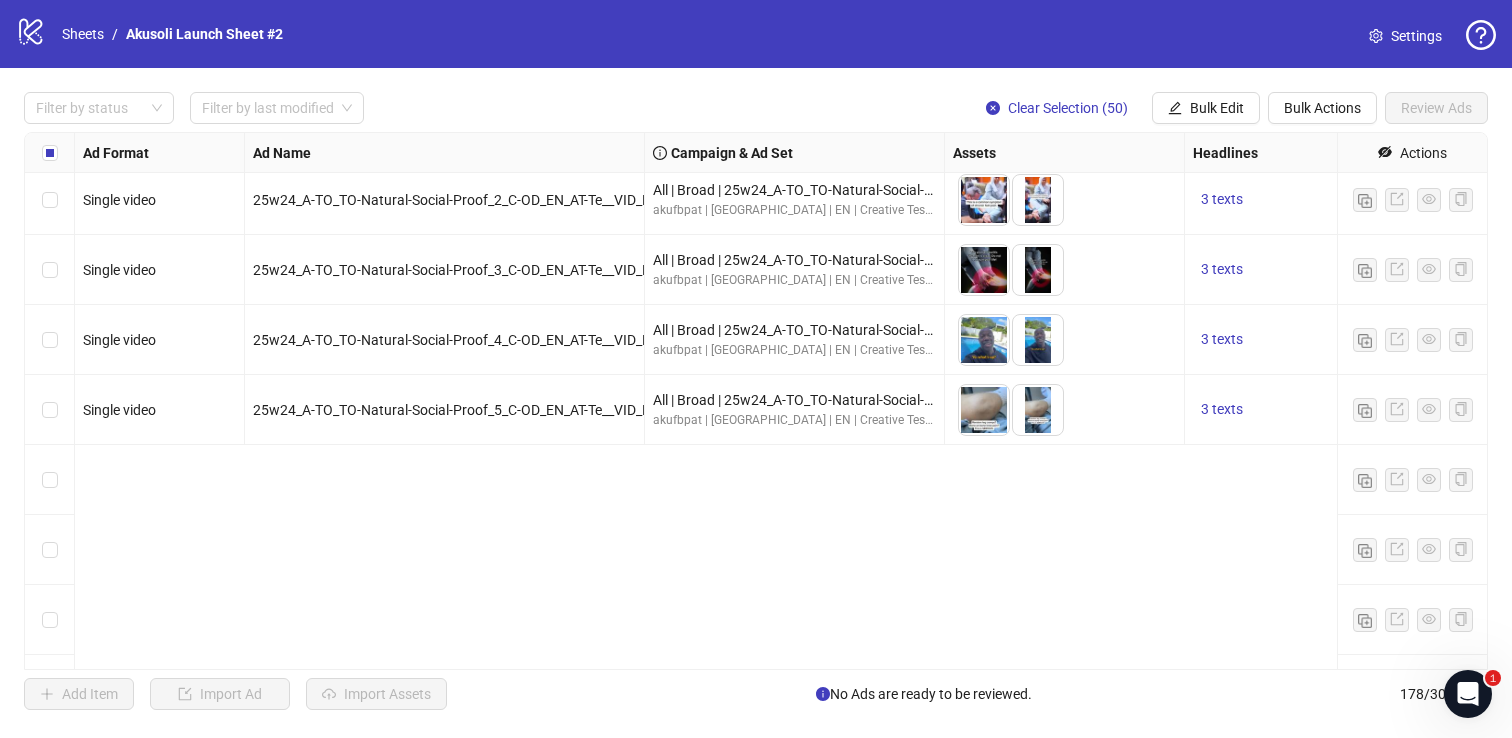 scroll, scrollTop: 0, scrollLeft: 0, axis: both 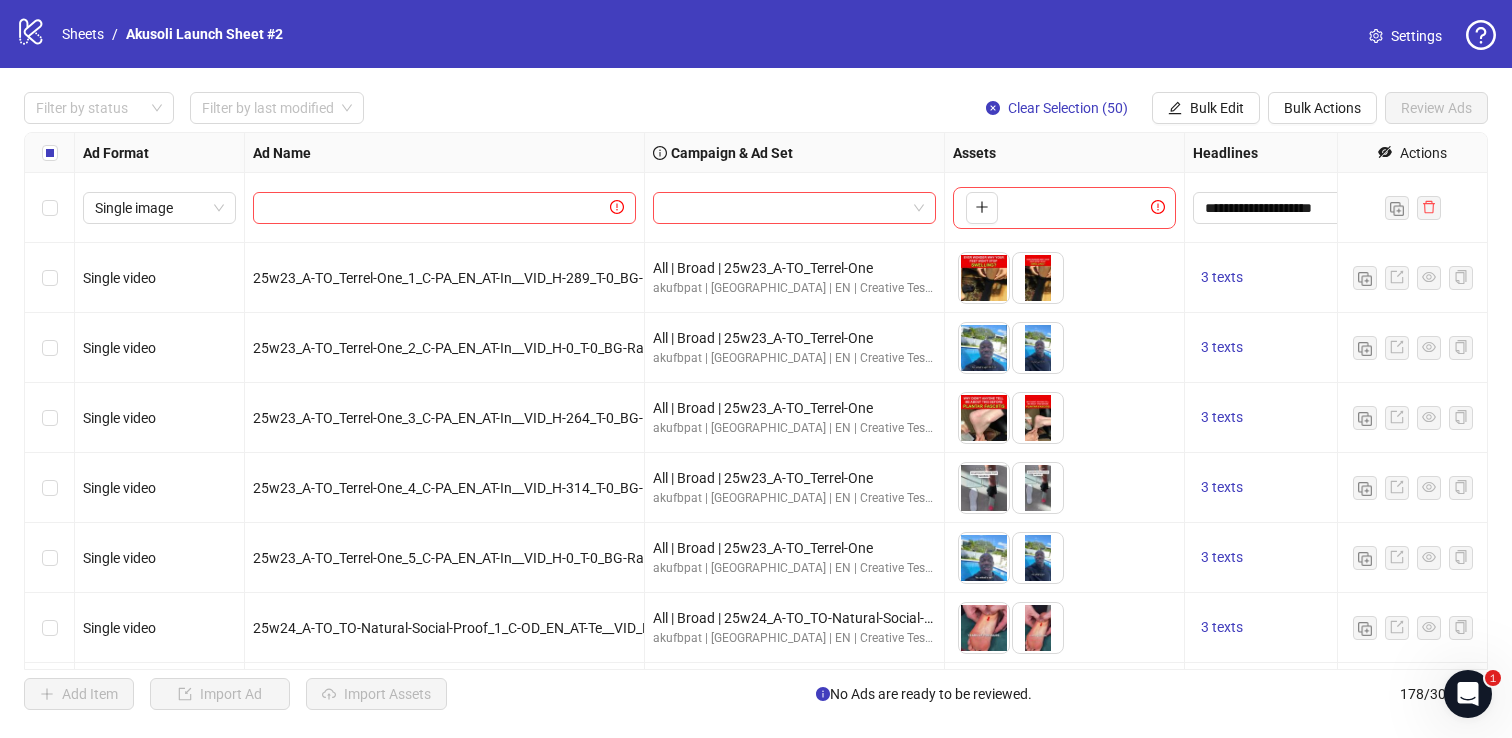 click at bounding box center (50, 208) 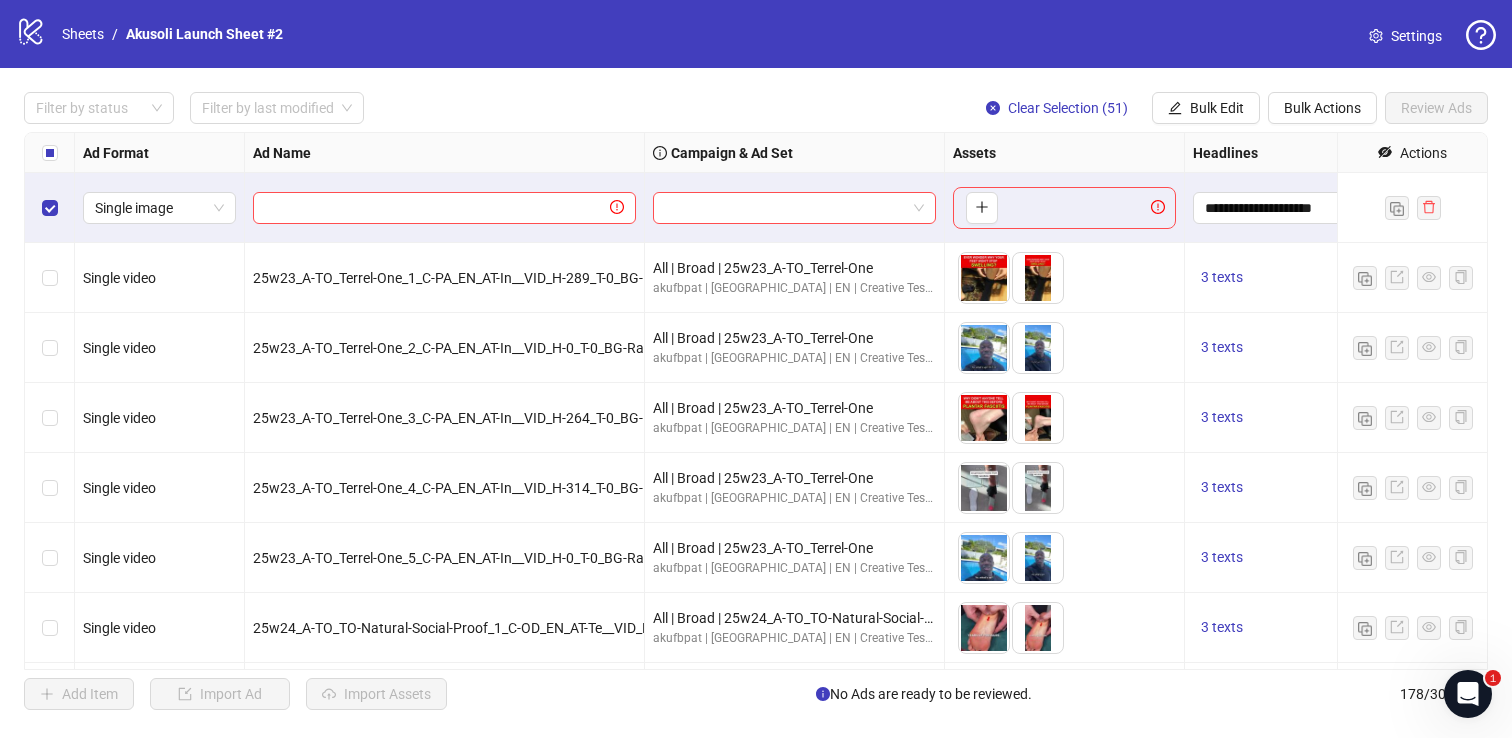 scroll, scrollTop: 0, scrollLeft: 285, axis: horizontal 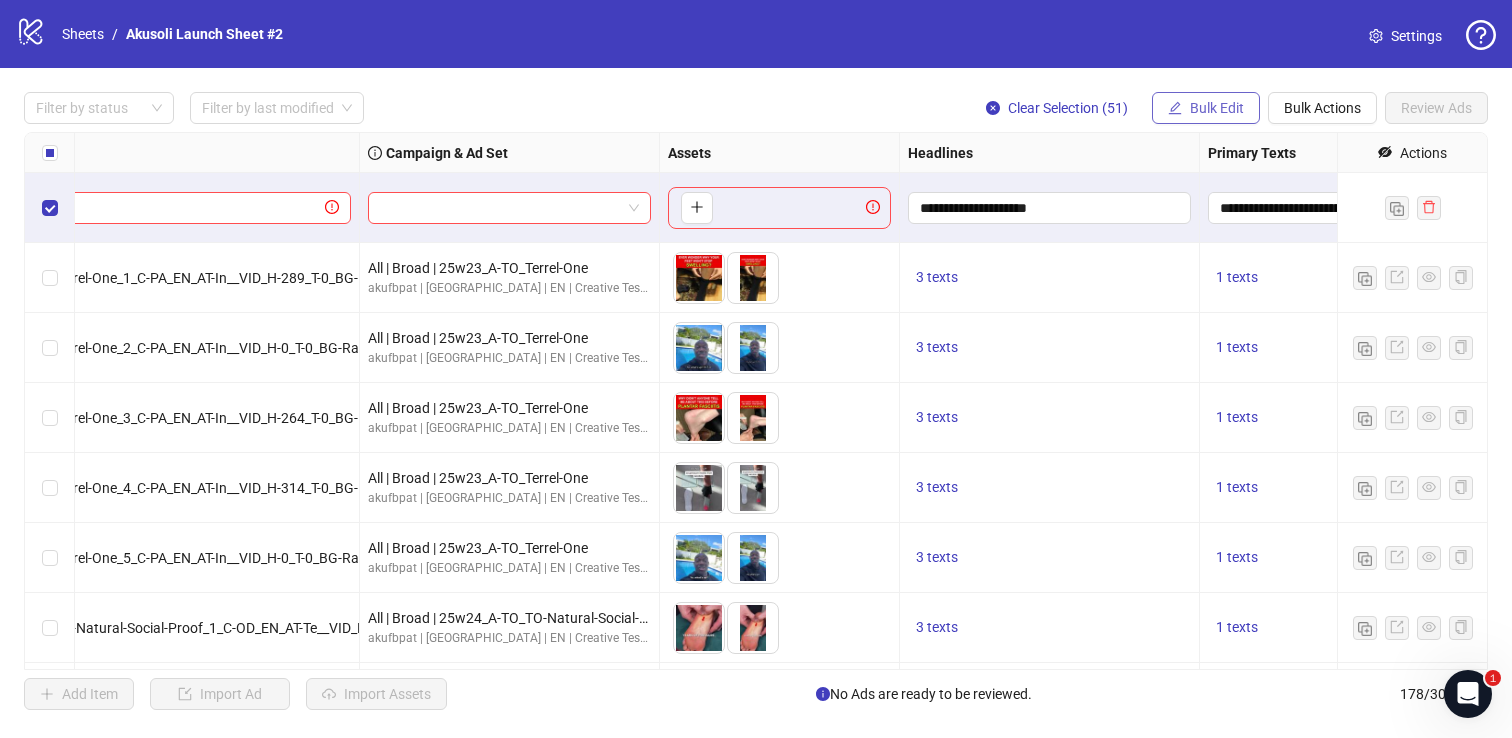 click on "Bulk Edit" at bounding box center [1217, 108] 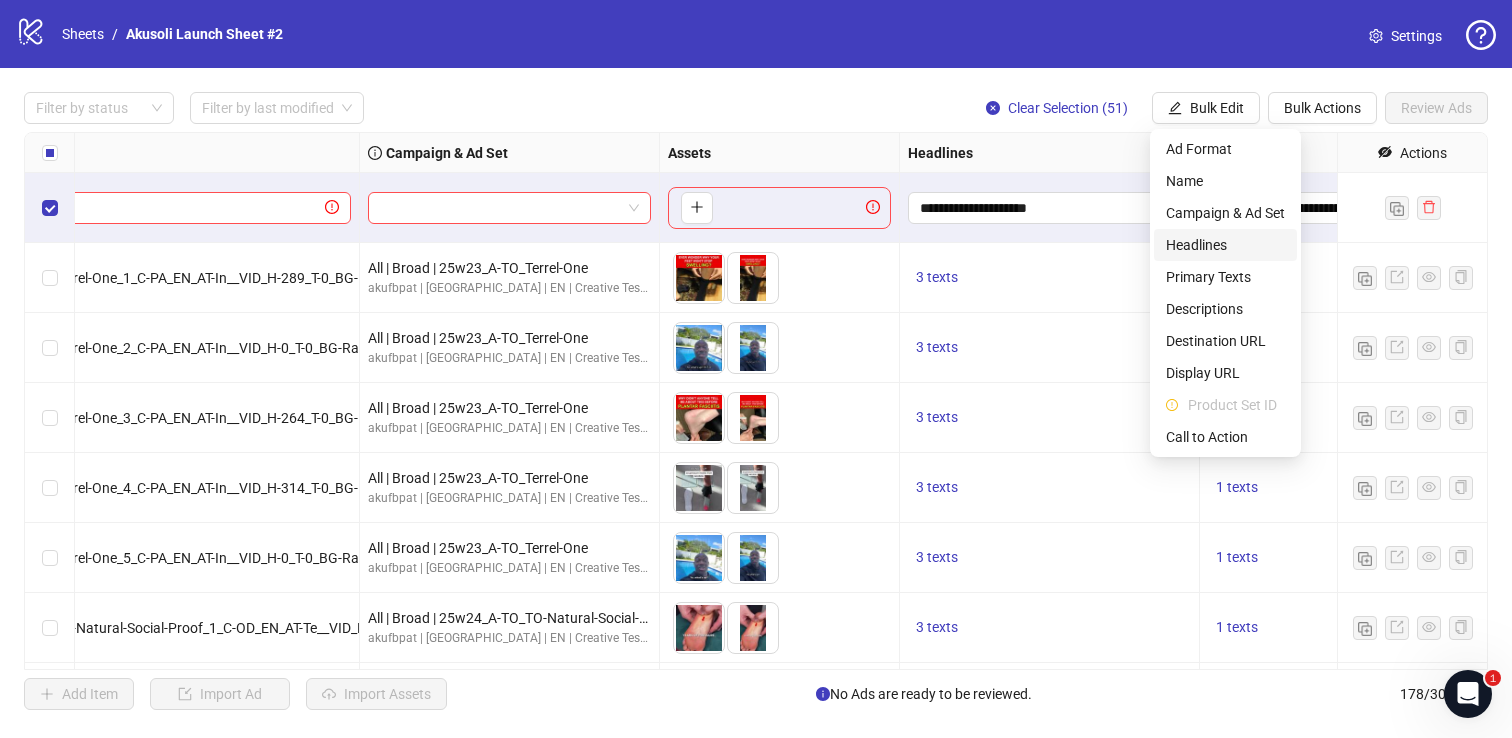 click on "Headlines" at bounding box center [1225, 245] 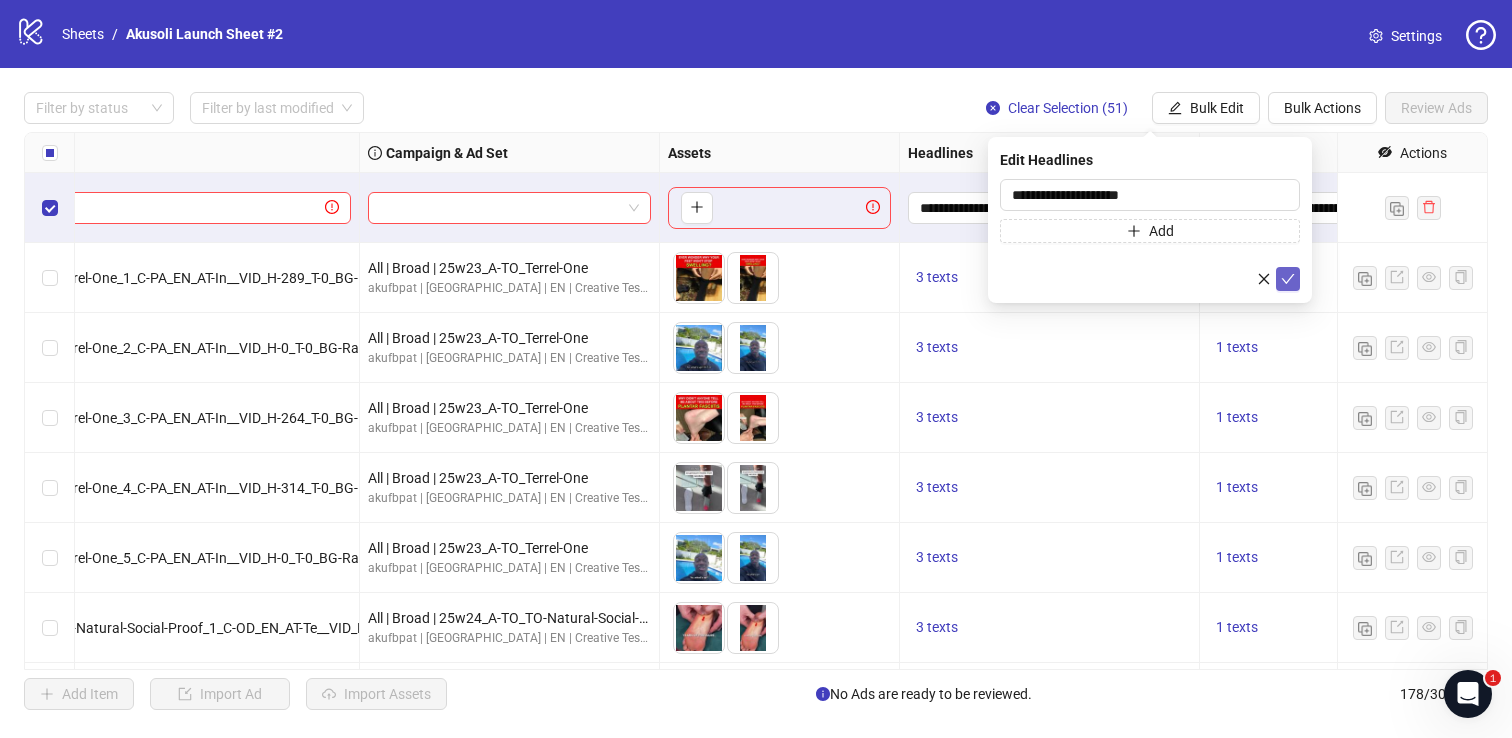 click 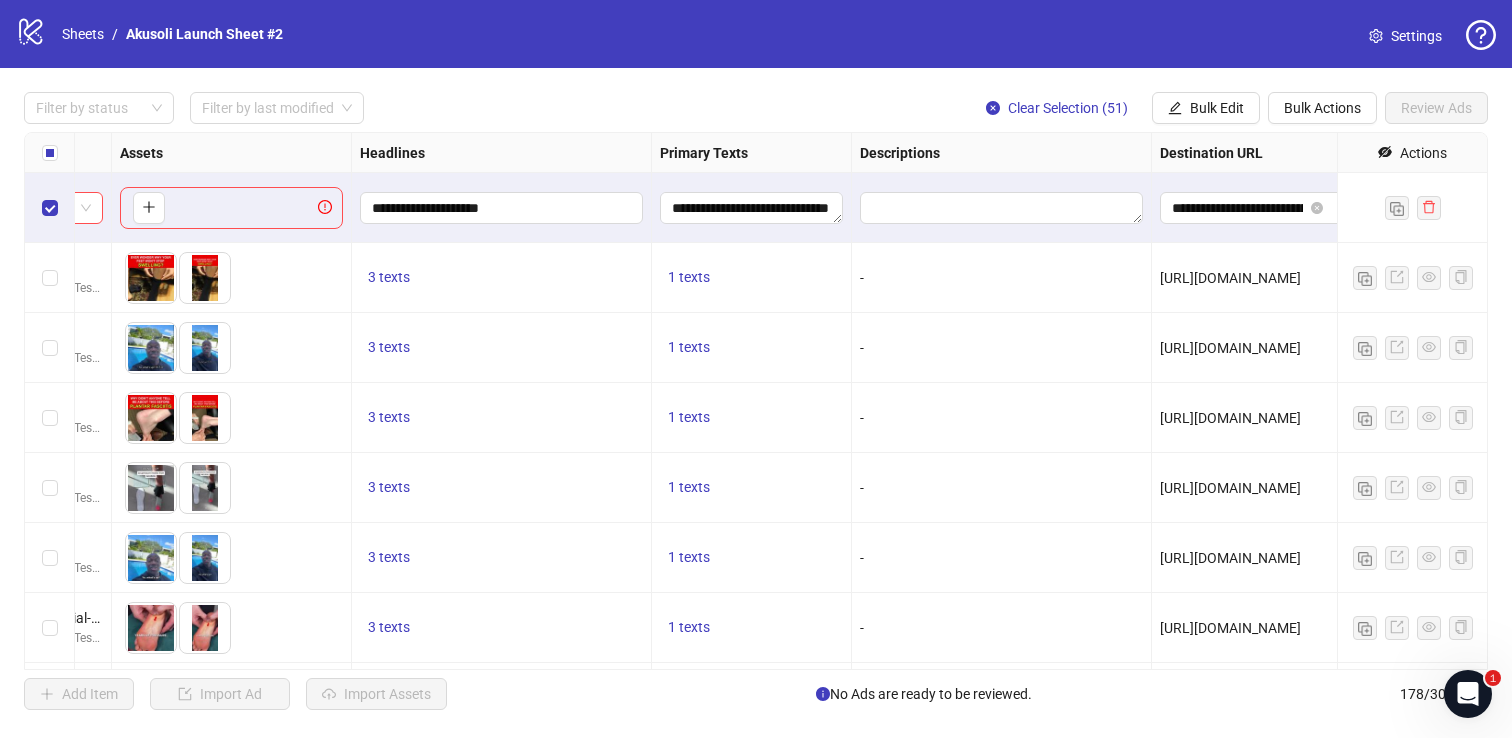 scroll, scrollTop: 0, scrollLeft: 822, axis: horizontal 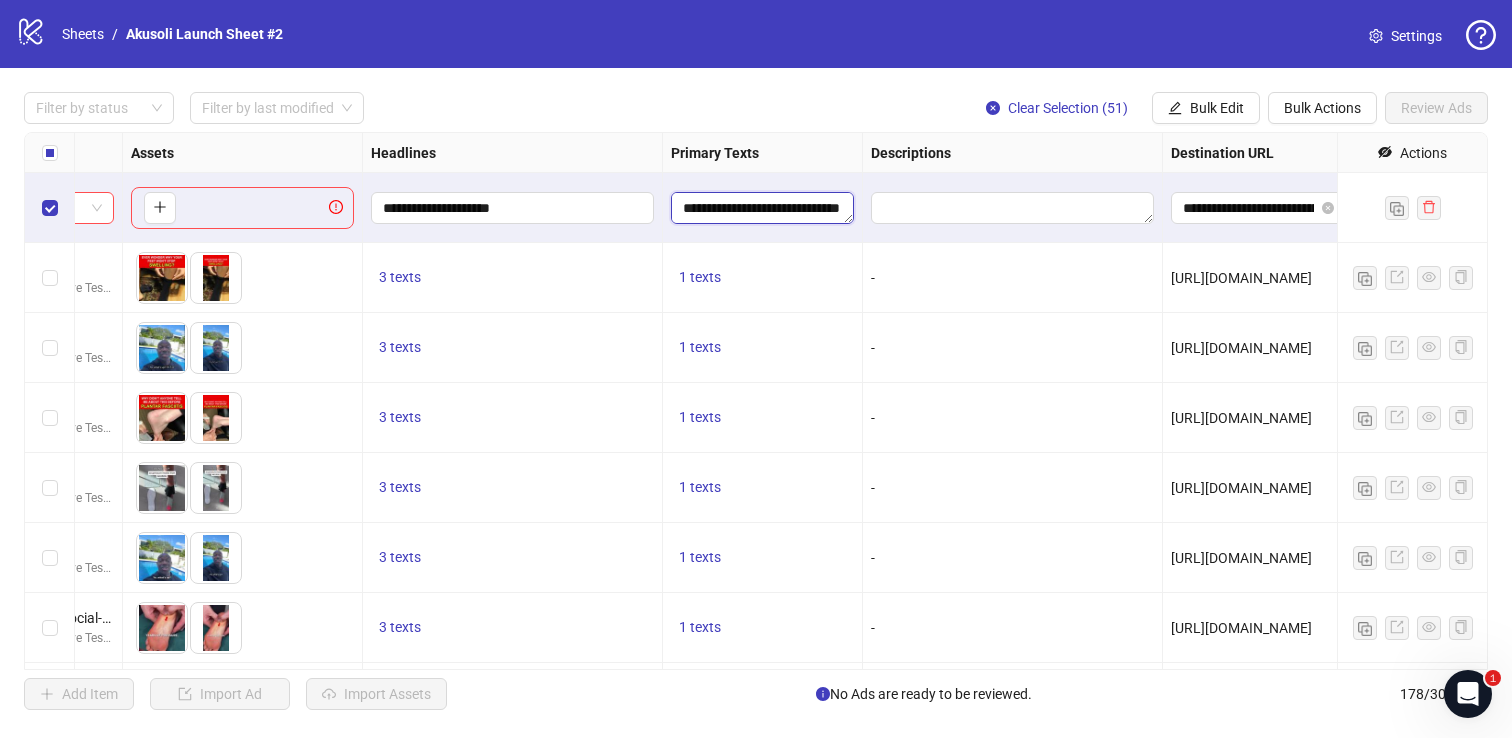 click on "**********" at bounding box center [762, 208] 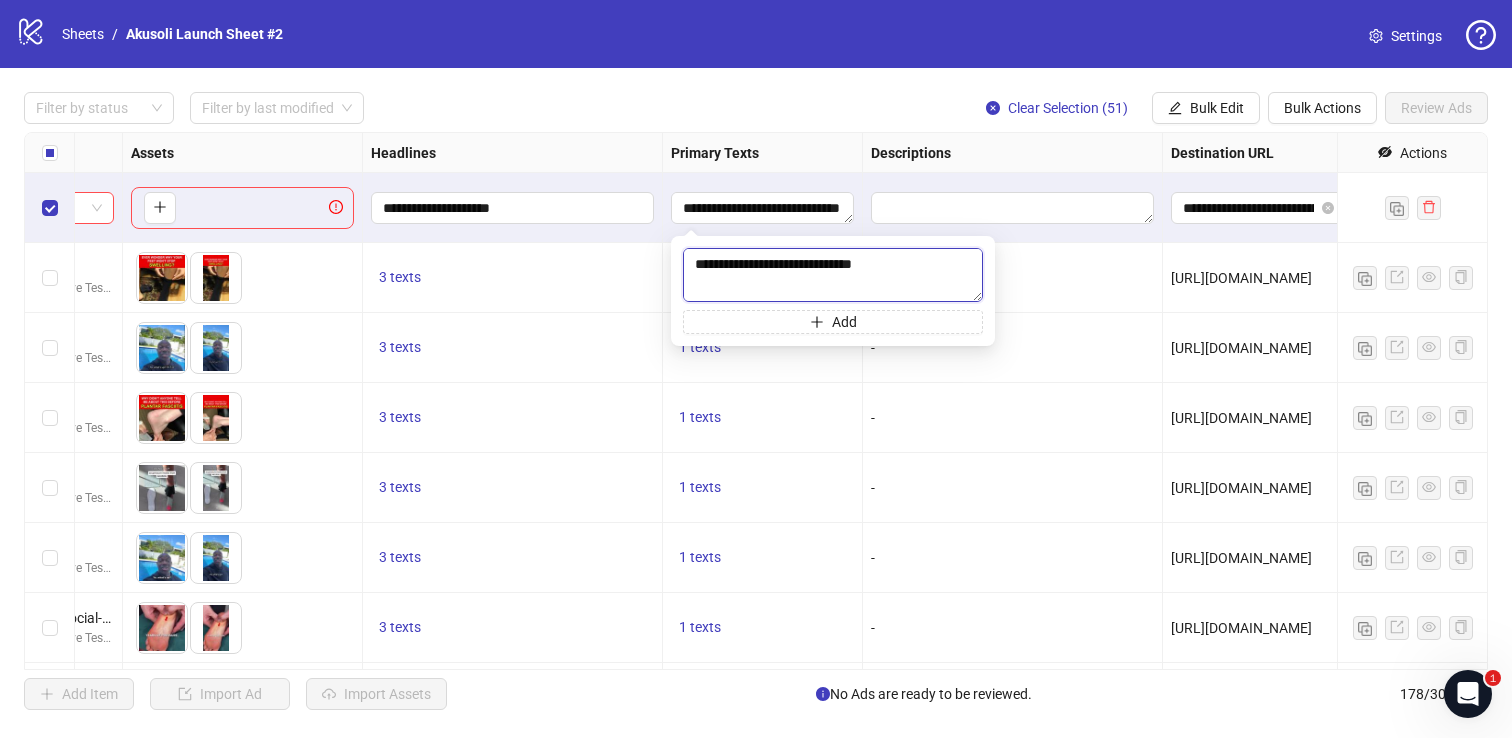 click on "**********" at bounding box center (833, 275) 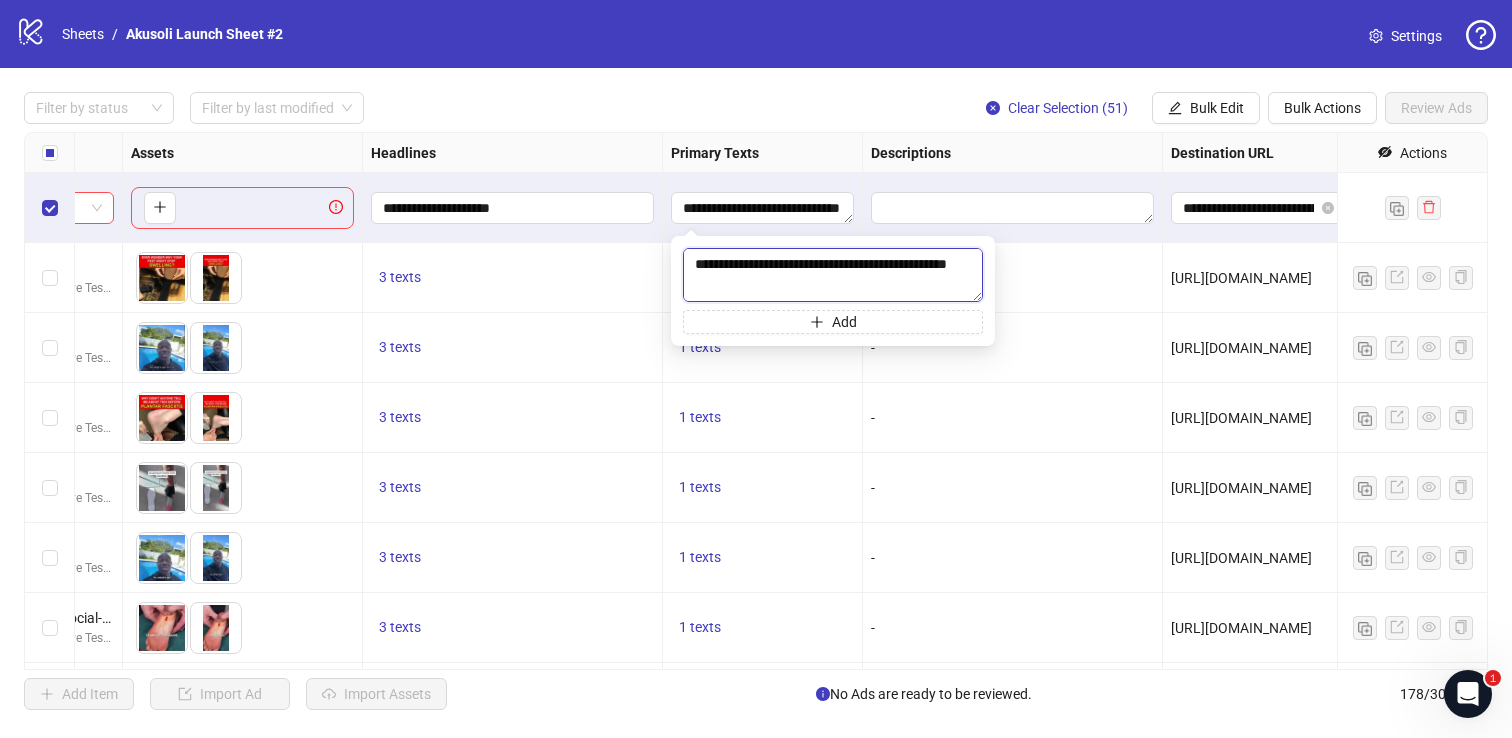 scroll, scrollTop: 631, scrollLeft: 0, axis: vertical 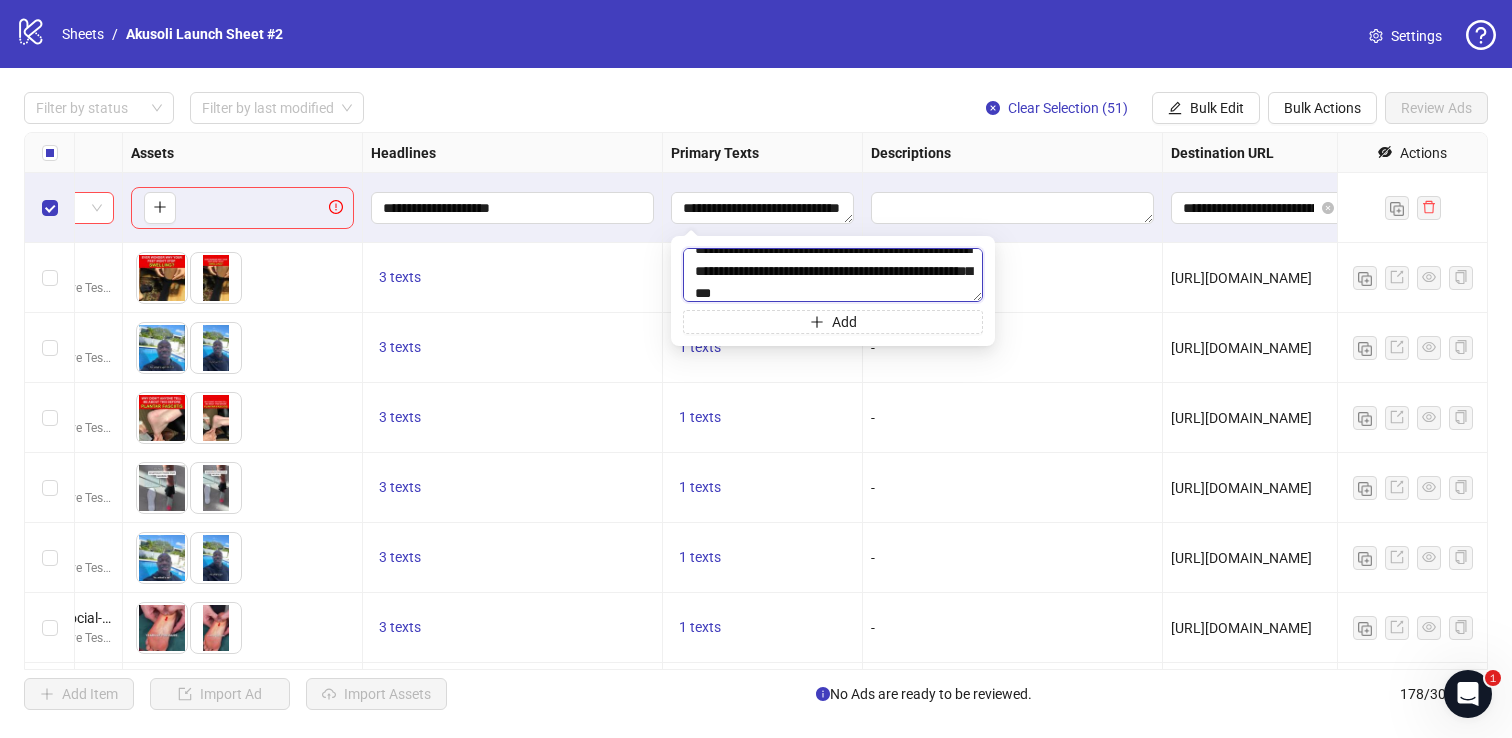 click at bounding box center [833, 275] 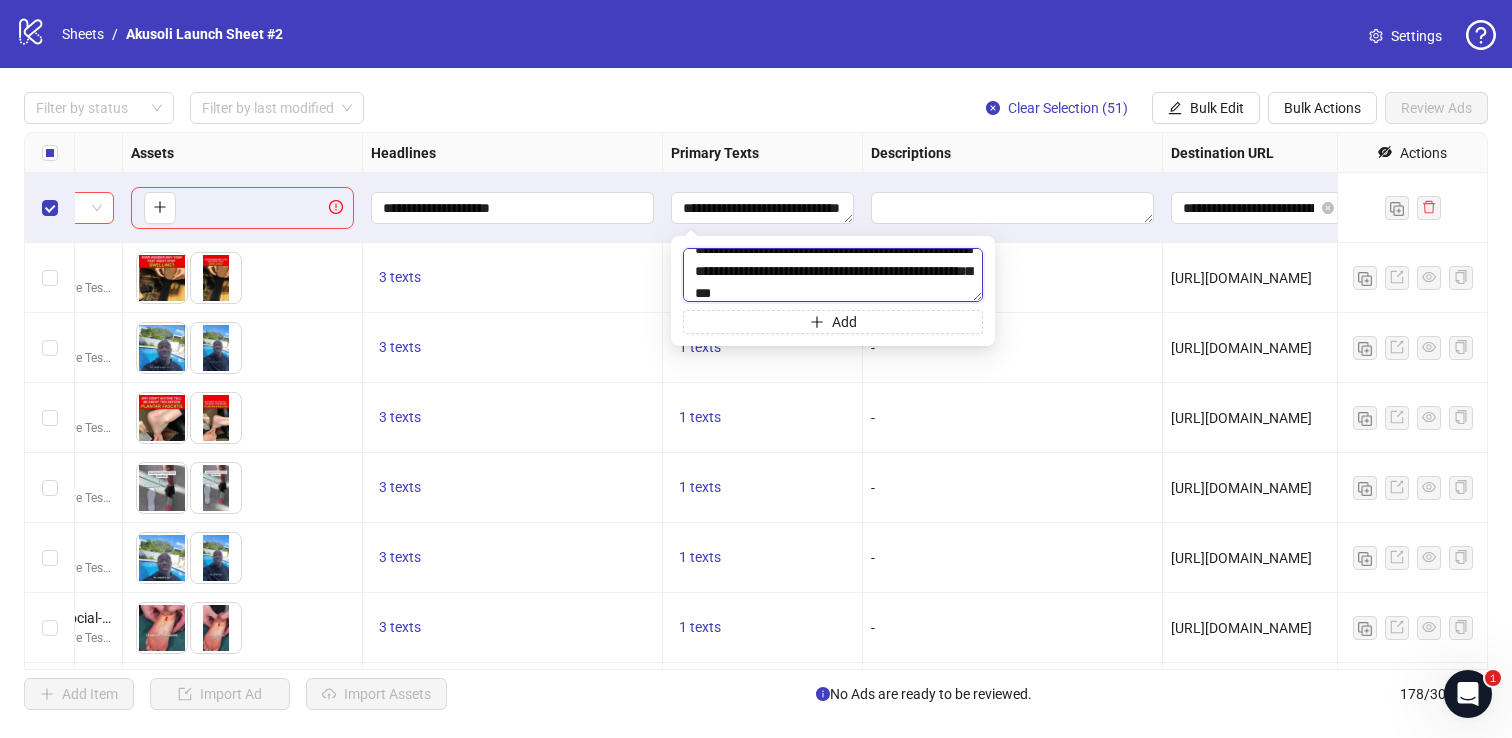 paste 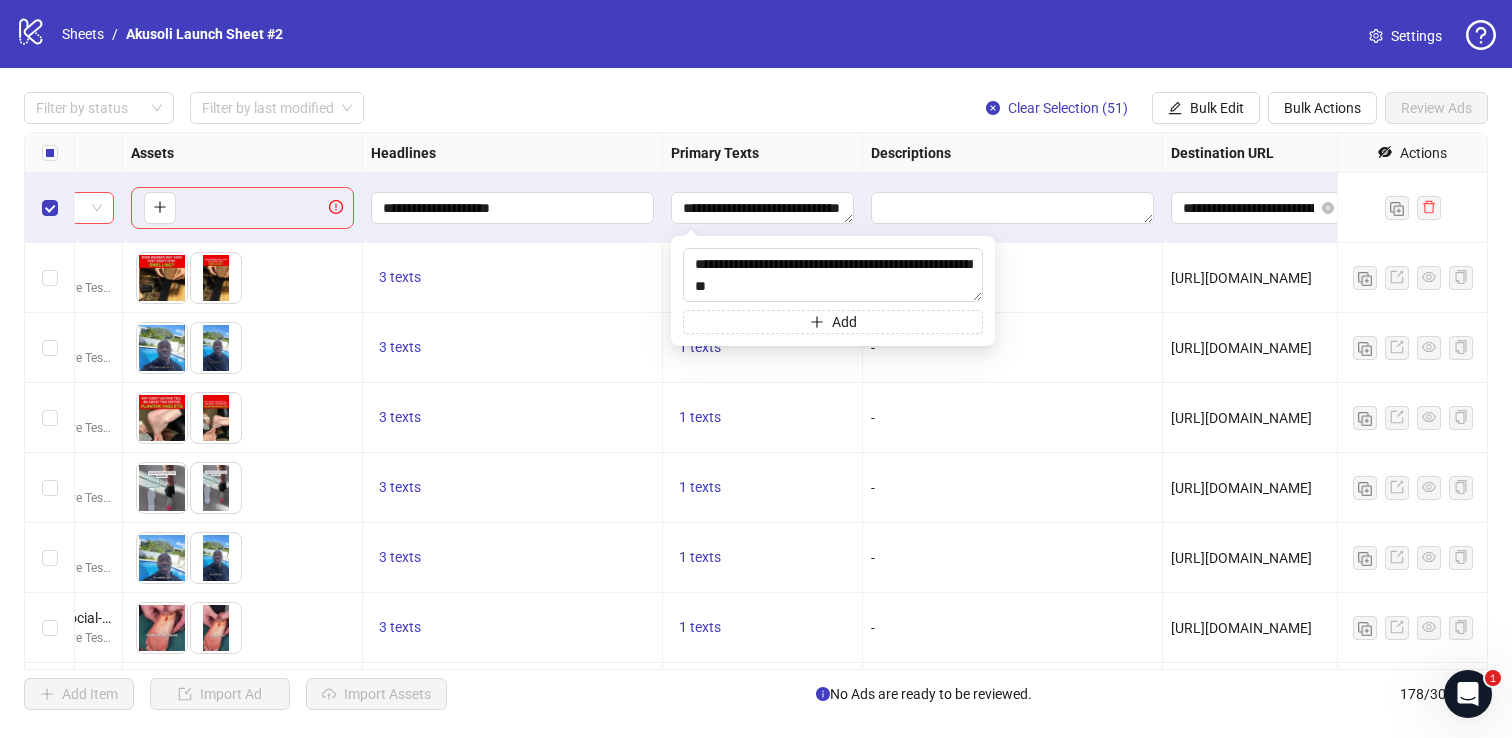 click on "Filter by status Filter by last modified Clear Selection (51) Bulk Edit Bulk Actions Review Ads" at bounding box center (756, 108) 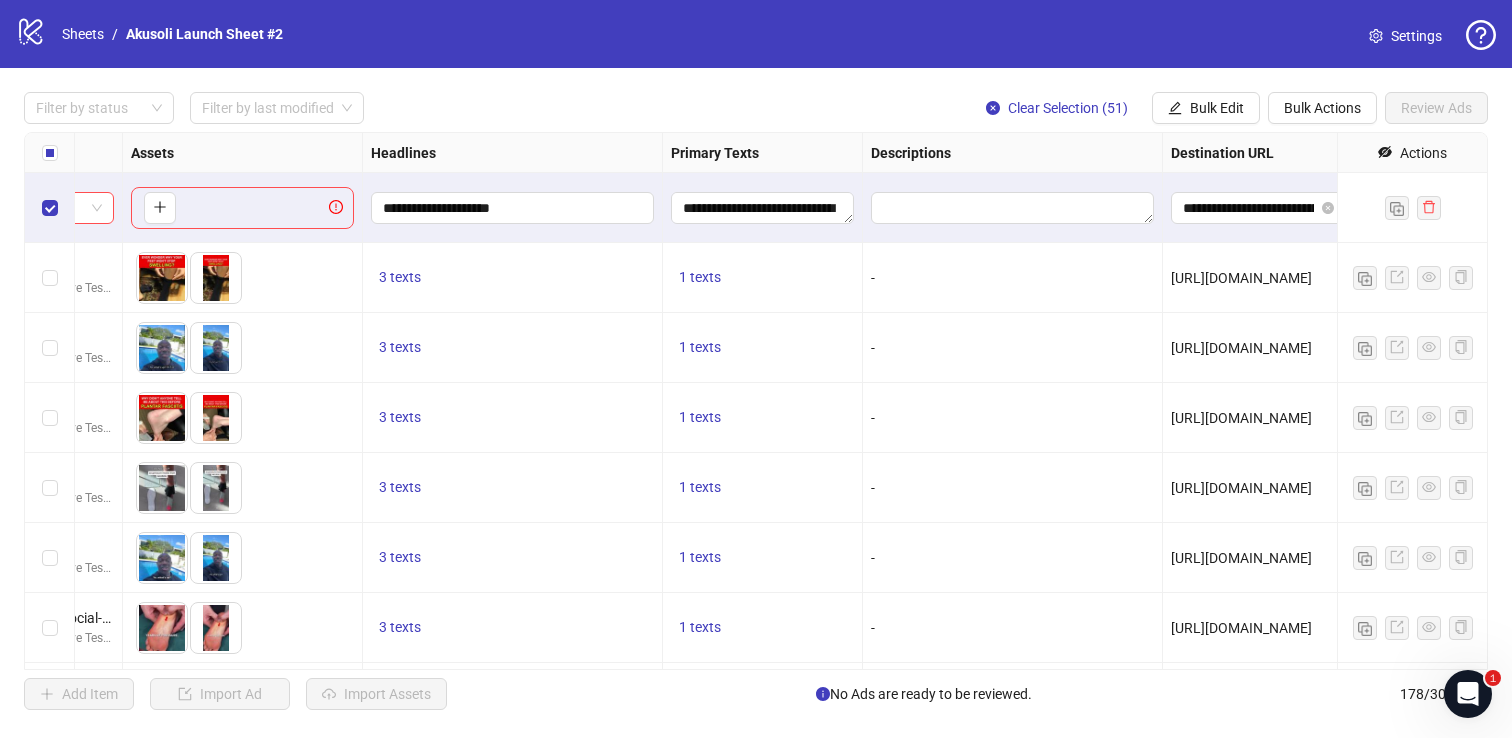 click on "**********" at bounding box center (1263, 208) 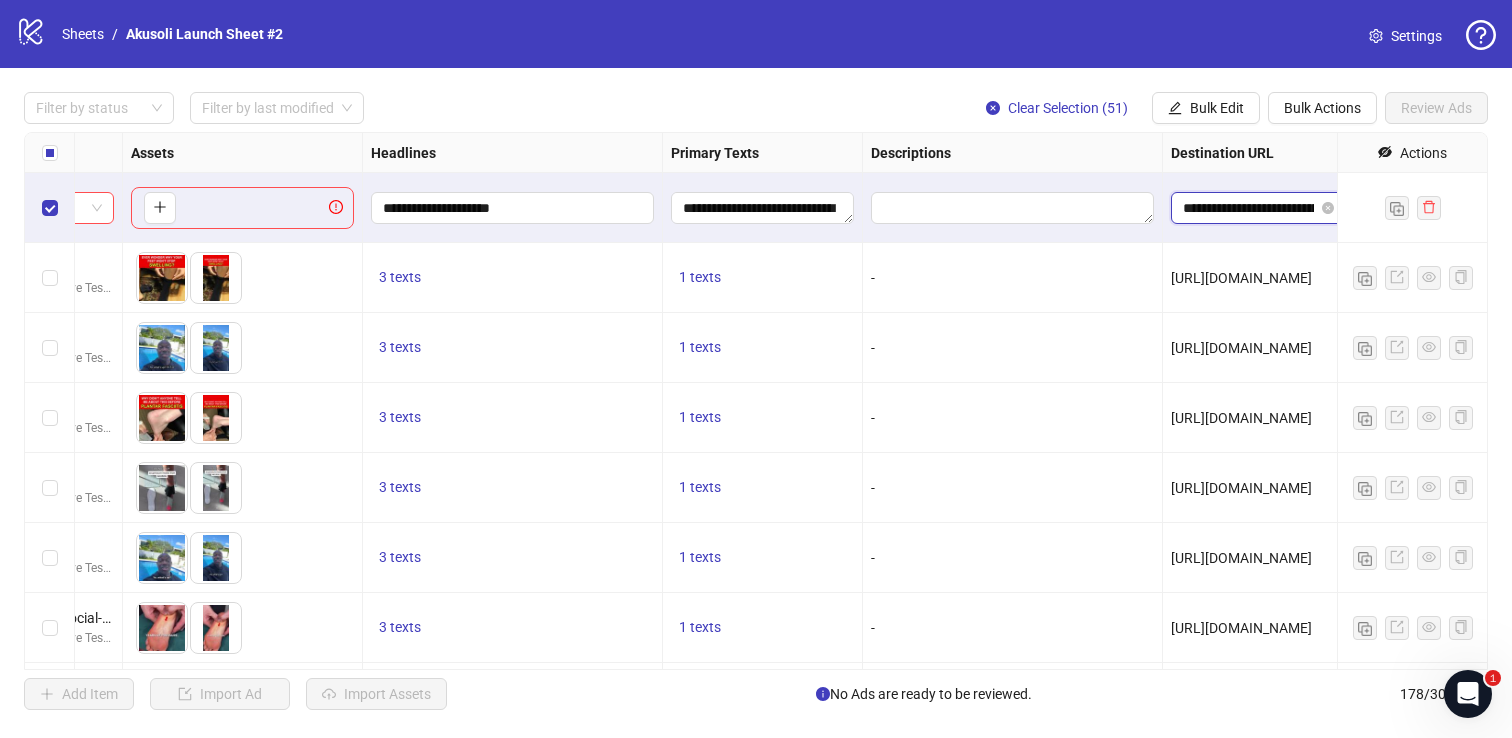 click on "**********" at bounding box center [1248, 208] 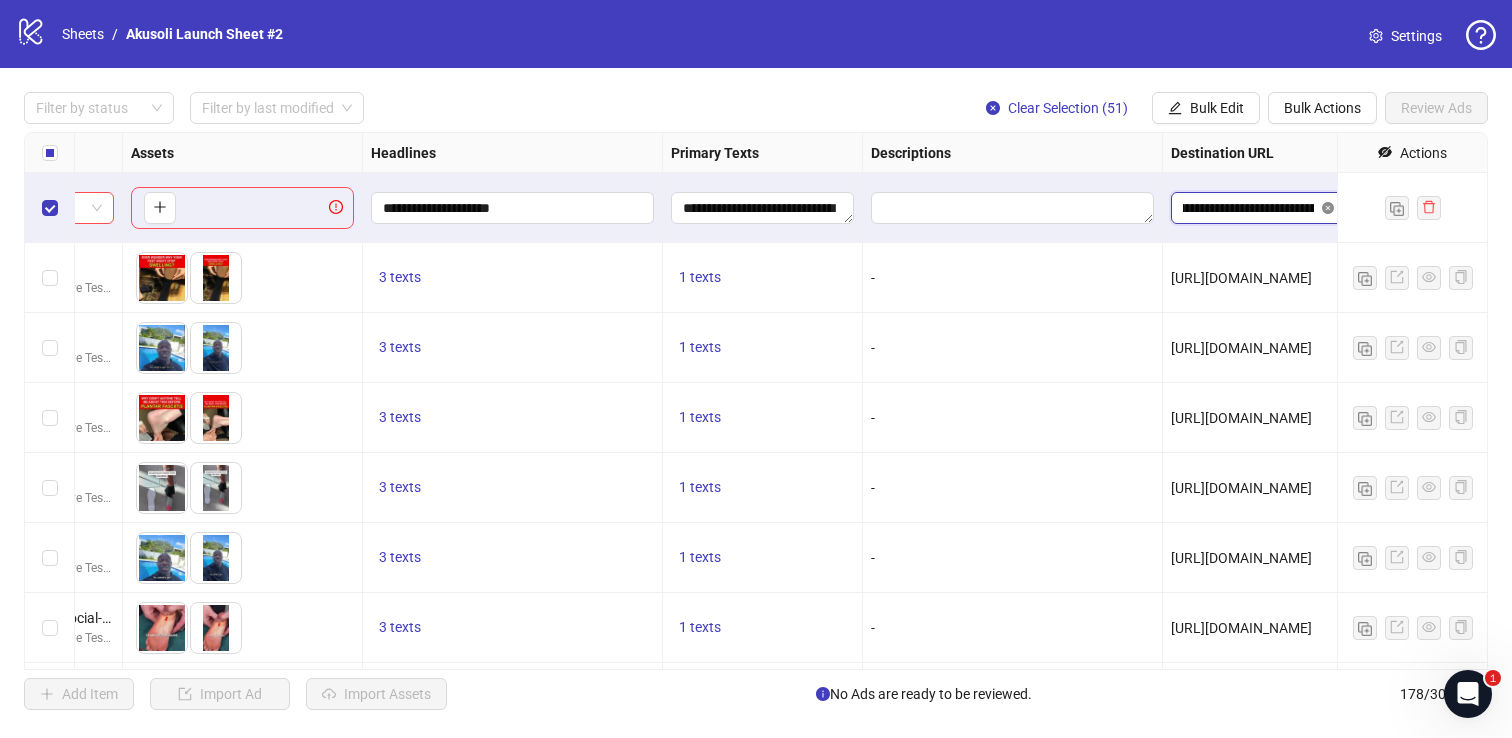 scroll, scrollTop: 0, scrollLeft: 279, axis: horizontal 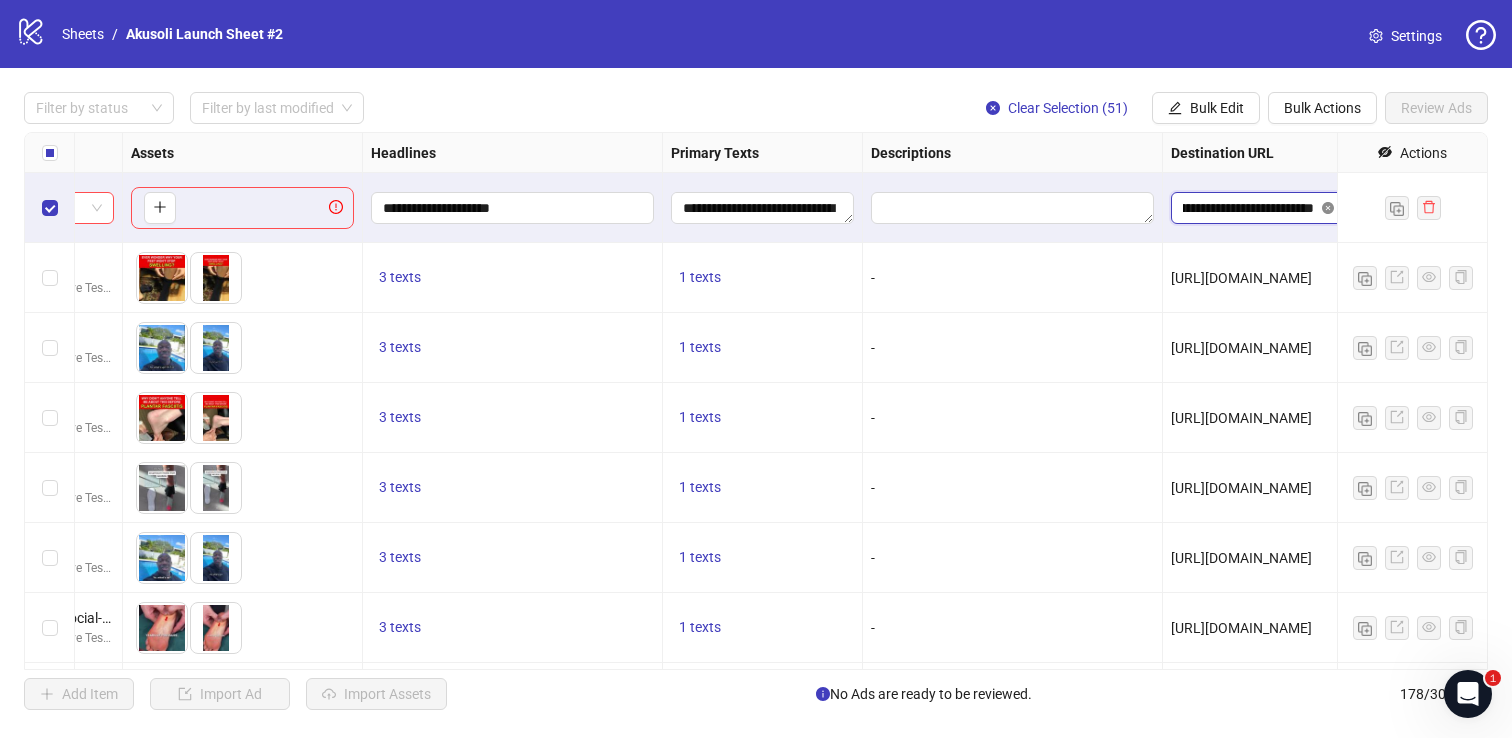 drag, startPoint x: 1234, startPoint y: 197, endPoint x: 1328, endPoint y: 206, distance: 94.42987 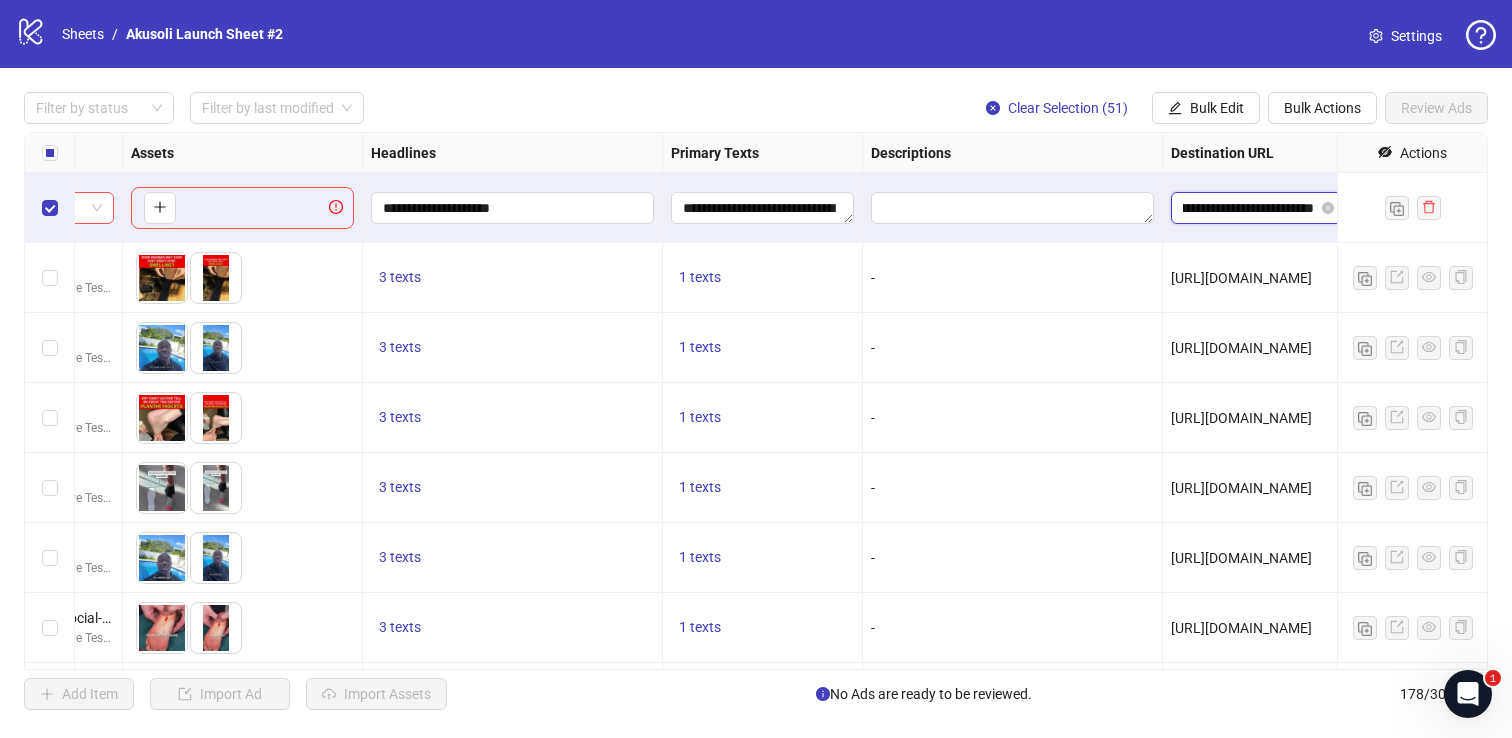 click on "**********" at bounding box center [1248, 208] 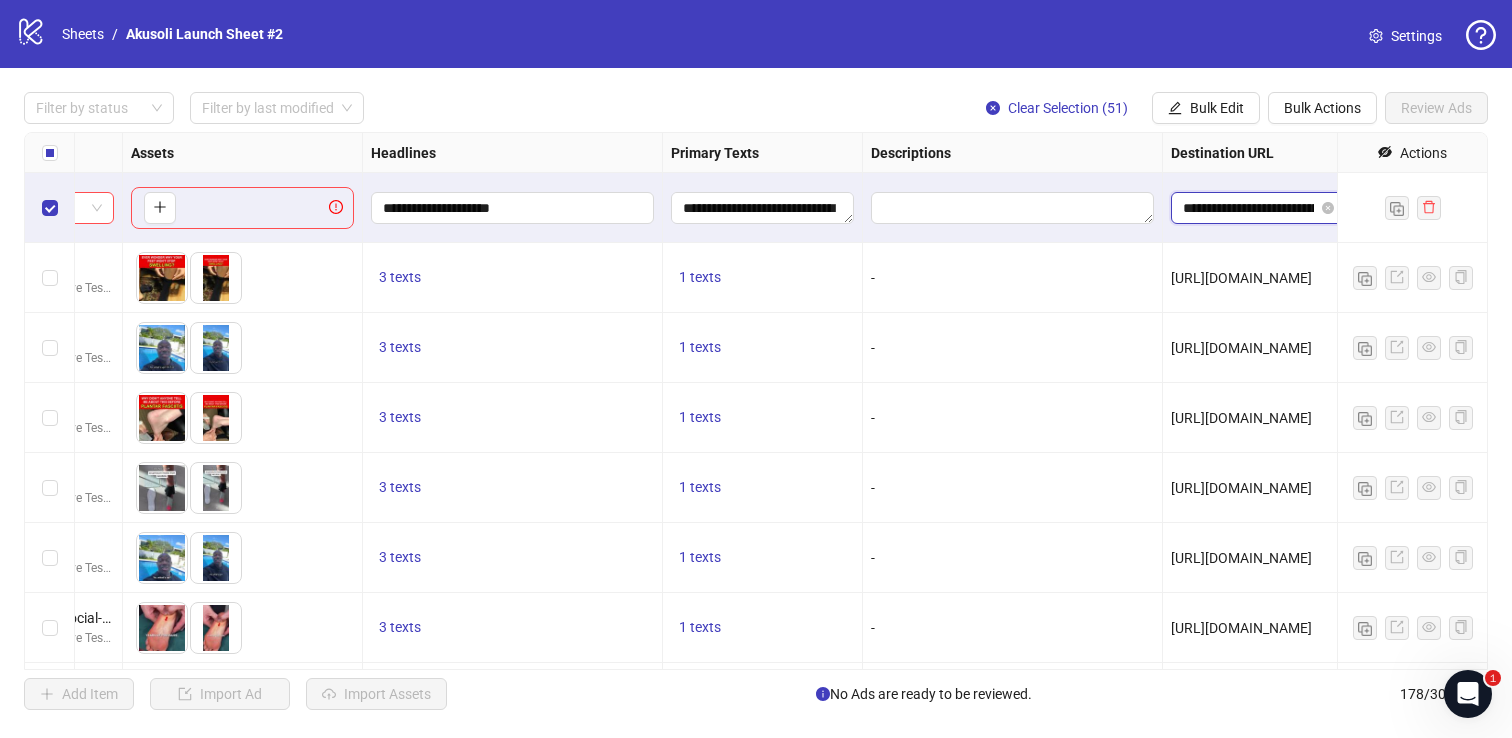 drag, startPoint x: 1230, startPoint y: 204, endPoint x: 1211, endPoint y: 204, distance: 19 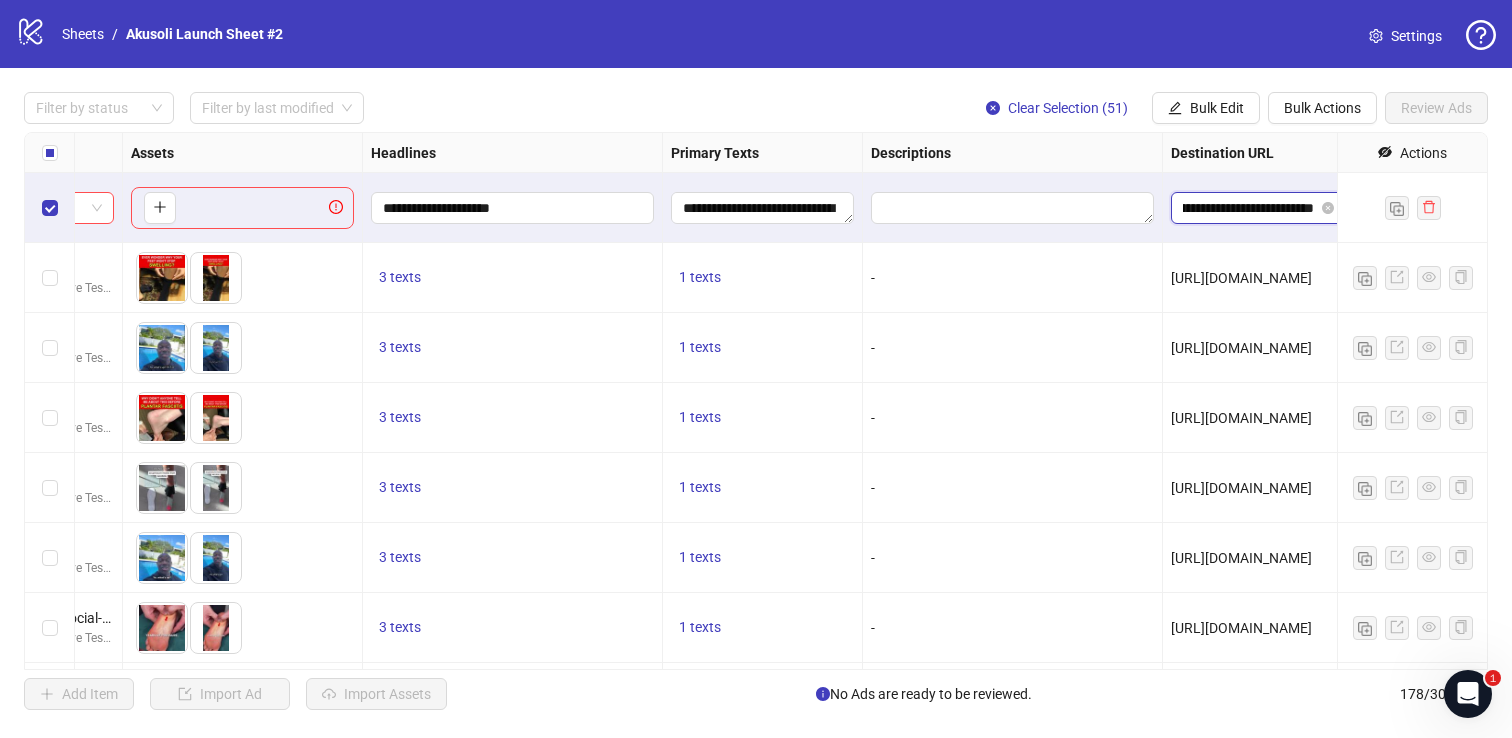 scroll, scrollTop: 0, scrollLeft: 184, axis: horizontal 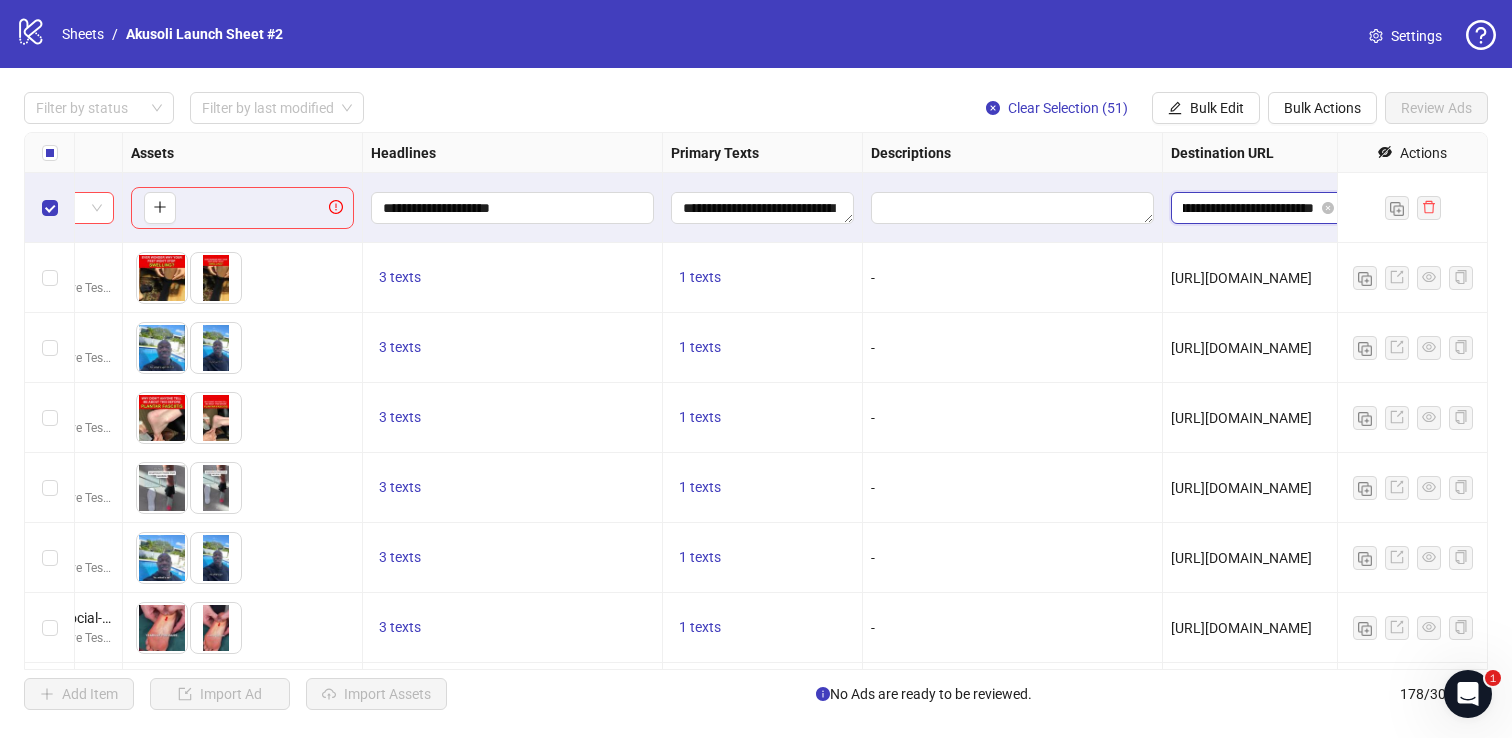 drag, startPoint x: 1266, startPoint y: 207, endPoint x: 1248, endPoint y: 202, distance: 18.681541 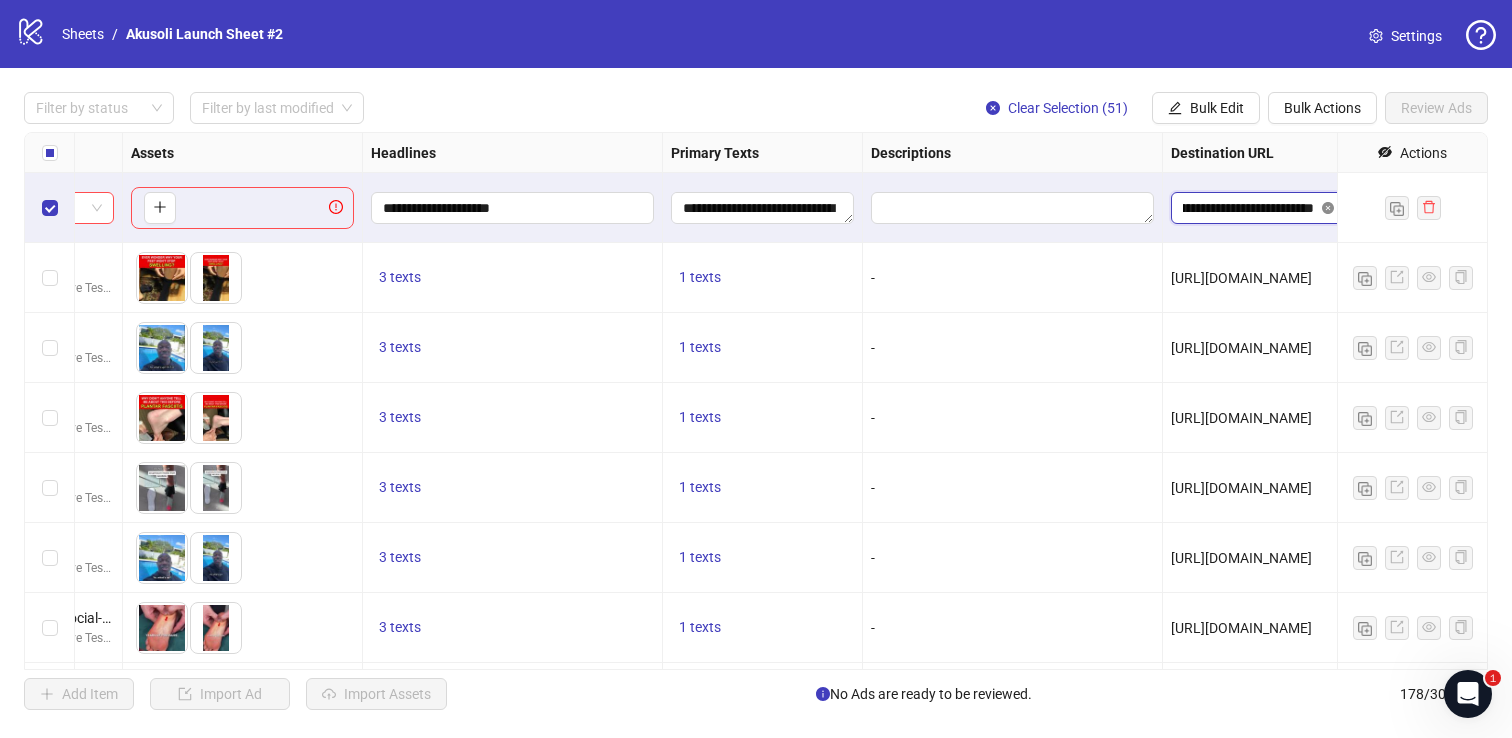 scroll, scrollTop: 0, scrollLeft: 279, axis: horizontal 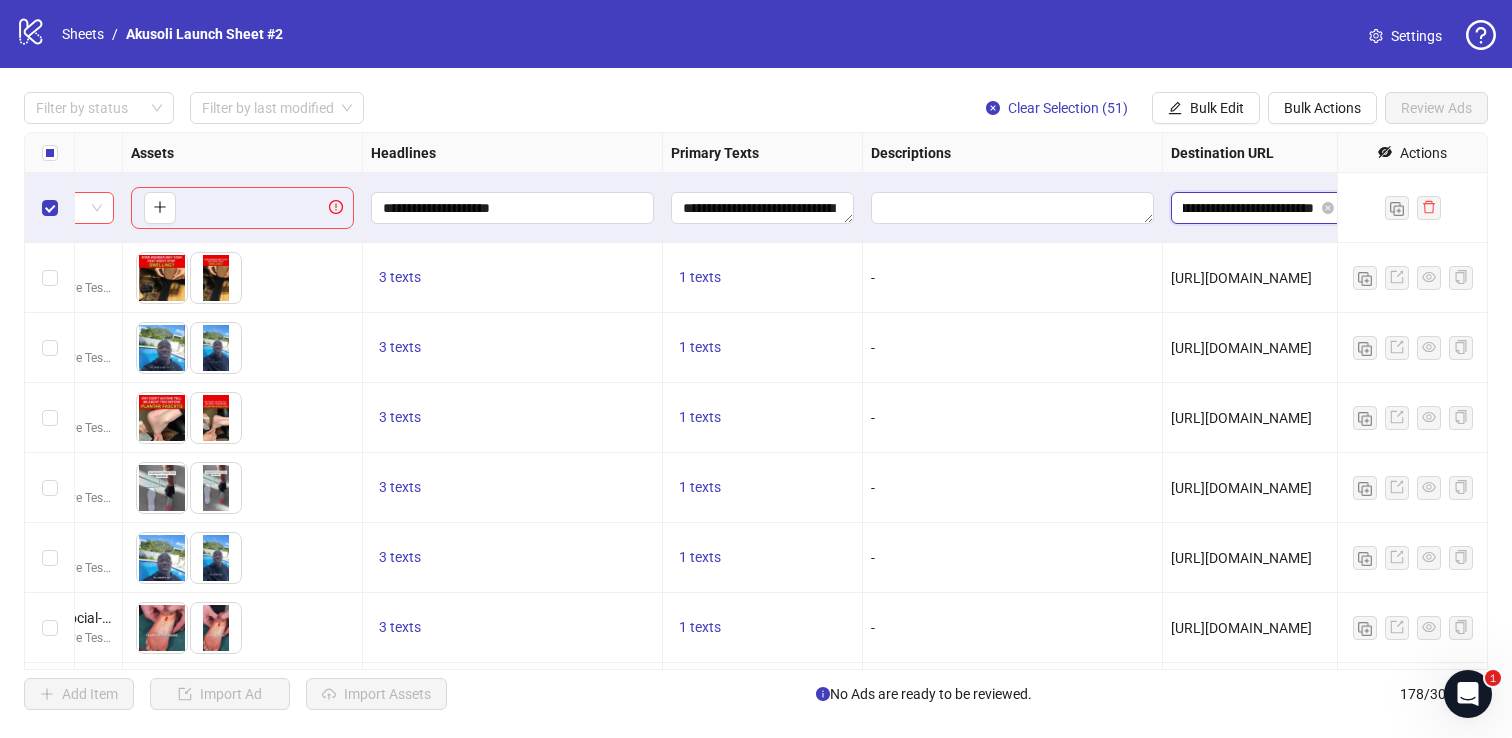 drag, startPoint x: 1231, startPoint y: 204, endPoint x: 1339, endPoint y: 212, distance: 108.29589 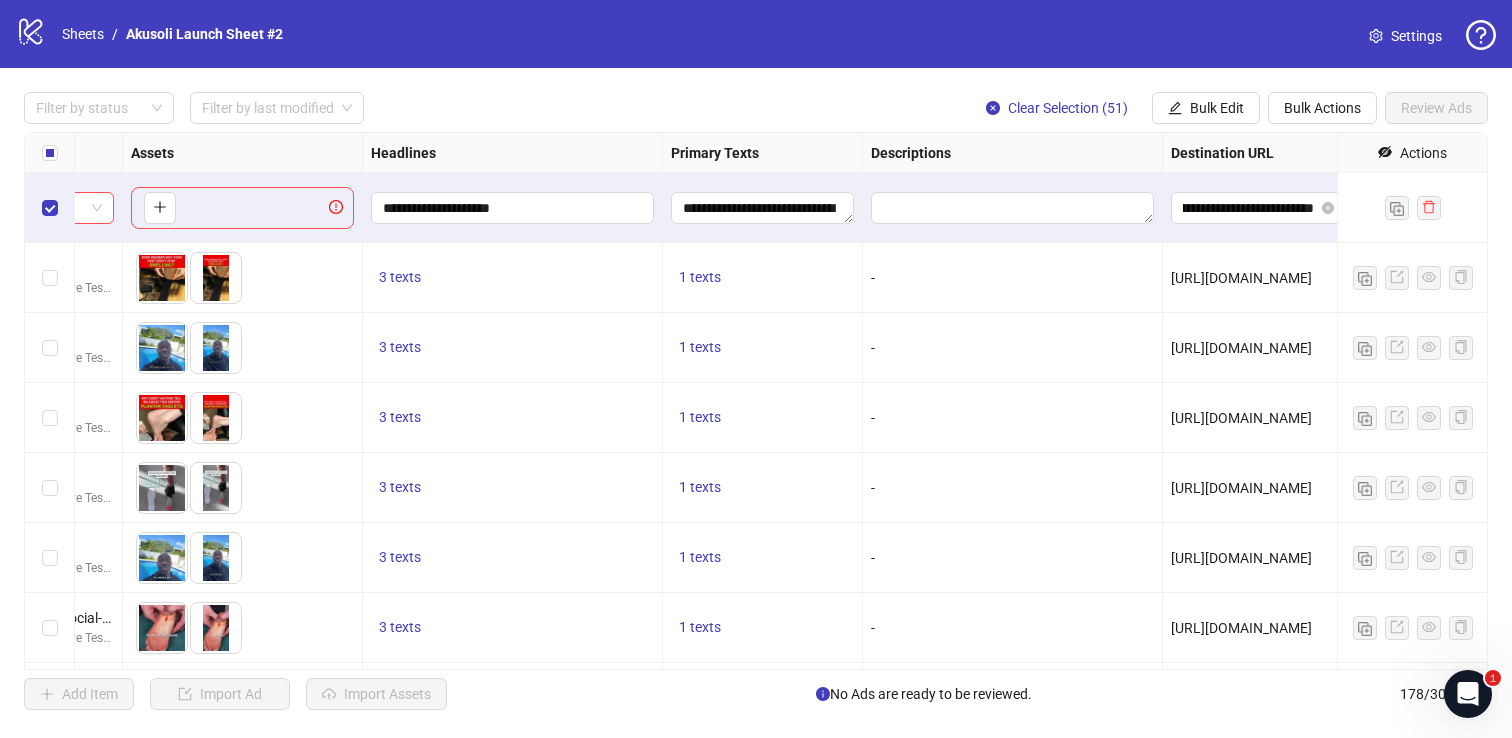 click on "Destination URL" at bounding box center (1263, 153) 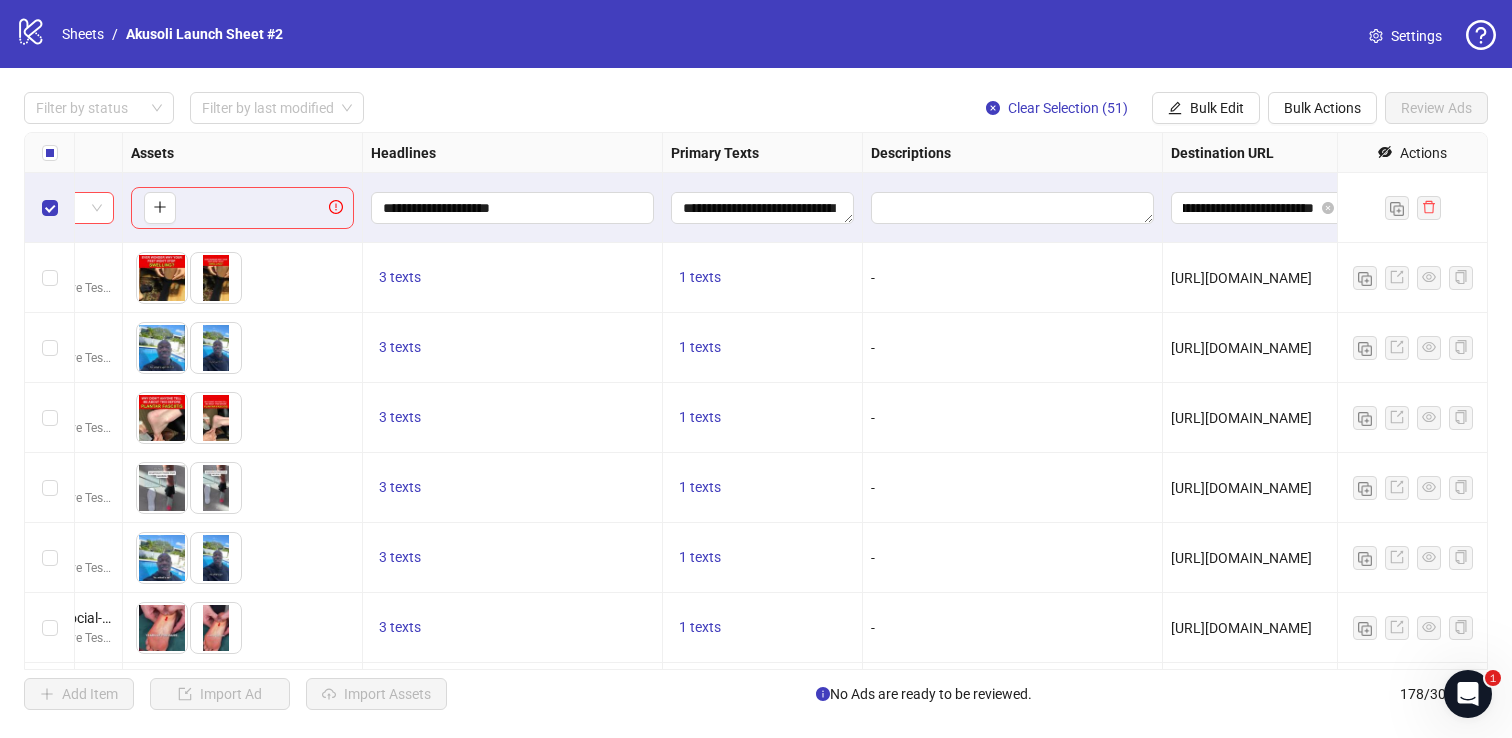 scroll, scrollTop: 0, scrollLeft: 0, axis: both 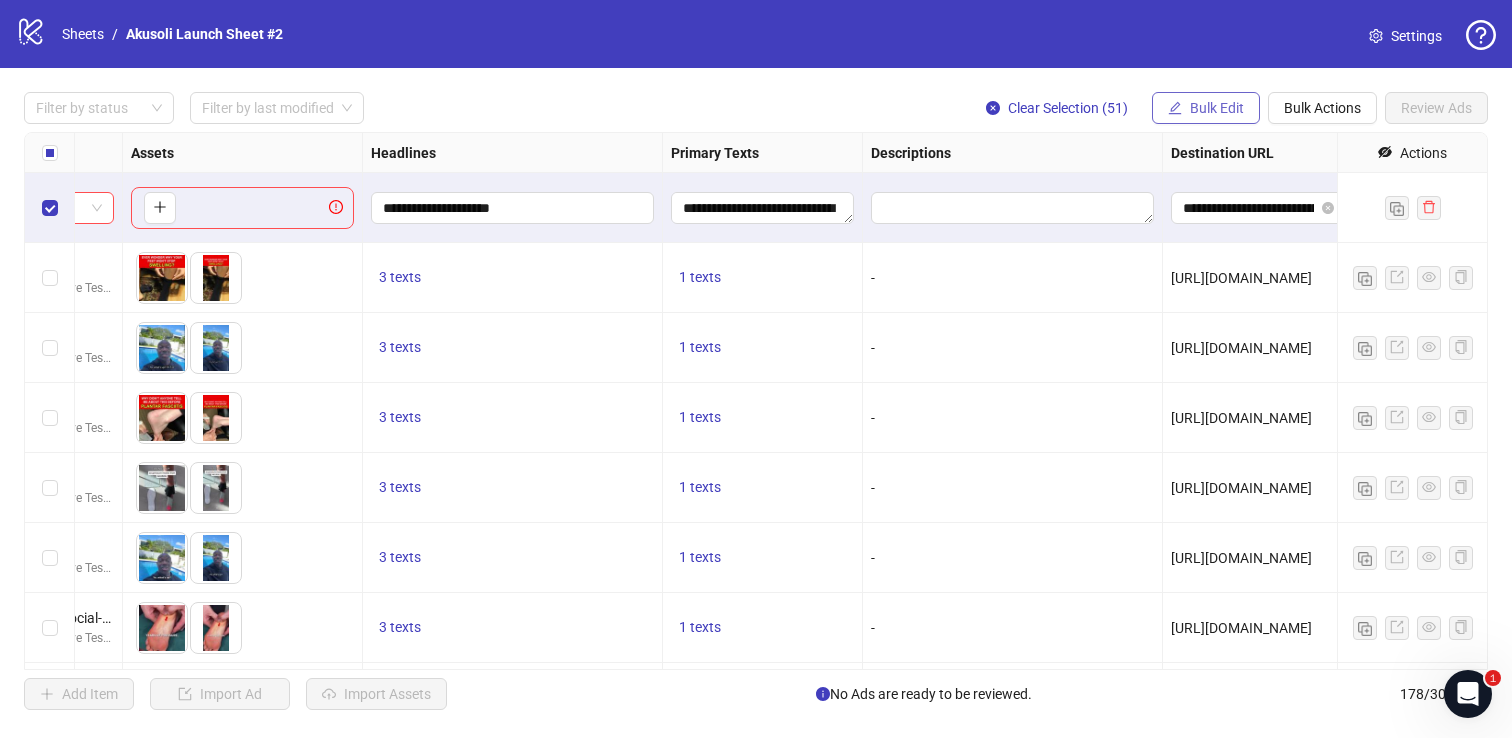click on "Bulk Edit" at bounding box center (1217, 108) 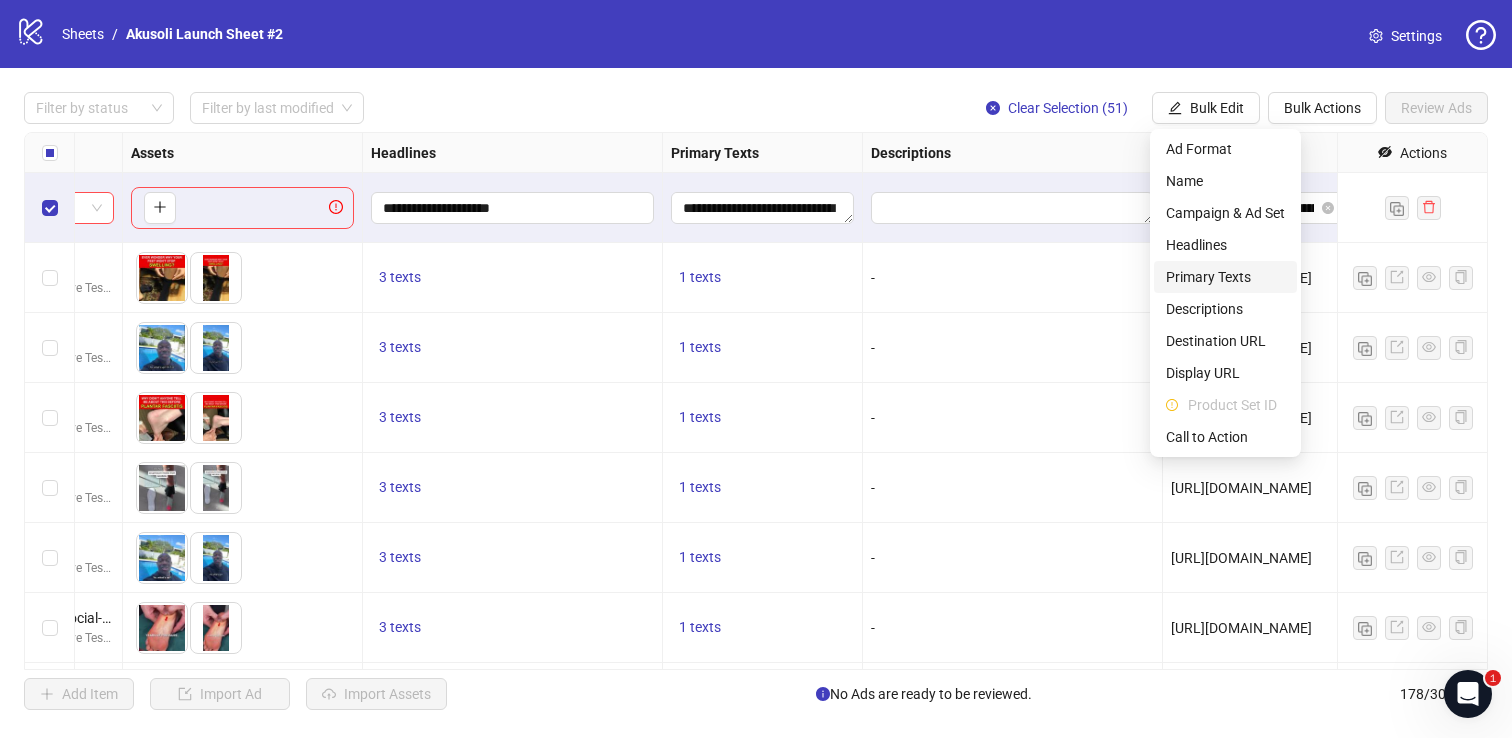 click on "Primary Texts" at bounding box center [1225, 277] 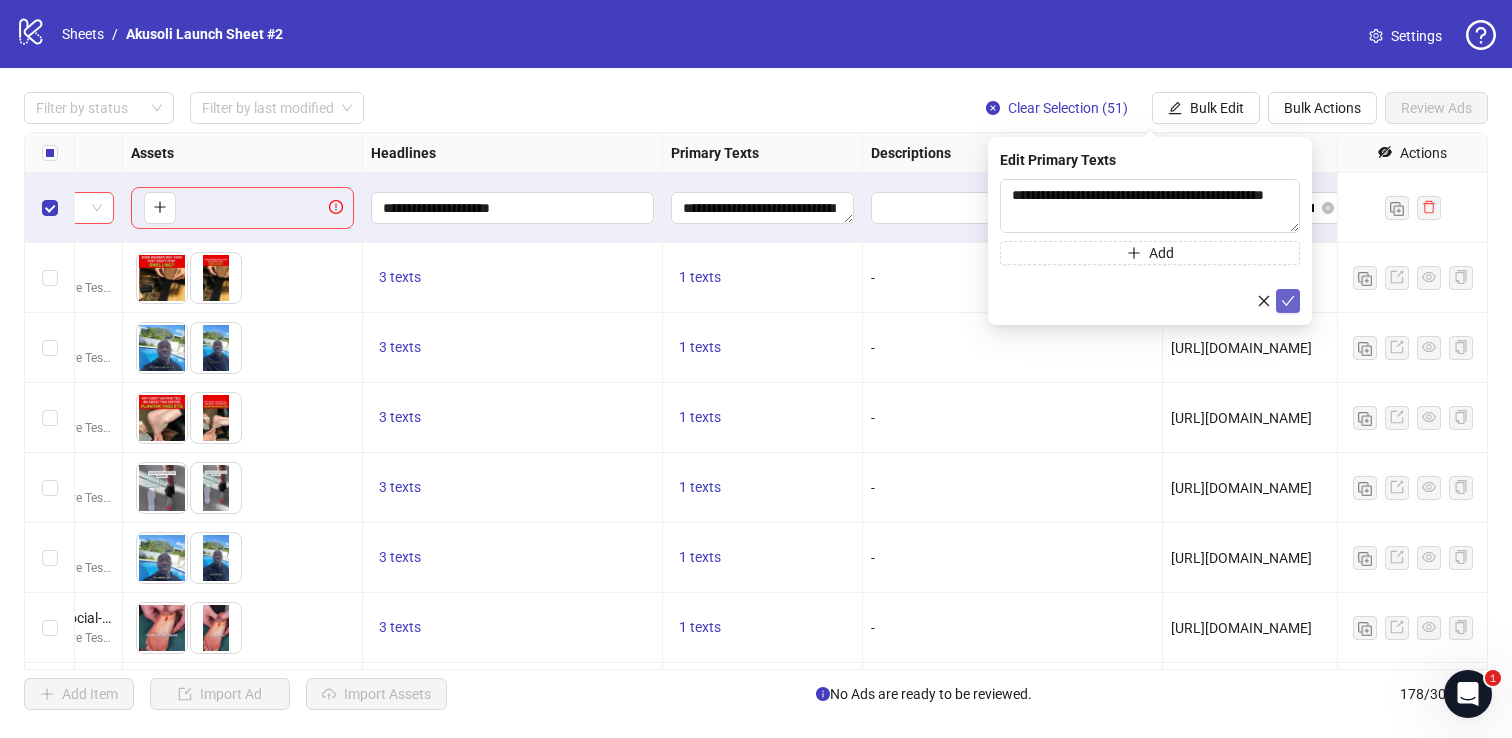 click 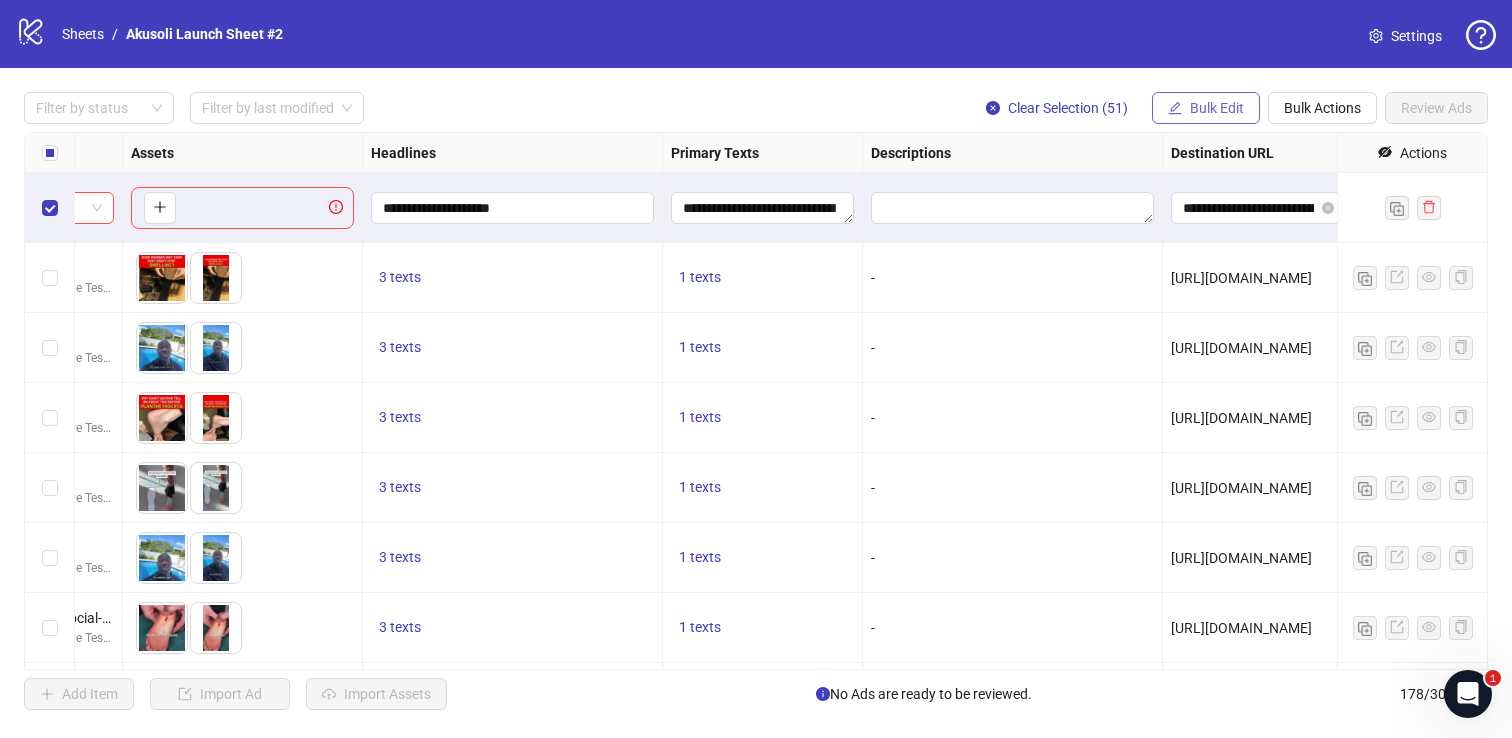 click 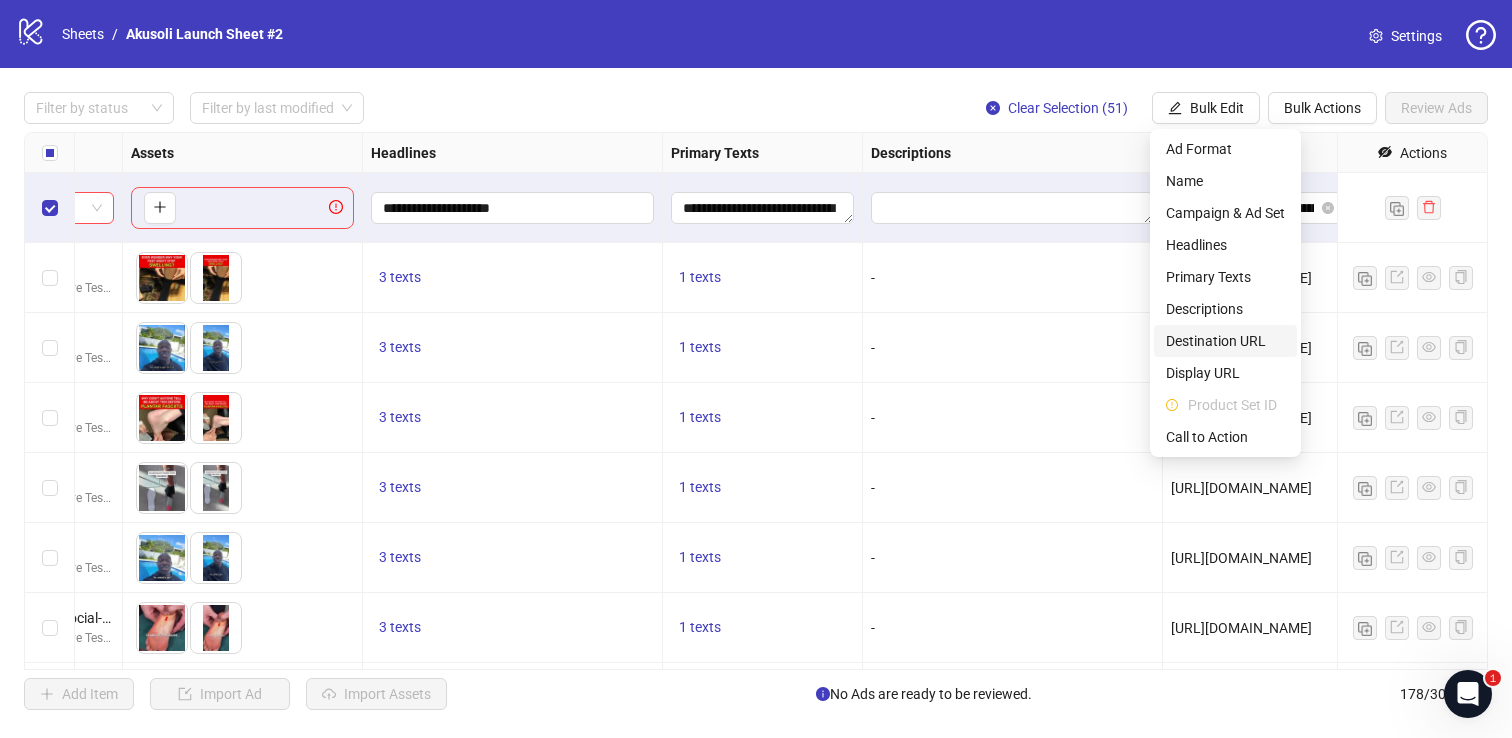 click on "Destination URL" at bounding box center (1225, 341) 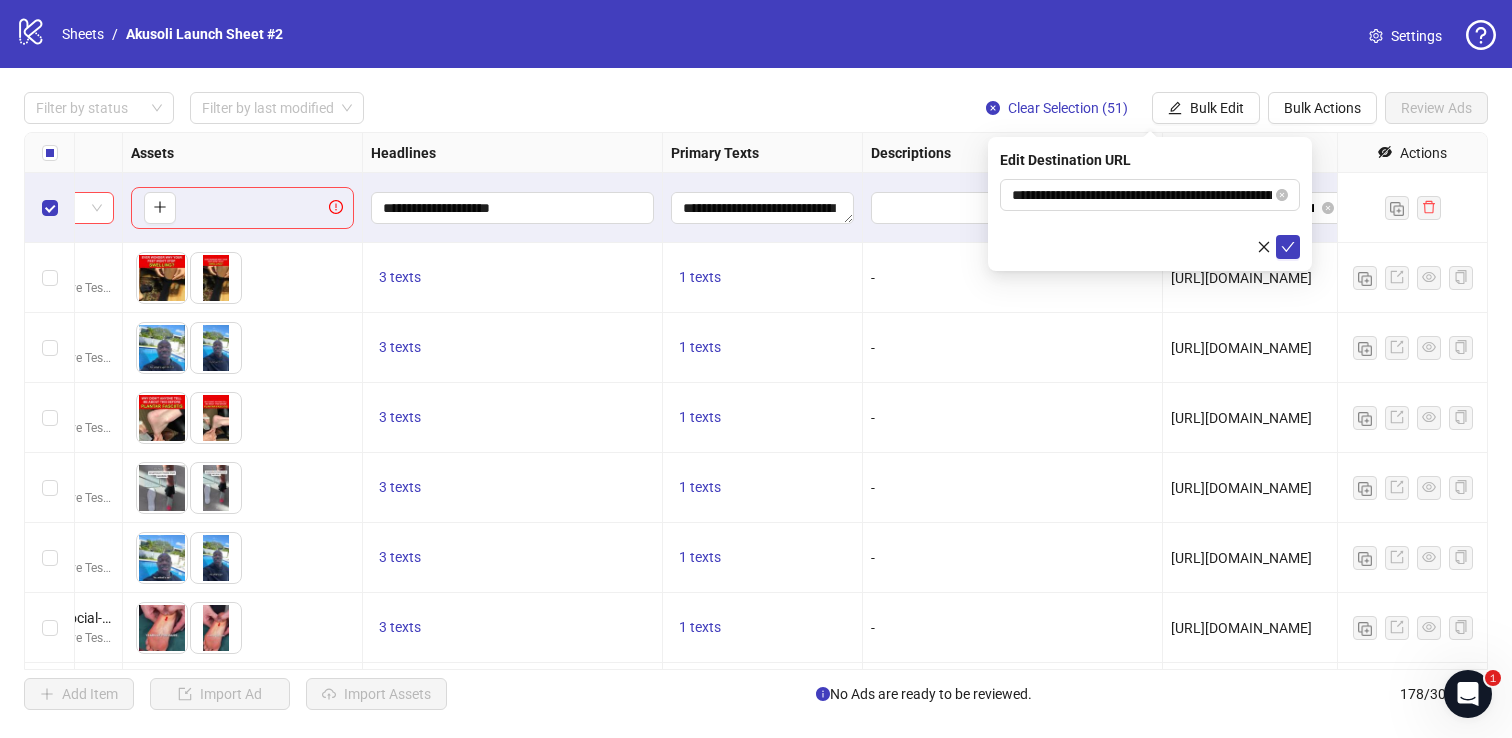click on "**********" at bounding box center (1150, 204) 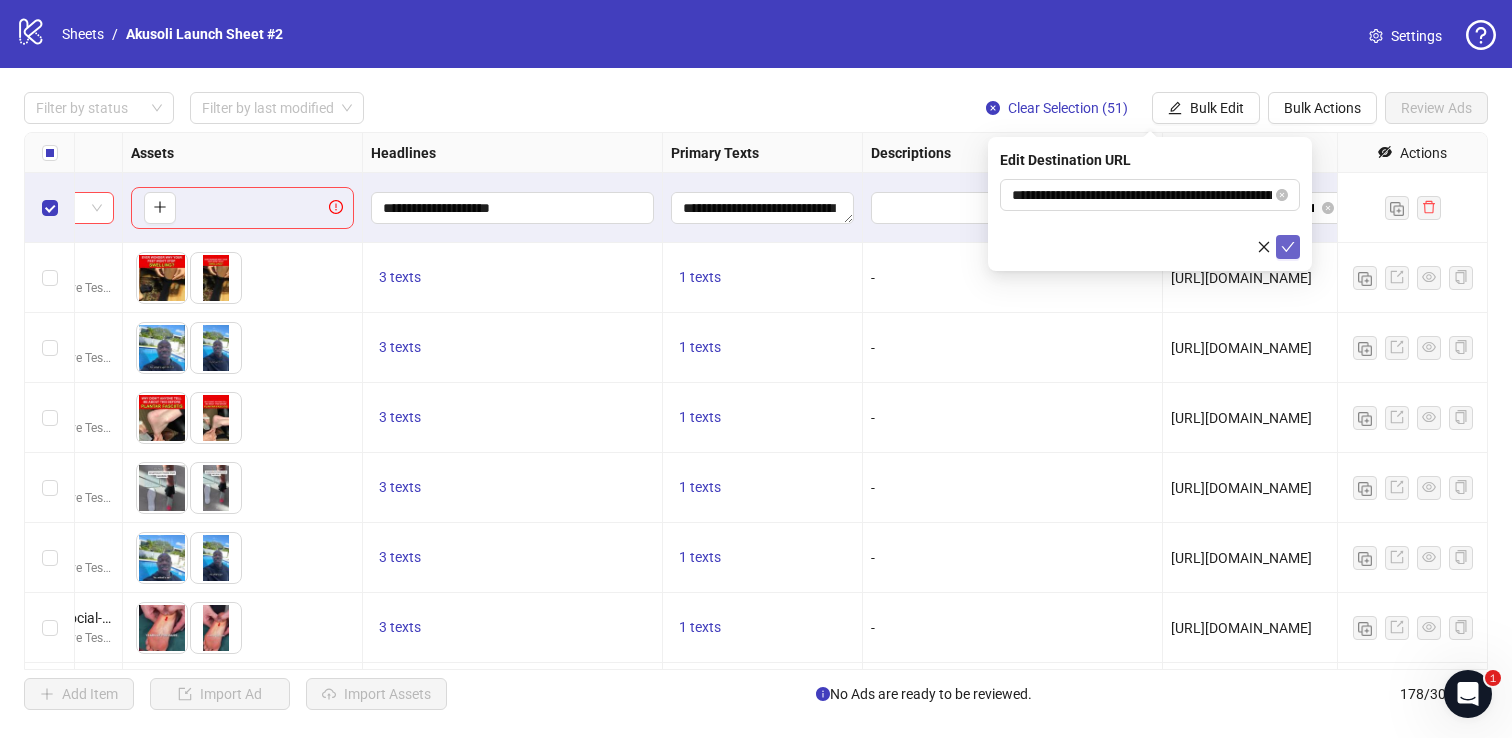 click 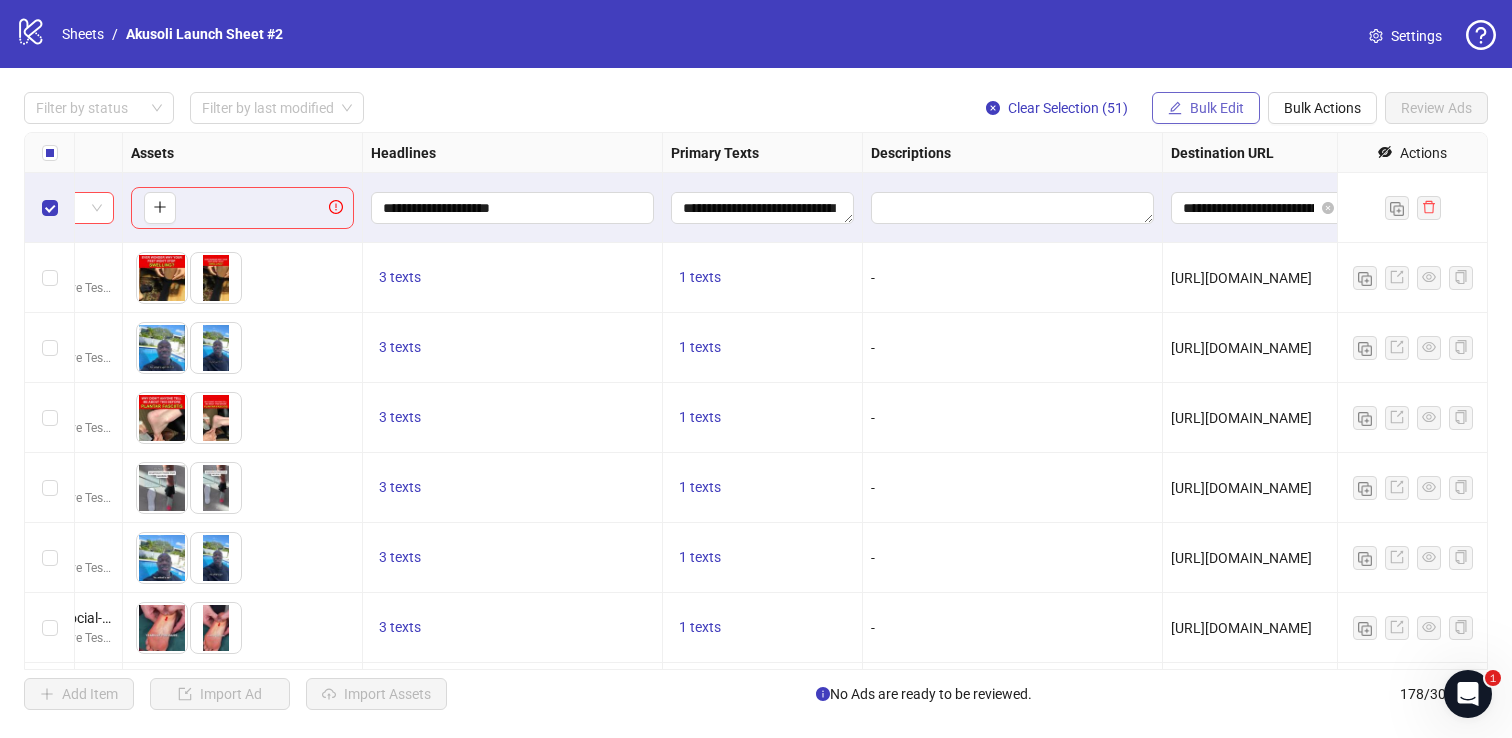 click on "Bulk Edit" at bounding box center (1217, 108) 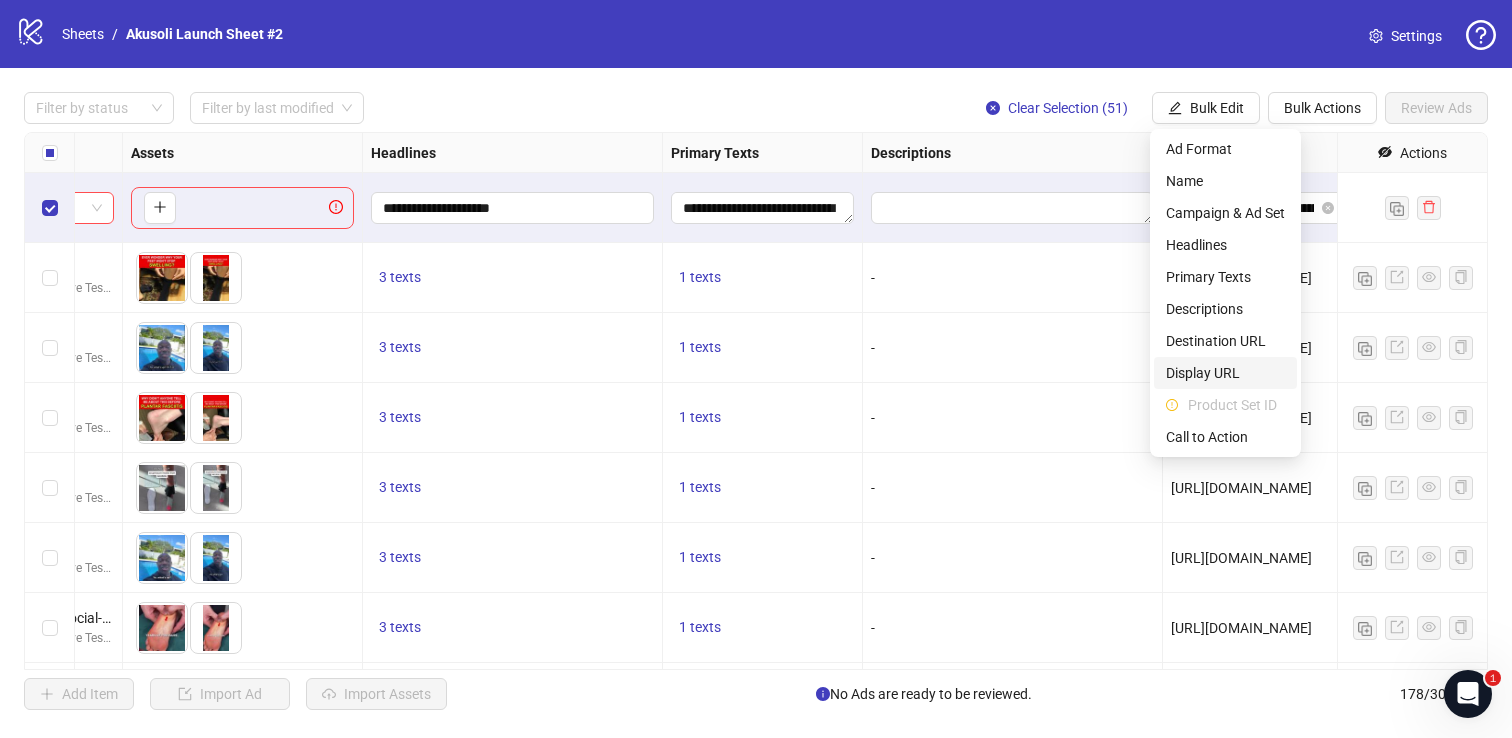 click on "Display URL" at bounding box center (1225, 373) 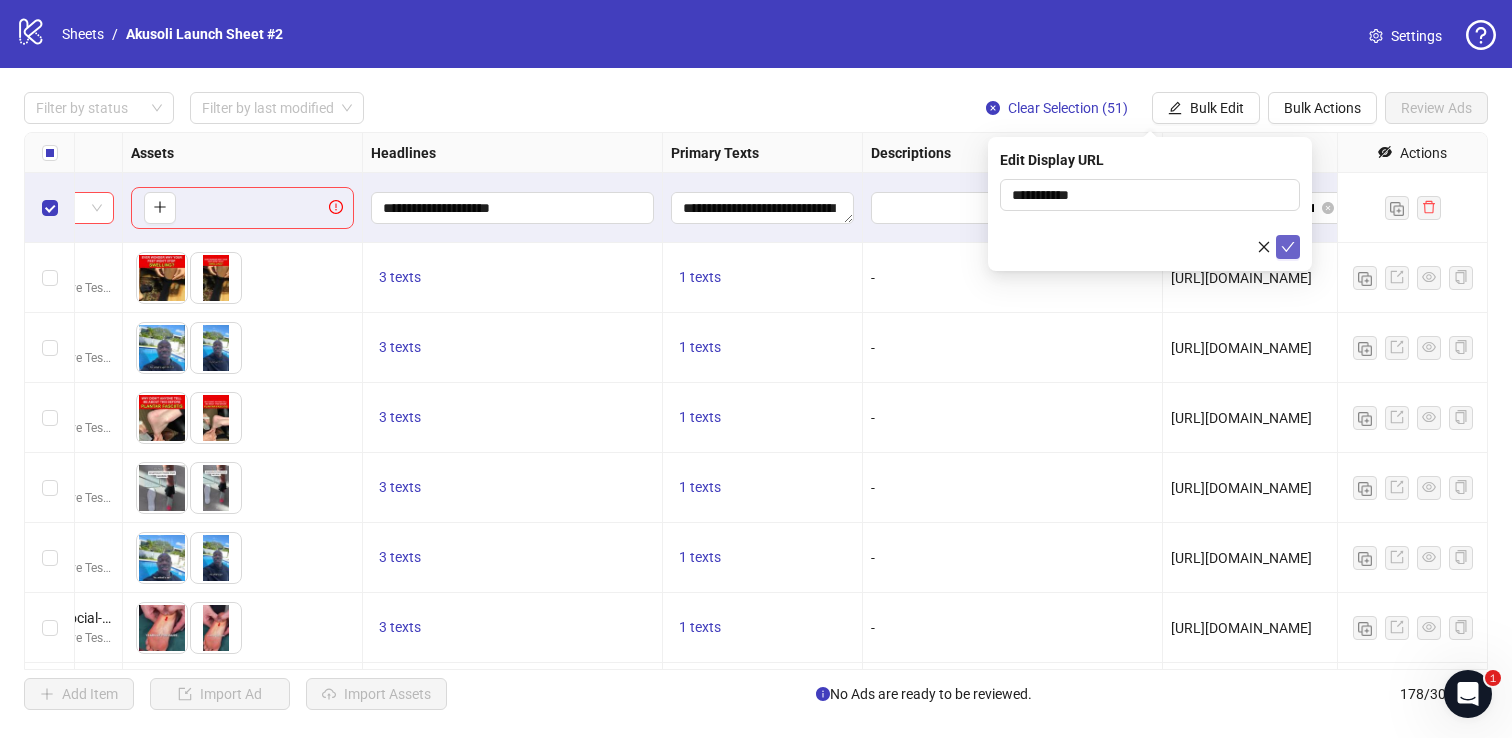 click 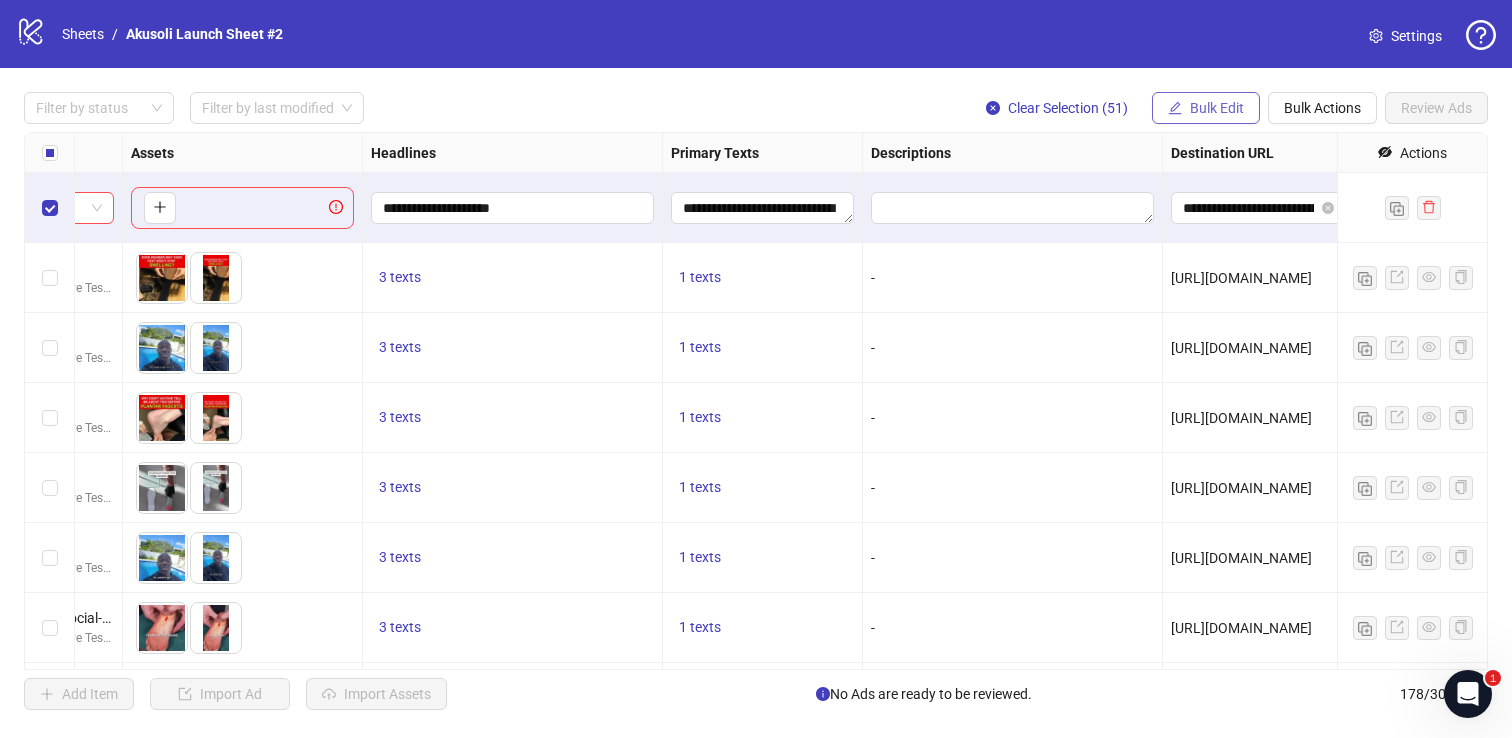 click 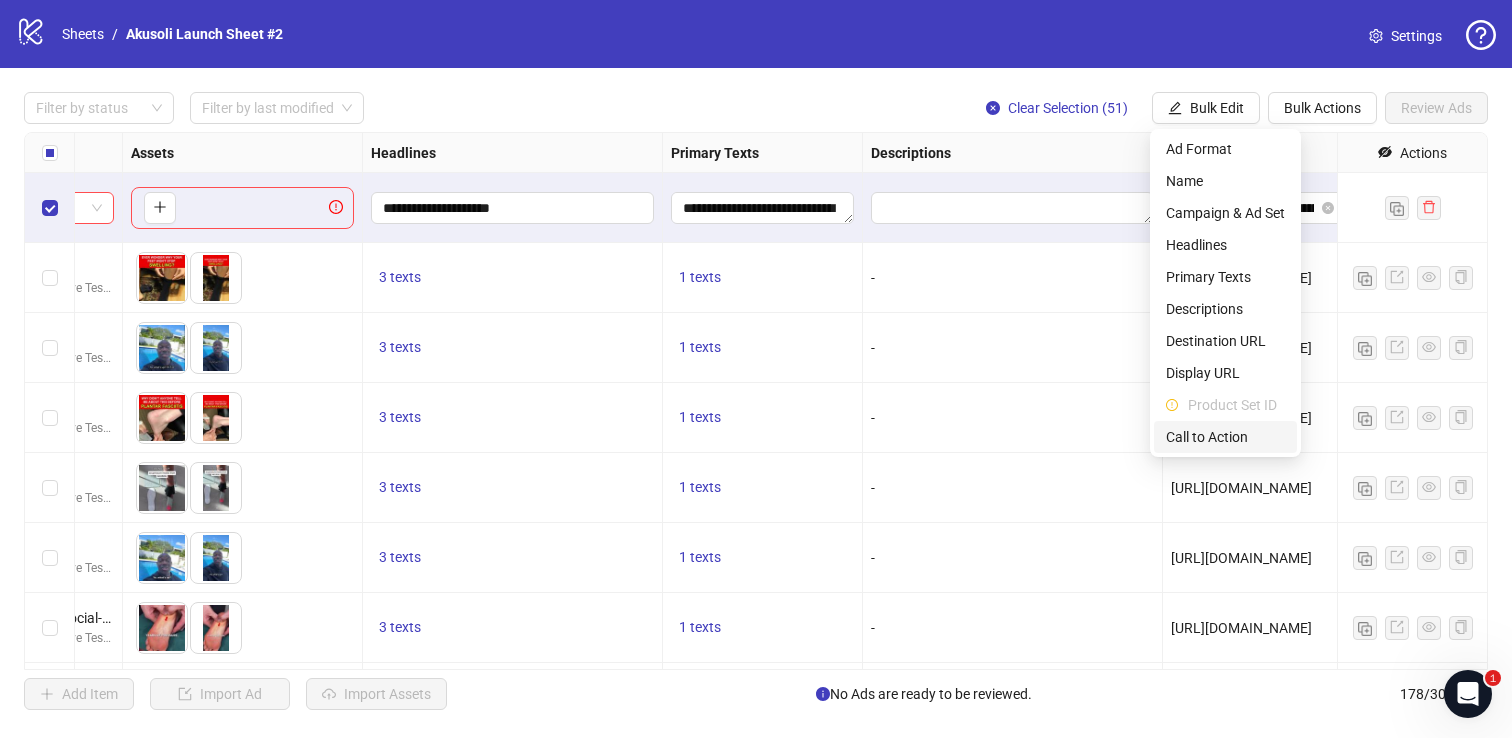click on "Call to Action" at bounding box center (1225, 437) 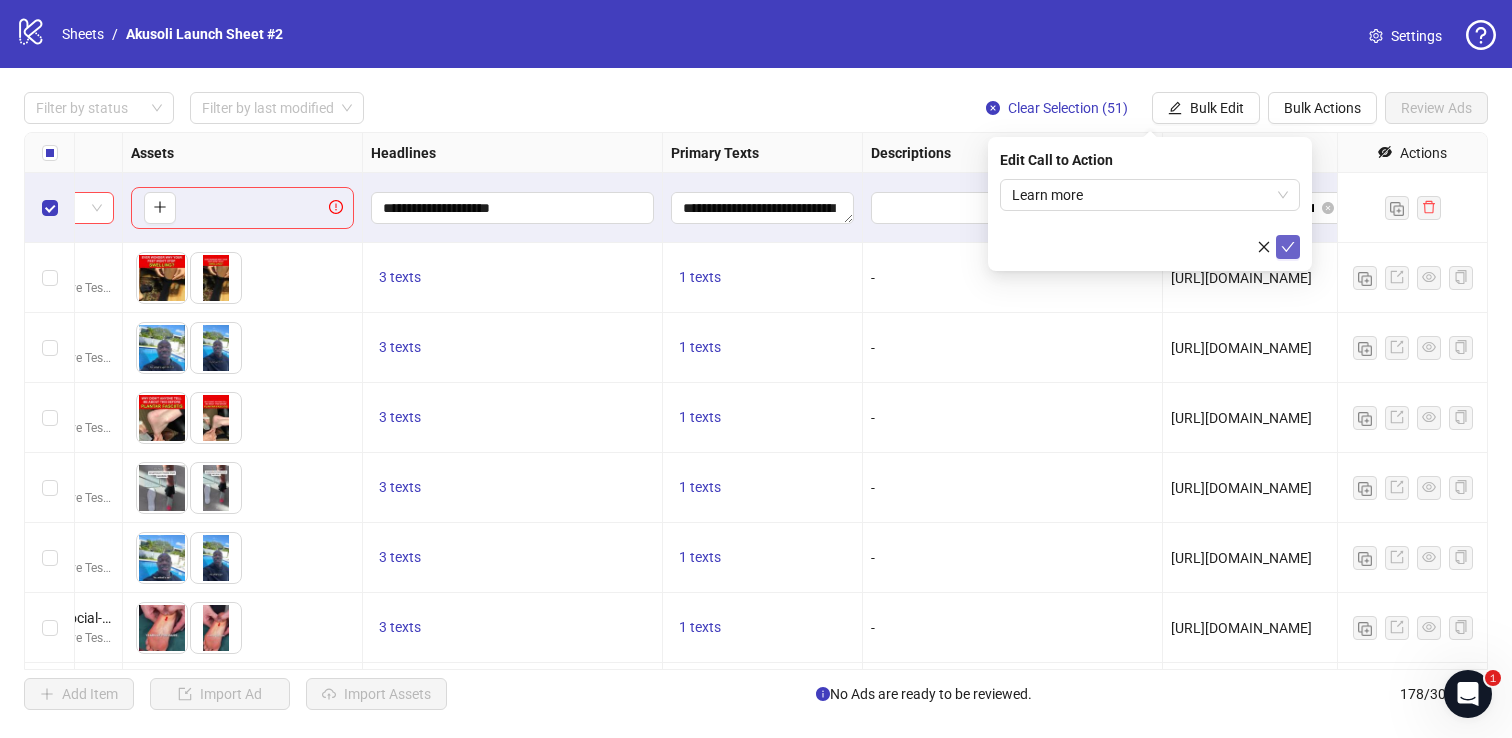 click at bounding box center (1288, 247) 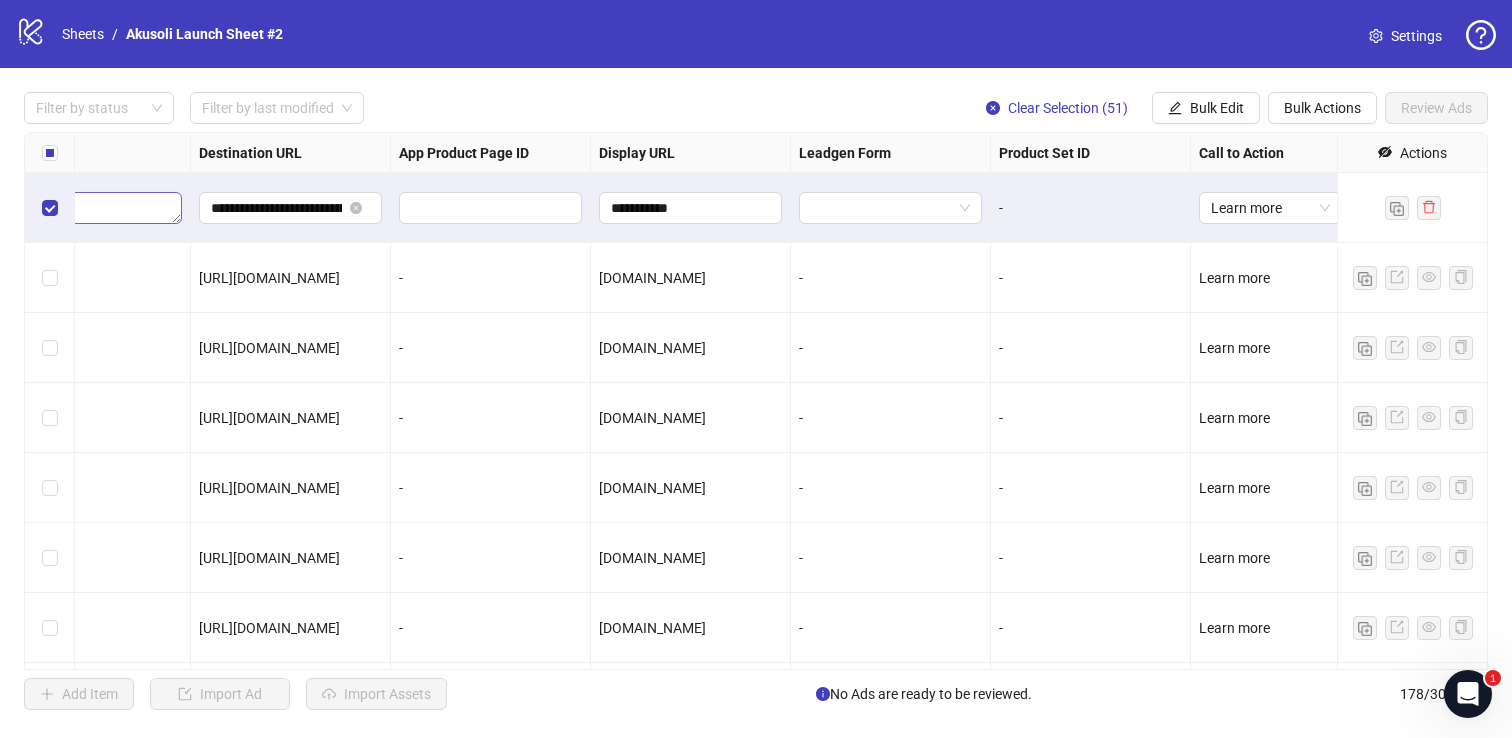 scroll, scrollTop: 0, scrollLeft: 1808, axis: horizontal 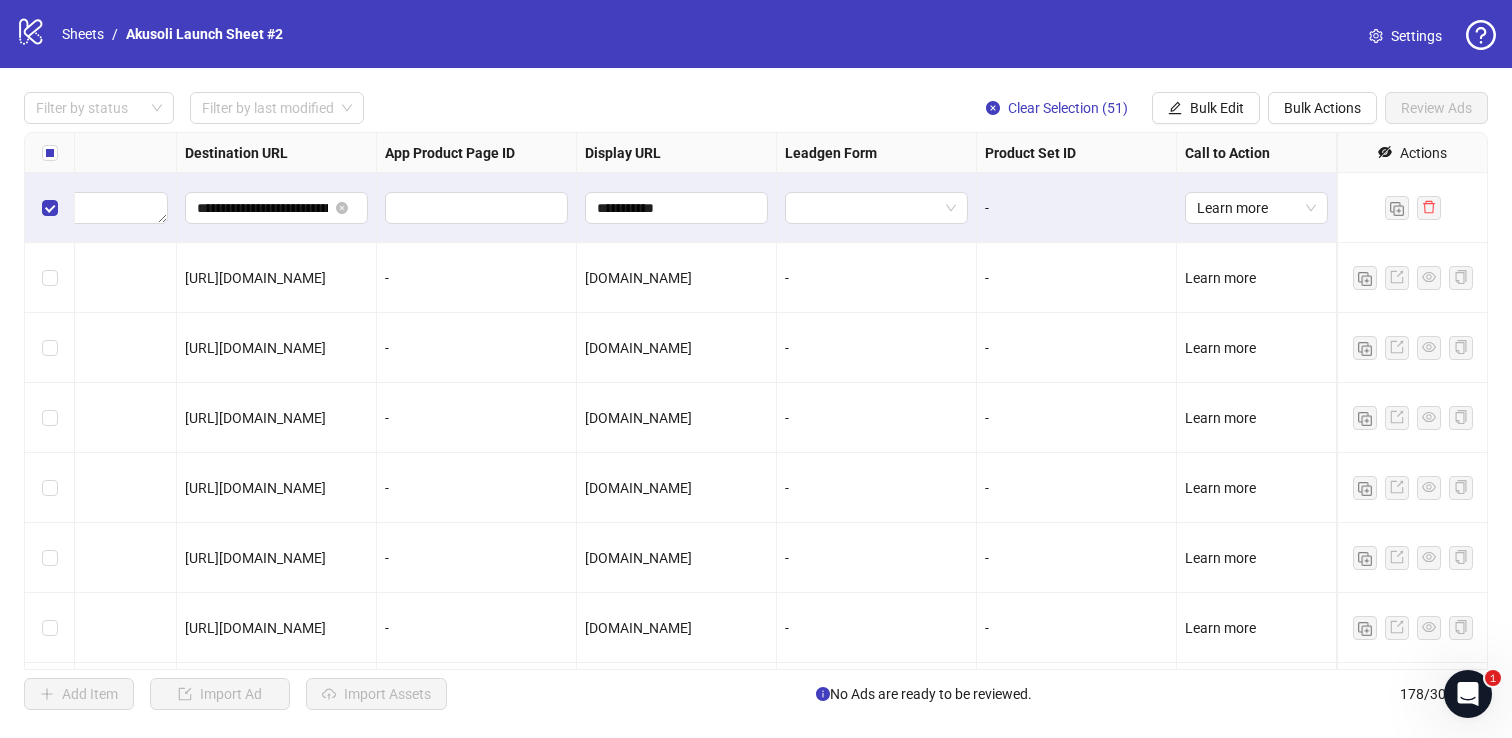 click on "Settings" at bounding box center [1405, 36] 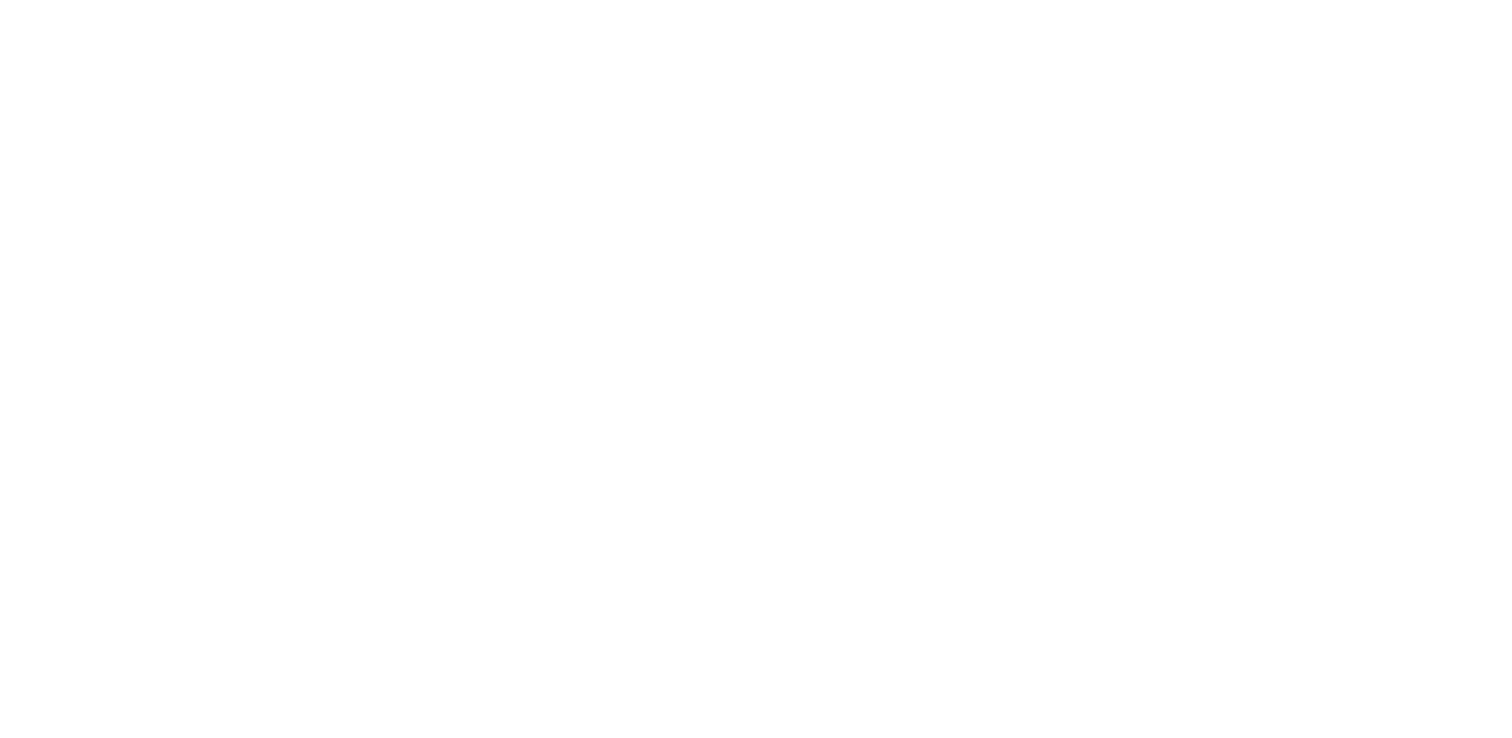 scroll, scrollTop: 0, scrollLeft: 0, axis: both 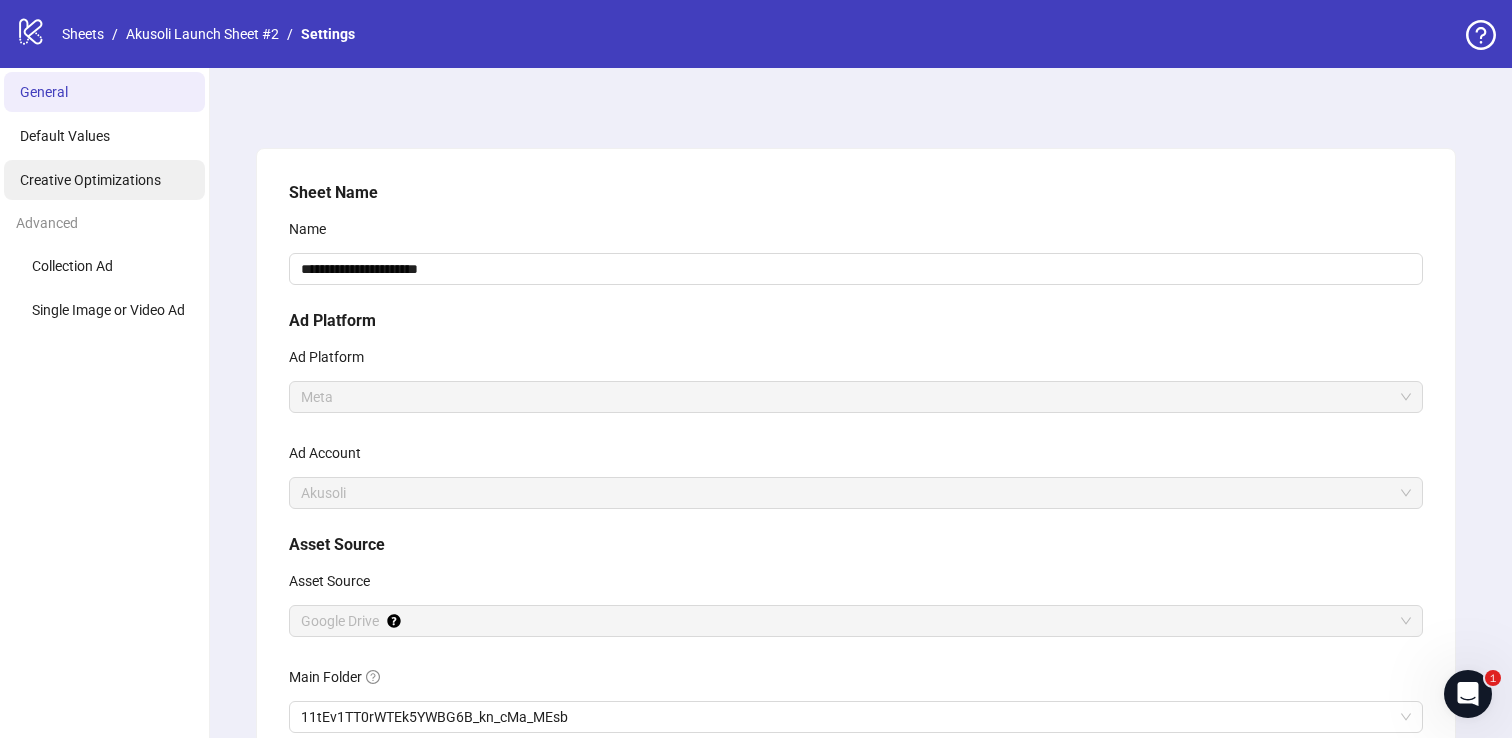 click on "Creative Optimizations" at bounding box center (104, 180) 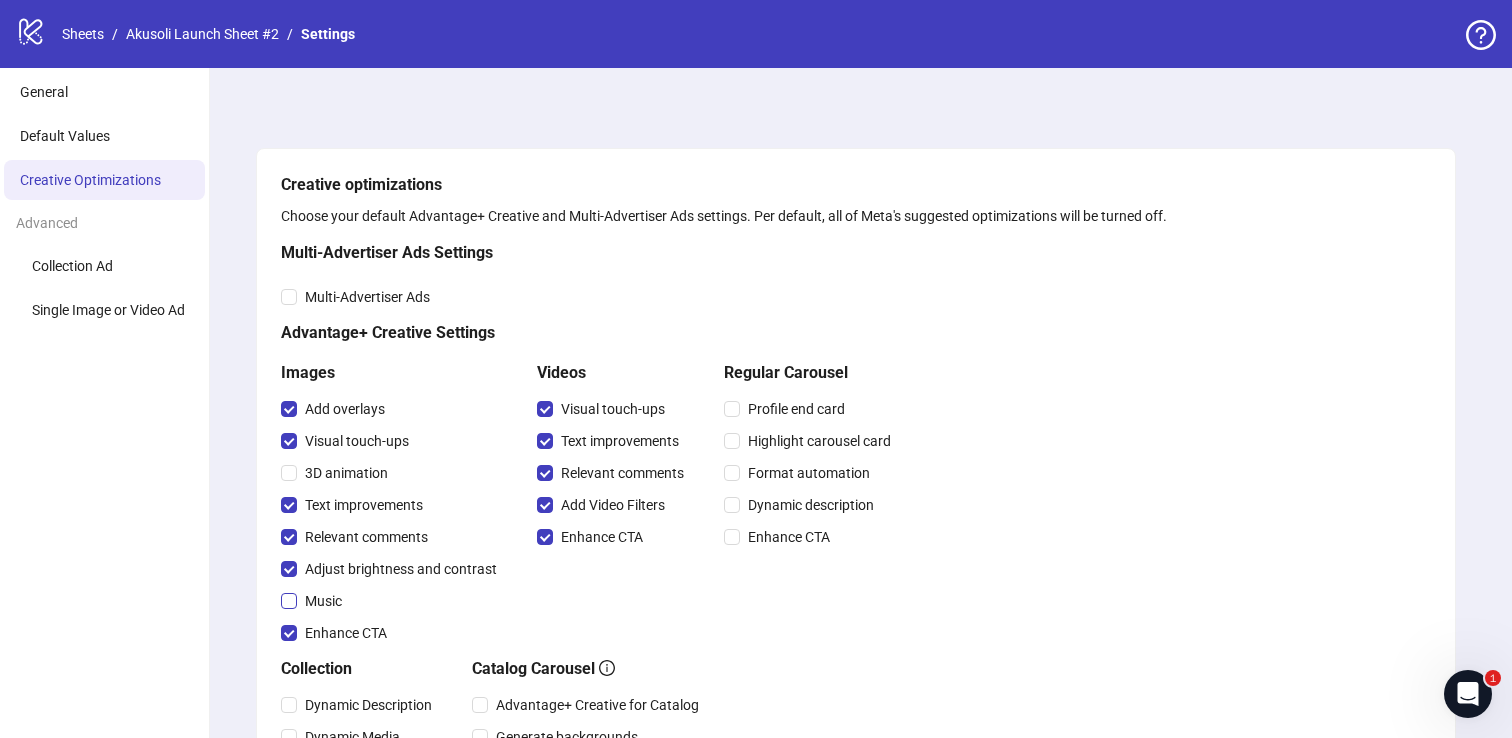 click on "Music" at bounding box center (323, 601) 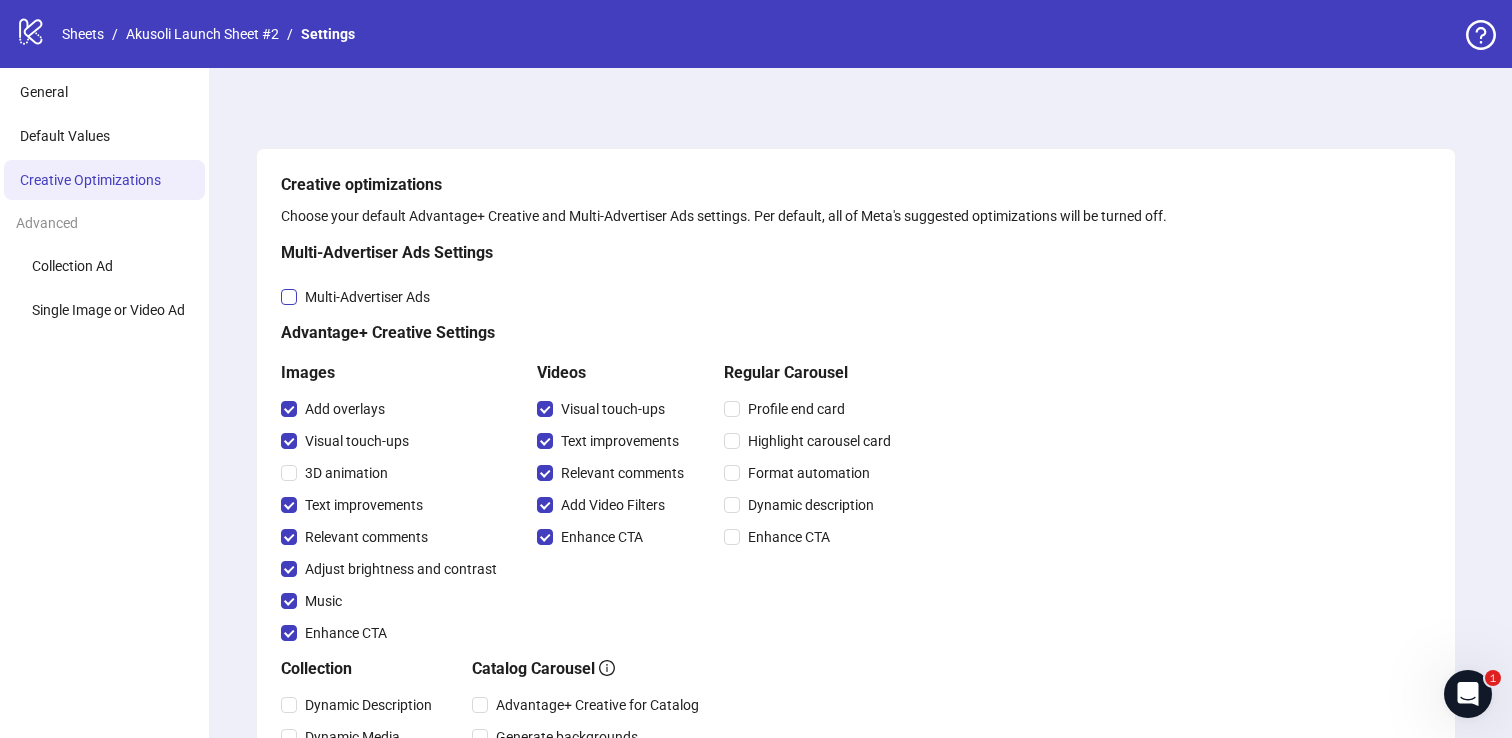 click on "Multi-Advertiser Ads" at bounding box center [367, 297] 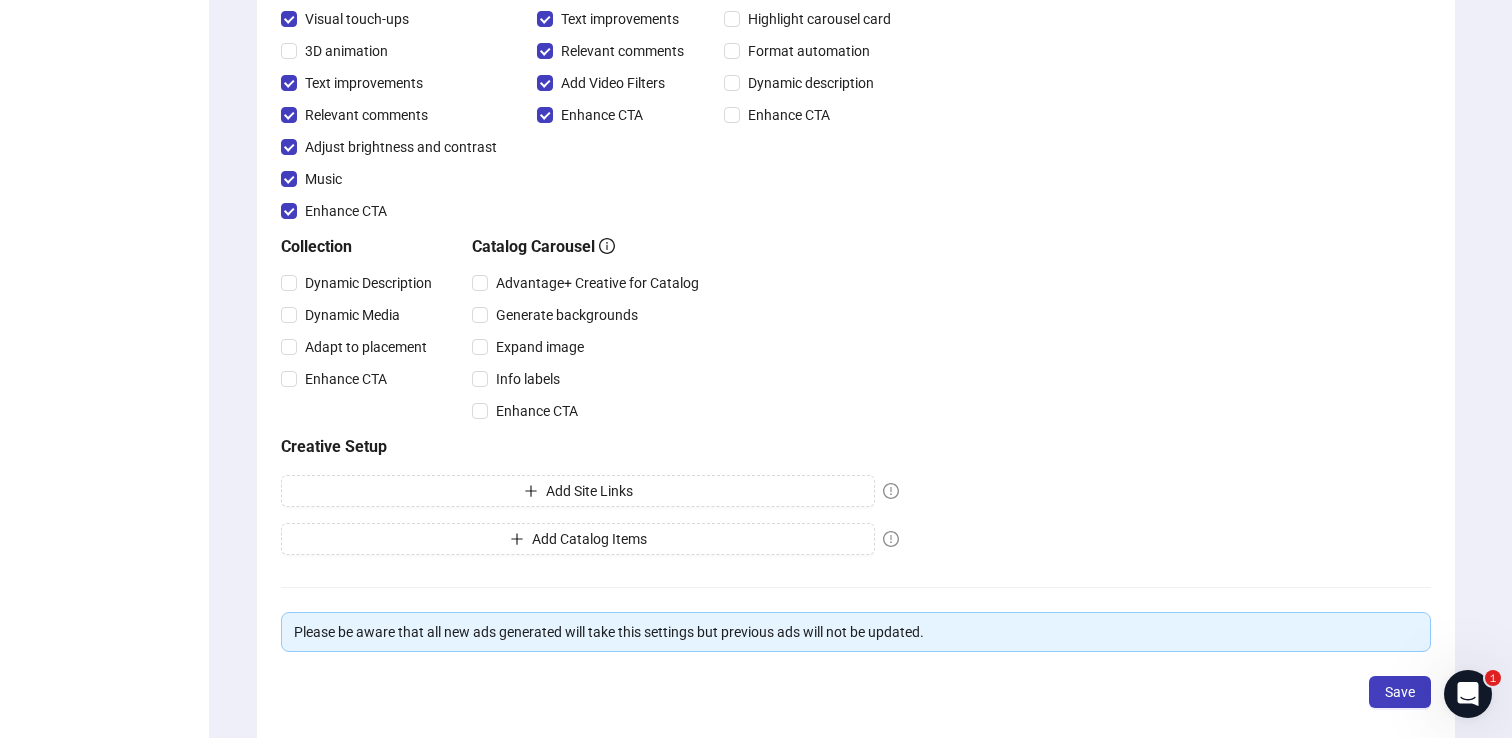 scroll, scrollTop: 0, scrollLeft: 0, axis: both 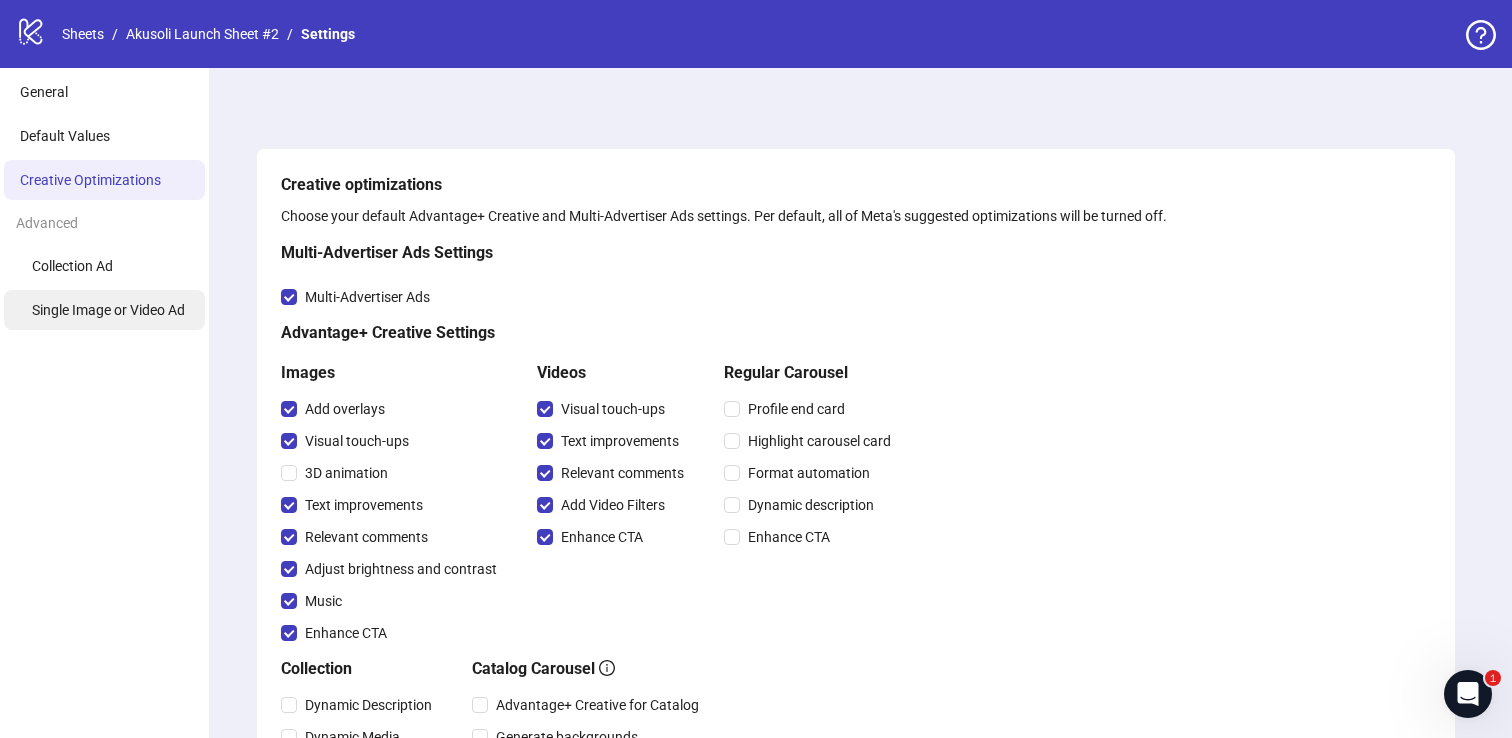 click on "Single Image or Video Ad" at bounding box center [108, 310] 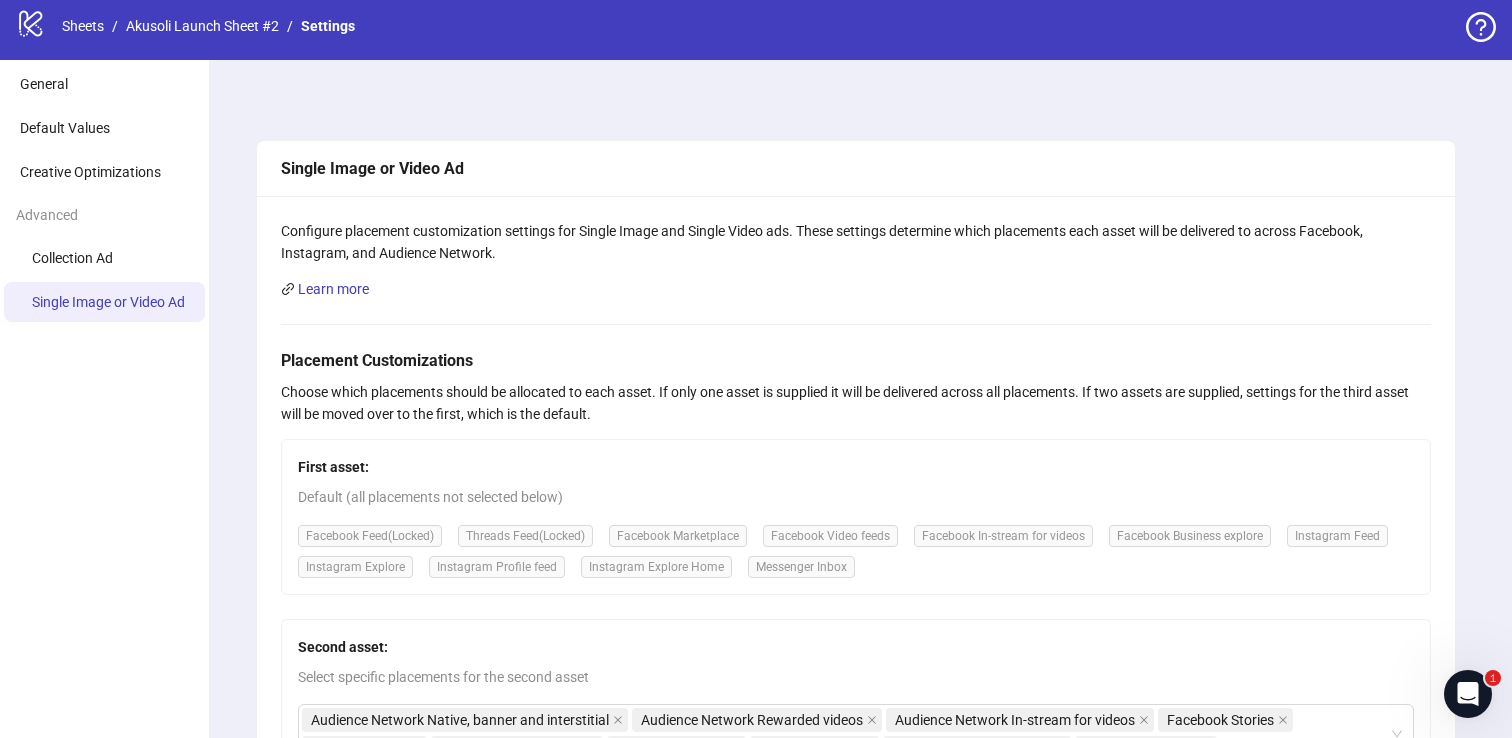 scroll, scrollTop: 0, scrollLeft: 0, axis: both 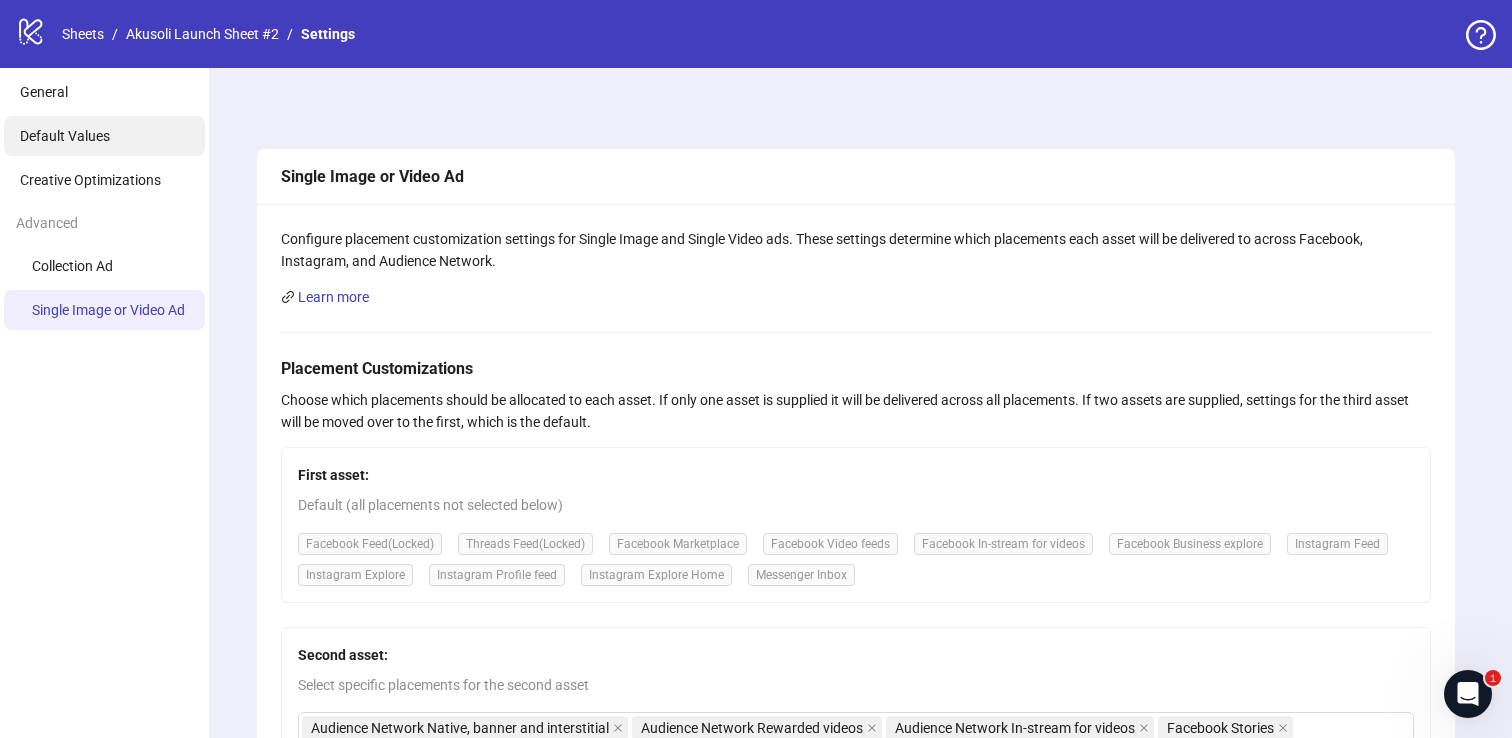 click on "Default Values" at bounding box center [65, 136] 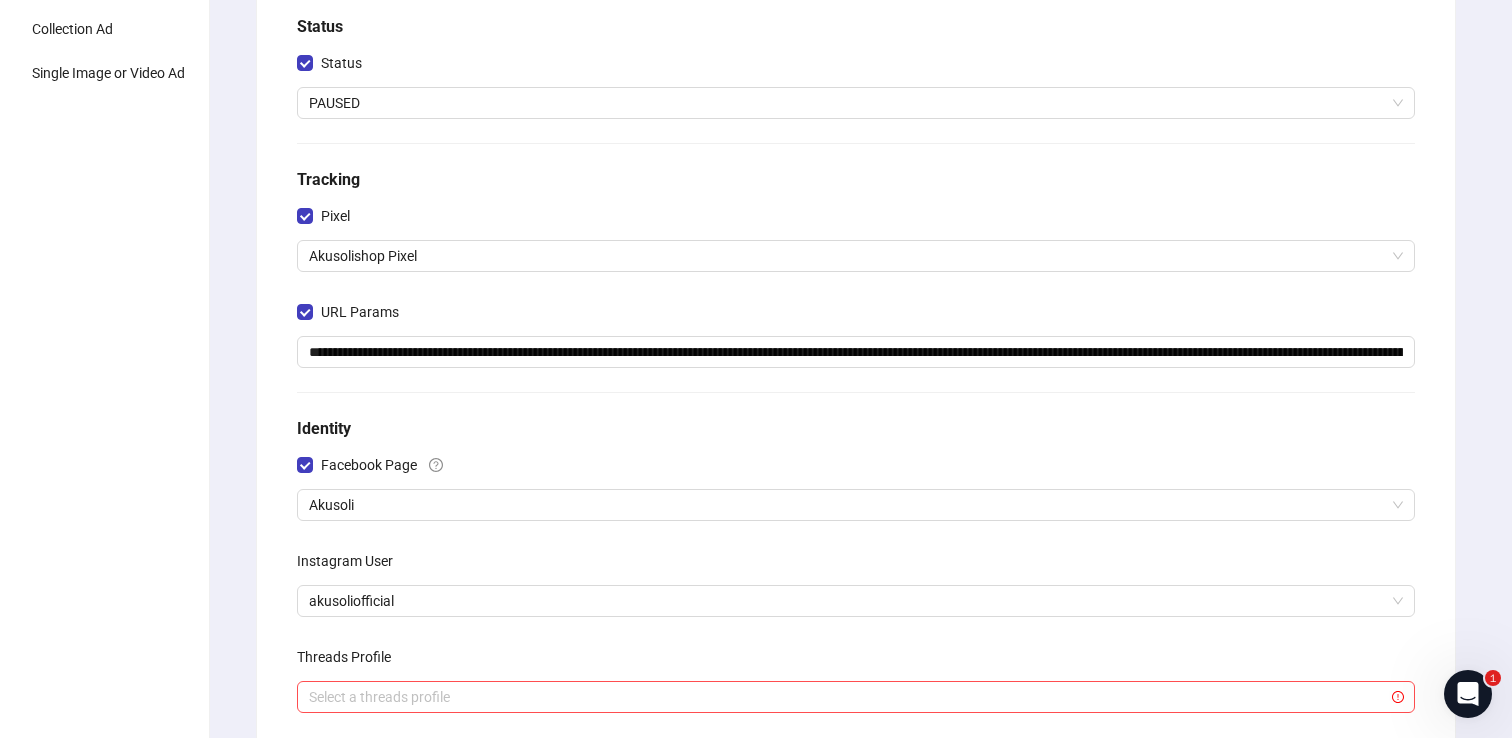 scroll, scrollTop: 0, scrollLeft: 0, axis: both 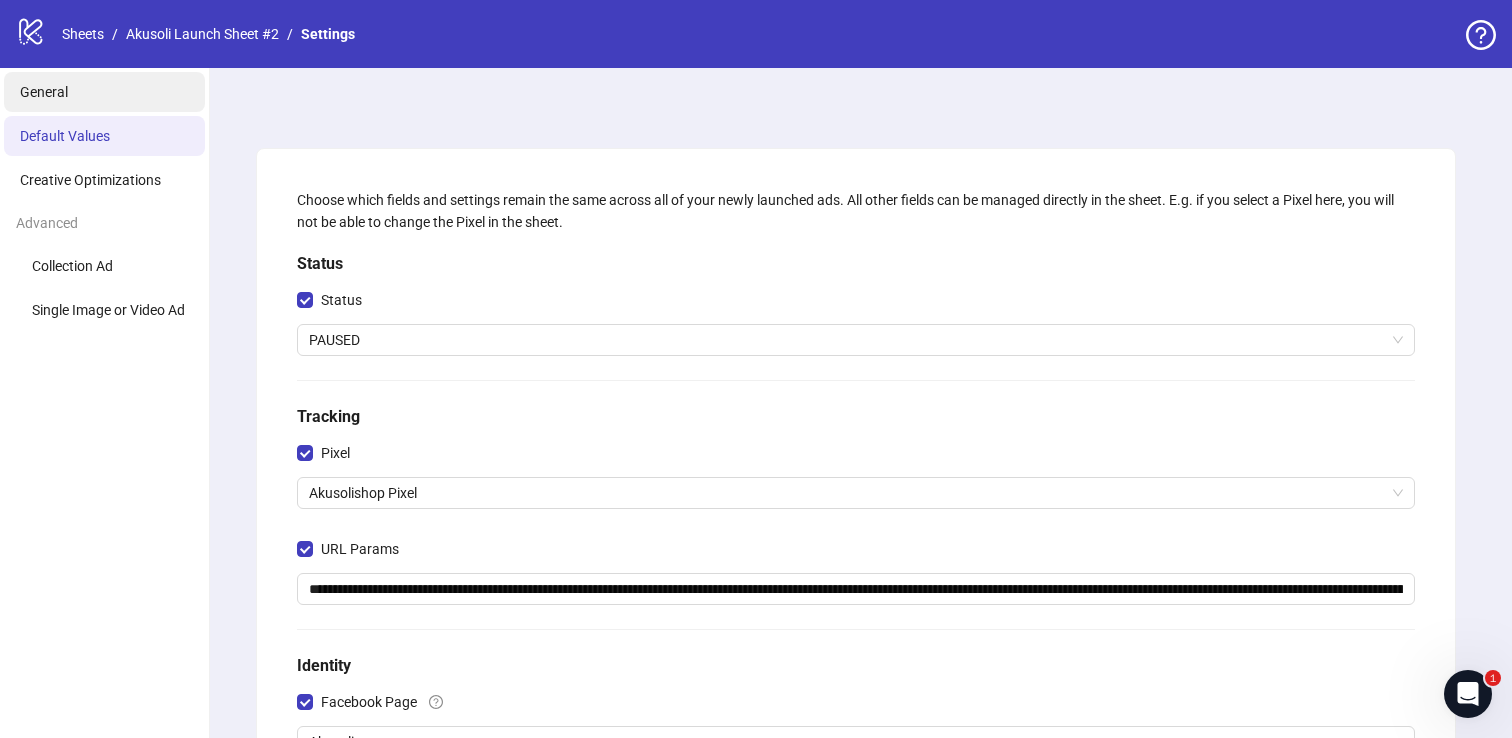 click on "General" at bounding box center (104, 92) 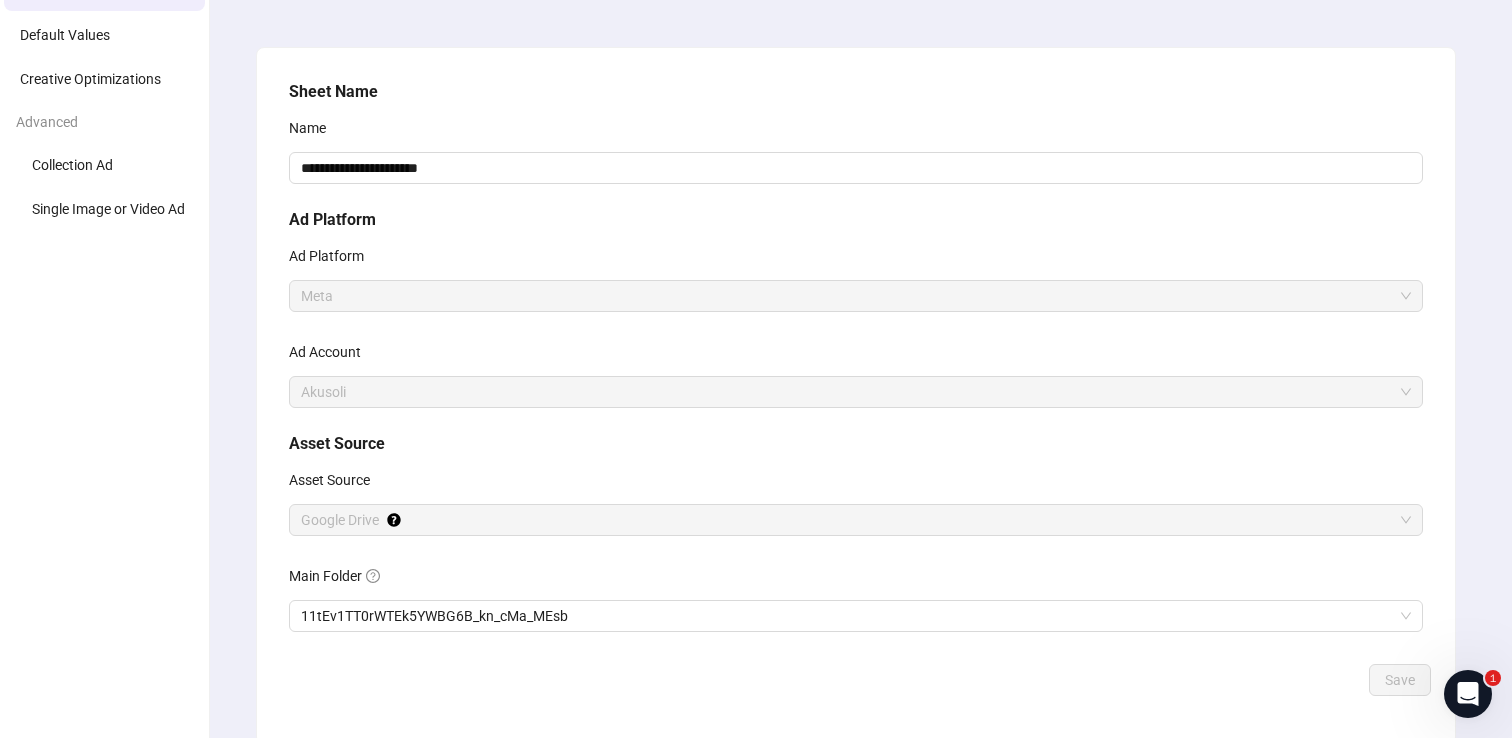 scroll, scrollTop: 0, scrollLeft: 0, axis: both 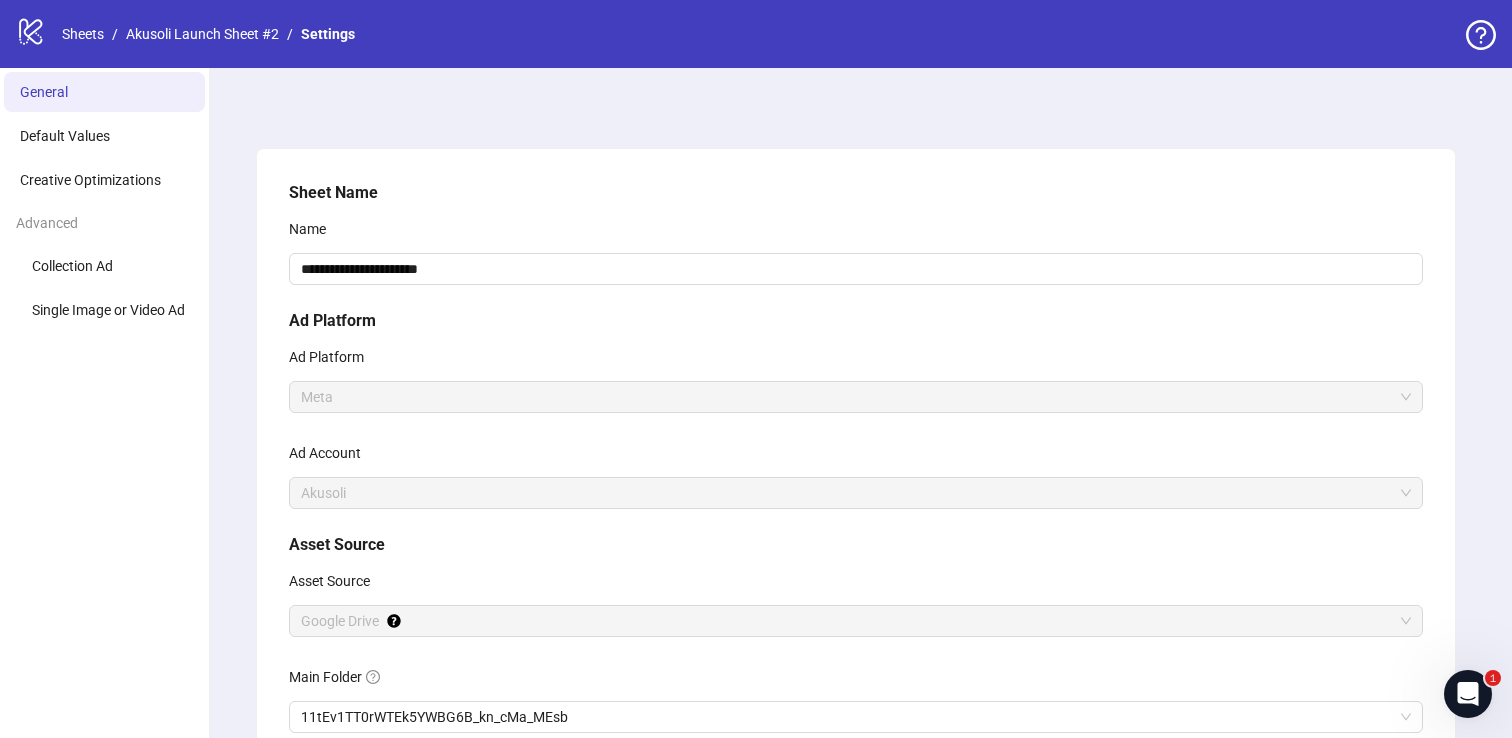click on "logo/logo-mobile Sheets / Akusoli Launch Sheet #2 / Settings" at bounding box center [756, 34] 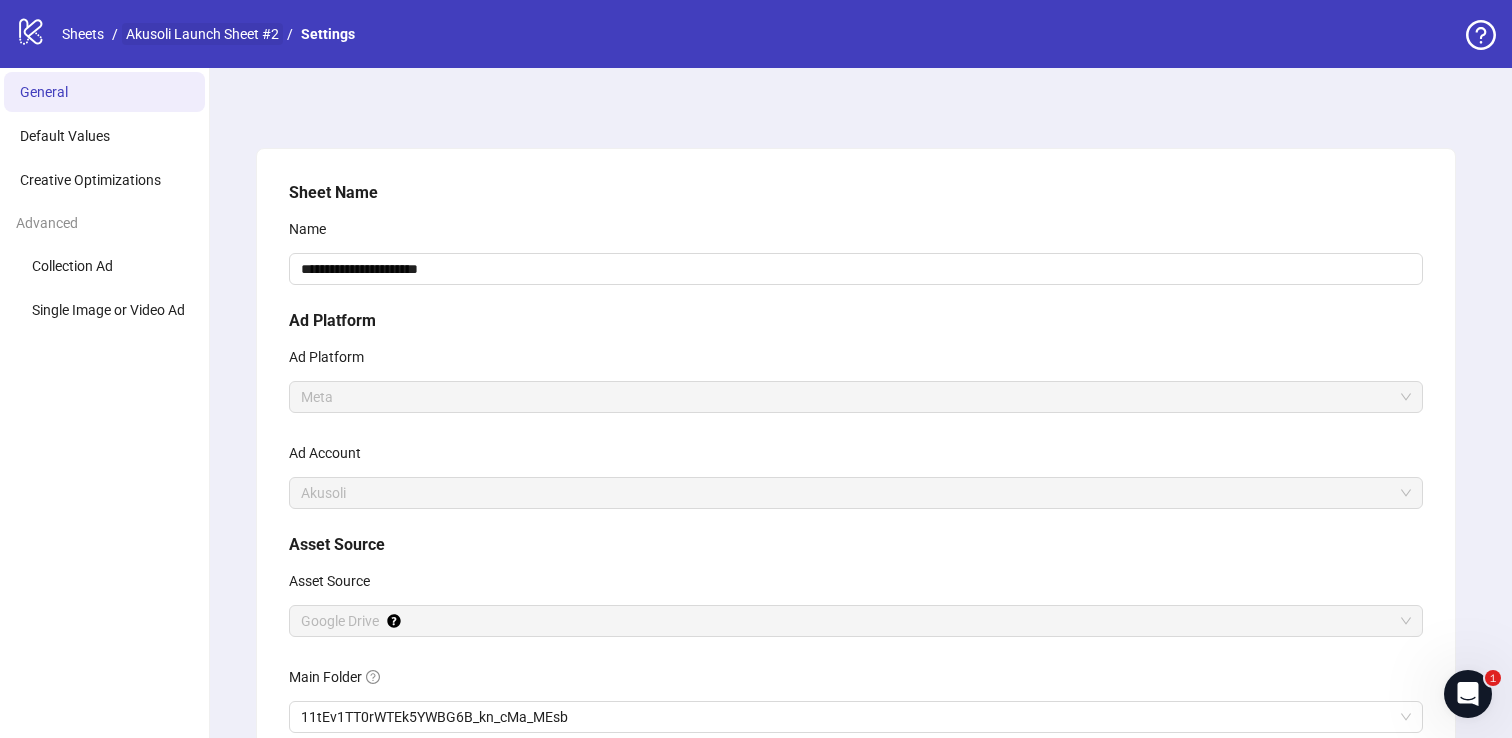 click on "Akusoli Launch Sheet #2" at bounding box center (202, 34) 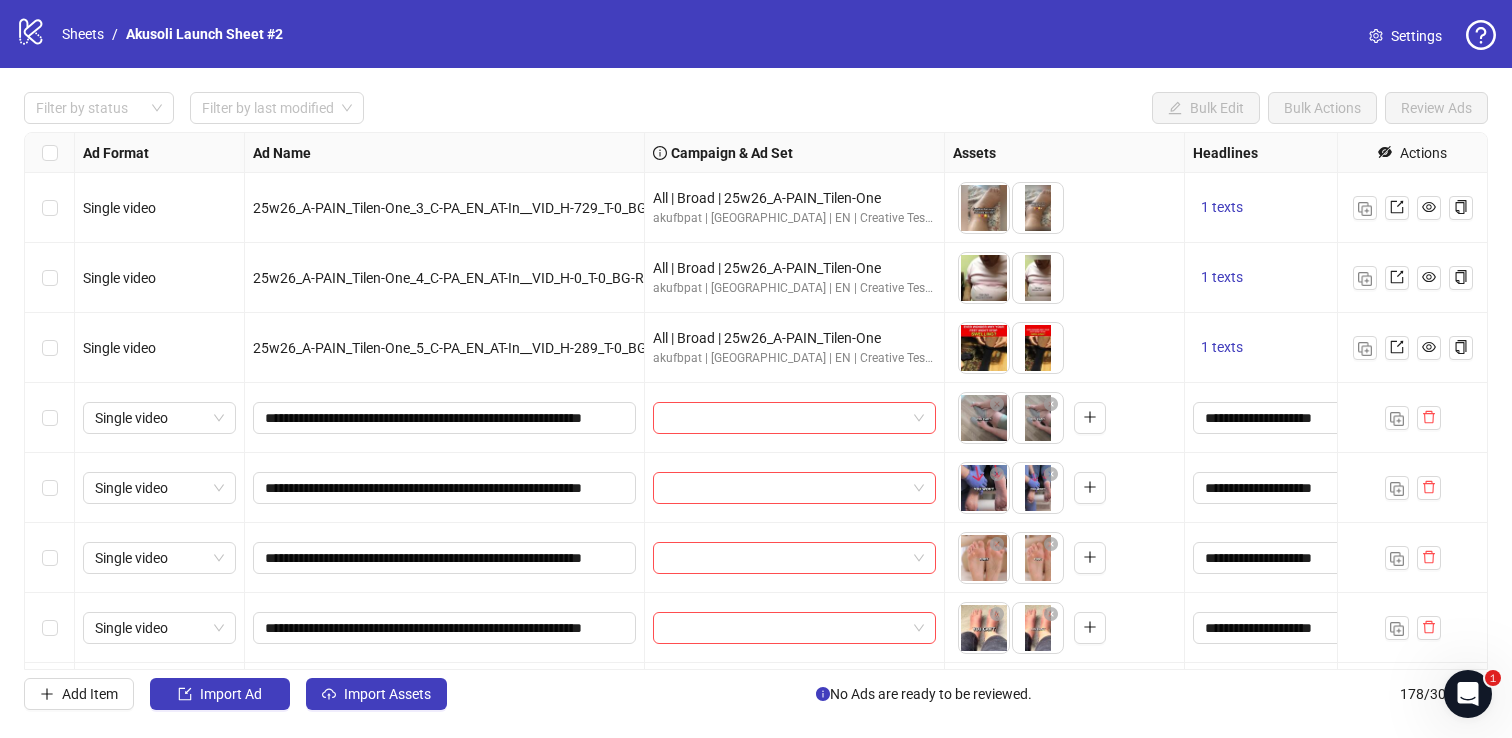 scroll, scrollTop: 8778, scrollLeft: 0, axis: vertical 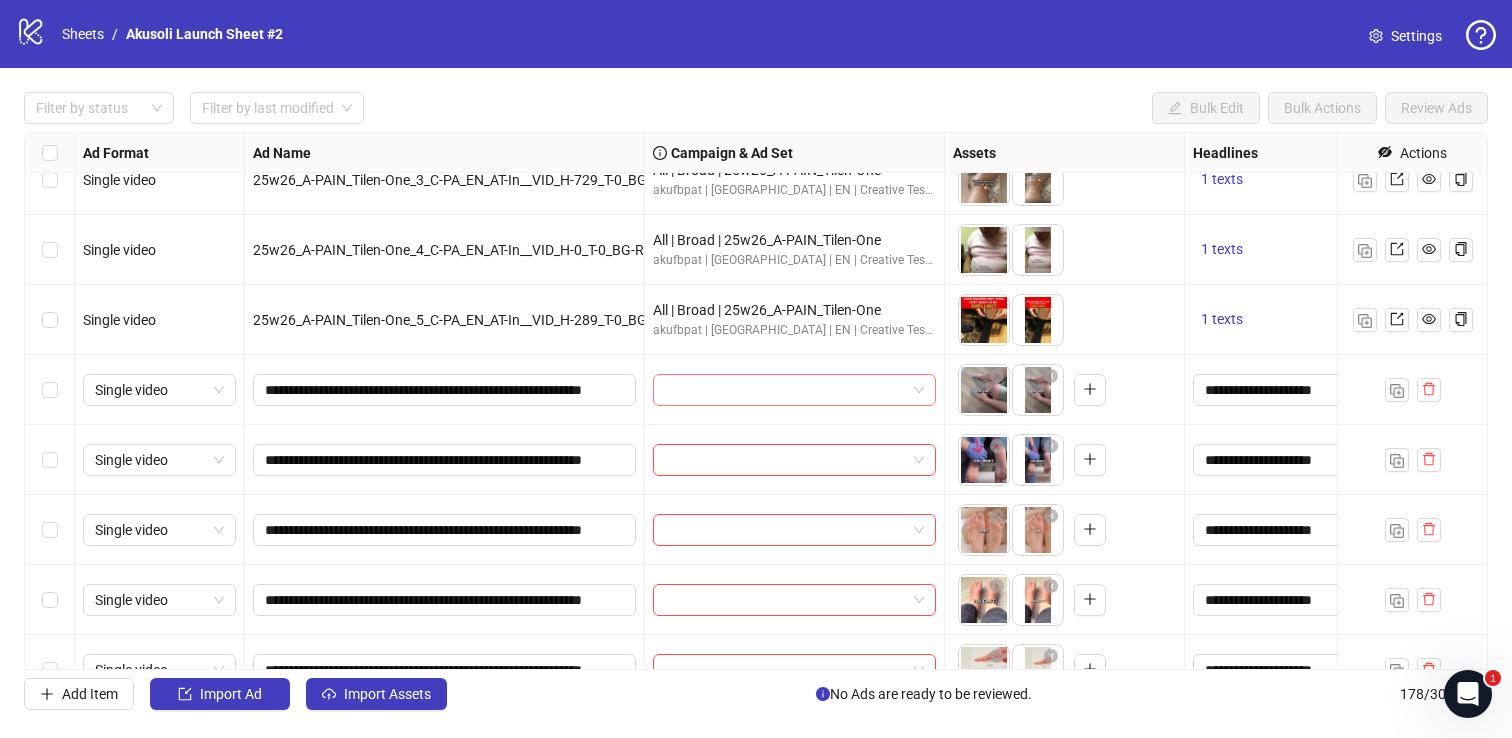 click at bounding box center (785, 390) 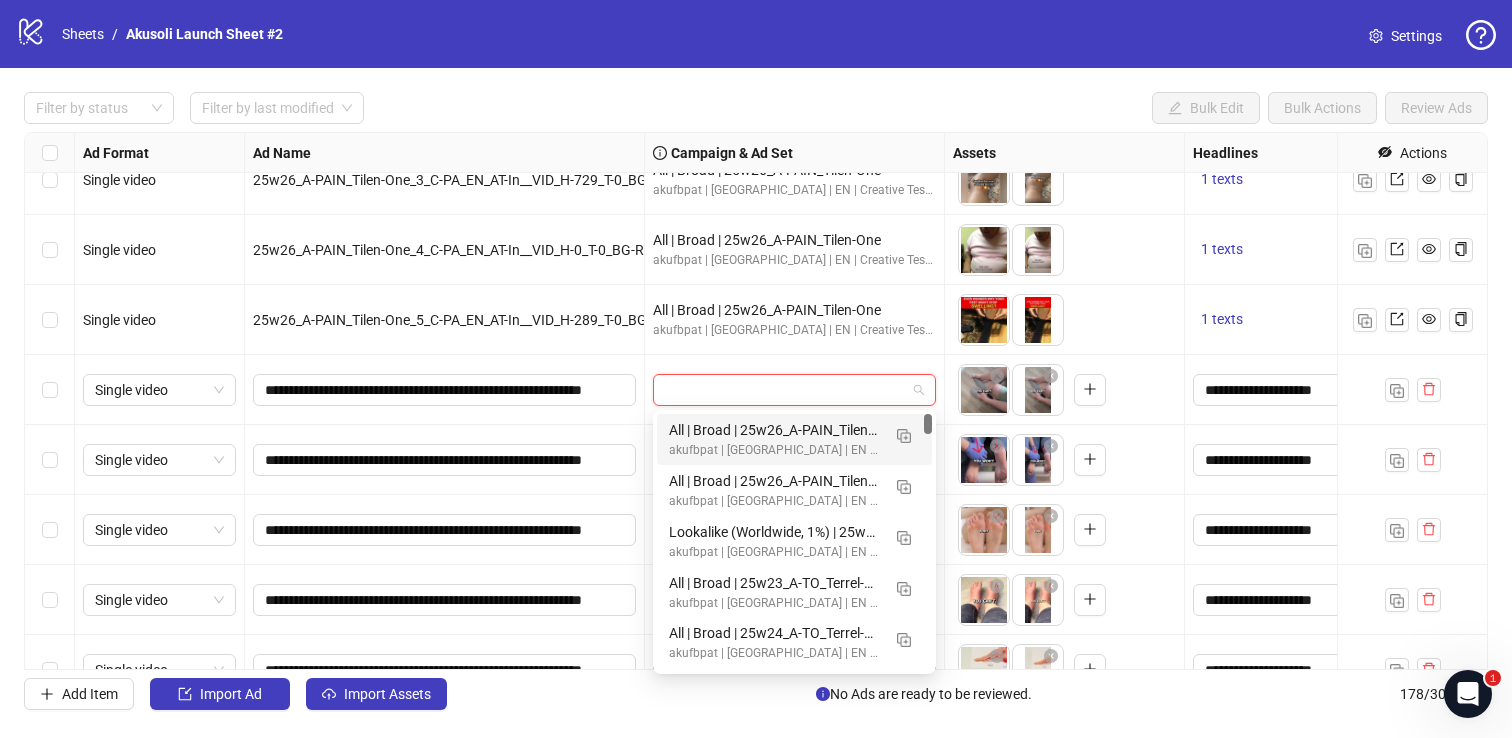 paste on "**********" 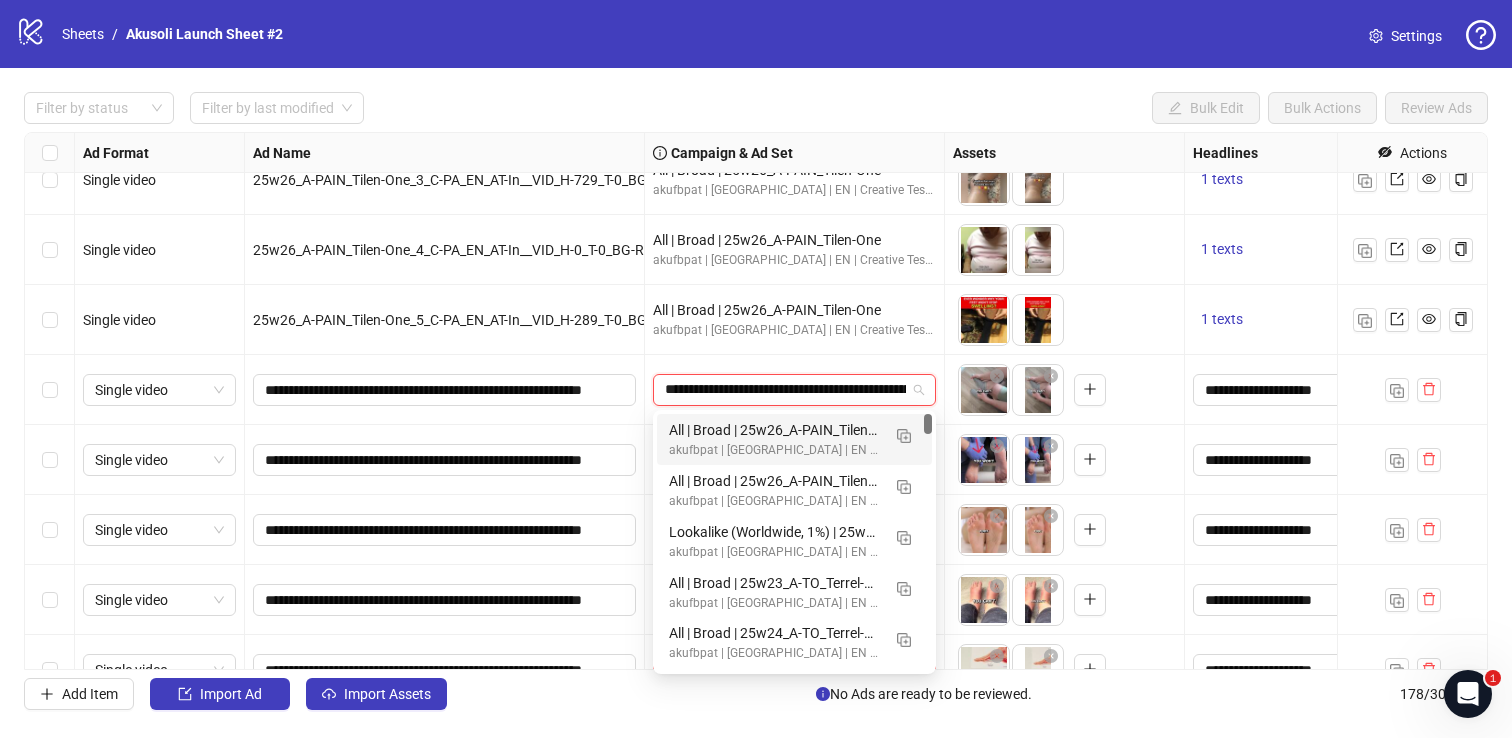 scroll, scrollTop: 0, scrollLeft: 120, axis: horizontal 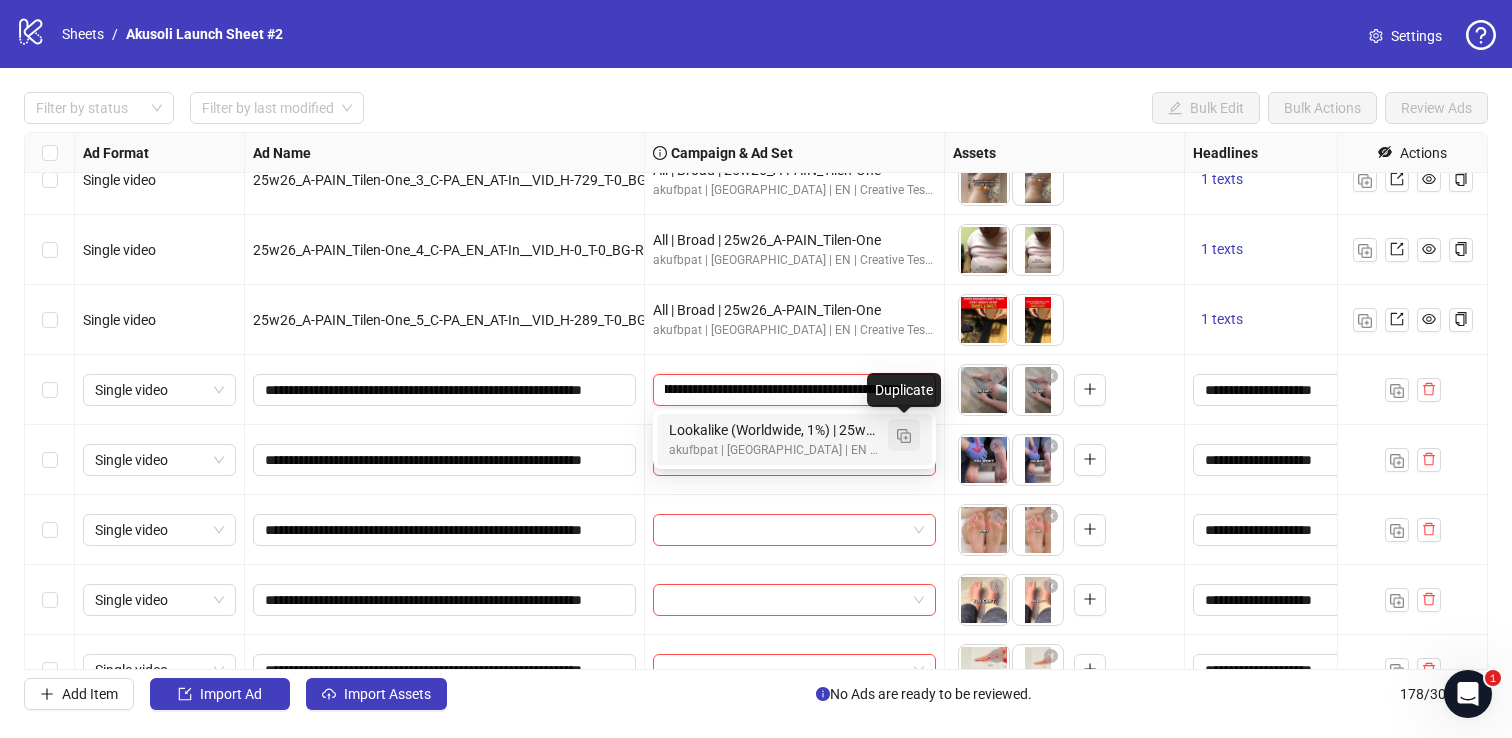 click at bounding box center (904, 435) 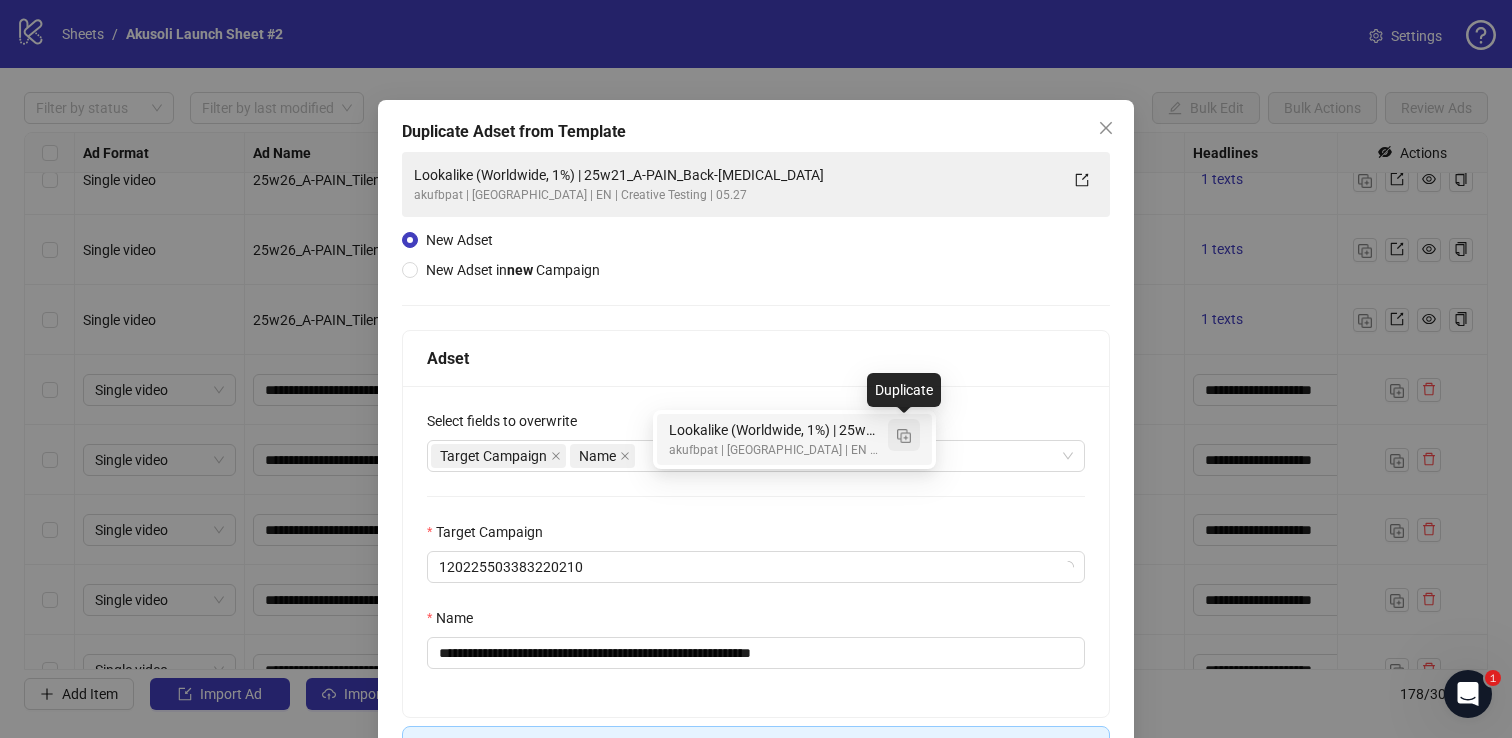 type on "**********" 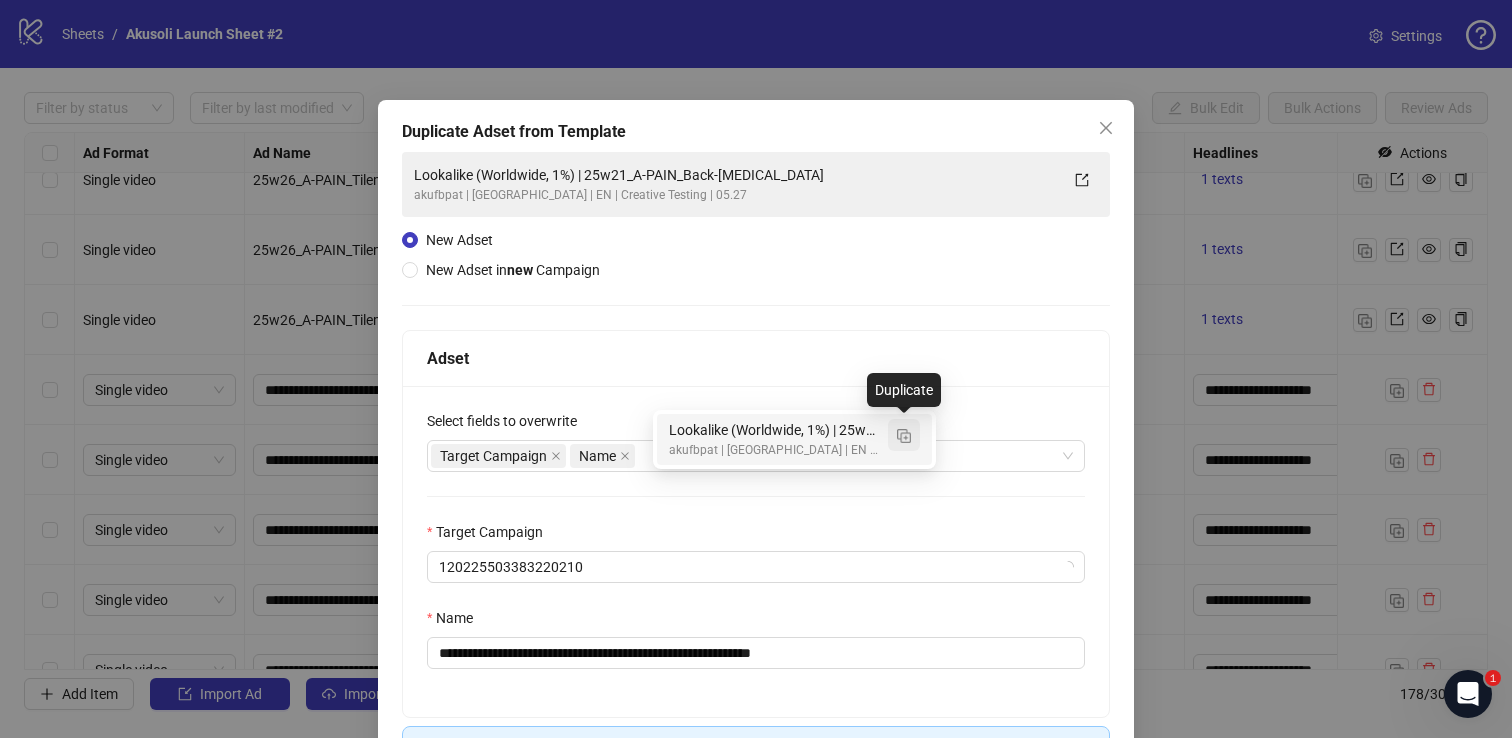 scroll, scrollTop: 0, scrollLeft: 0, axis: both 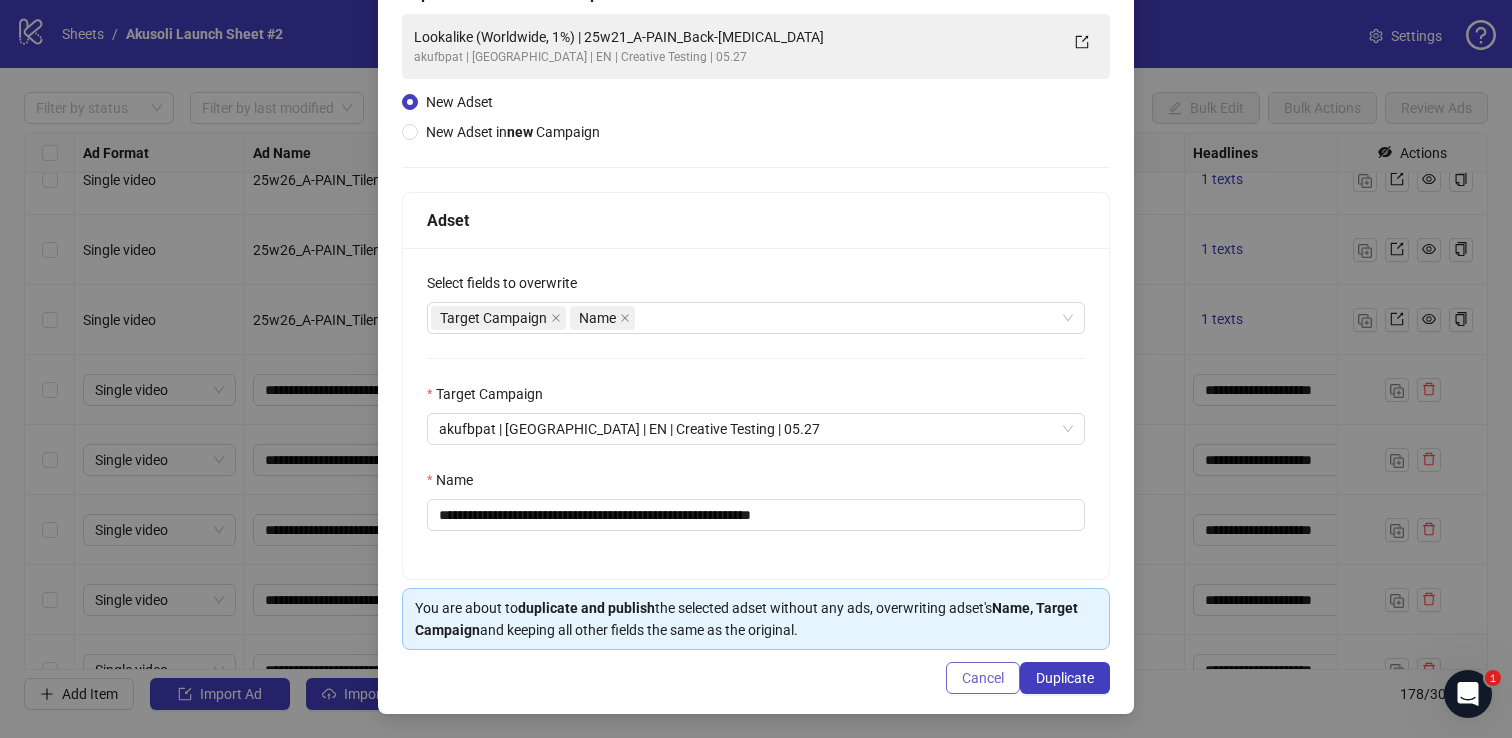 click on "Cancel" at bounding box center (983, 678) 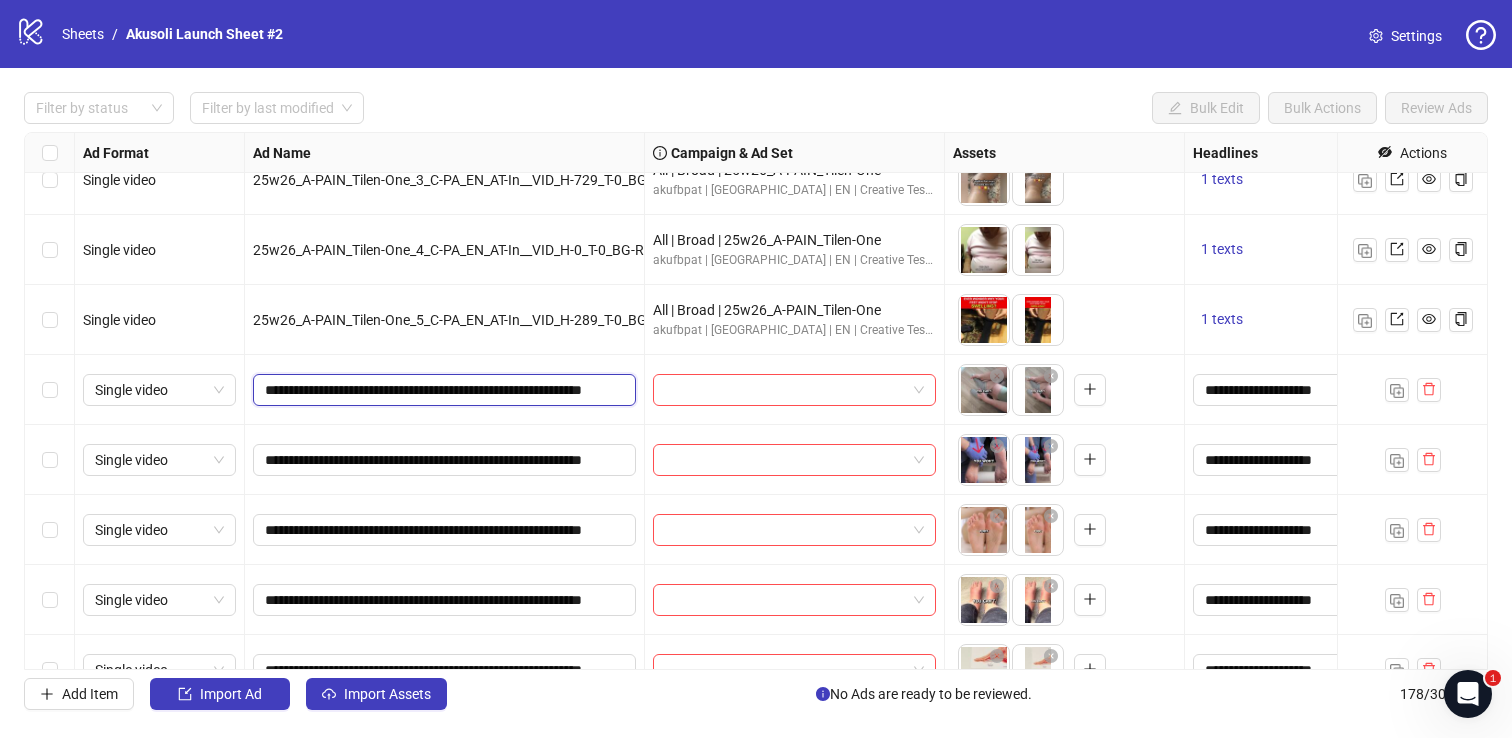 drag, startPoint x: 266, startPoint y: 387, endPoint x: 415, endPoint y: 394, distance: 149.16434 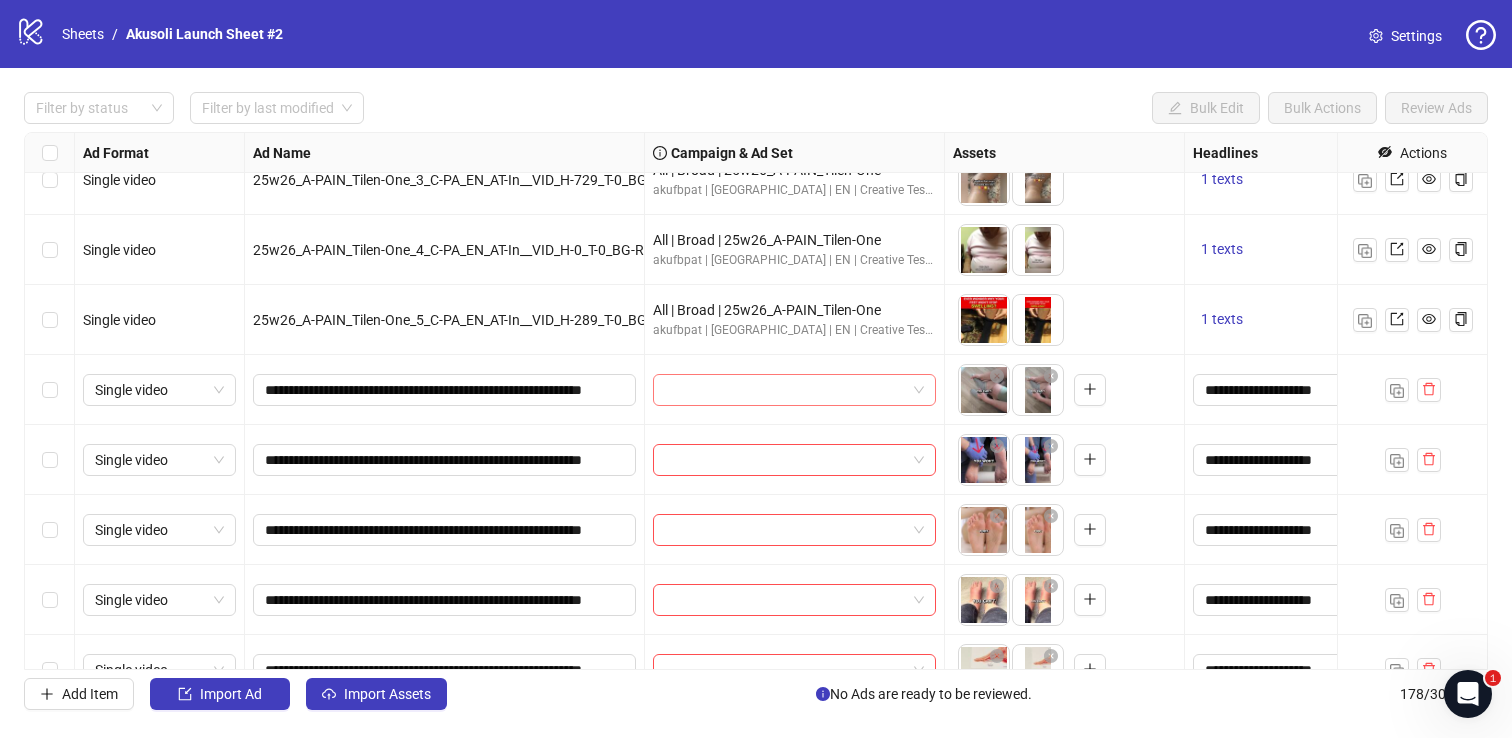 click at bounding box center (785, 390) 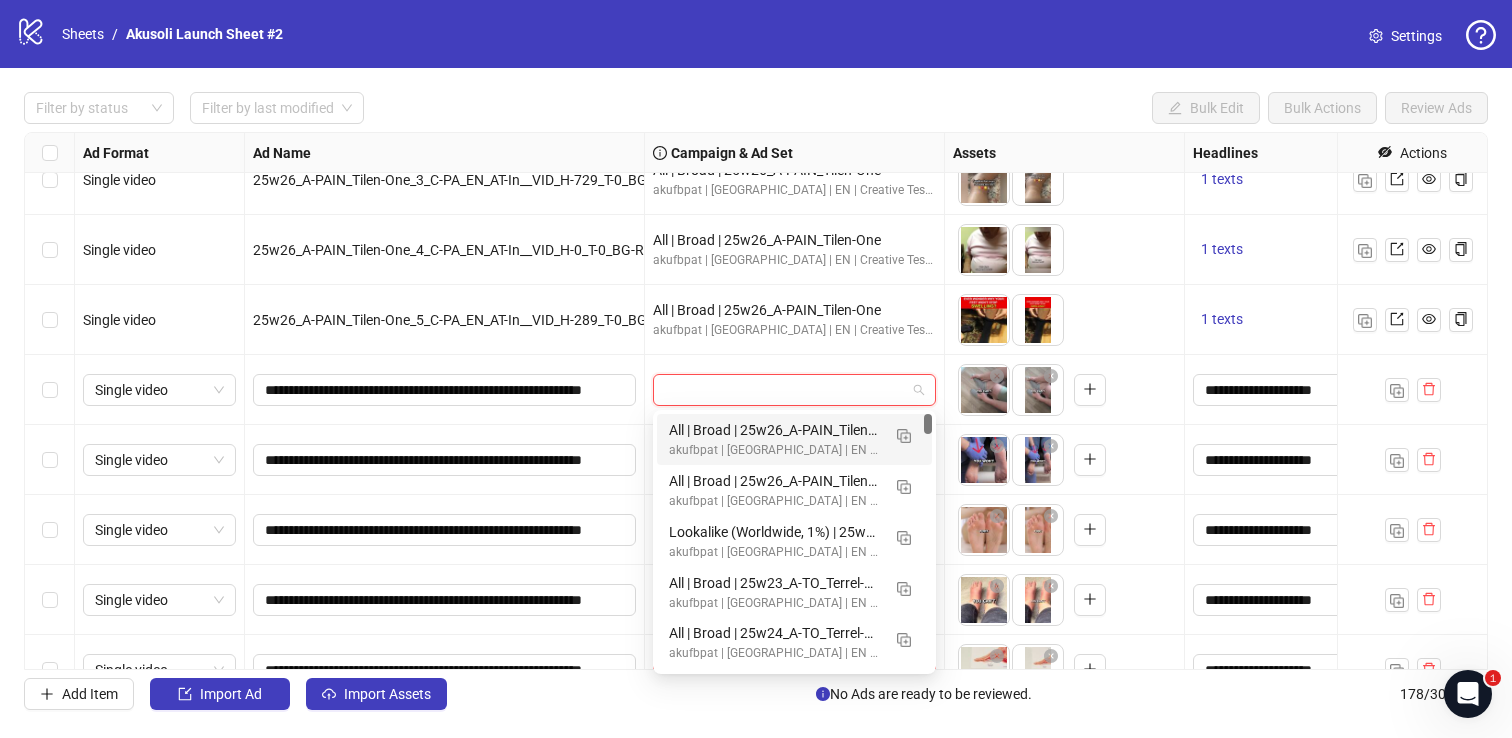 paste on "**********" 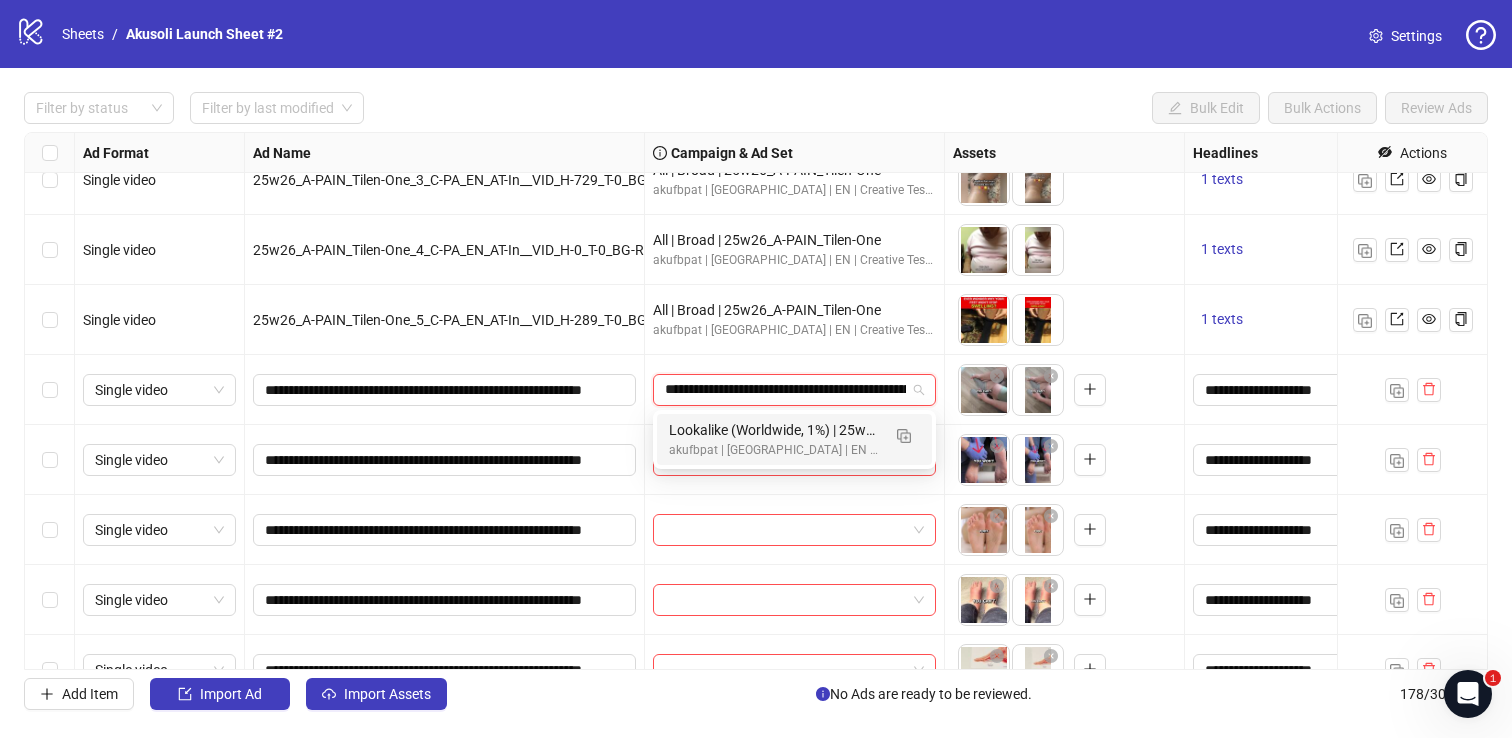 scroll, scrollTop: 0, scrollLeft: 120, axis: horizontal 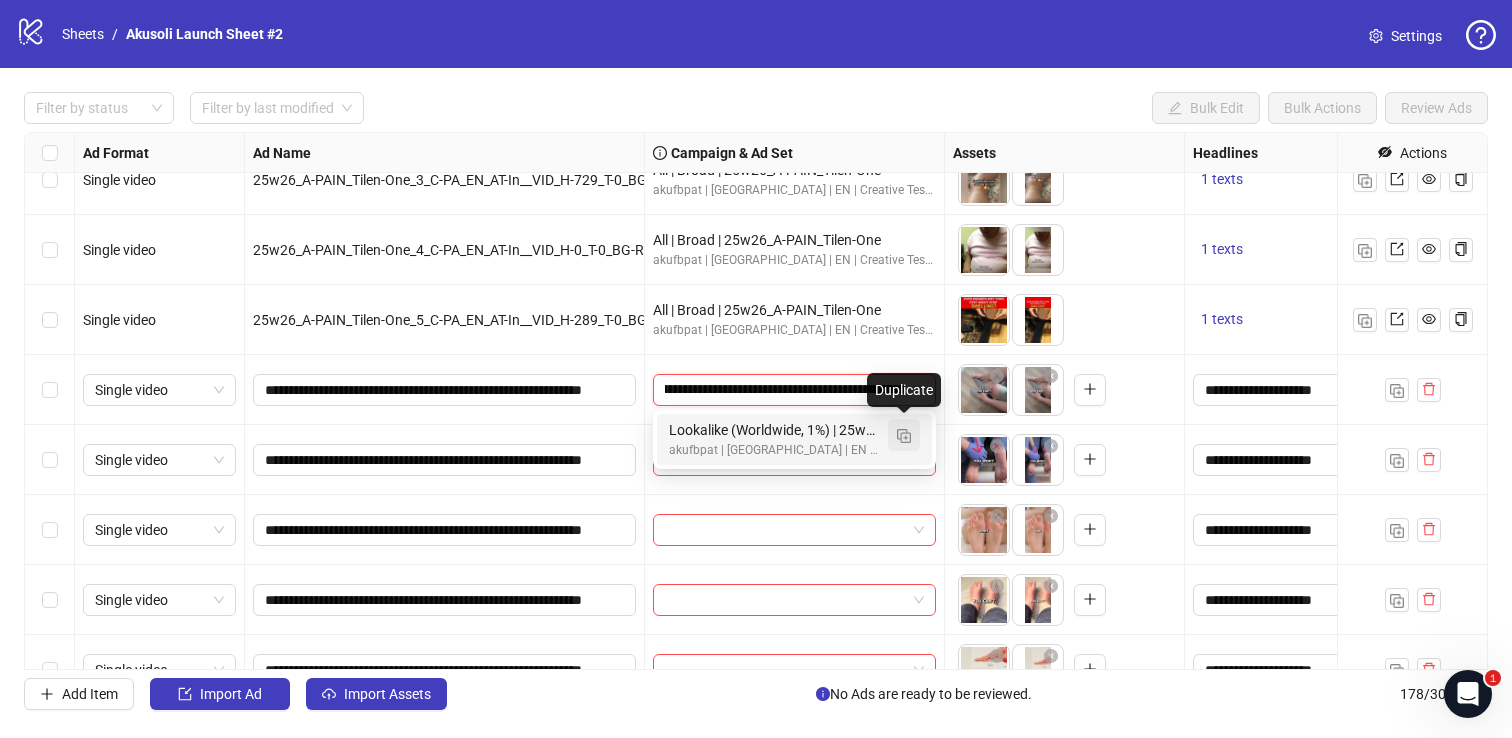 click at bounding box center [904, 436] 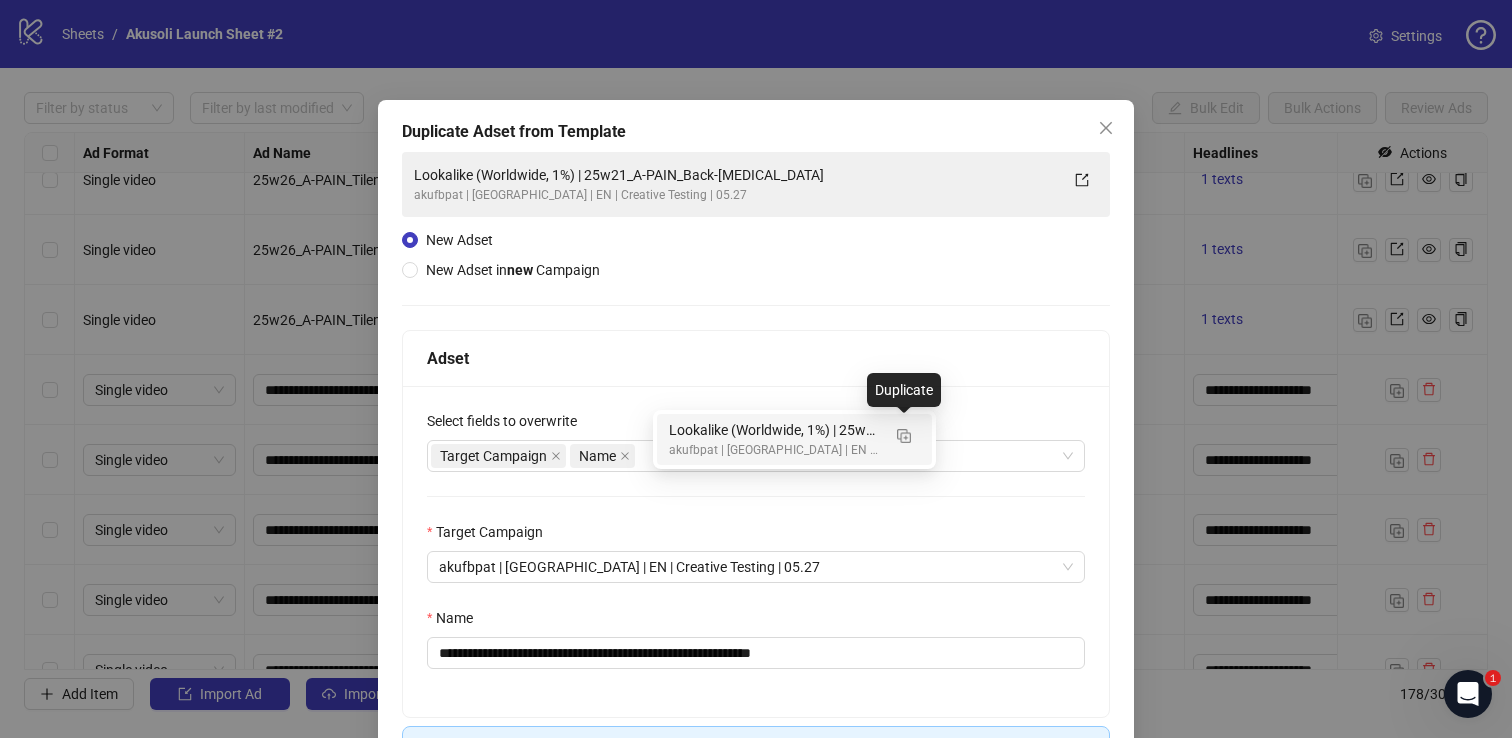 type on "**********" 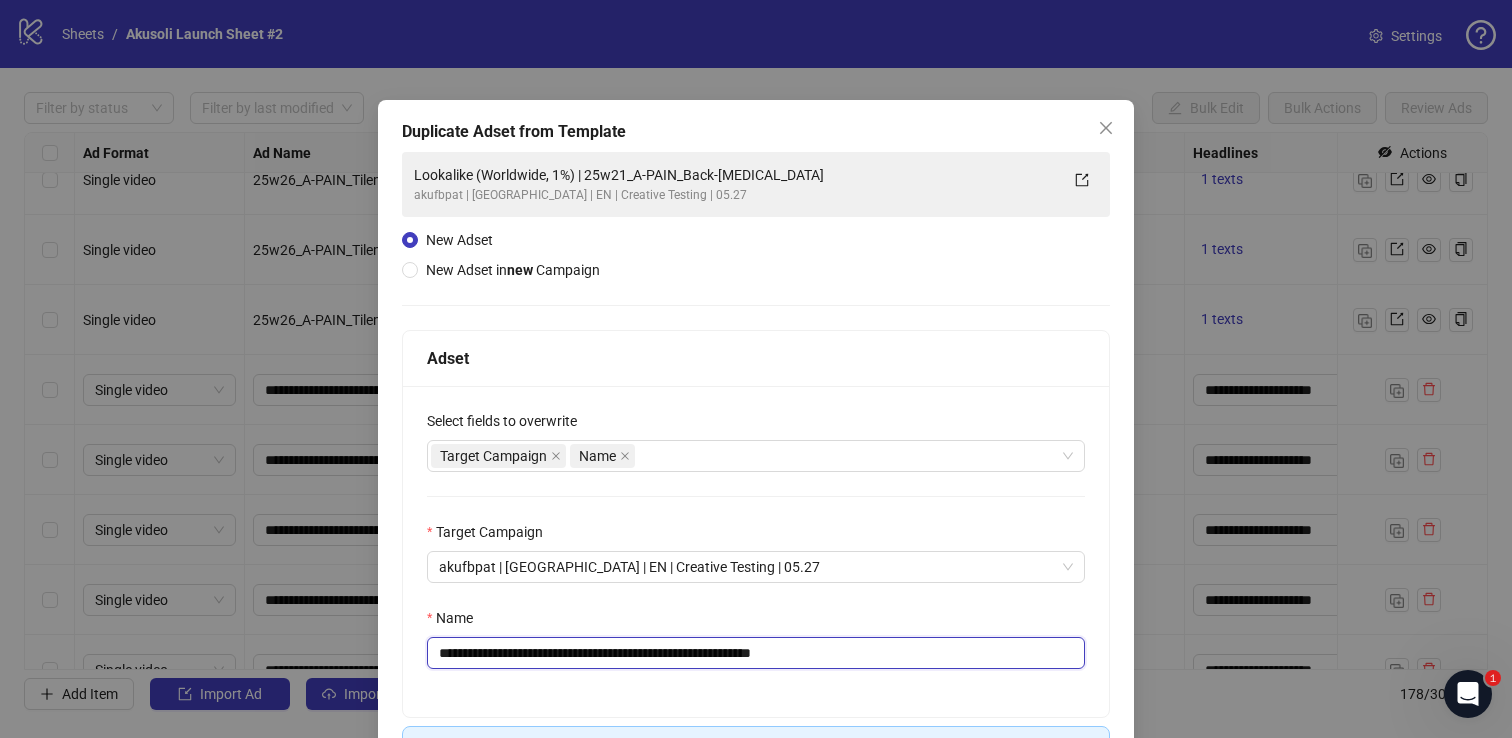 drag, startPoint x: 613, startPoint y: 654, endPoint x: 1055, endPoint y: 638, distance: 442.2895 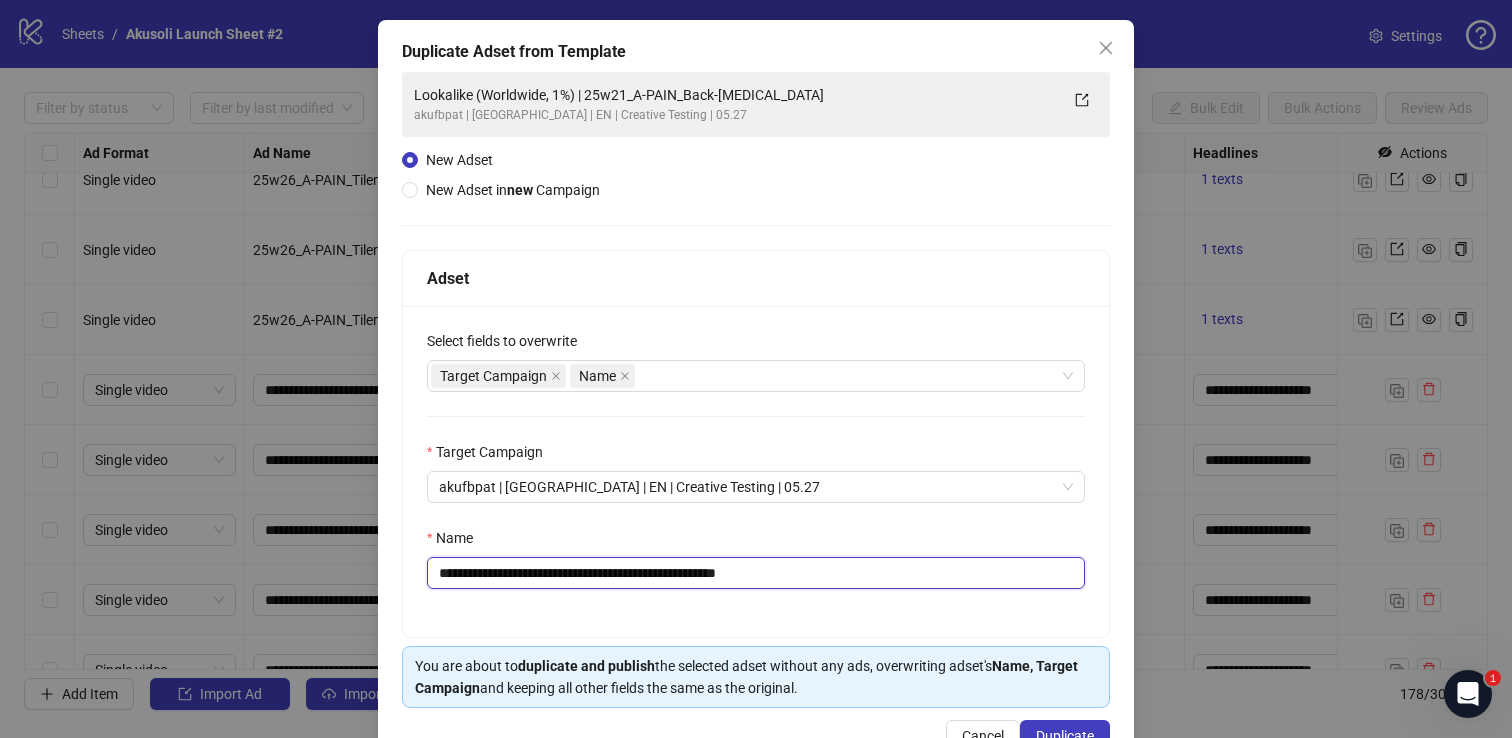 scroll, scrollTop: 139, scrollLeft: 0, axis: vertical 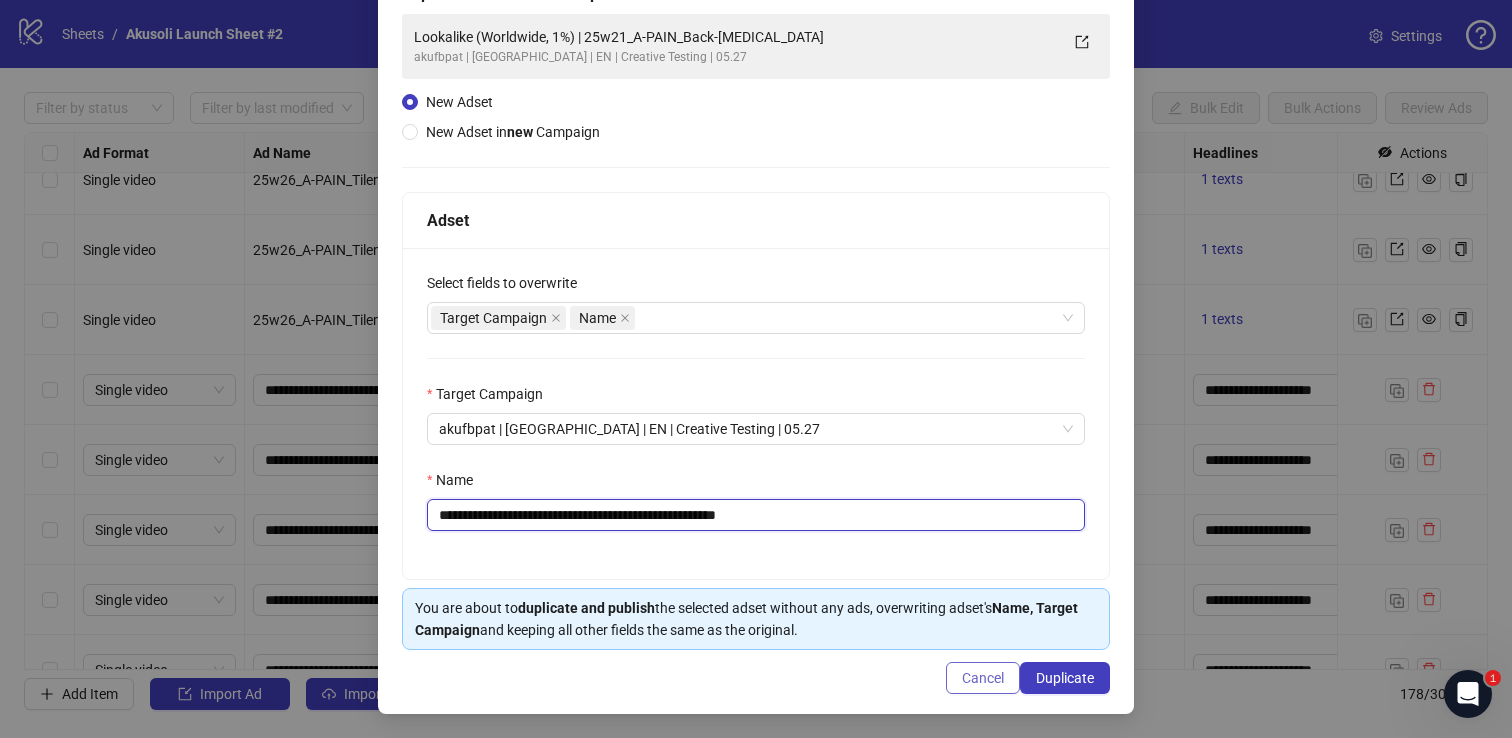 type on "**********" 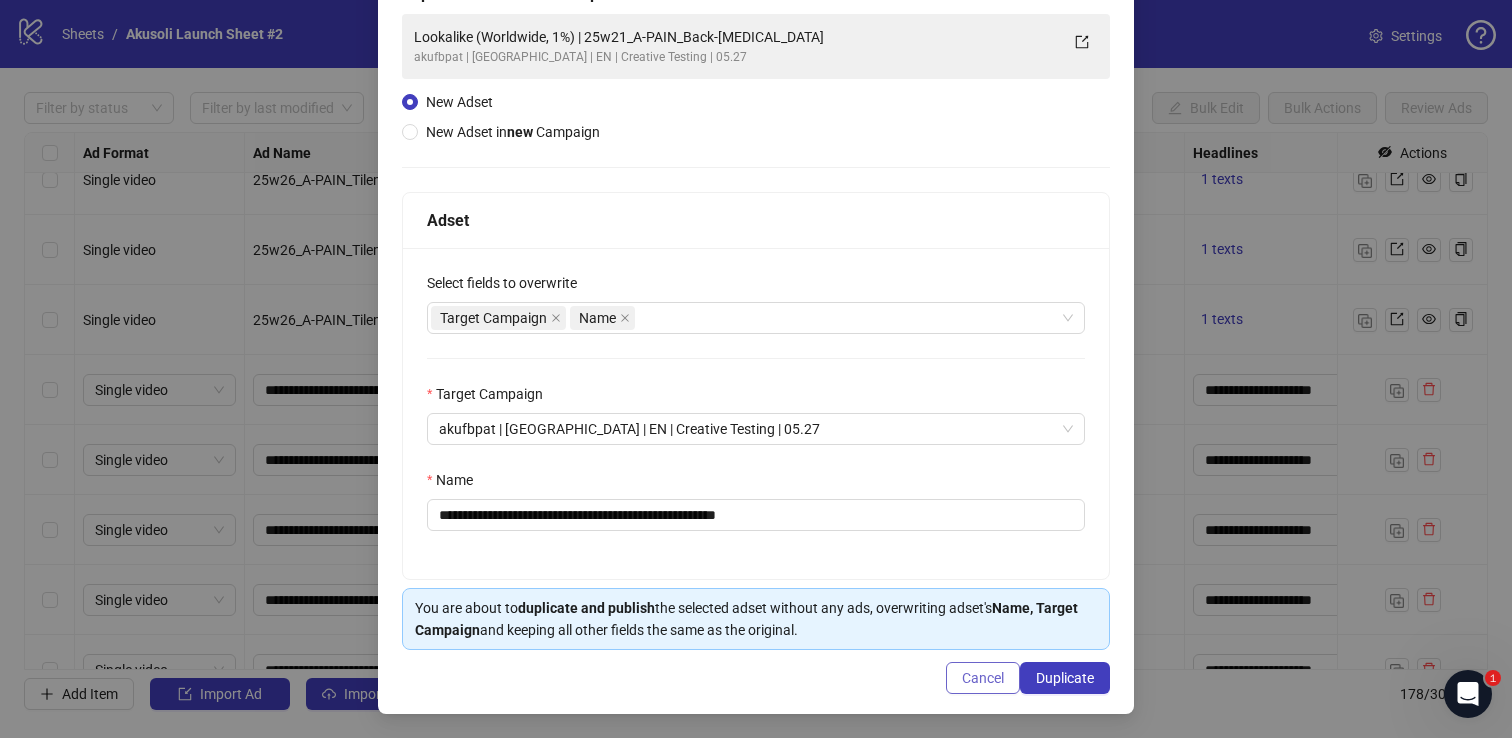 click on "Cancel" at bounding box center (983, 678) 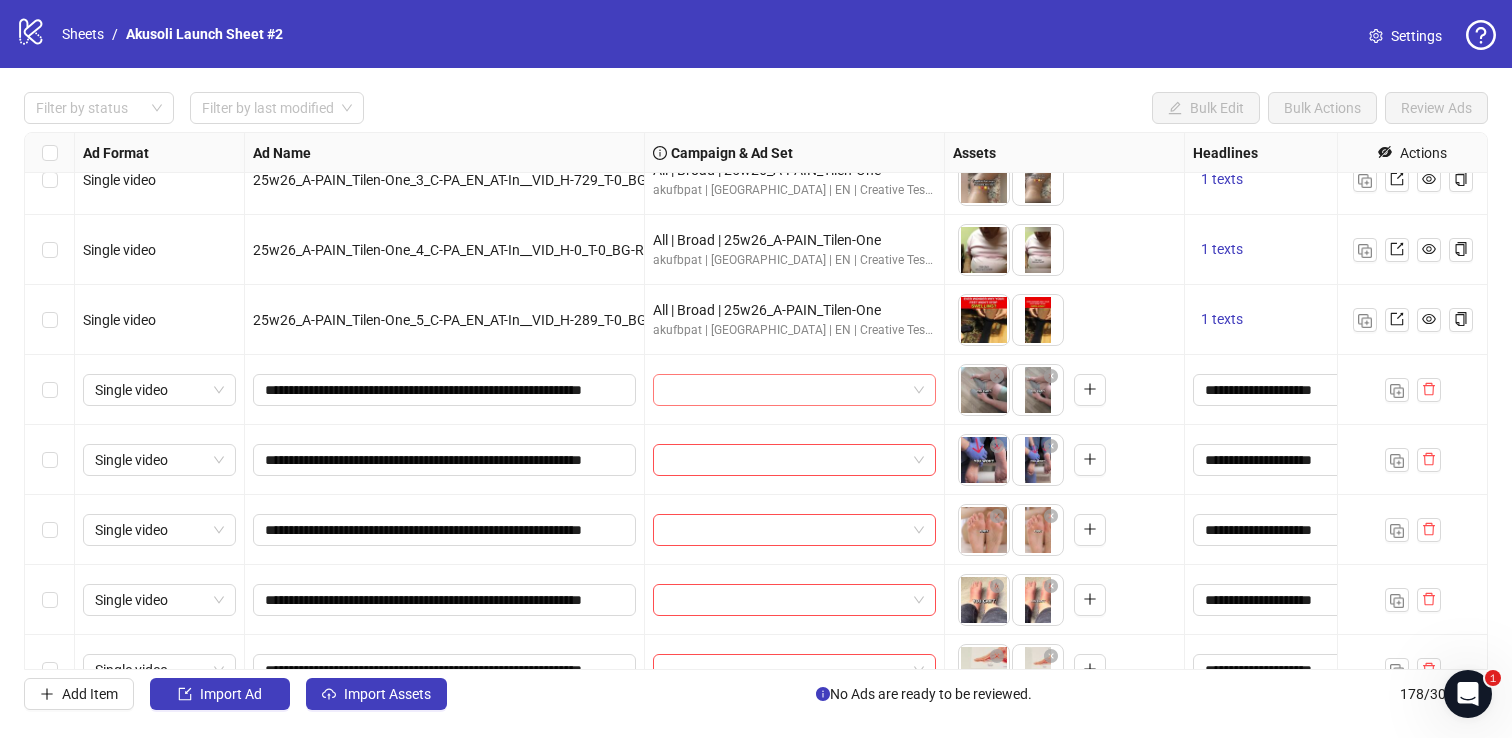 click at bounding box center [785, 390] 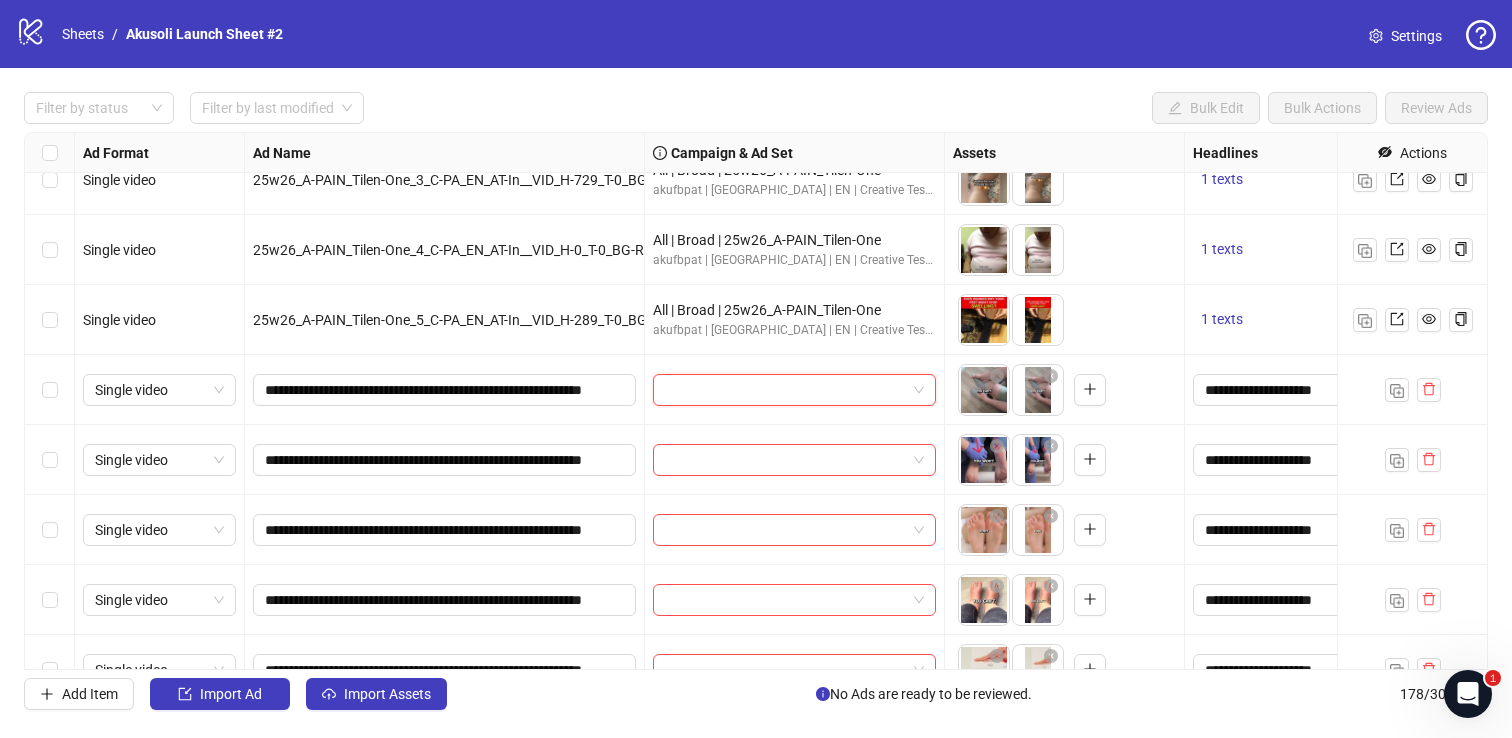 paste on "**********" 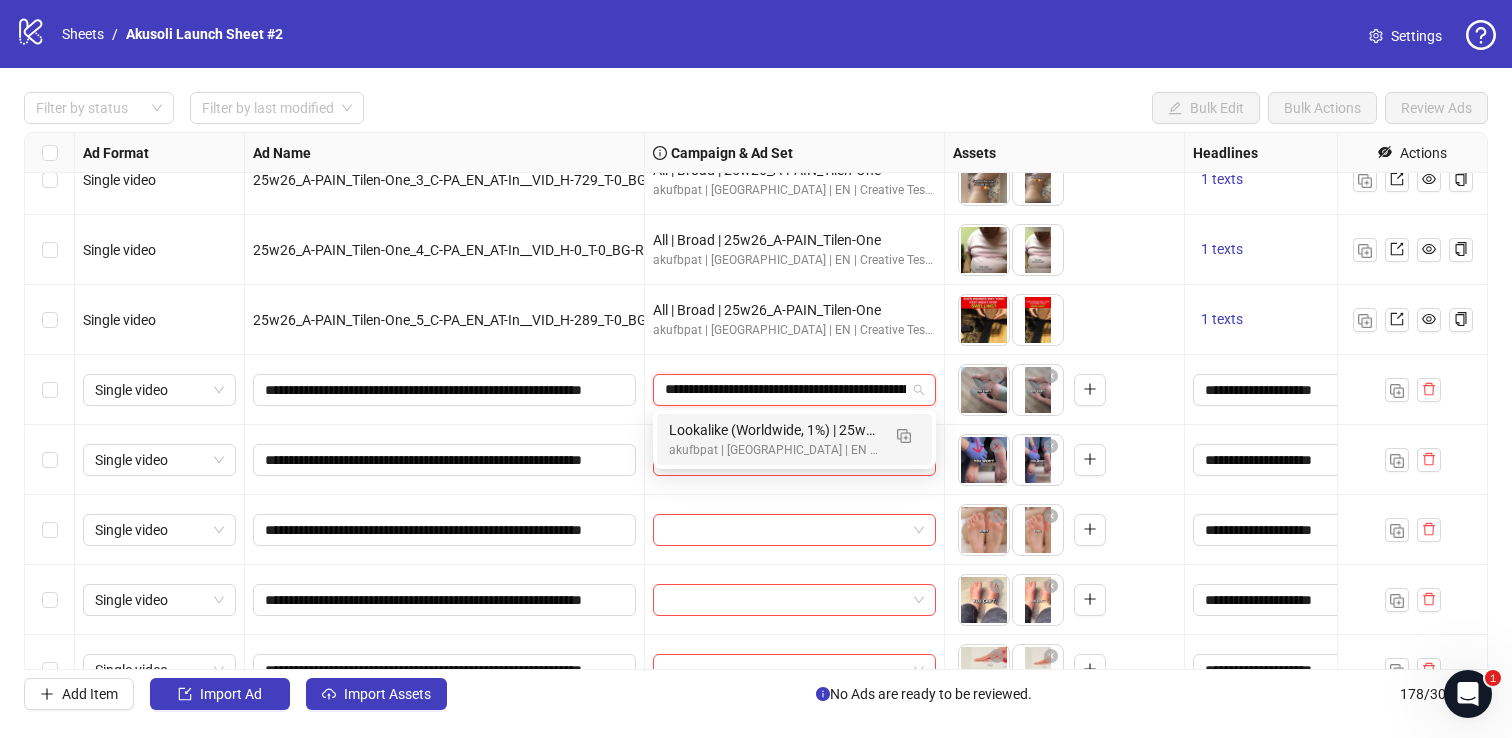 scroll, scrollTop: 0, scrollLeft: 120, axis: horizontal 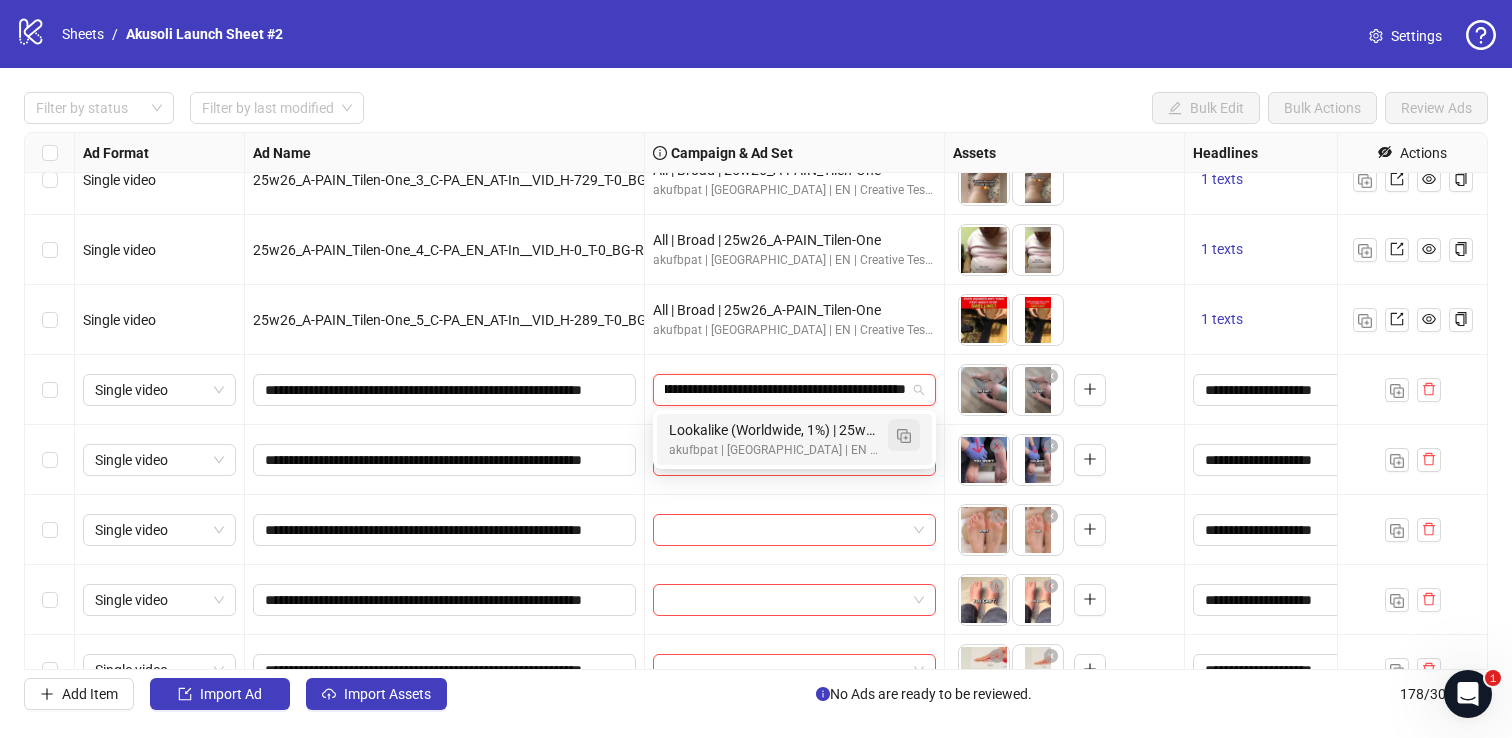 click at bounding box center [904, 435] 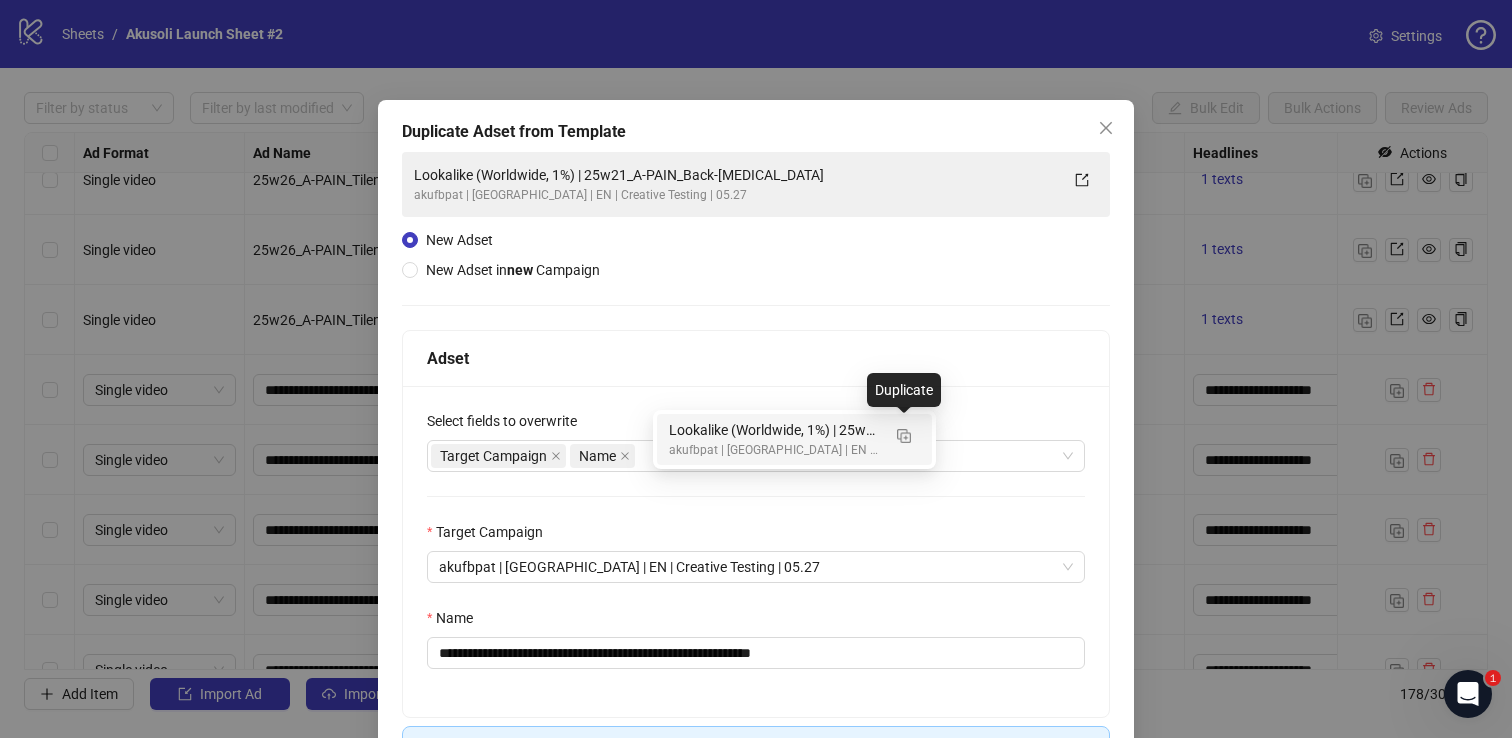 type on "**********" 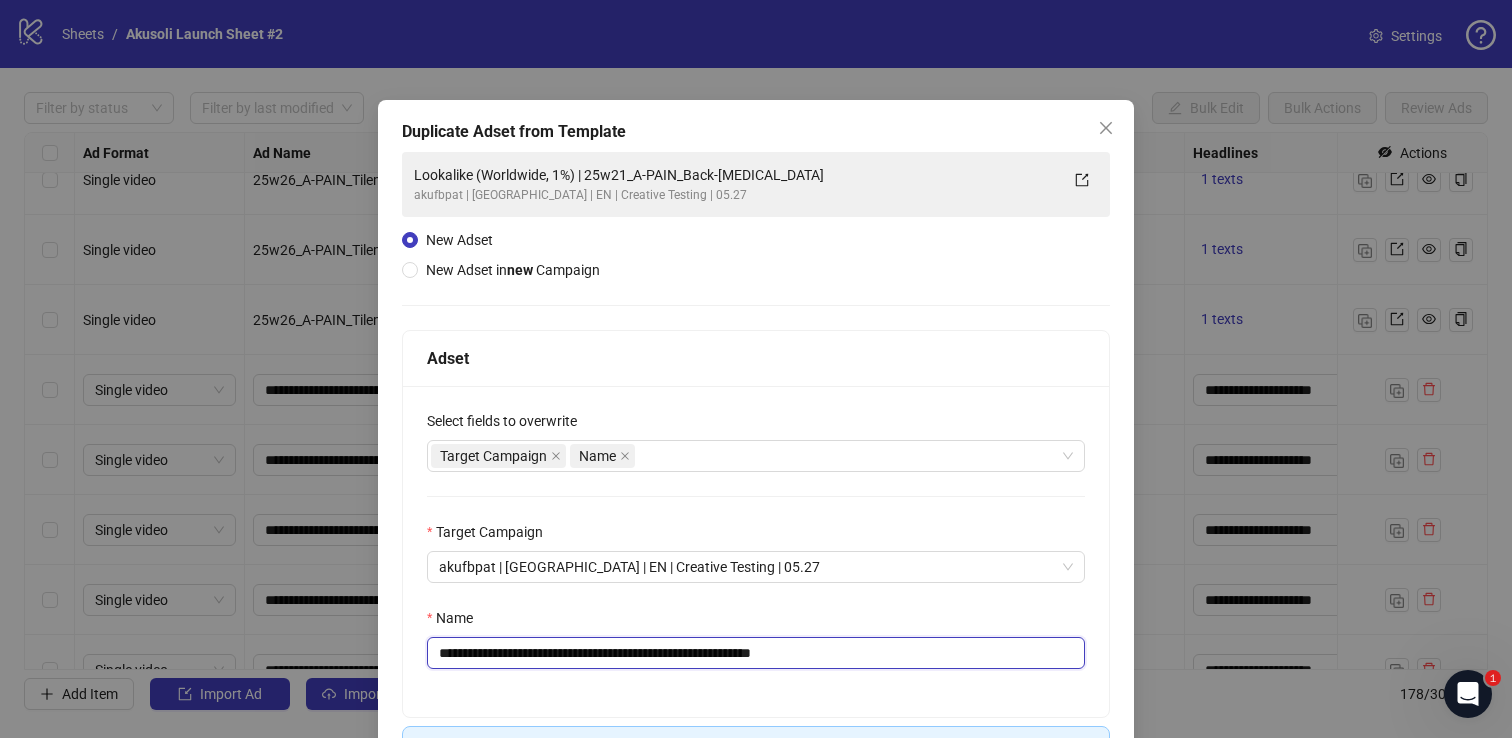 drag, startPoint x: 614, startPoint y: 652, endPoint x: 895, endPoint y: 656, distance: 281.02847 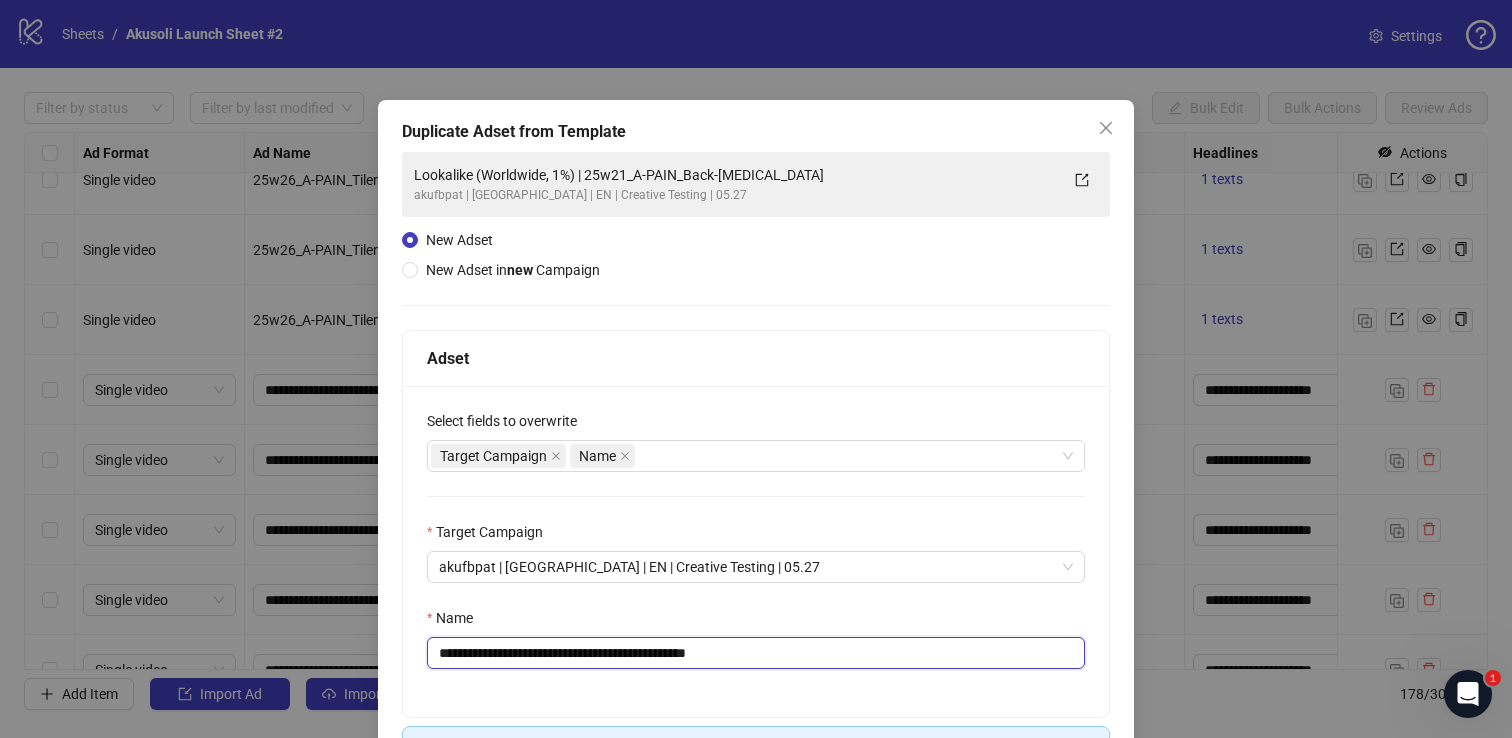 scroll, scrollTop: 139, scrollLeft: 0, axis: vertical 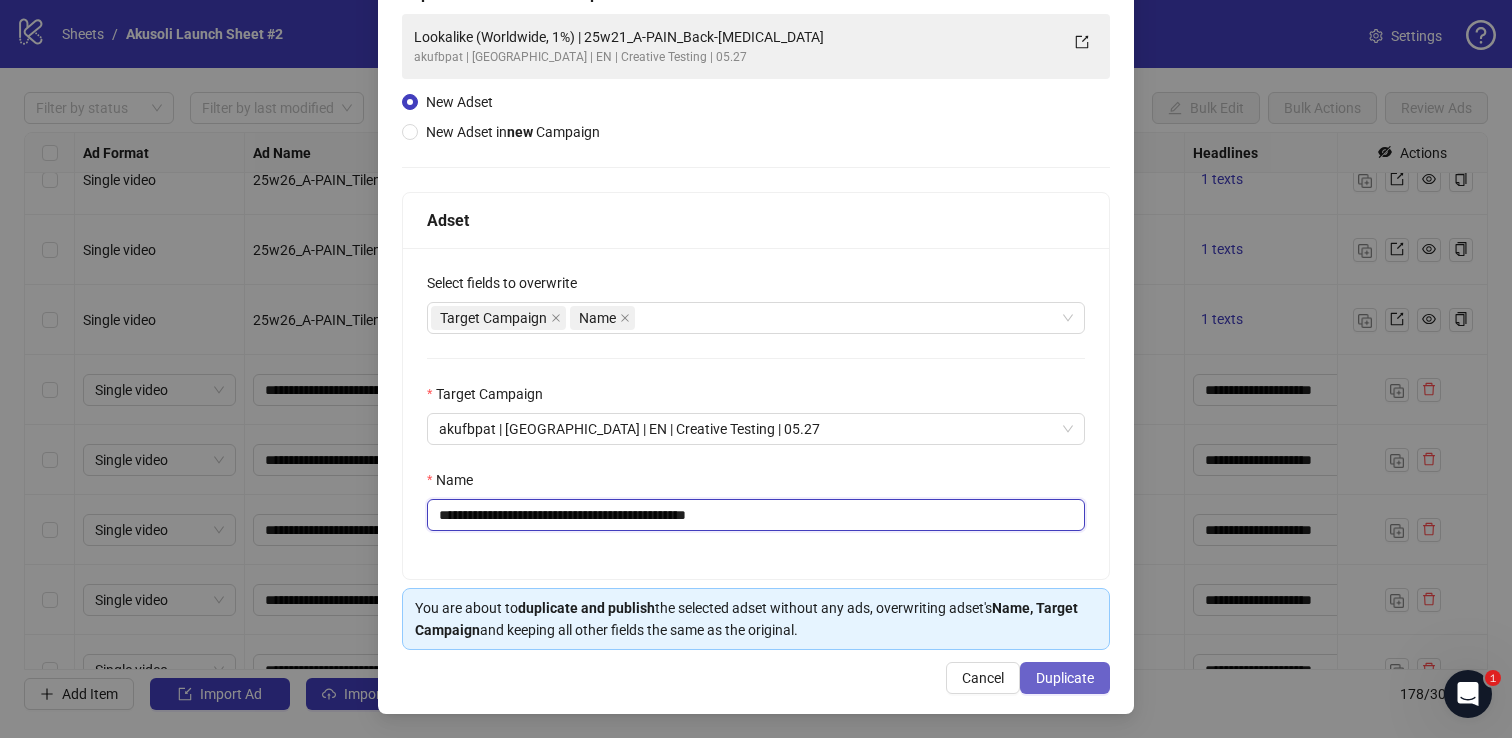 type on "**********" 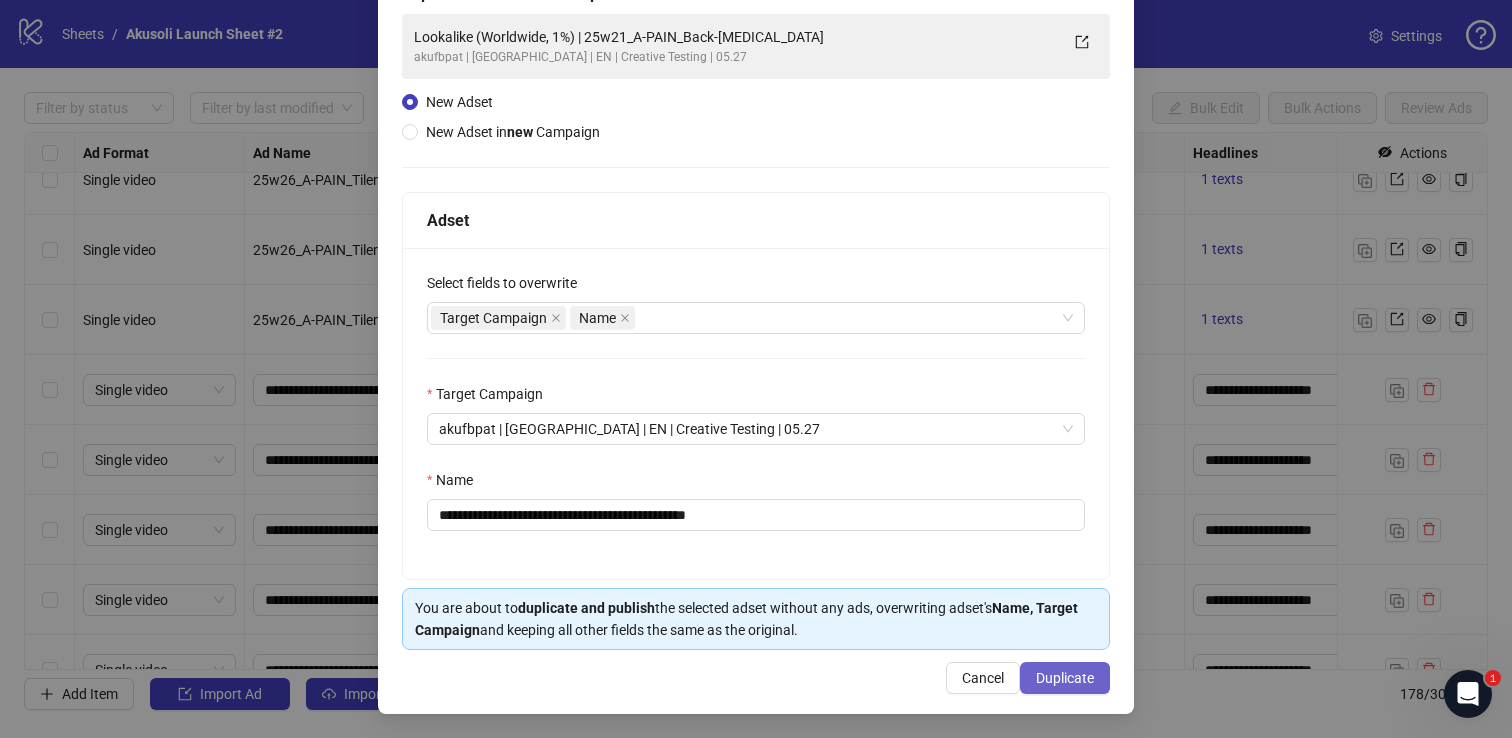 click on "Duplicate" at bounding box center [1065, 678] 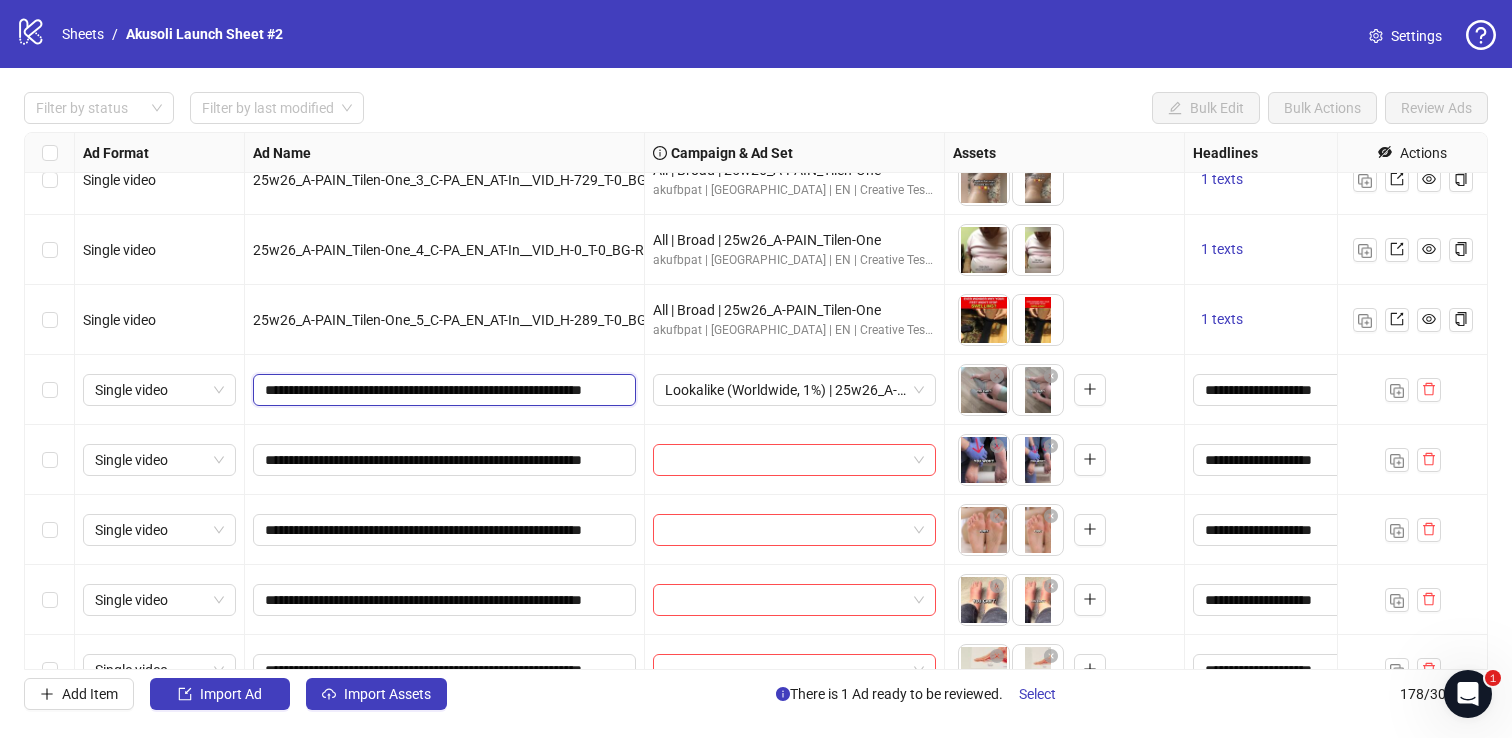 drag, startPoint x: 267, startPoint y: 397, endPoint x: 485, endPoint y: 396, distance: 218.00229 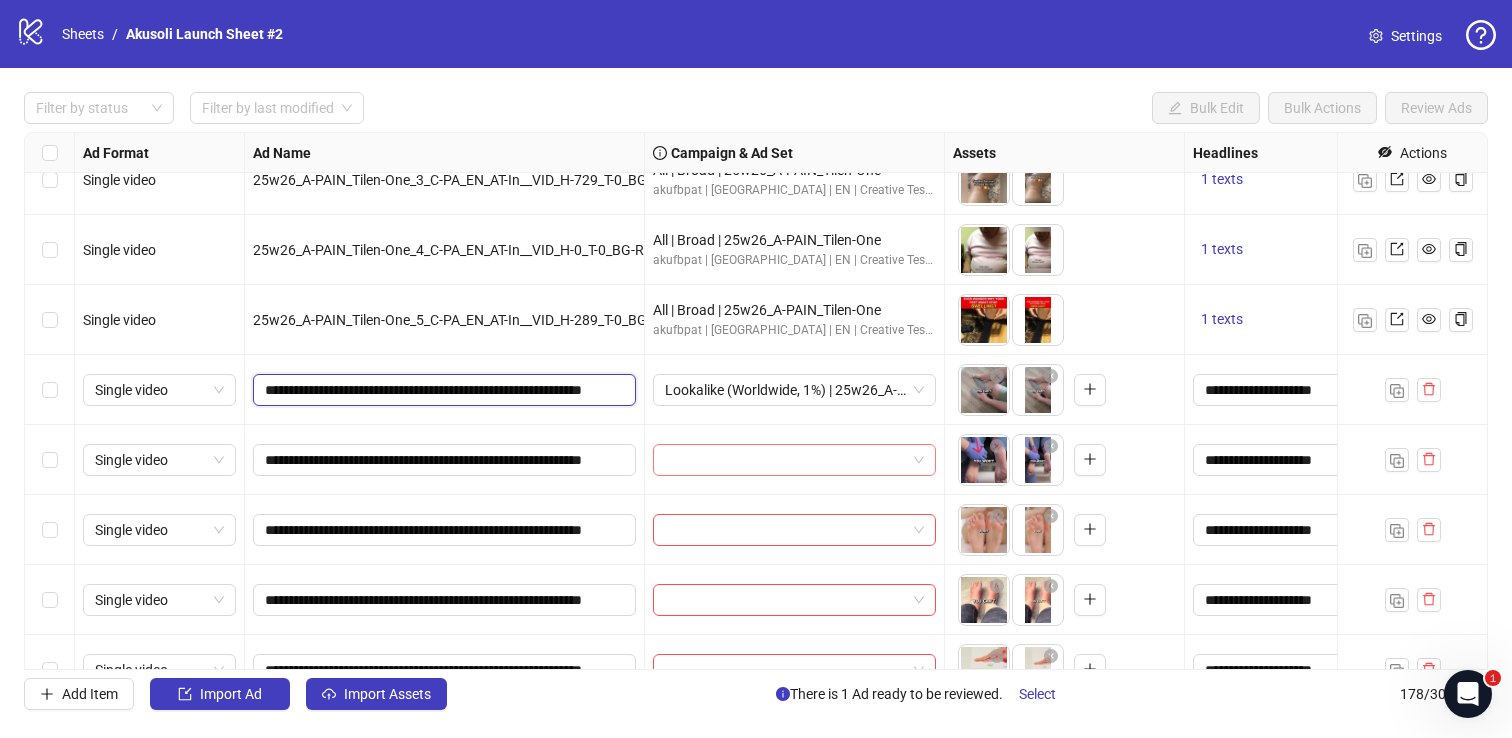 click at bounding box center [794, 460] 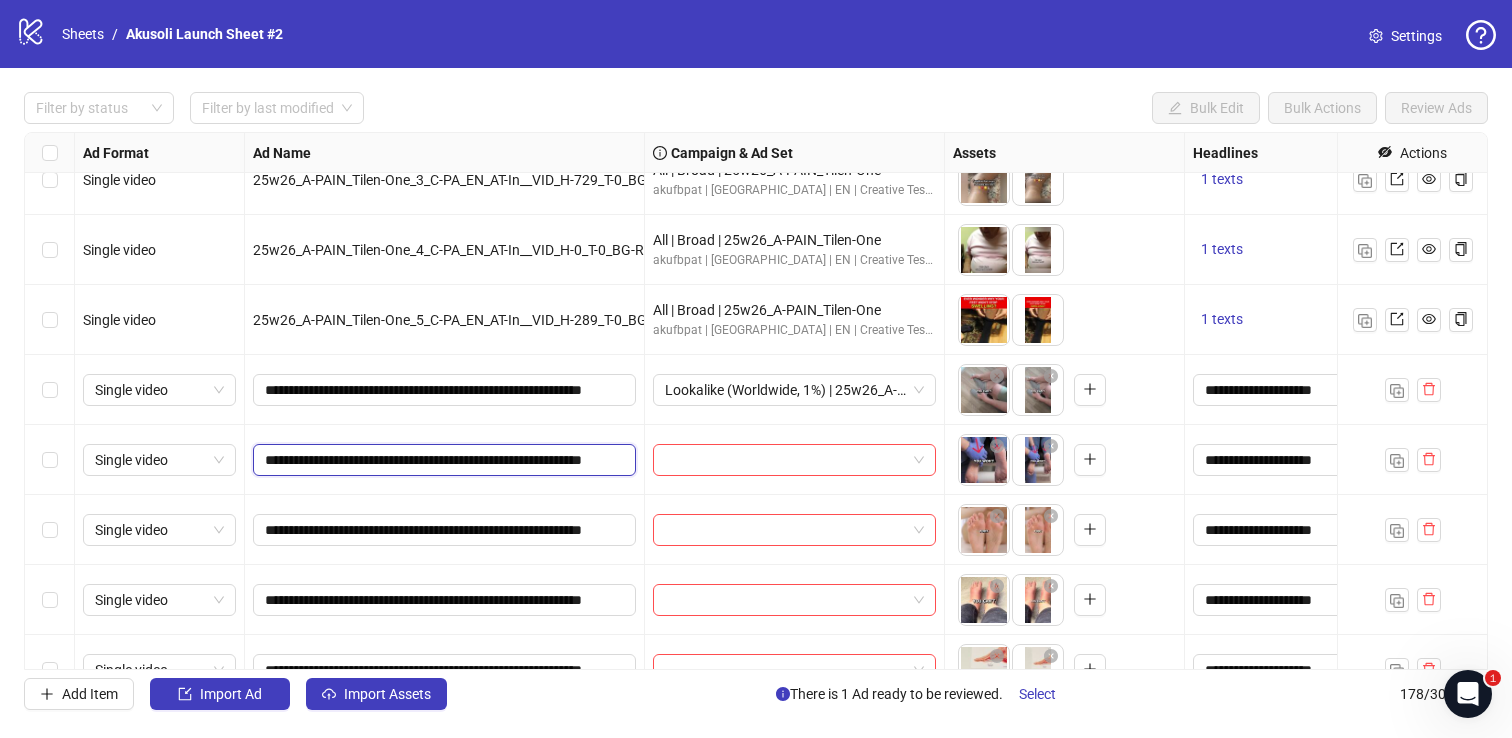 click on "**********" at bounding box center (442, 460) 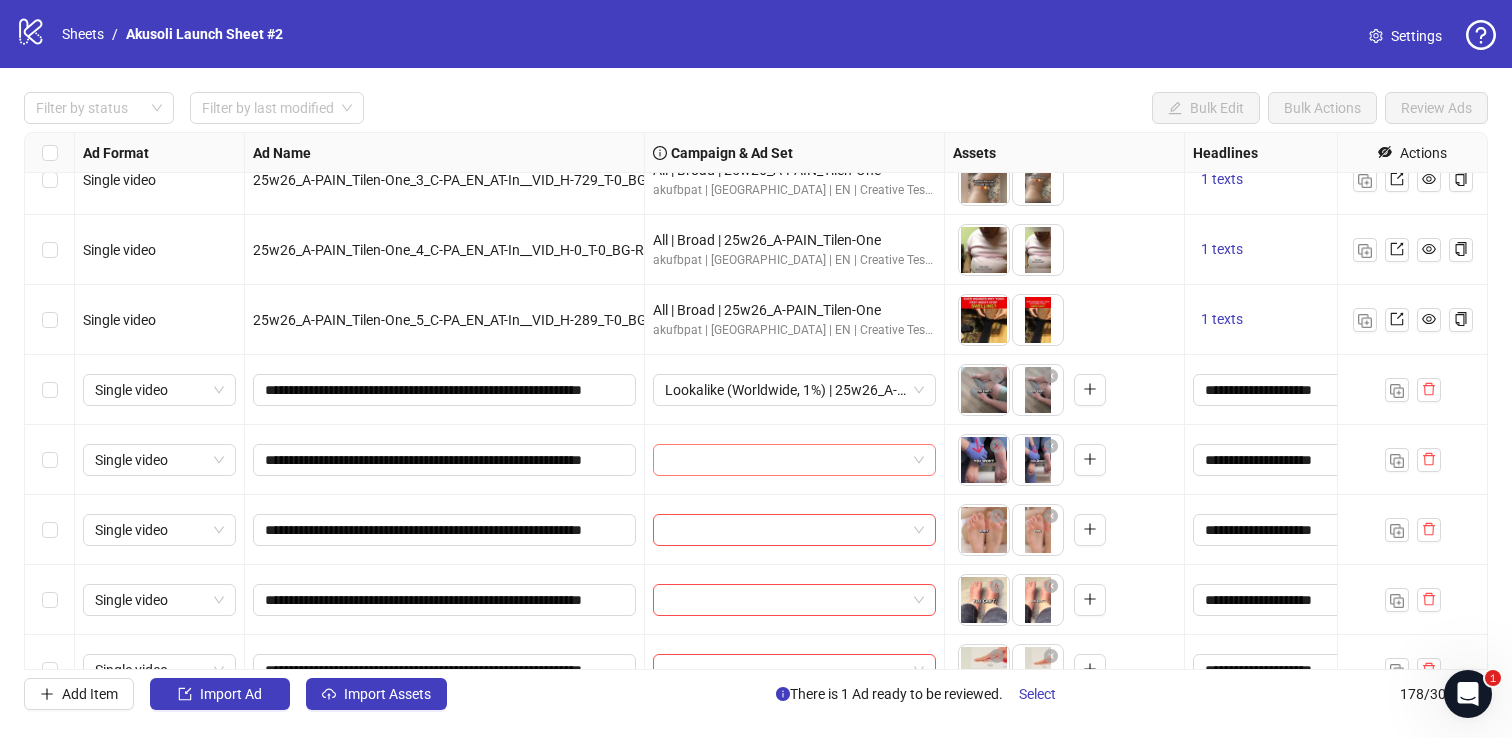 click at bounding box center [785, 460] 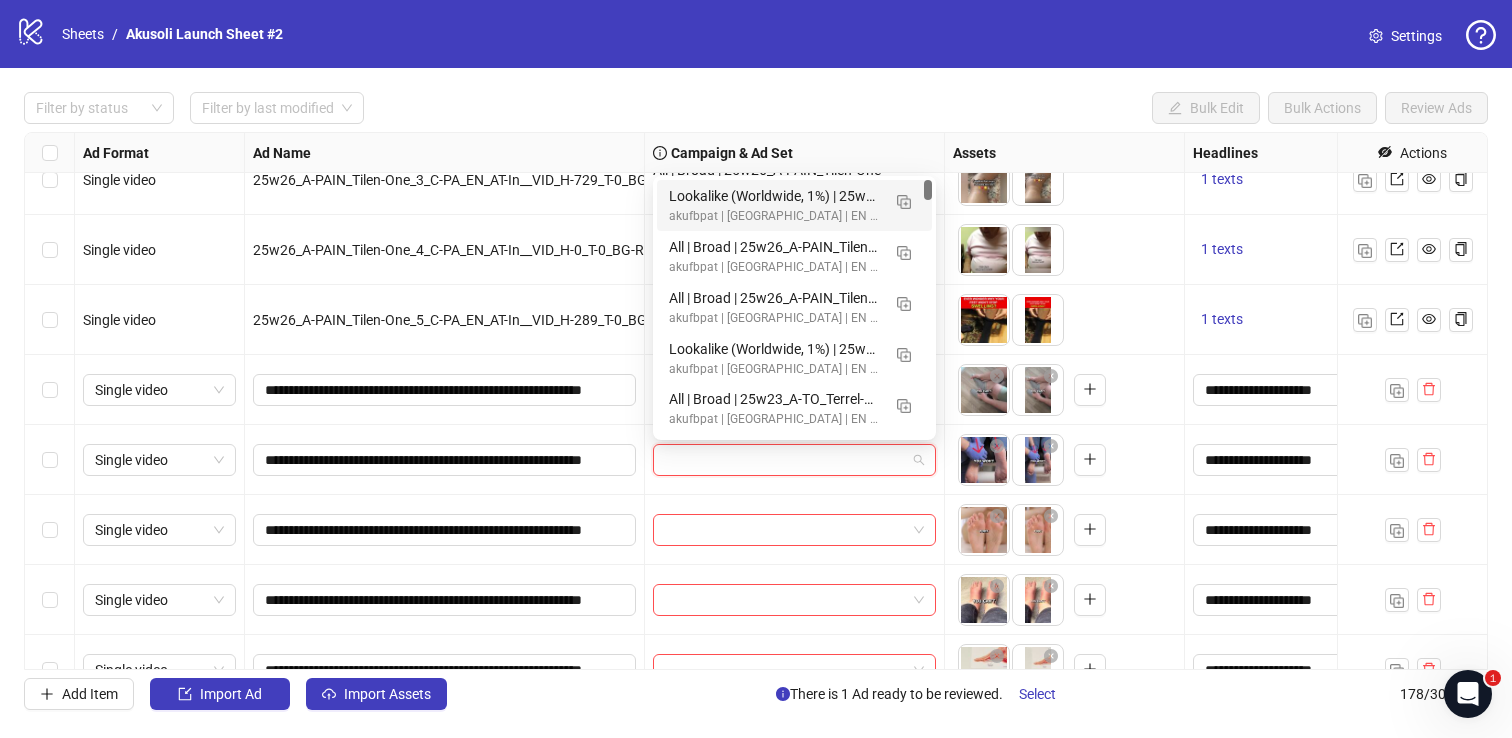 paste on "**********" 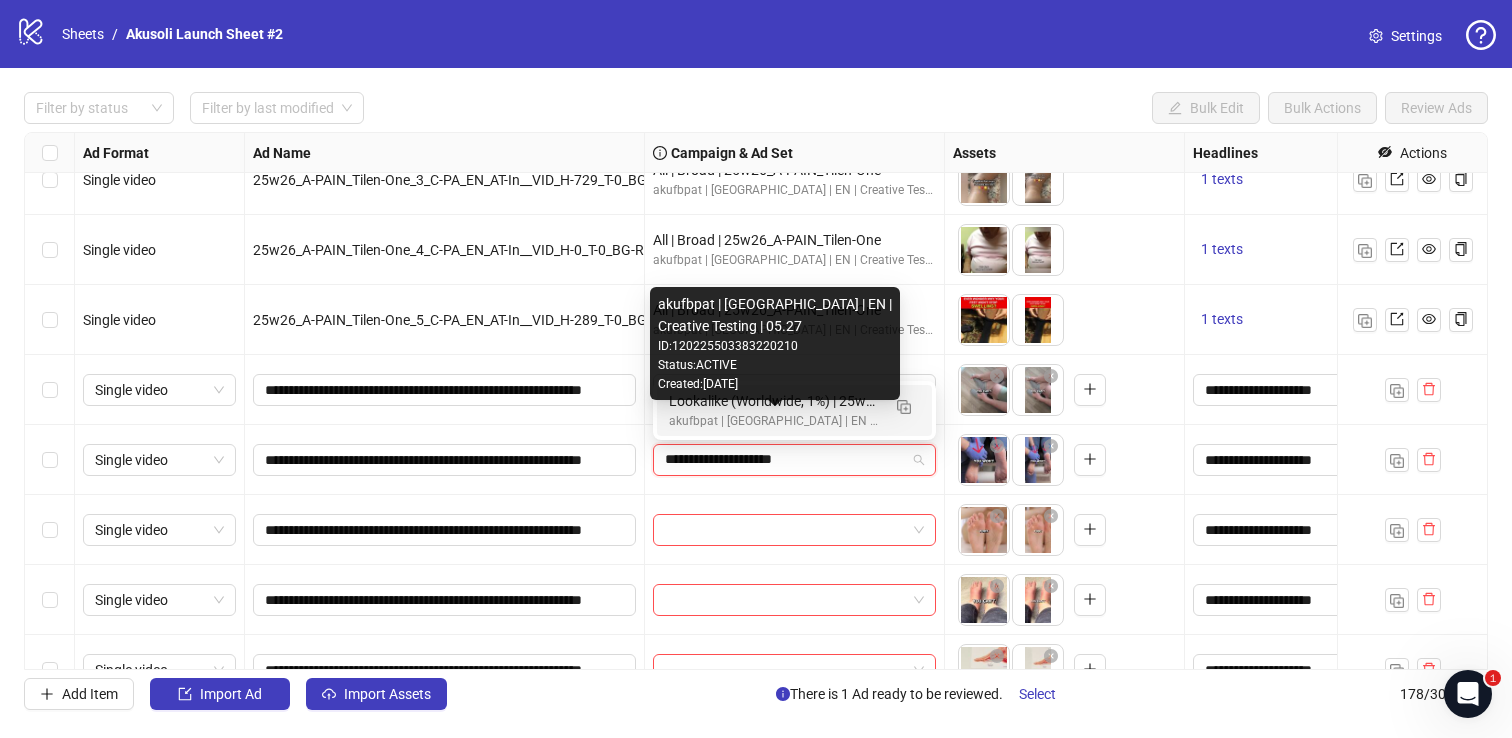 click on "akufbpat | [GEOGRAPHIC_DATA] | EN | Creative Testing | 05.27" at bounding box center [774, 421] 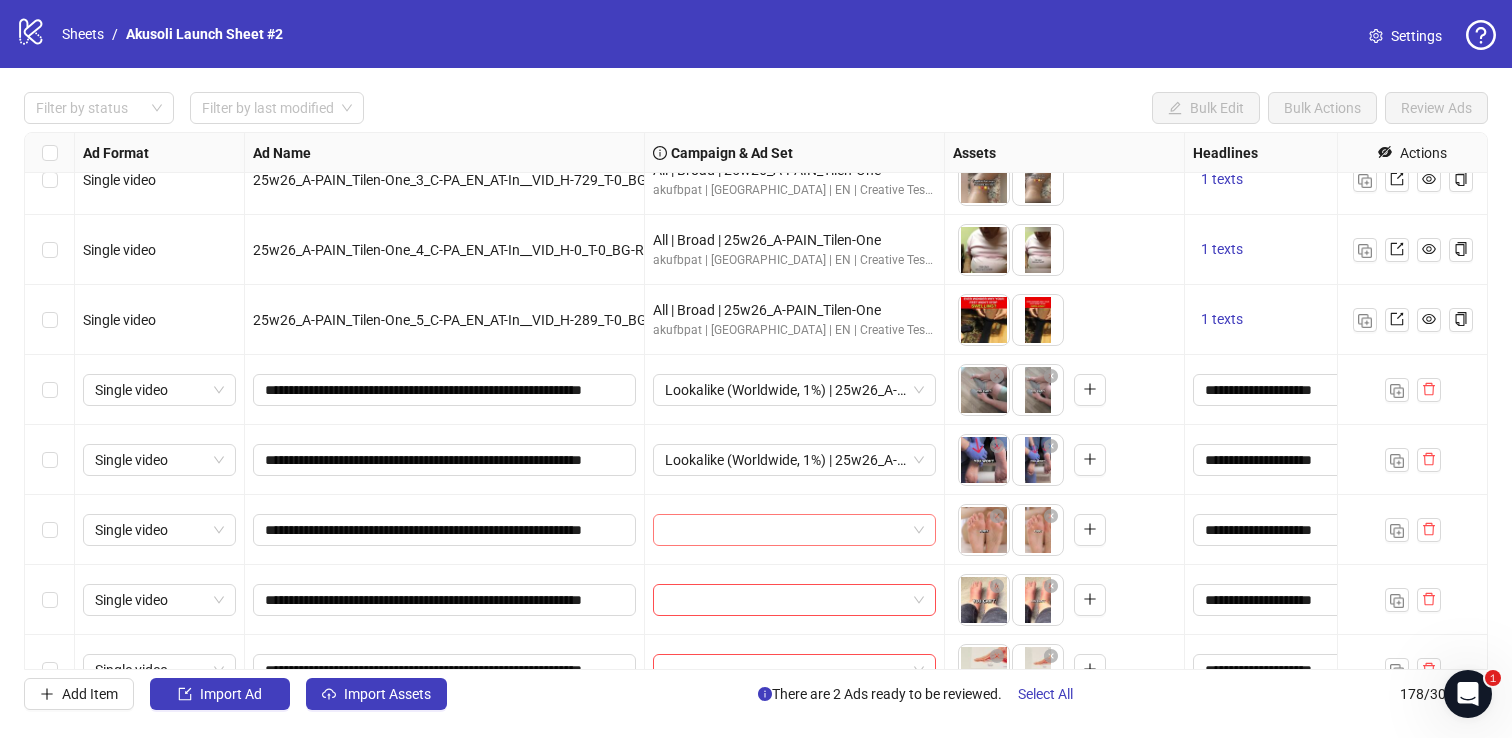 click at bounding box center [785, 530] 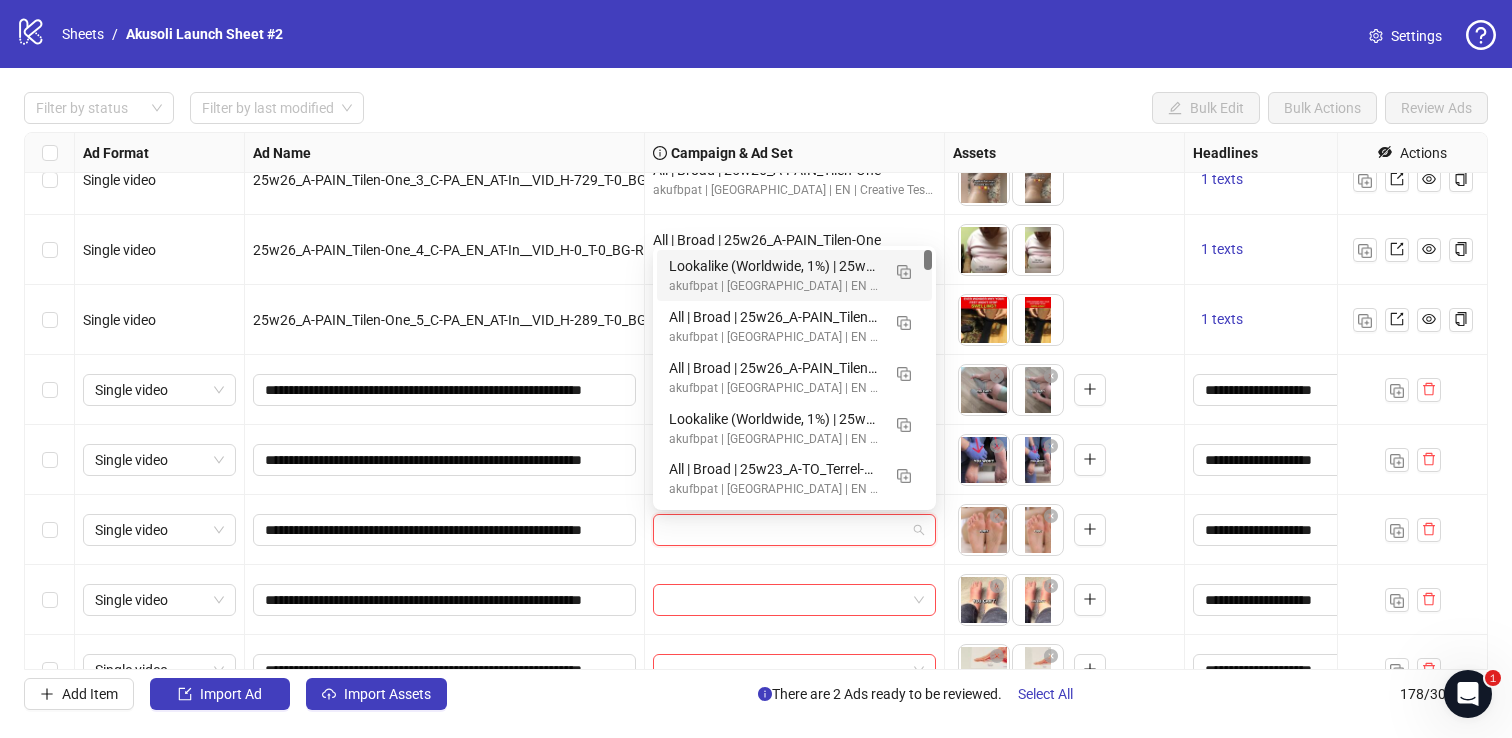 paste on "**********" 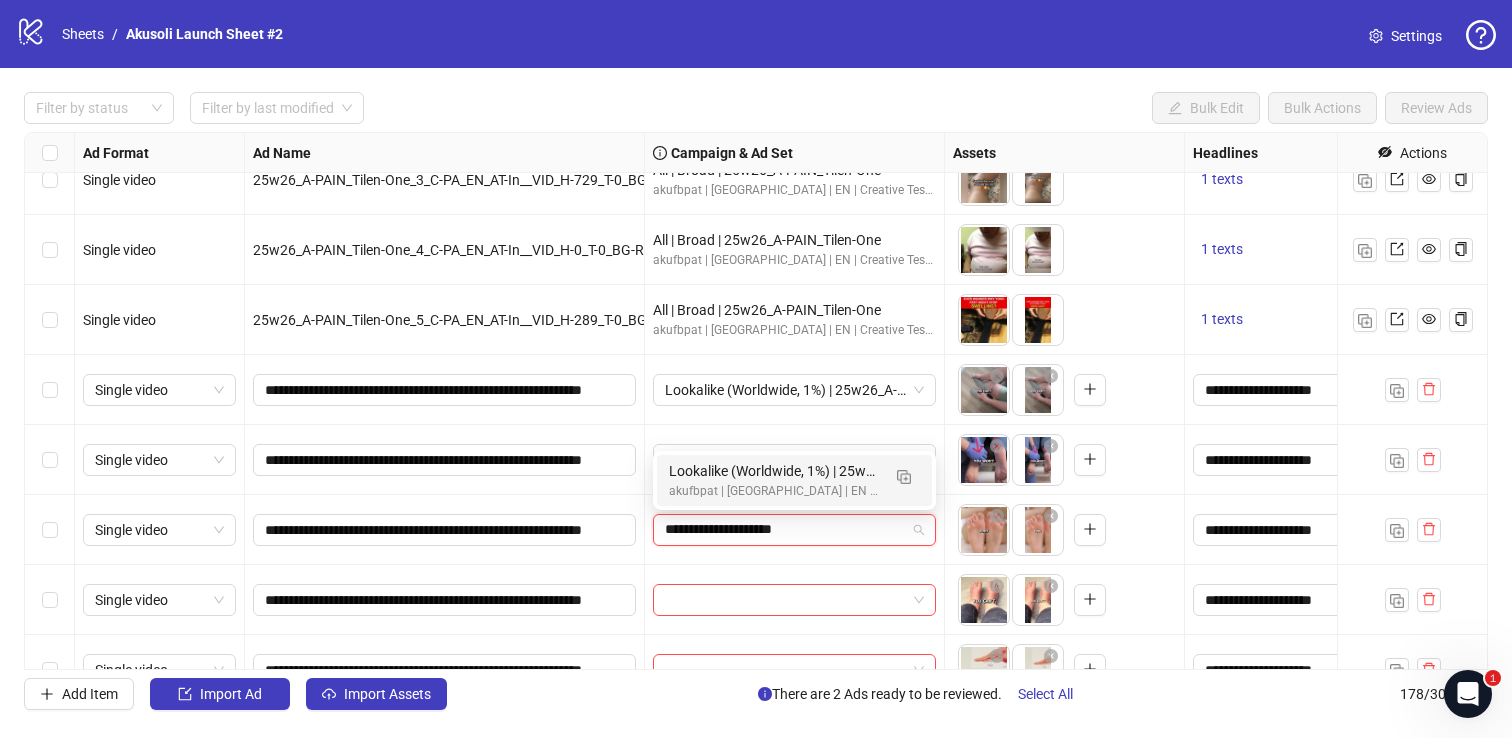 click on "Lookalike (Worldwide, 1%) | 25w26_A-PAIN_Build-Up akufbpat | [GEOGRAPHIC_DATA] | EN | Creative Testing | 05.27" at bounding box center (794, 480) 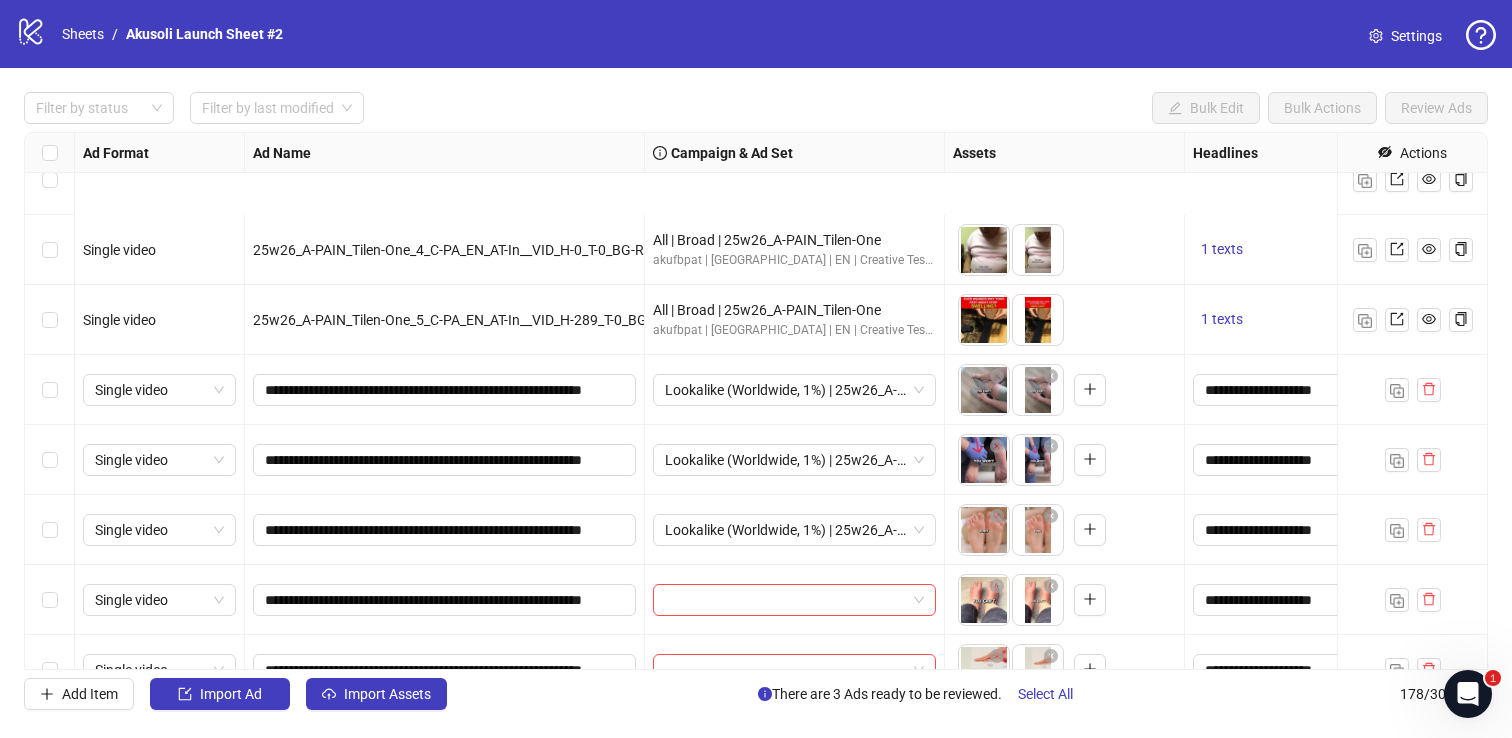 scroll, scrollTop: 9029, scrollLeft: 0, axis: vertical 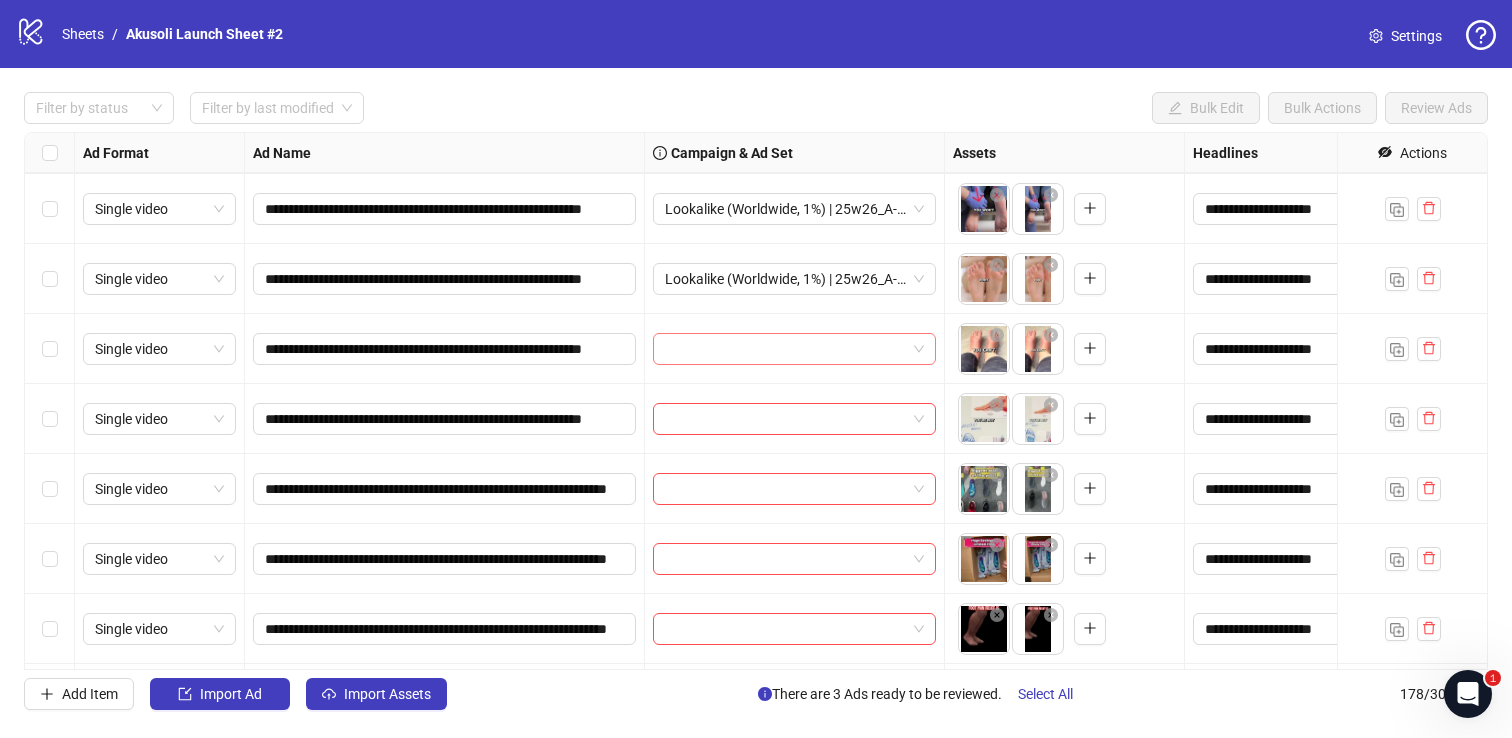 click at bounding box center (785, 349) 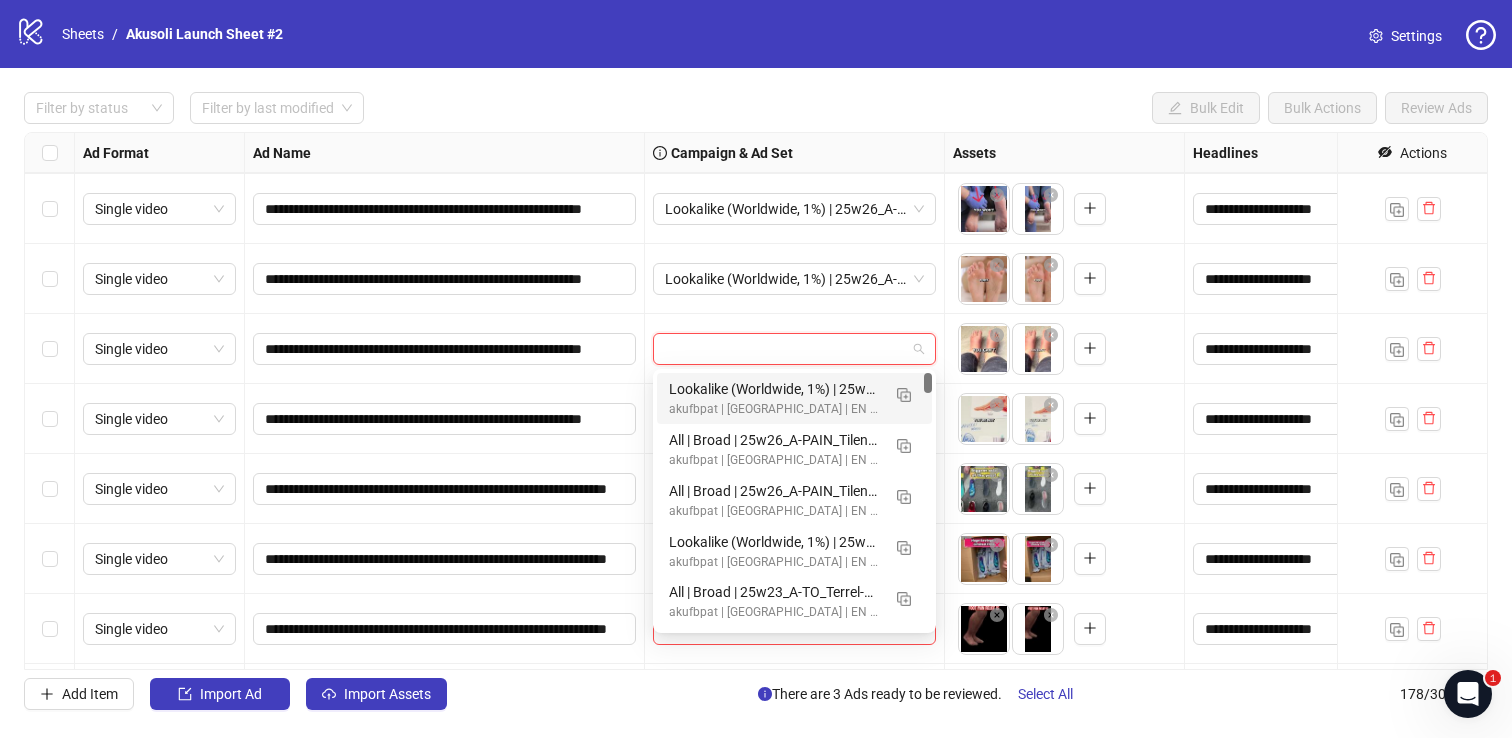 paste on "**********" 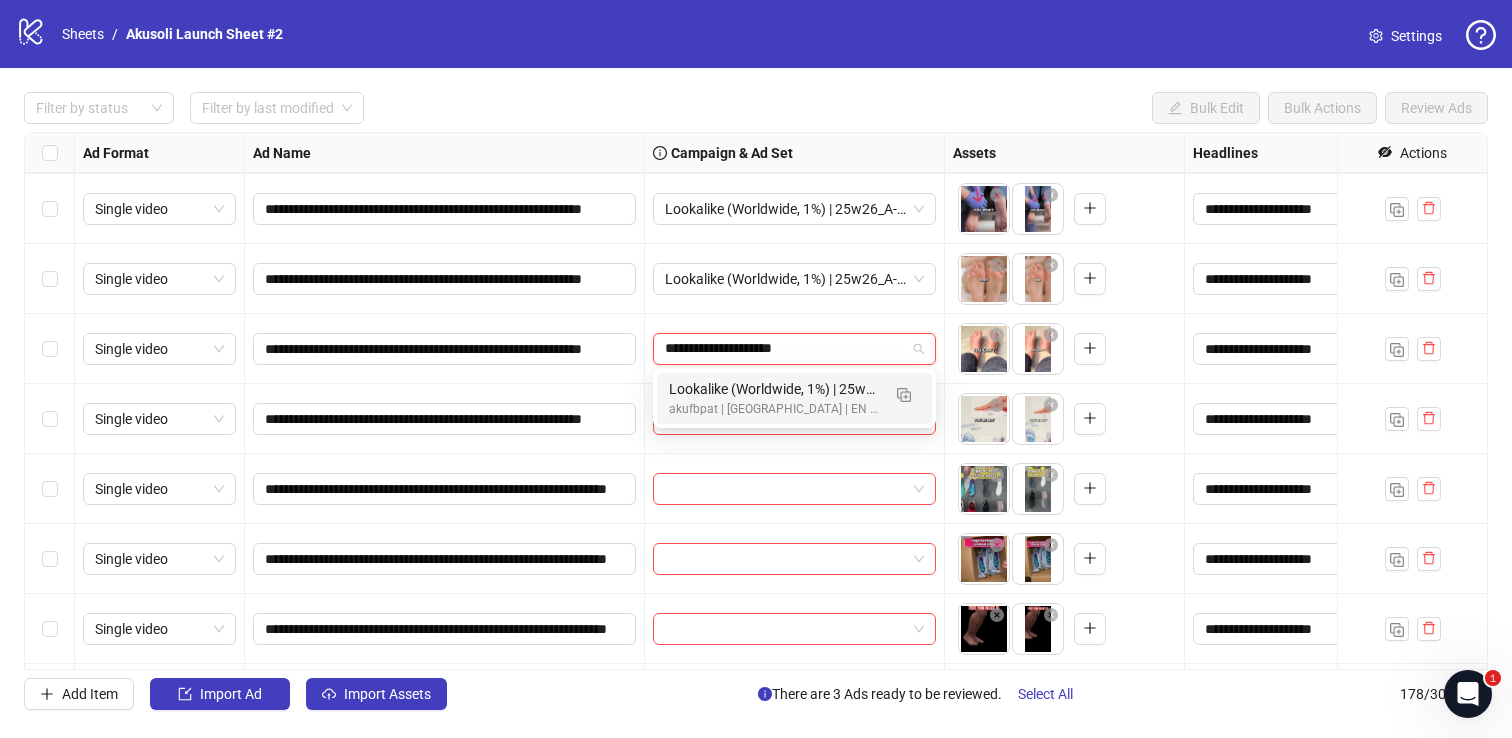 click on "Lookalike (Worldwide, 1%) | 25w26_A-PAIN_Build-Up" at bounding box center [774, 389] 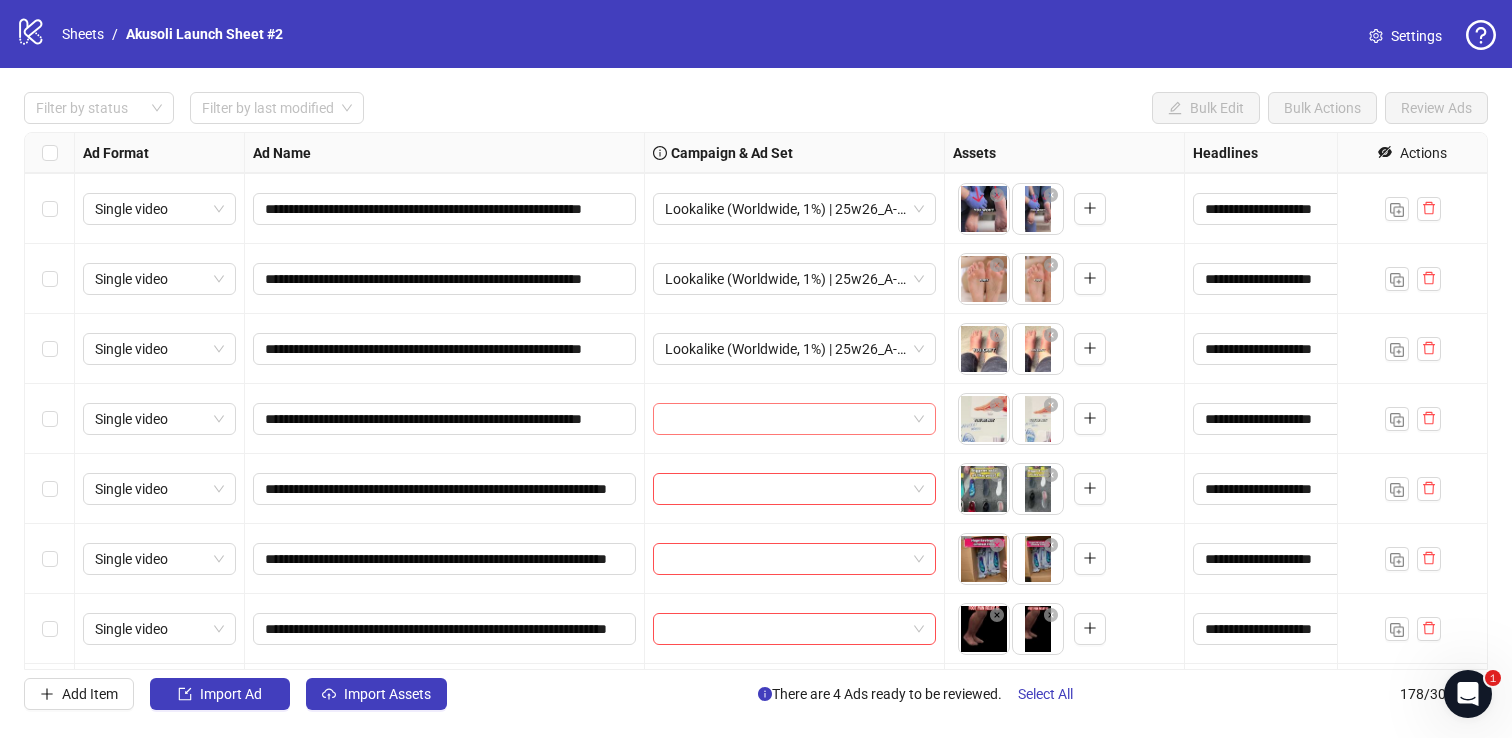 click at bounding box center (785, 419) 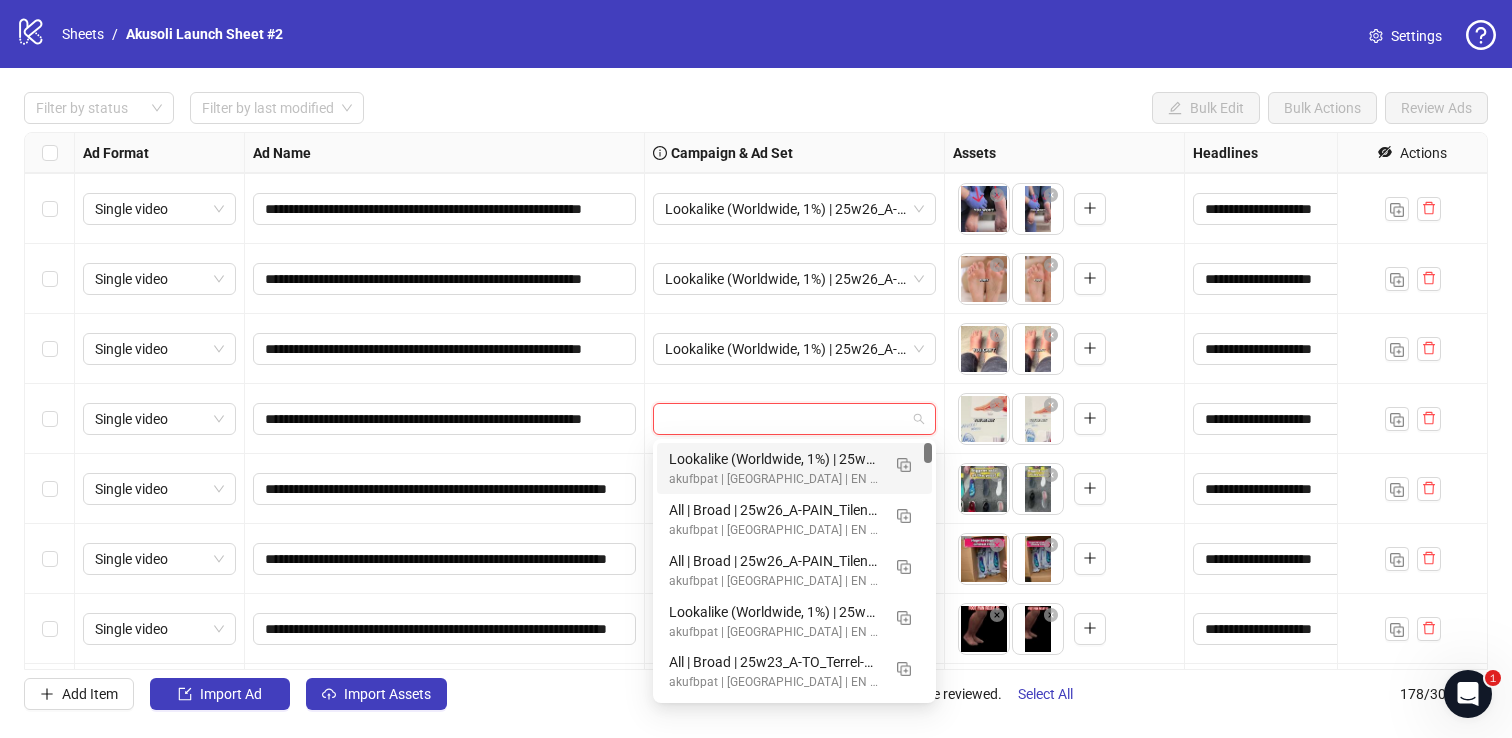paste on "**********" 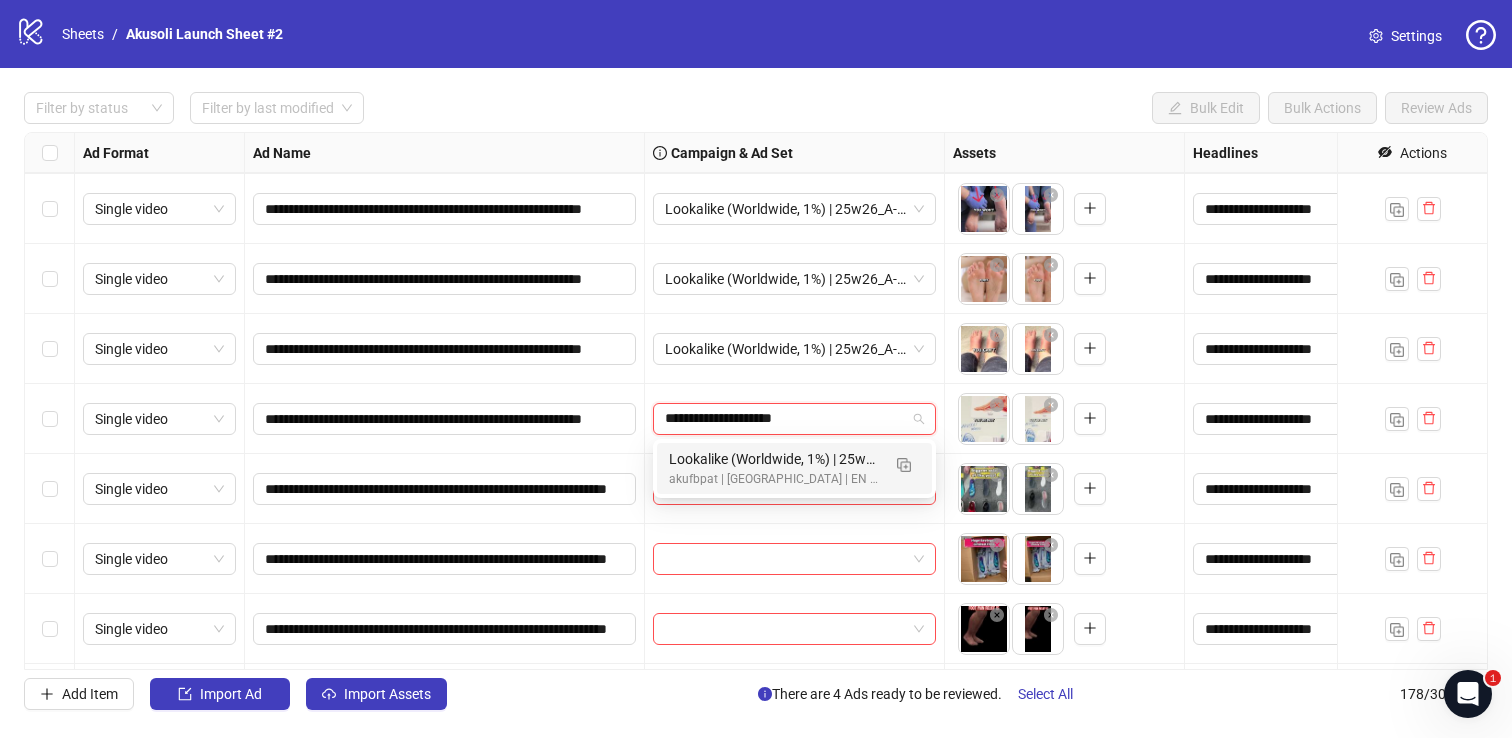 click on "Lookalike (Worldwide, 1%) | 25w26_A-PAIN_Build-Up akufbpat | [GEOGRAPHIC_DATA] | EN | Creative Testing | 05.27" at bounding box center (794, 468) 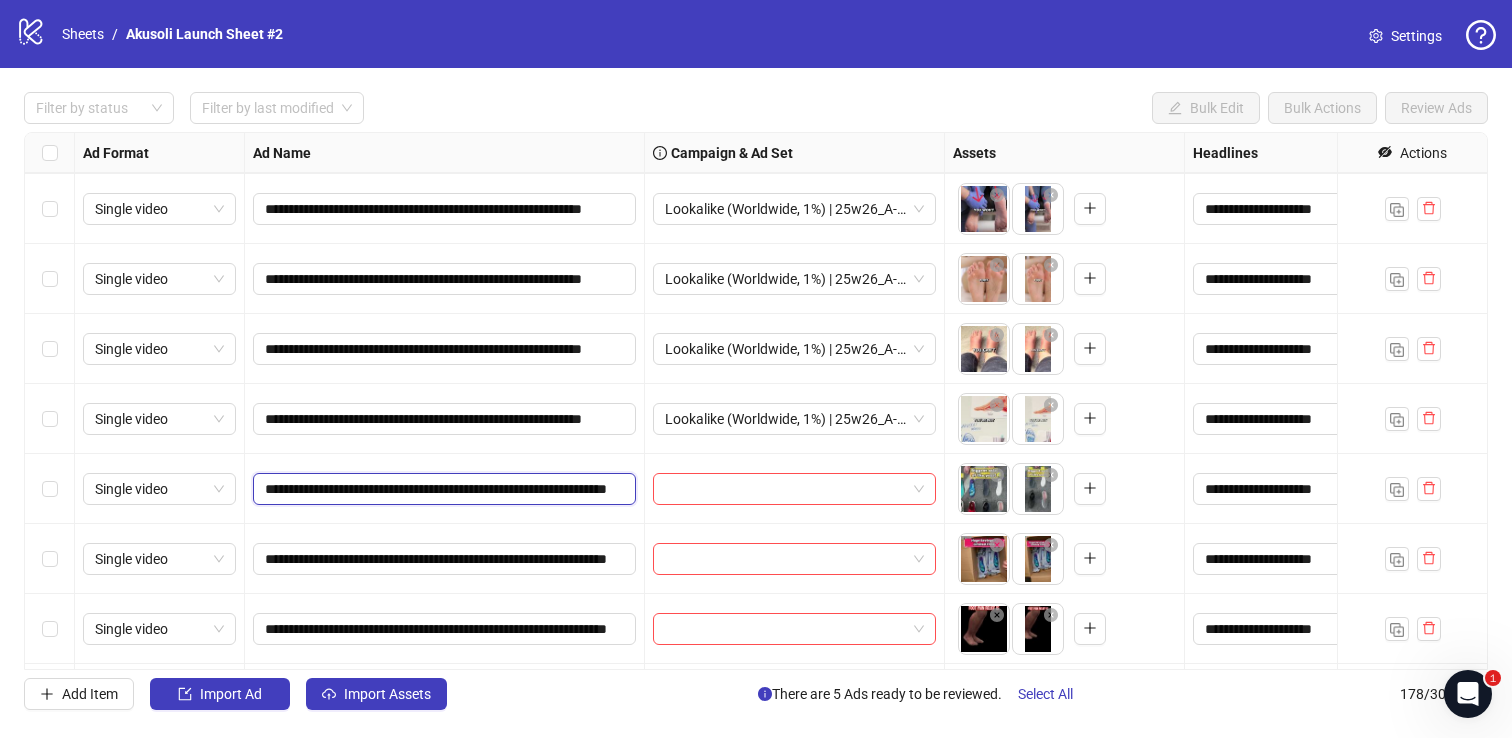 drag, startPoint x: 265, startPoint y: 487, endPoint x: 456, endPoint y: 492, distance: 191.06543 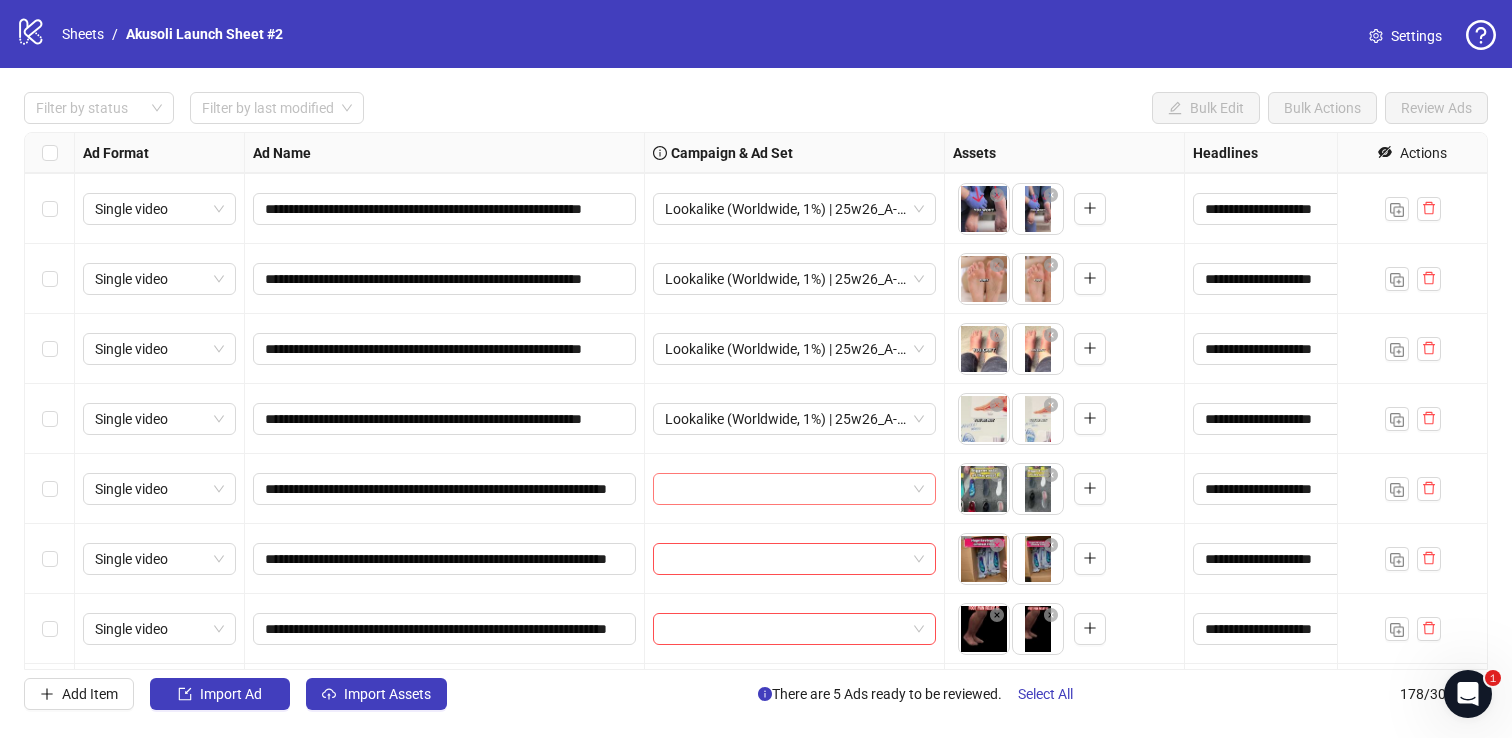 click at bounding box center [785, 489] 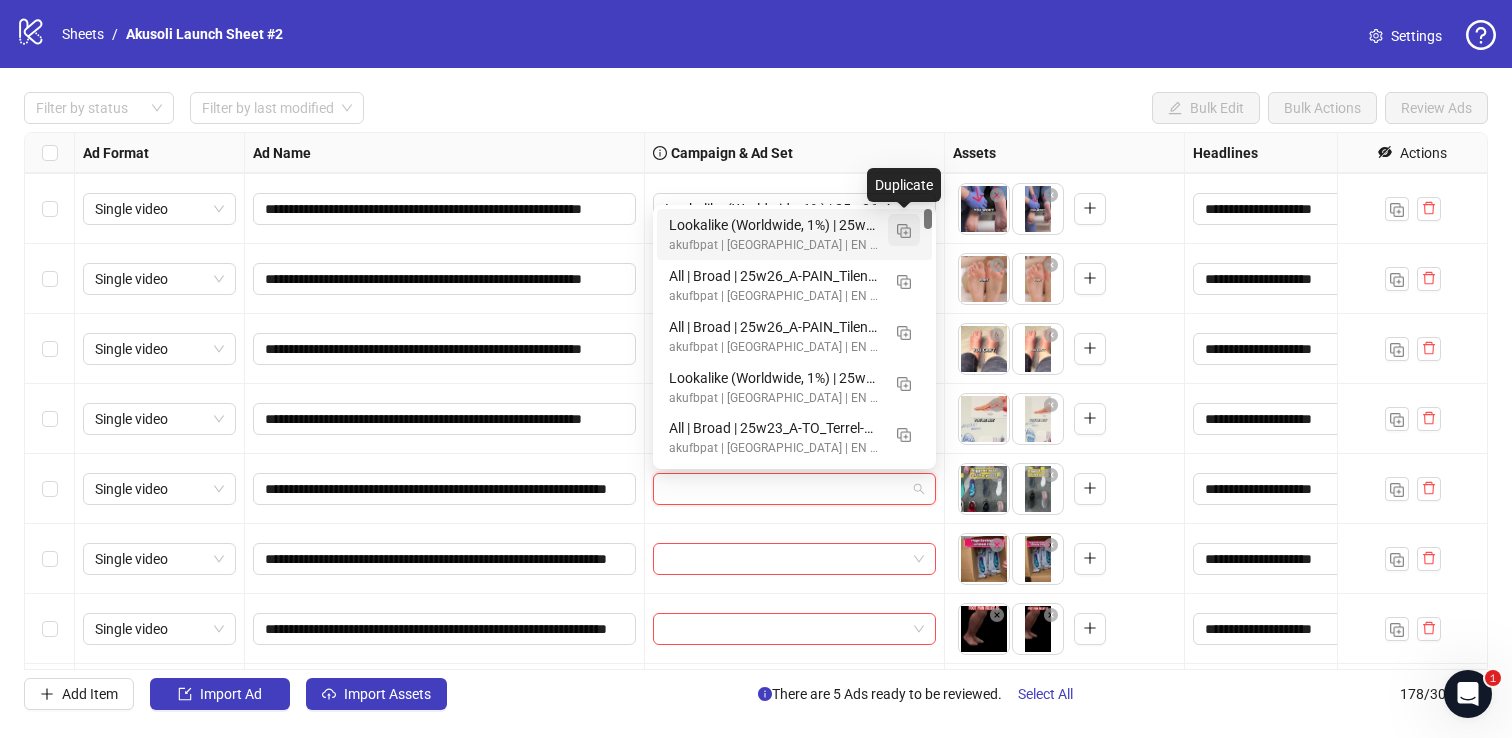 click at bounding box center [904, 230] 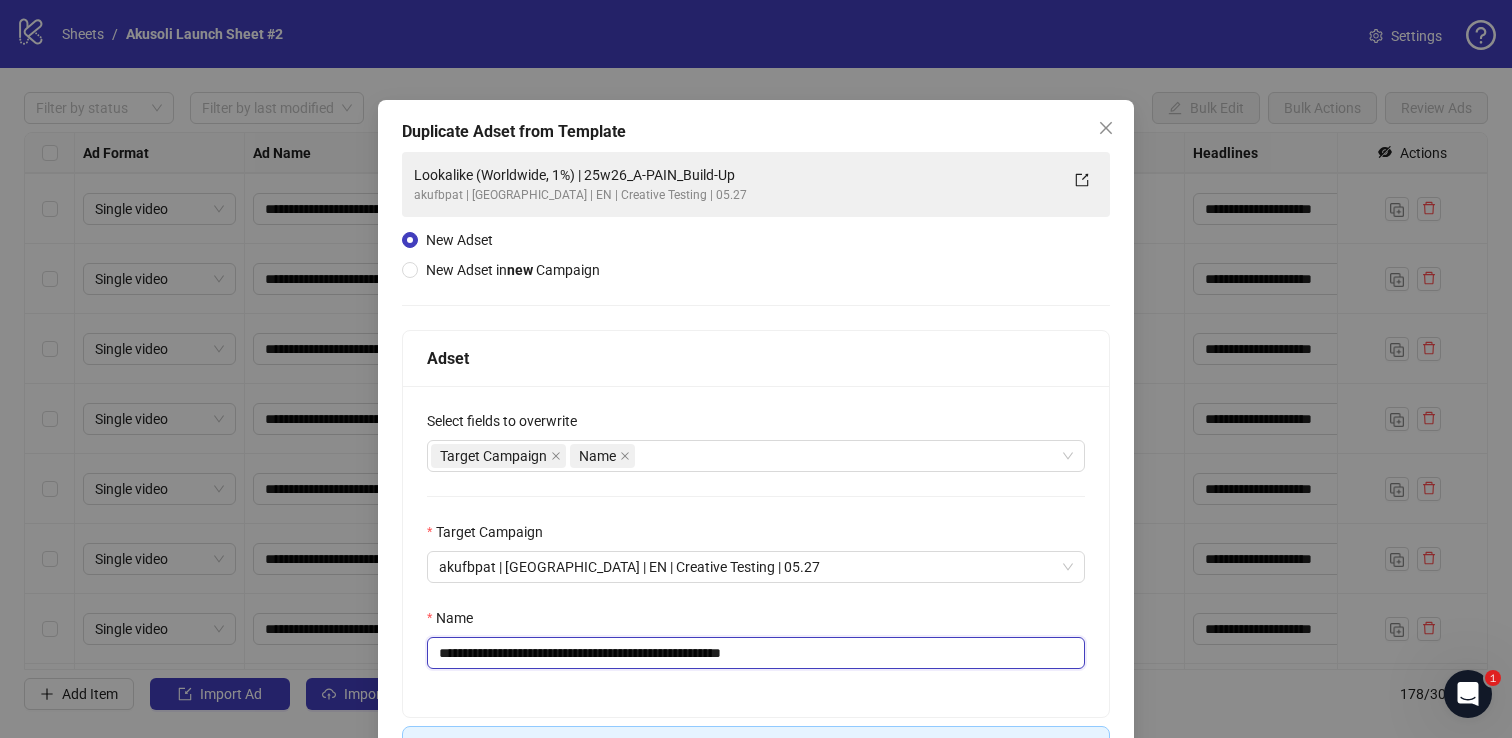 drag, startPoint x: 612, startPoint y: 655, endPoint x: 793, endPoint y: 655, distance: 181 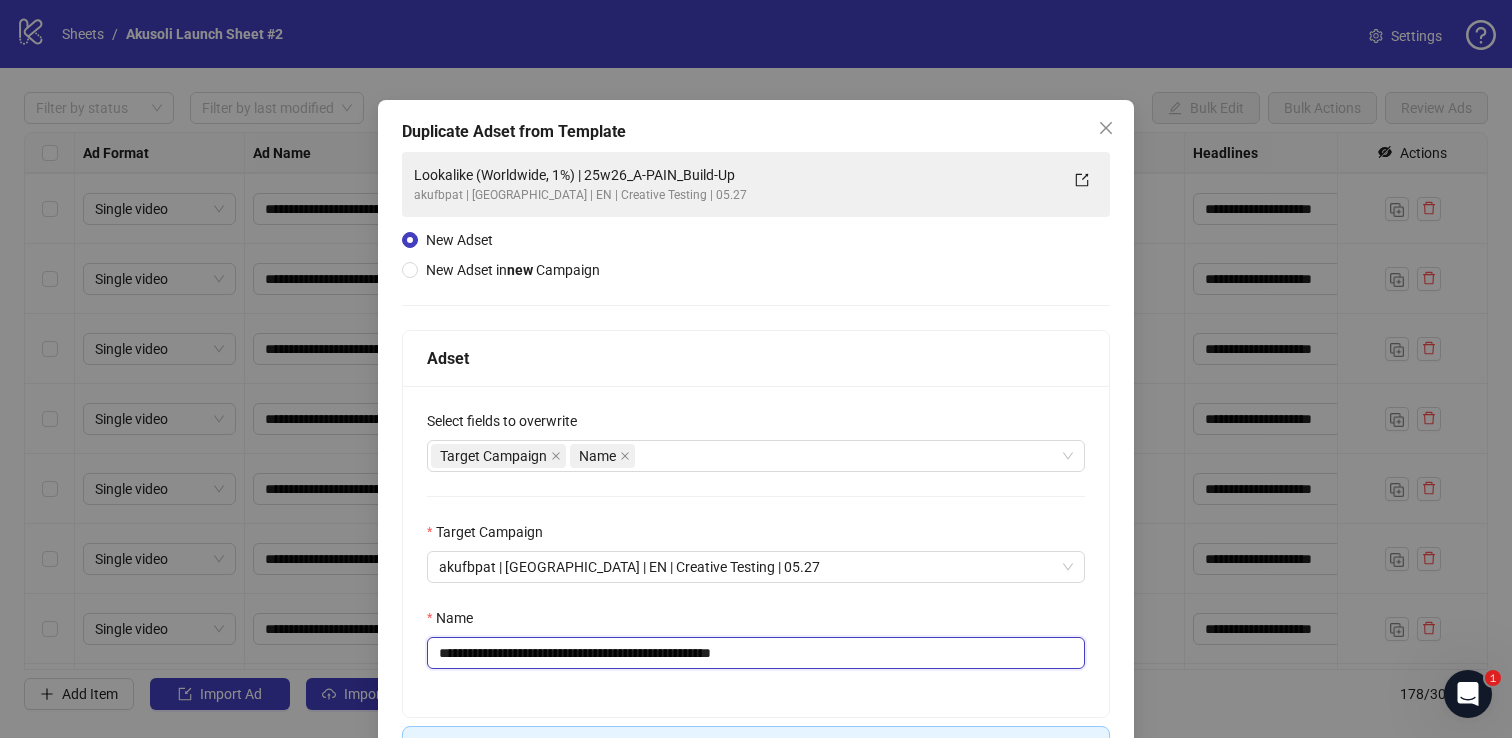 scroll, scrollTop: 139, scrollLeft: 0, axis: vertical 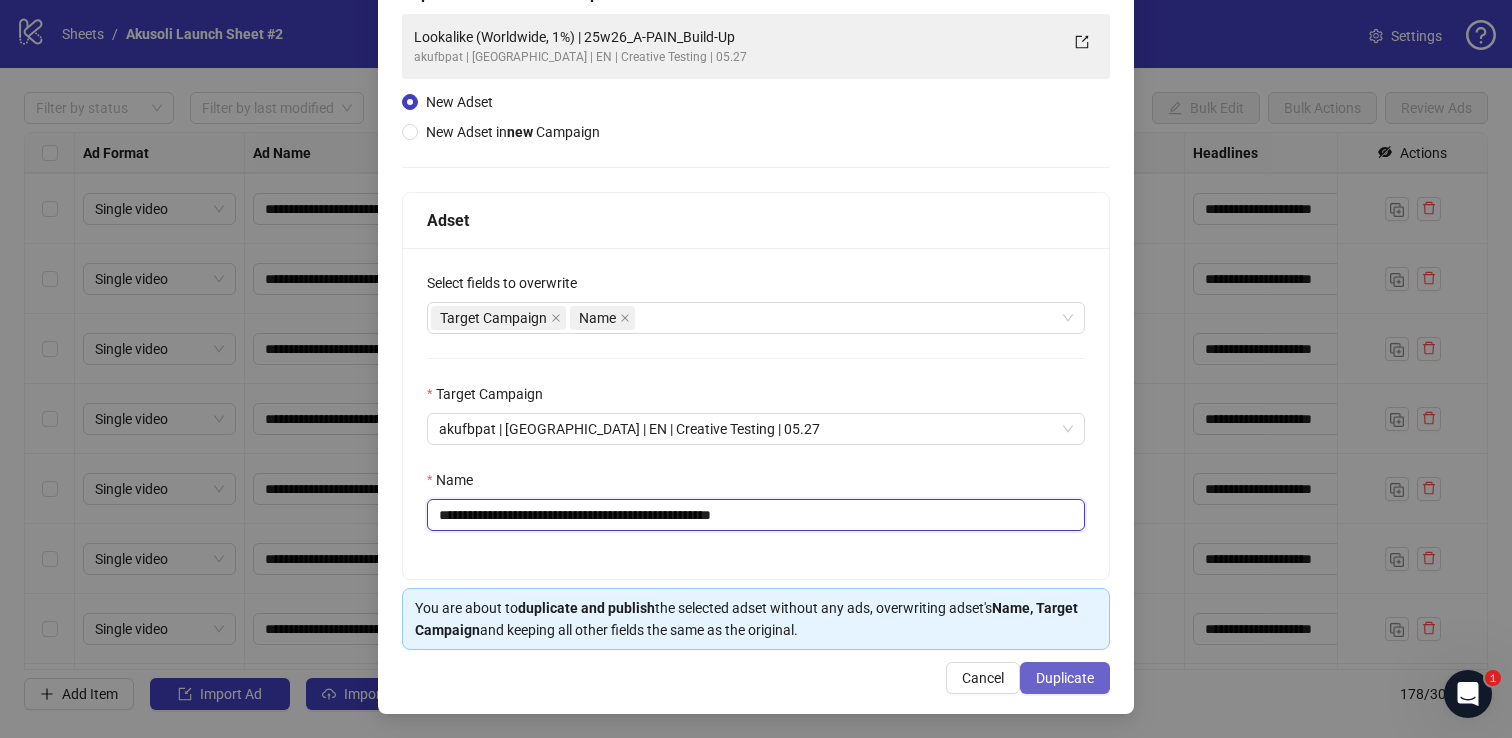 type on "**********" 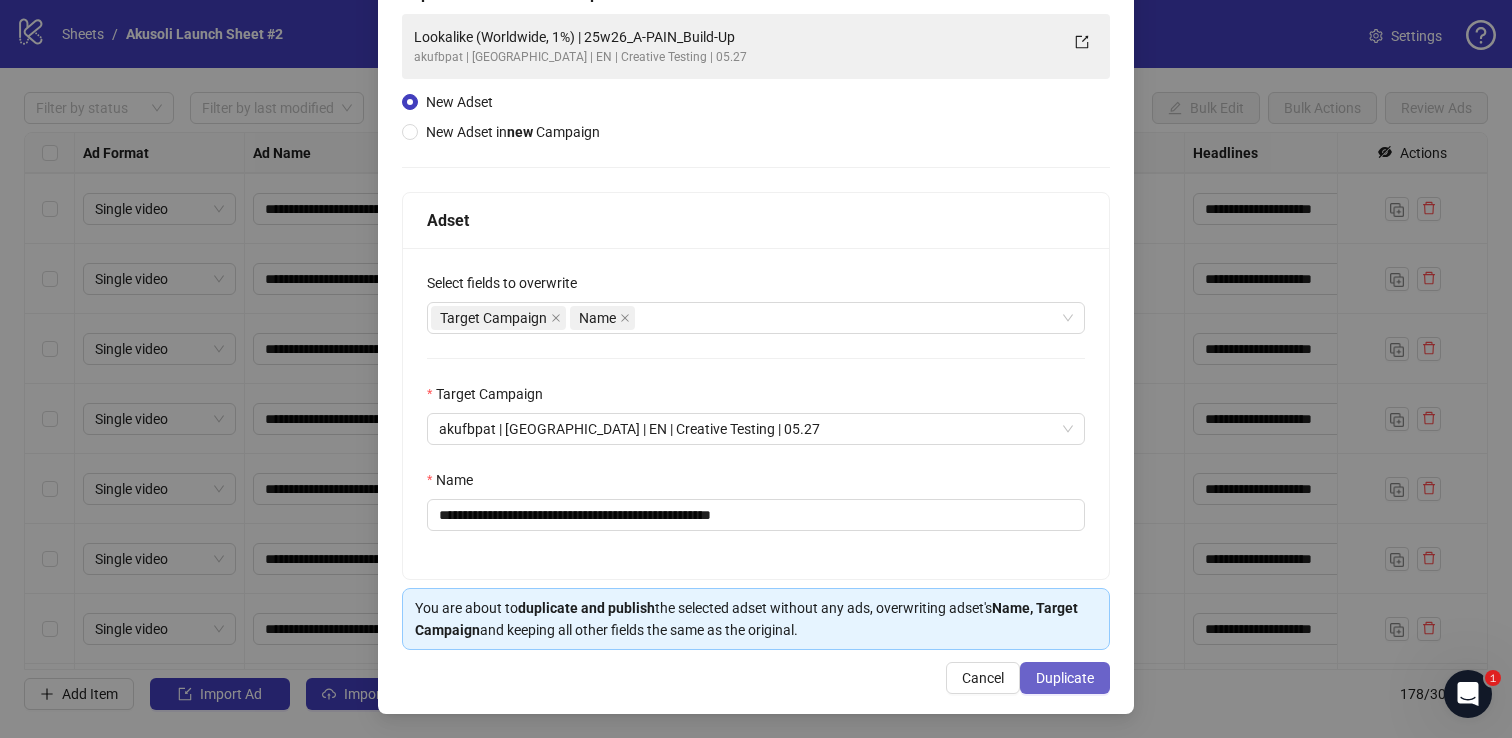 click on "Duplicate" at bounding box center (1065, 678) 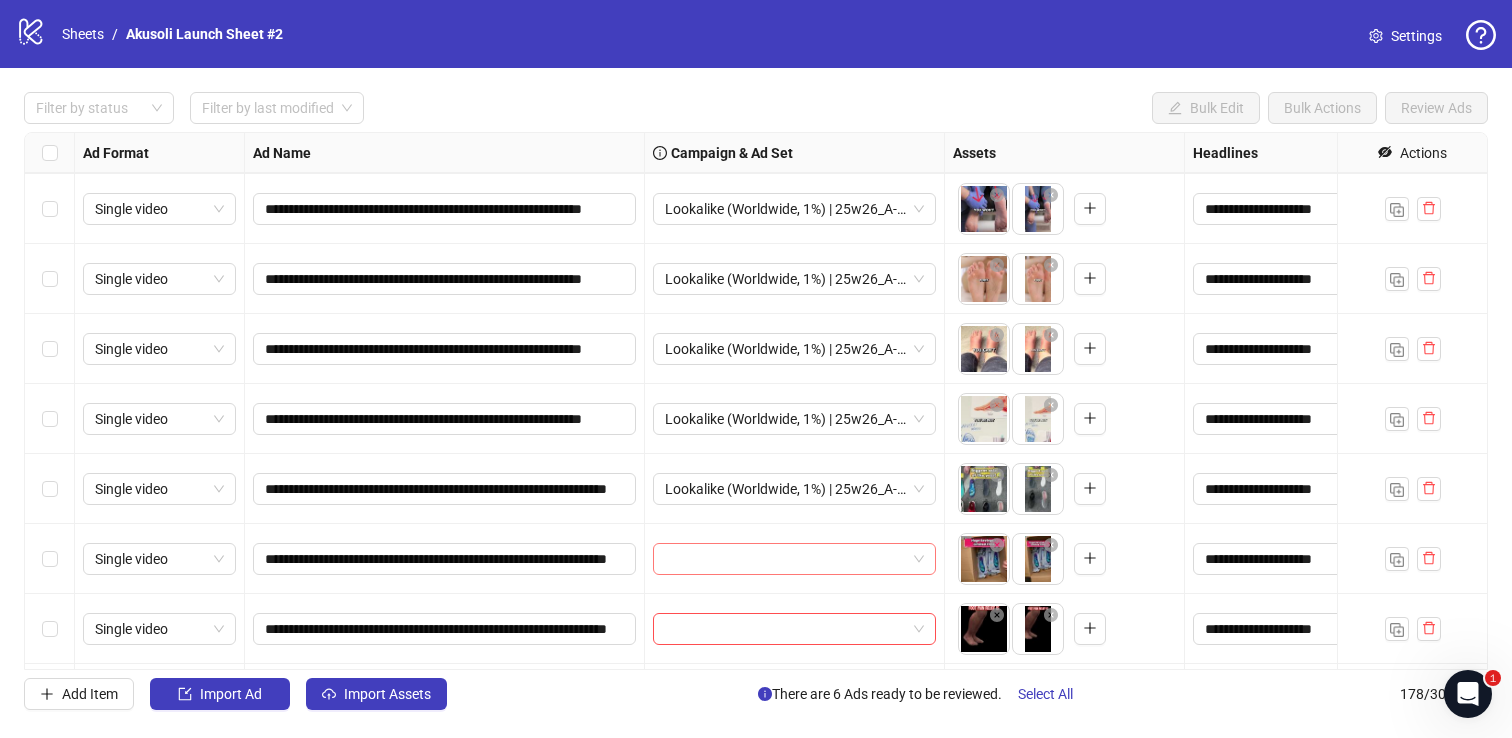 click at bounding box center (785, 559) 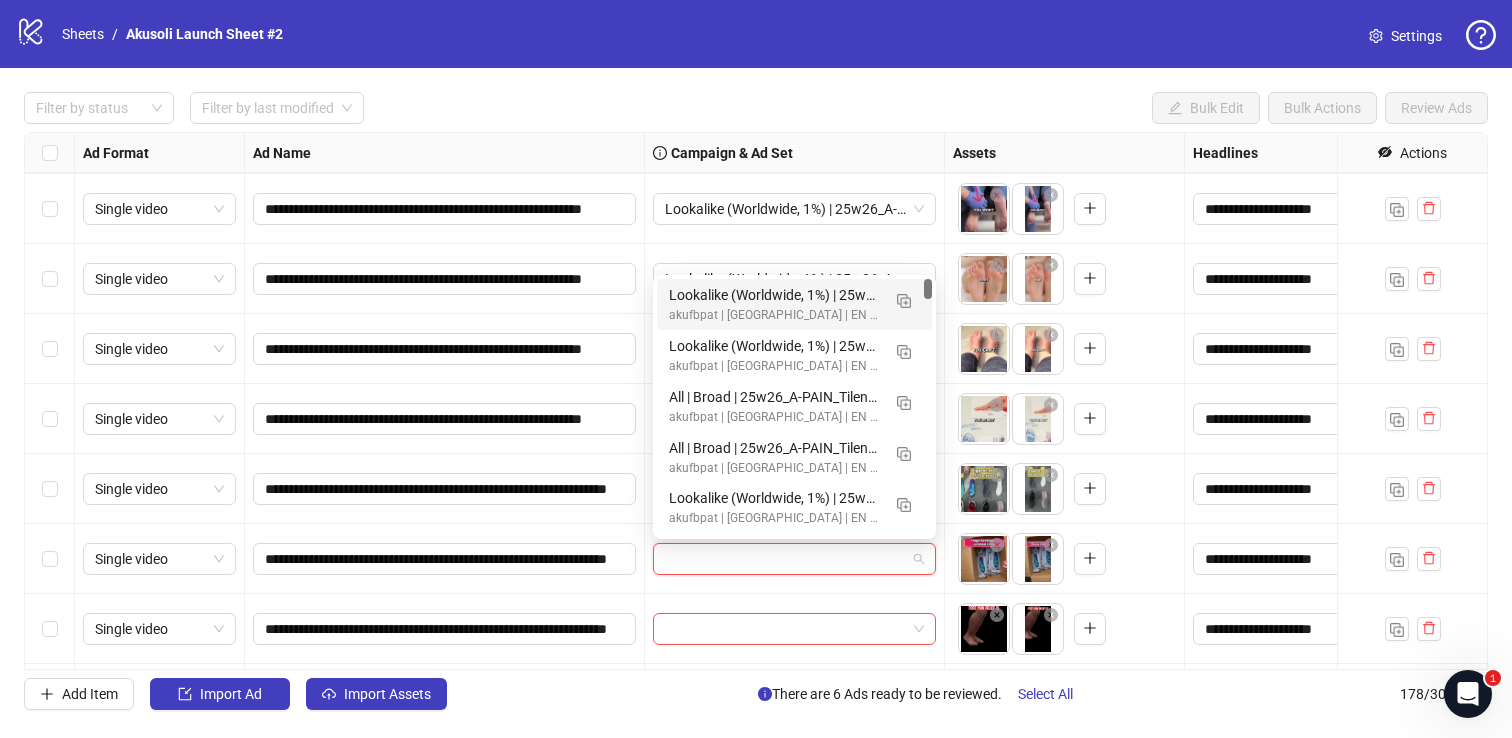 paste on "**********" 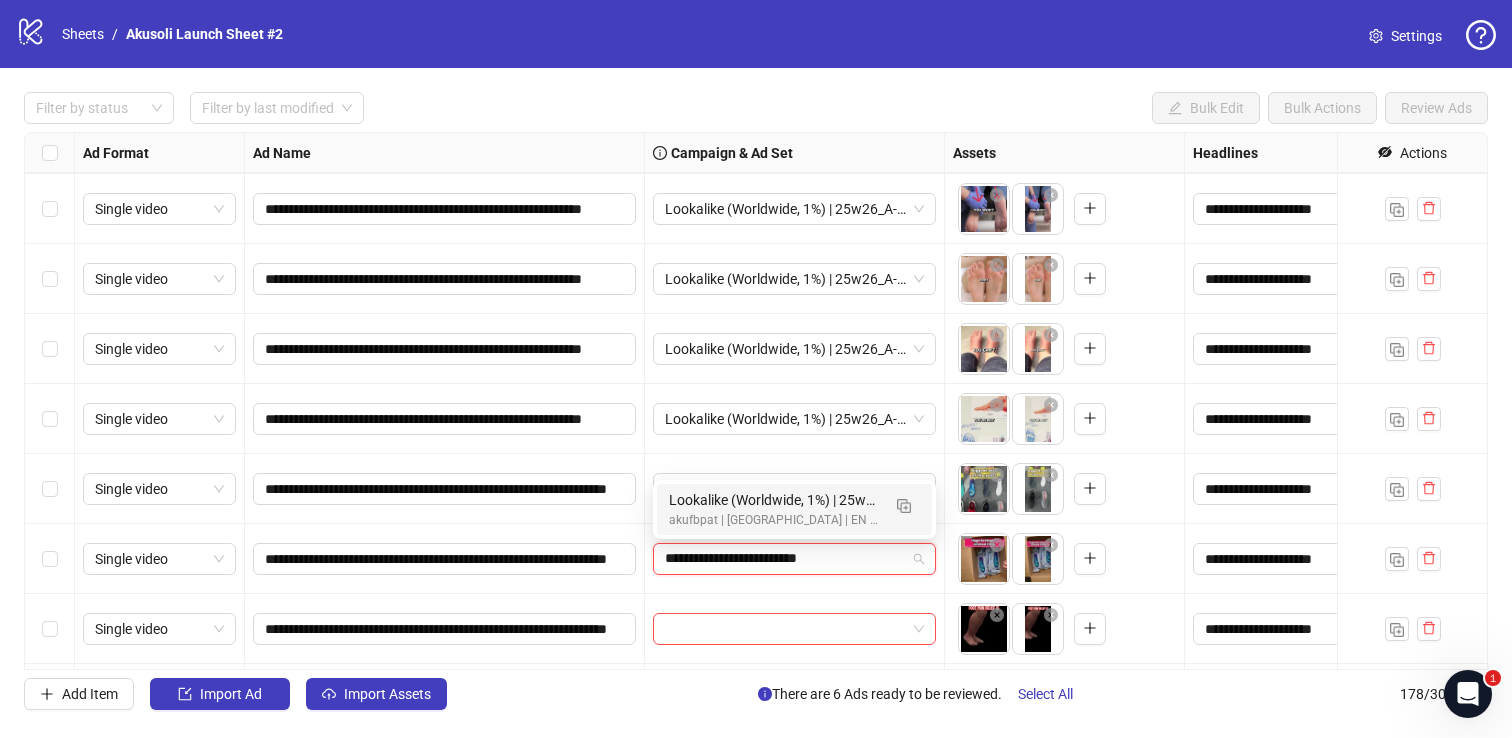 click on "akufbpat | [GEOGRAPHIC_DATA] | EN | Creative Testing | 05.27" at bounding box center [774, 520] 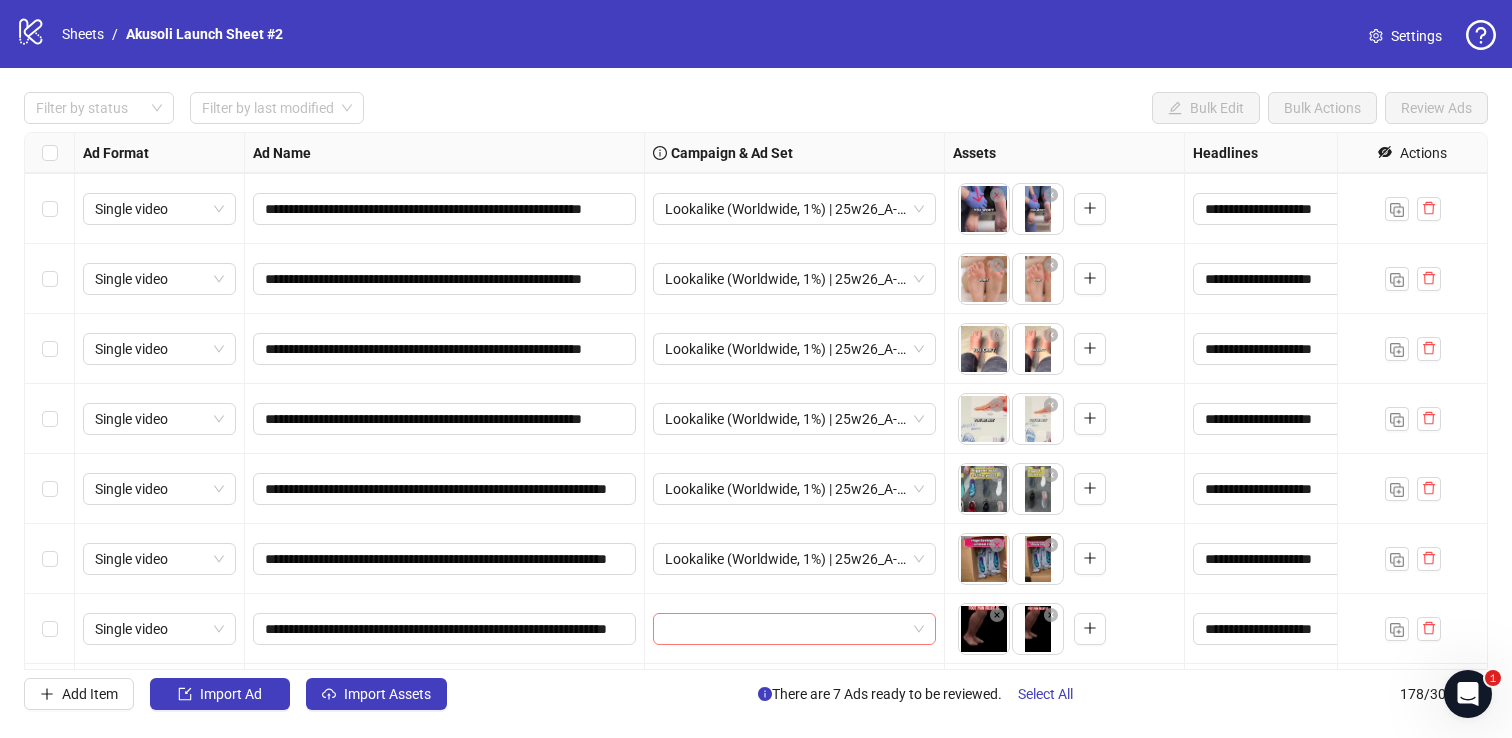 click at bounding box center (785, 629) 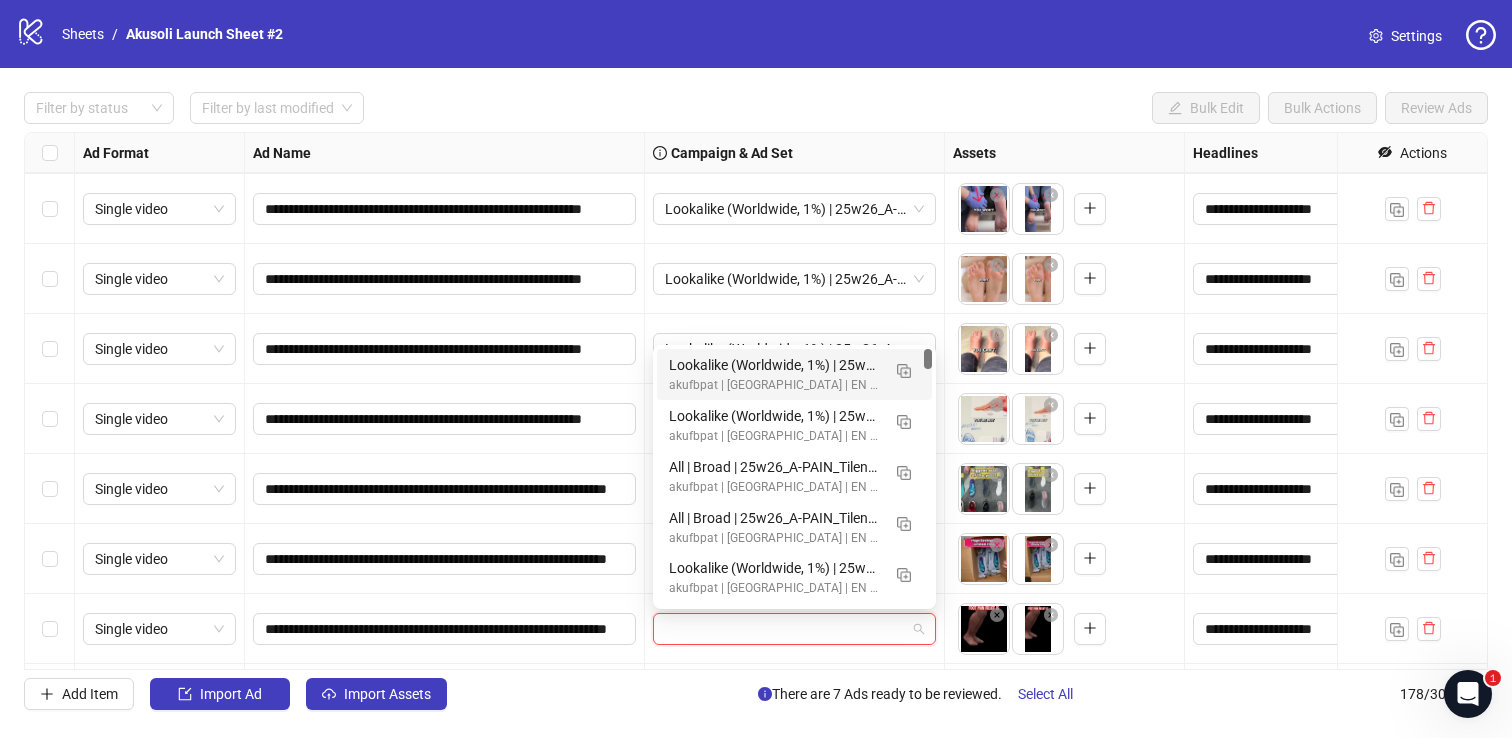 paste on "**********" 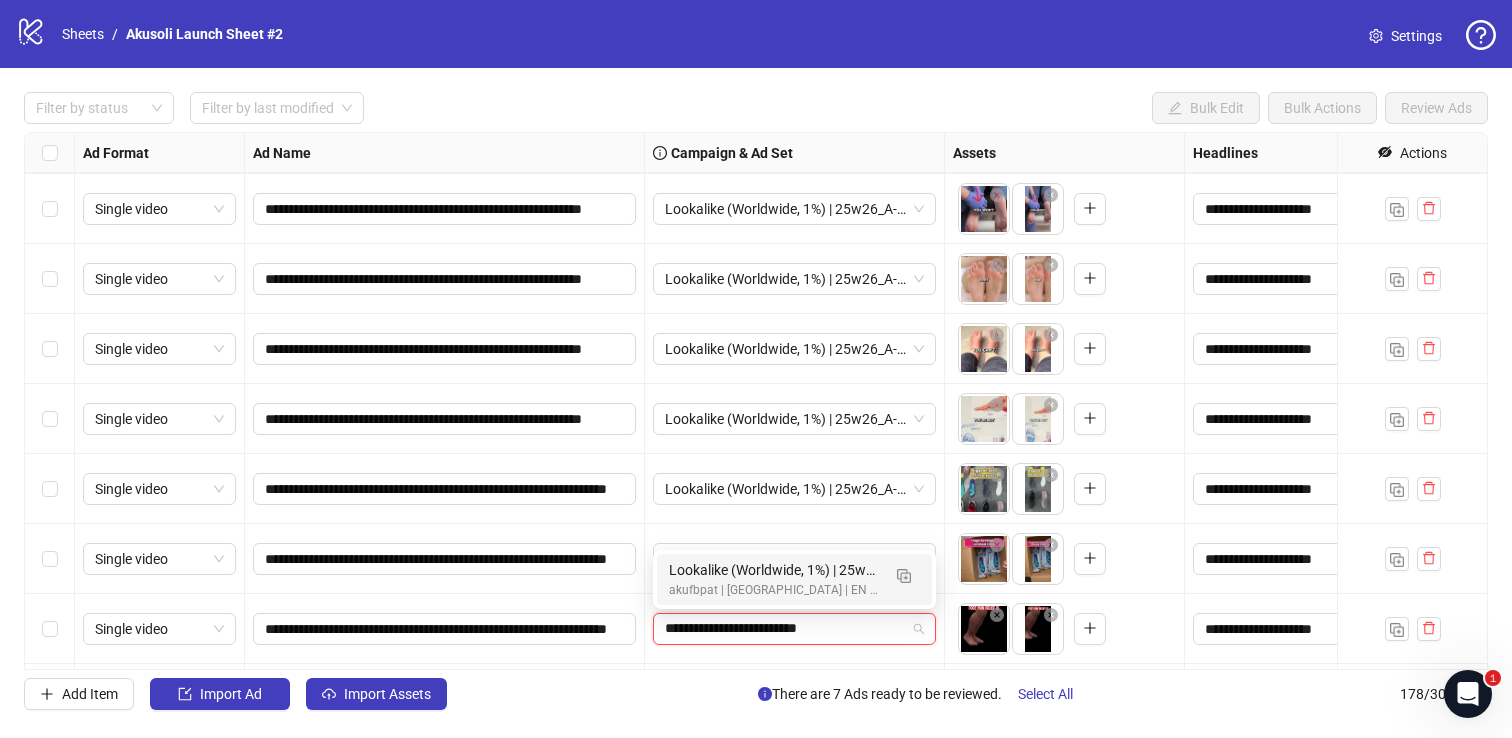 click on "akufbpat | [GEOGRAPHIC_DATA] | EN | Creative Testing | 05.27" at bounding box center [774, 590] 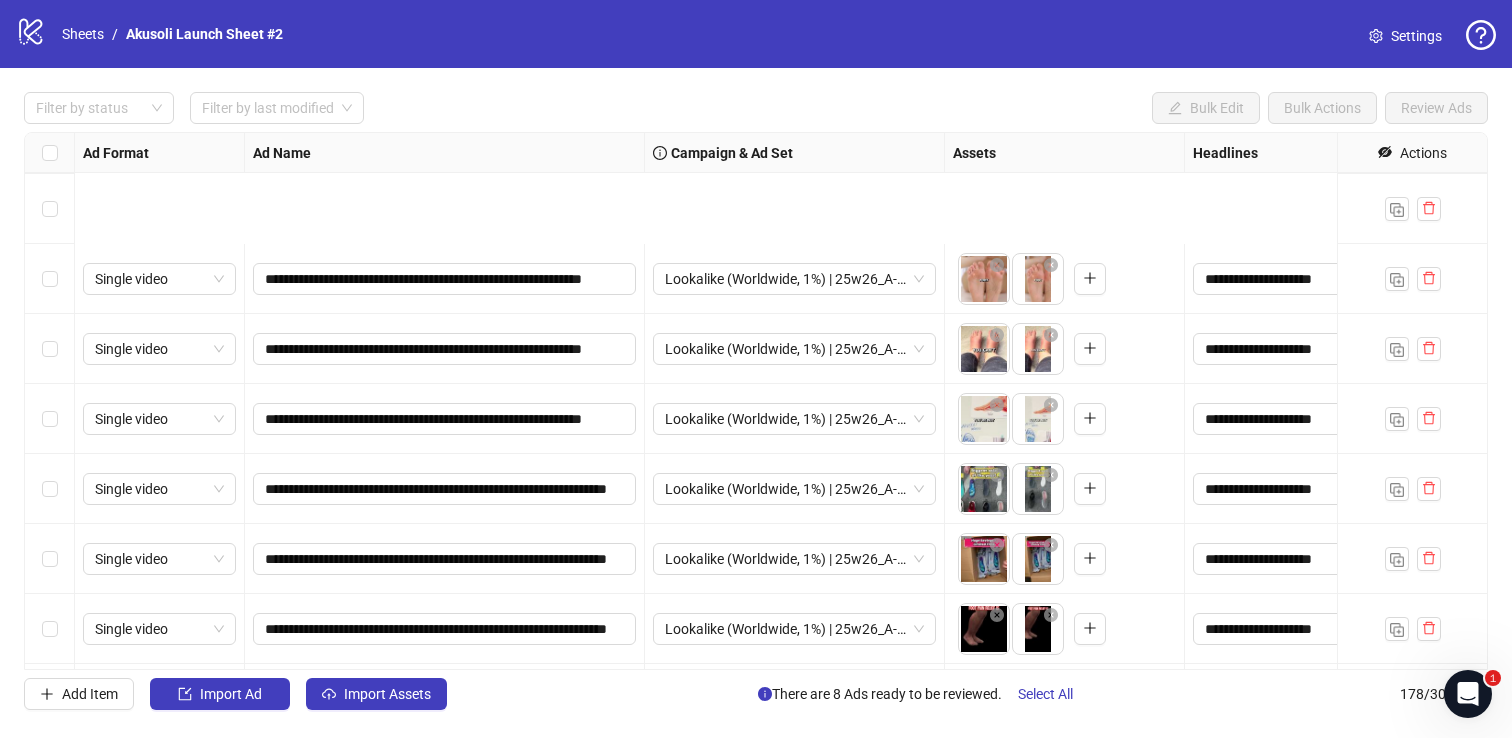 scroll, scrollTop: 9219, scrollLeft: 0, axis: vertical 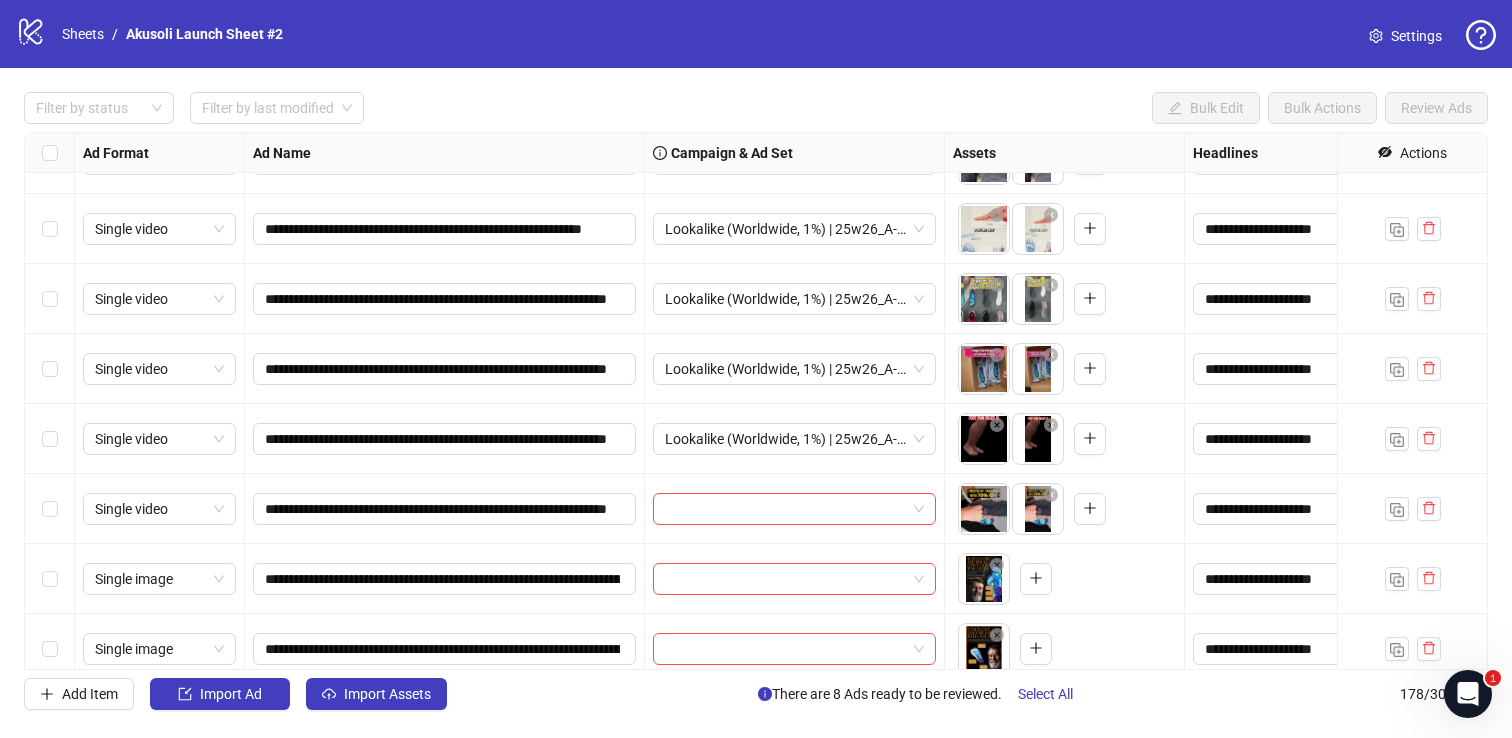 click at bounding box center (785, 509) 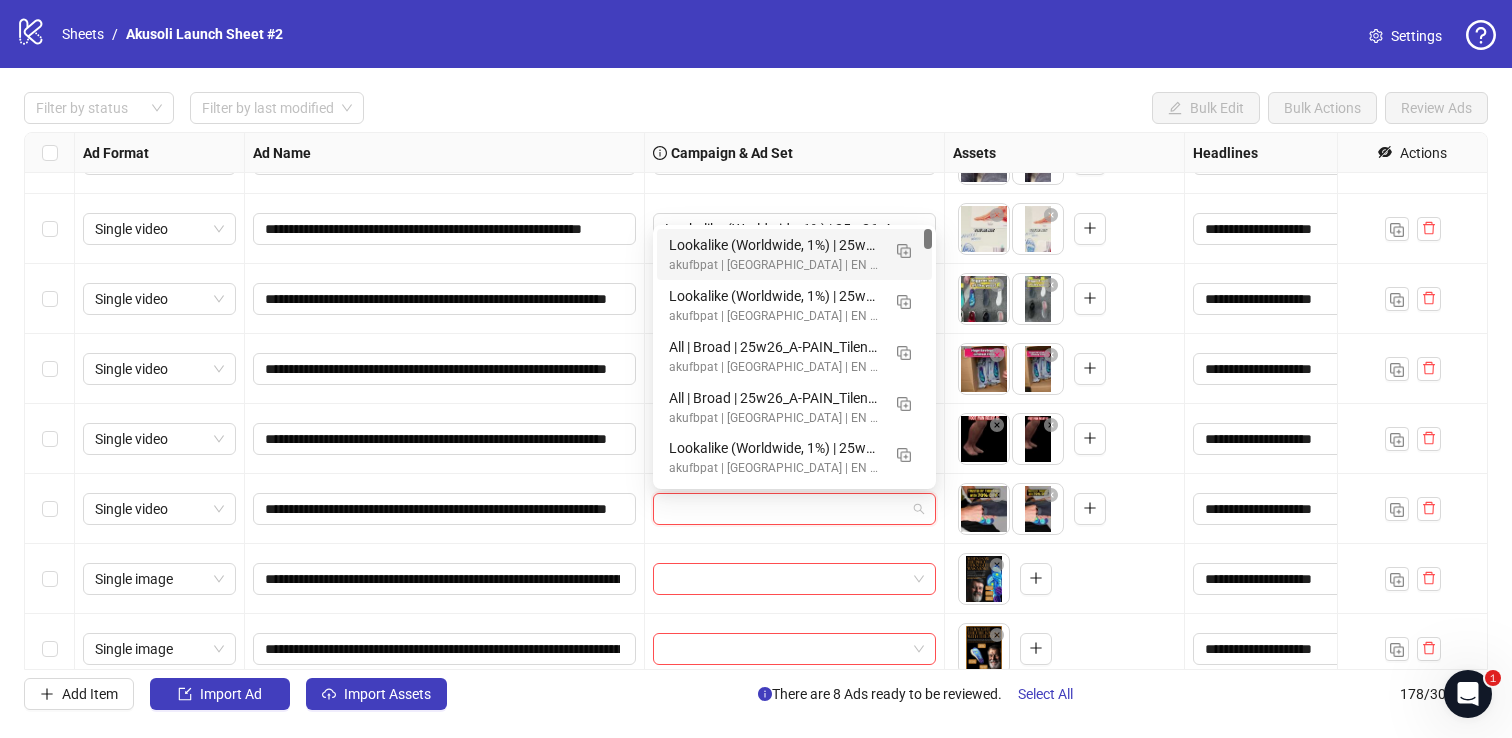 paste on "**********" 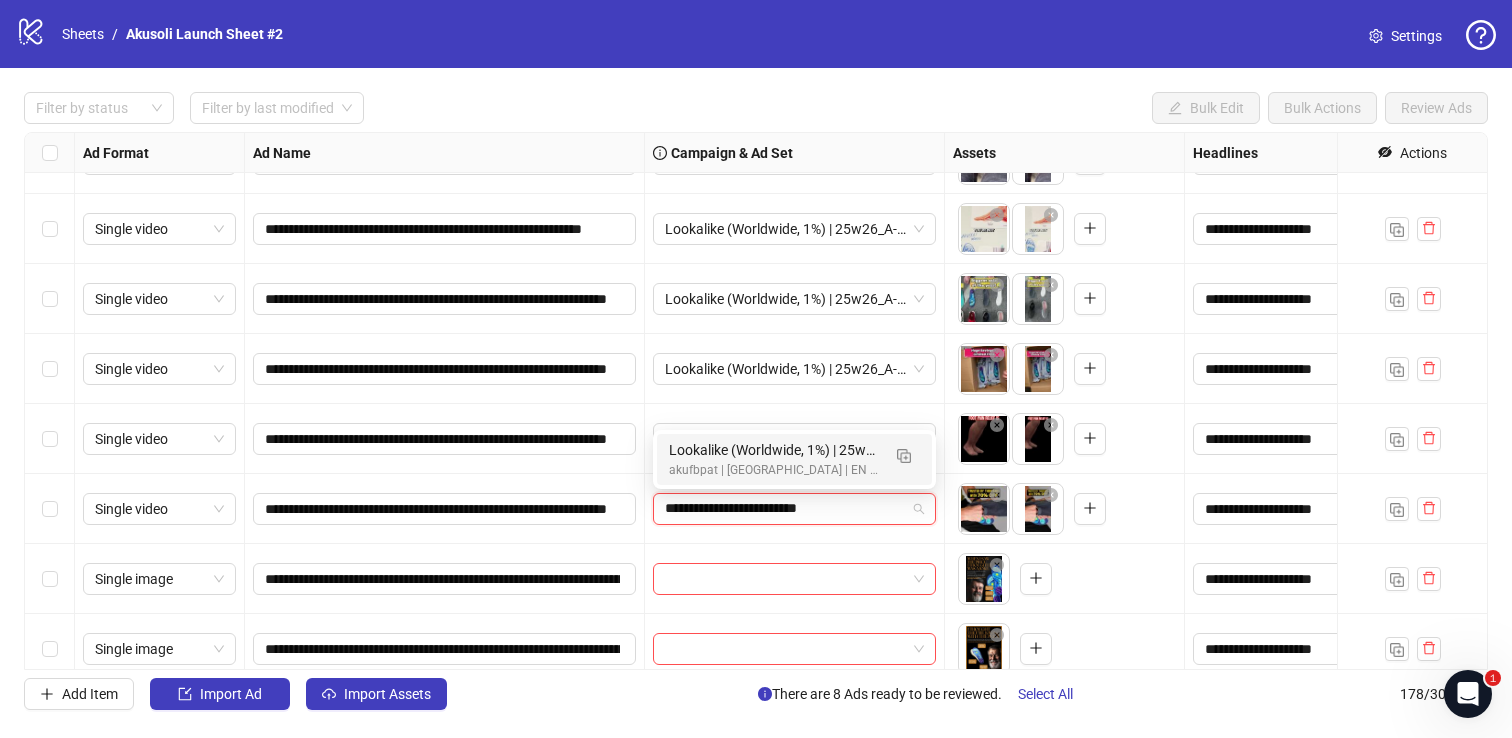click on "akufbpat | [GEOGRAPHIC_DATA] | EN | Creative Testing | 05.27" at bounding box center [774, 470] 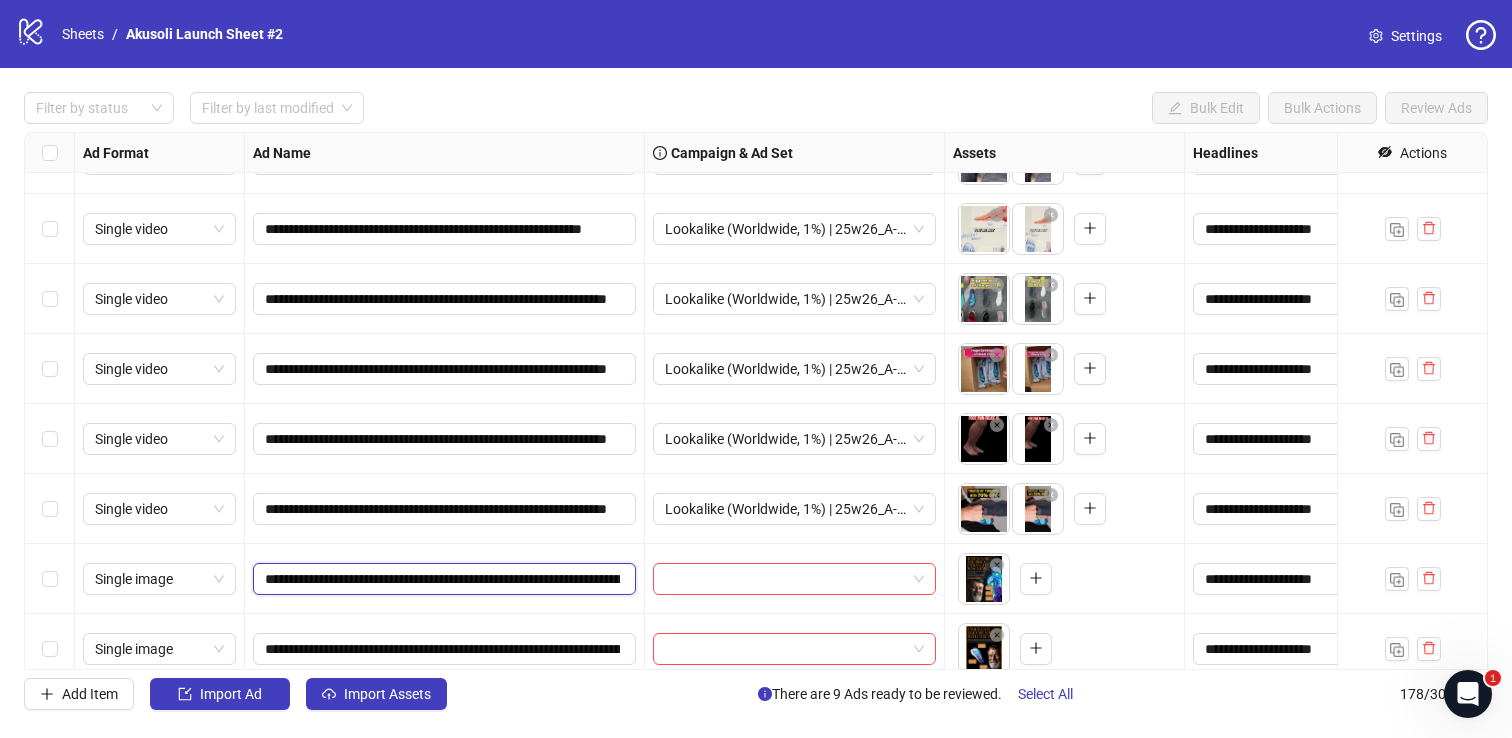 drag, startPoint x: 265, startPoint y: 578, endPoint x: 522, endPoint y: 579, distance: 257.00195 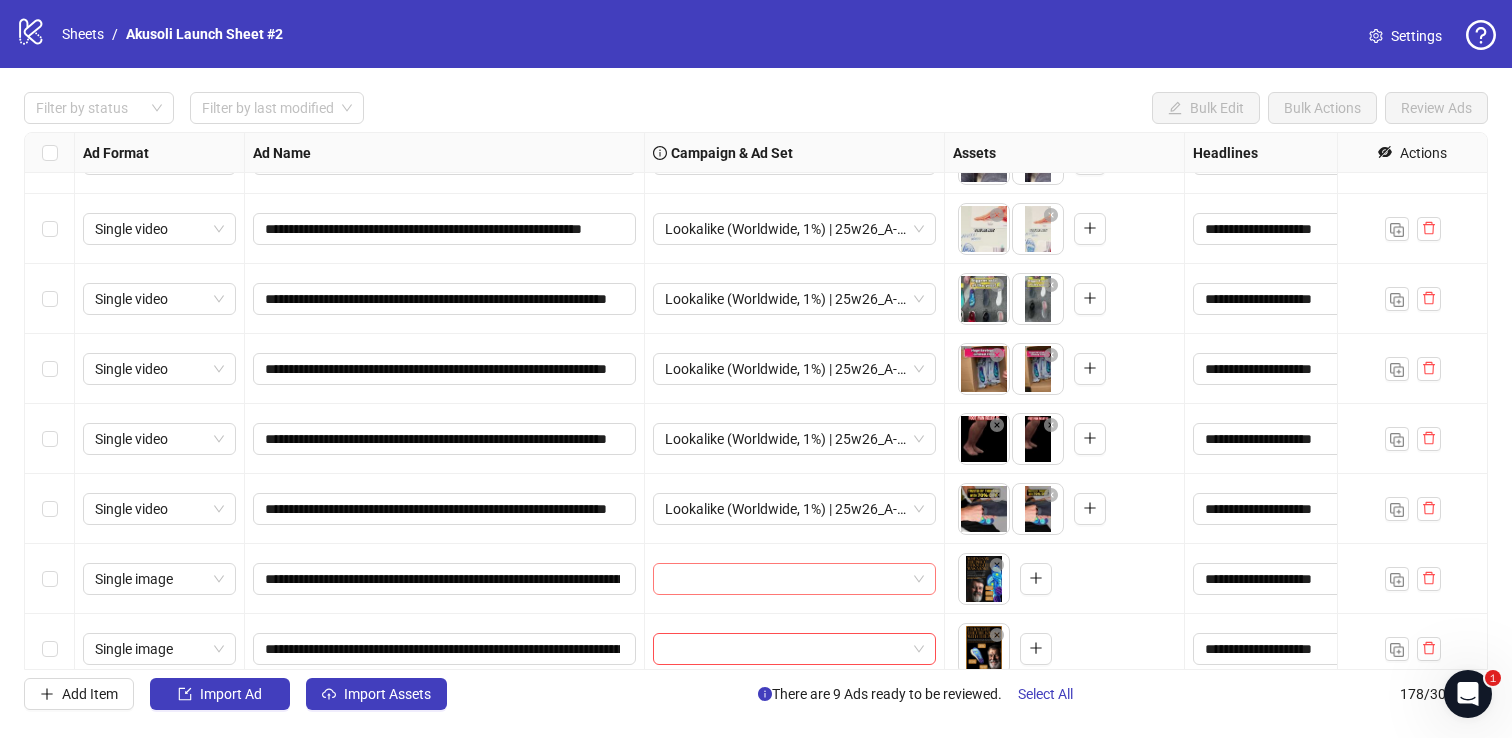 click at bounding box center (785, 579) 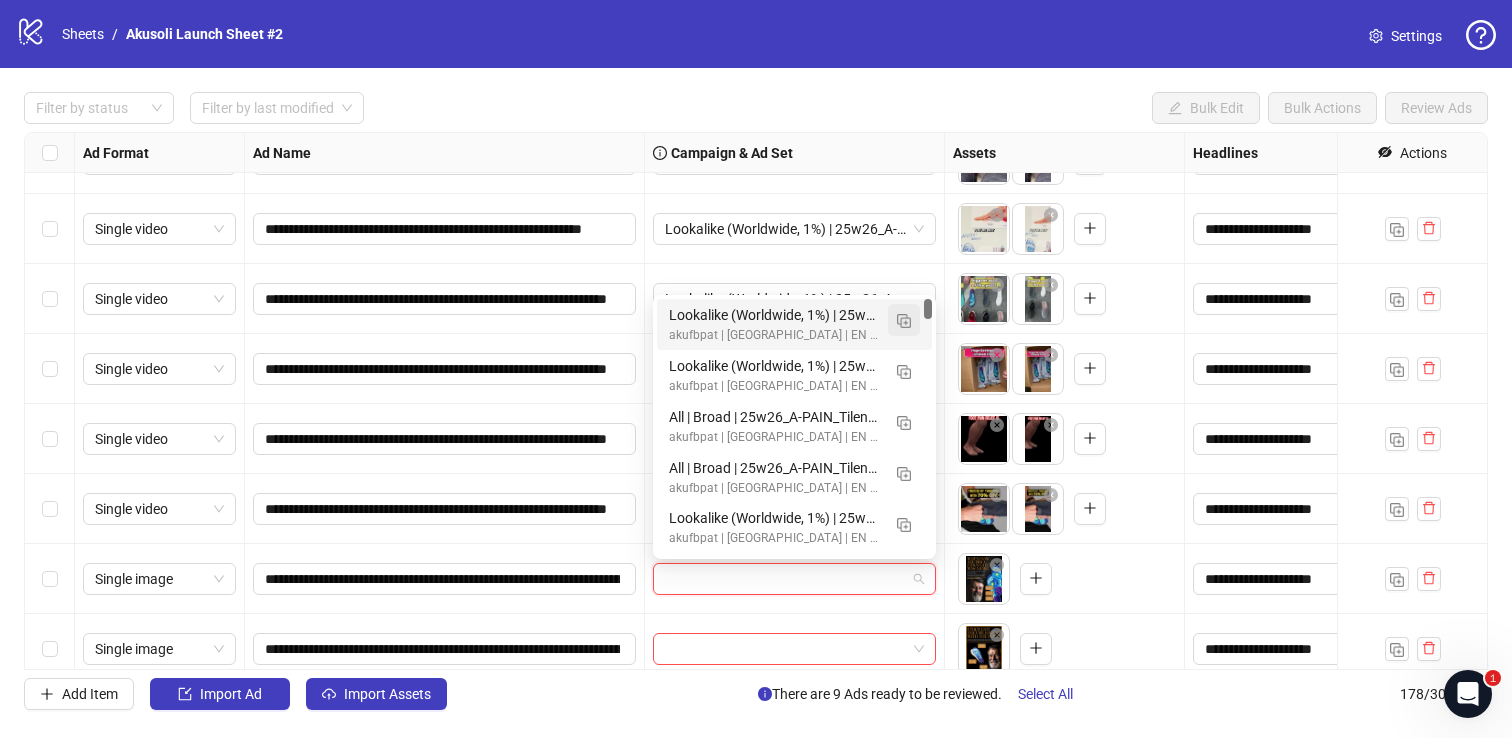 click at bounding box center (904, 321) 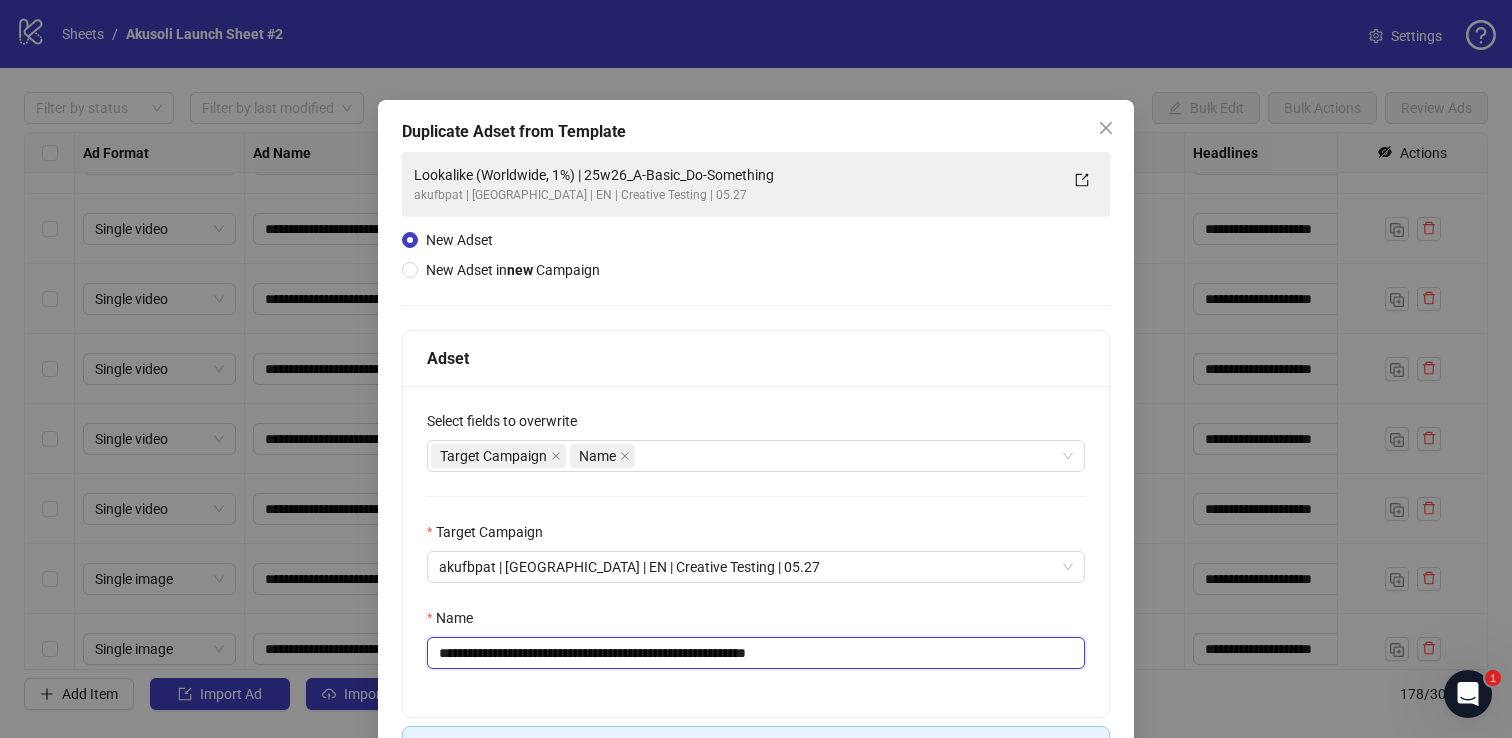 drag, startPoint x: 614, startPoint y: 652, endPoint x: 894, endPoint y: 661, distance: 280.1446 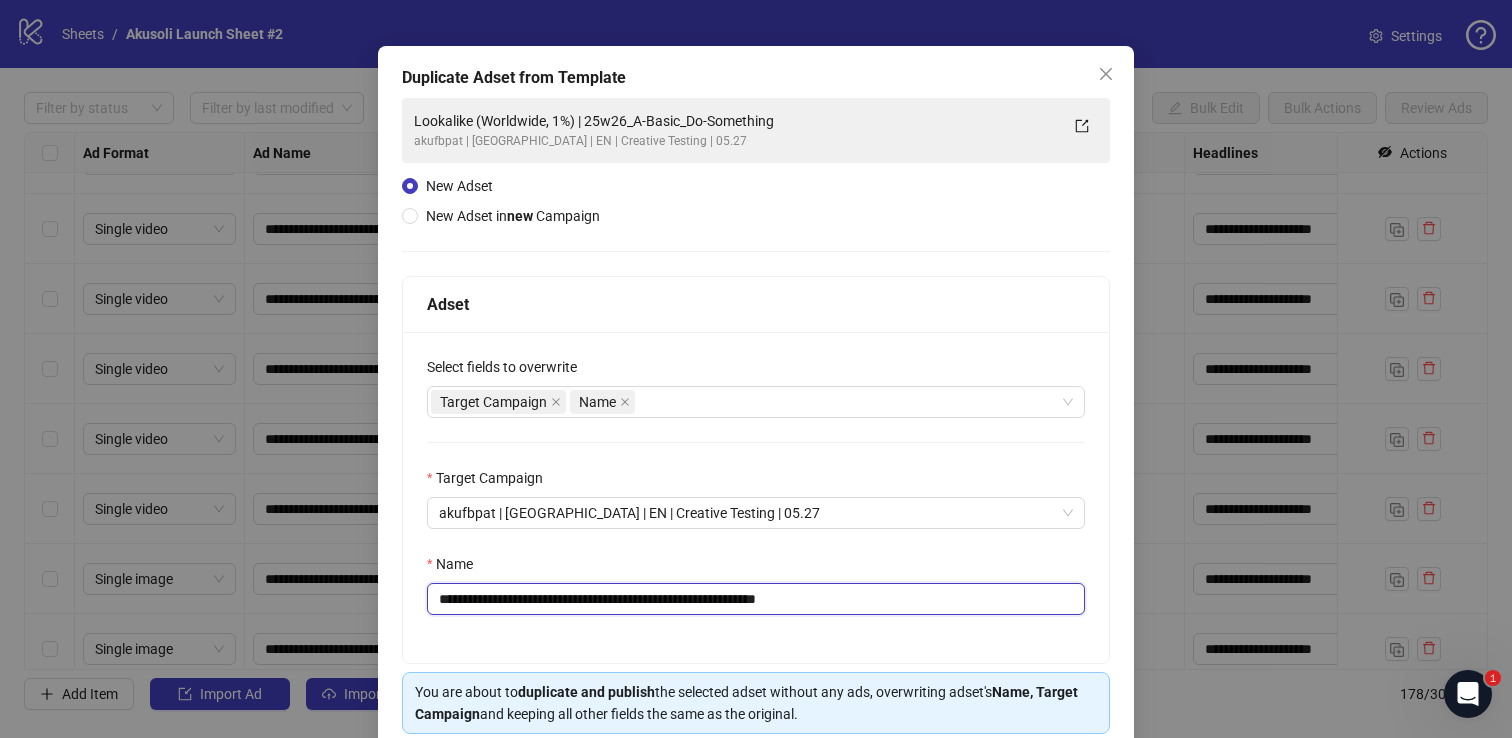 scroll, scrollTop: 139, scrollLeft: 0, axis: vertical 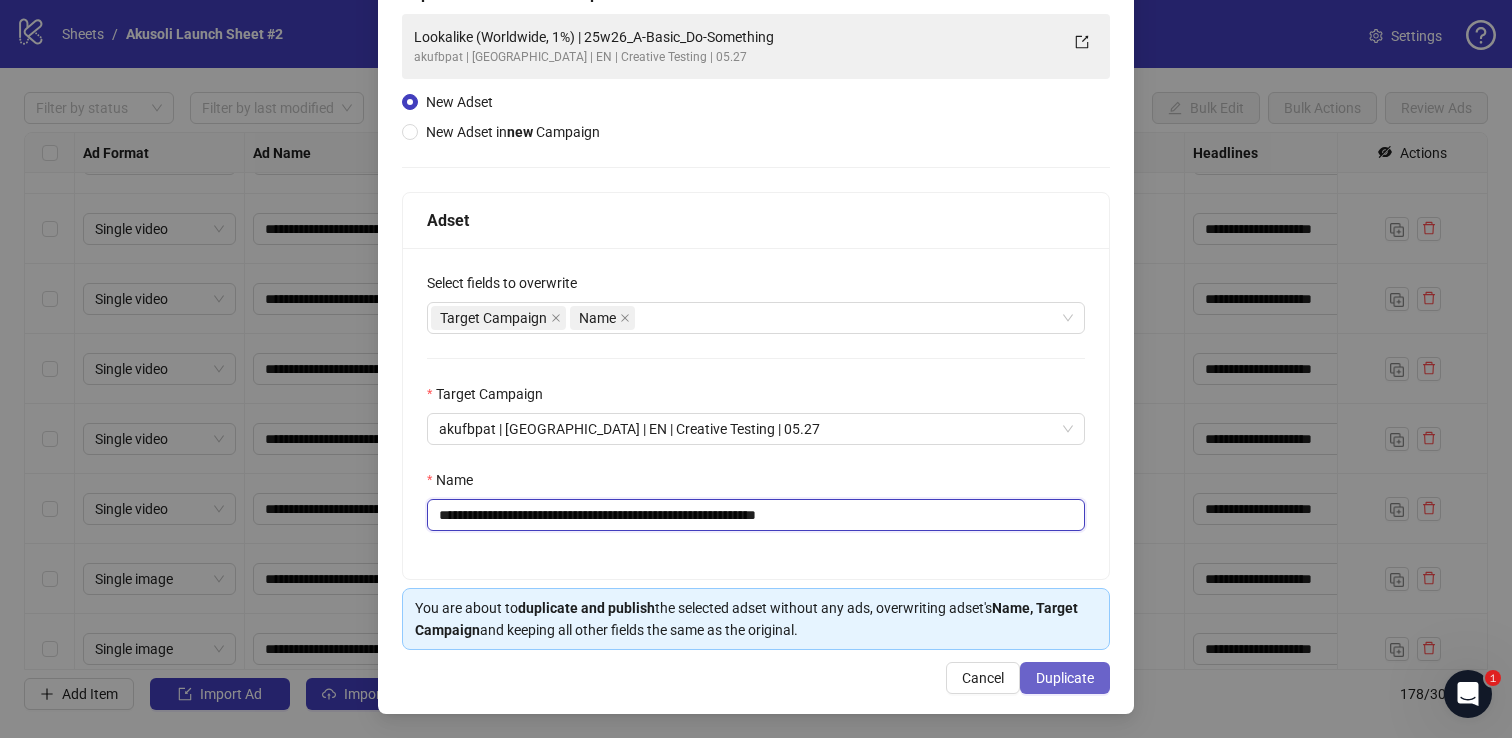 type on "**********" 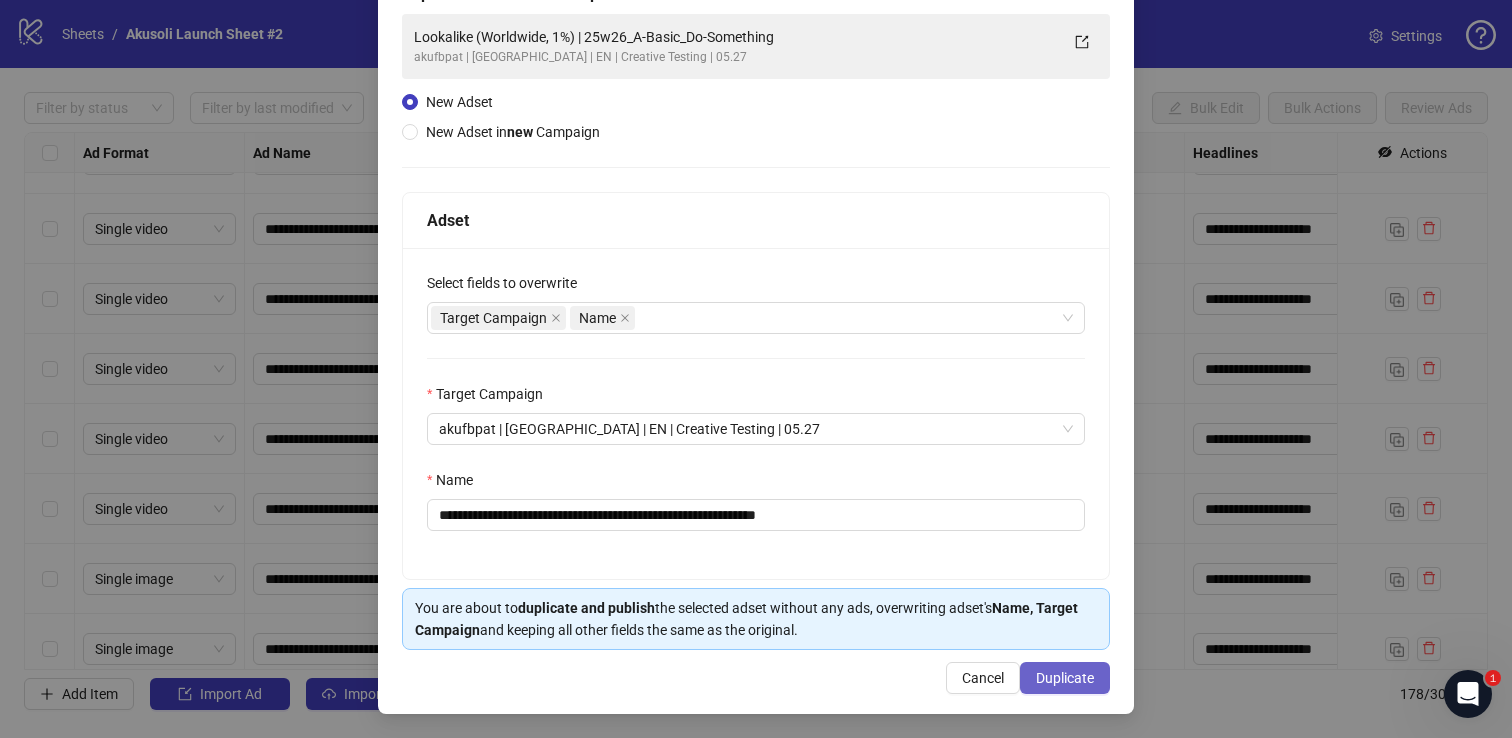 click on "Duplicate" at bounding box center [1065, 678] 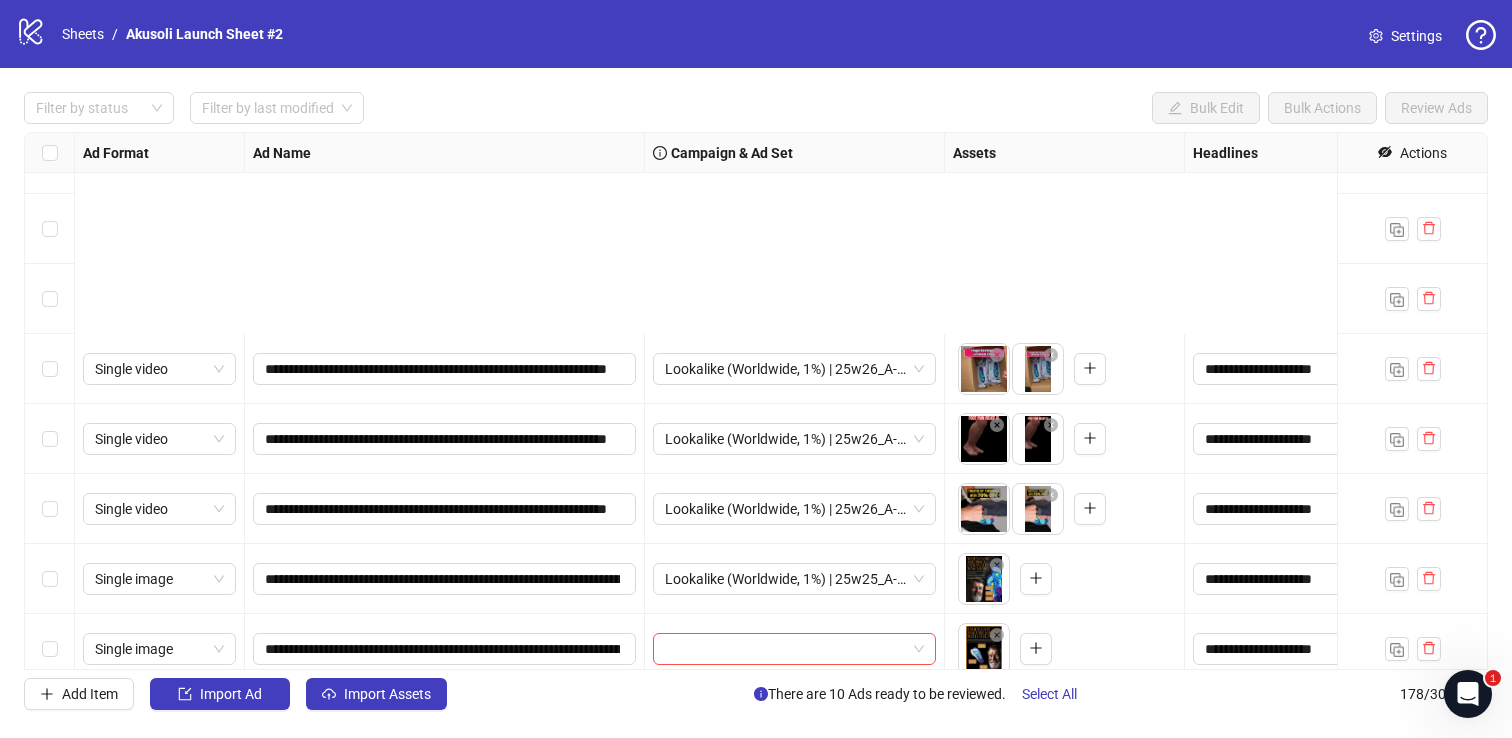 scroll, scrollTop: 9530, scrollLeft: 0, axis: vertical 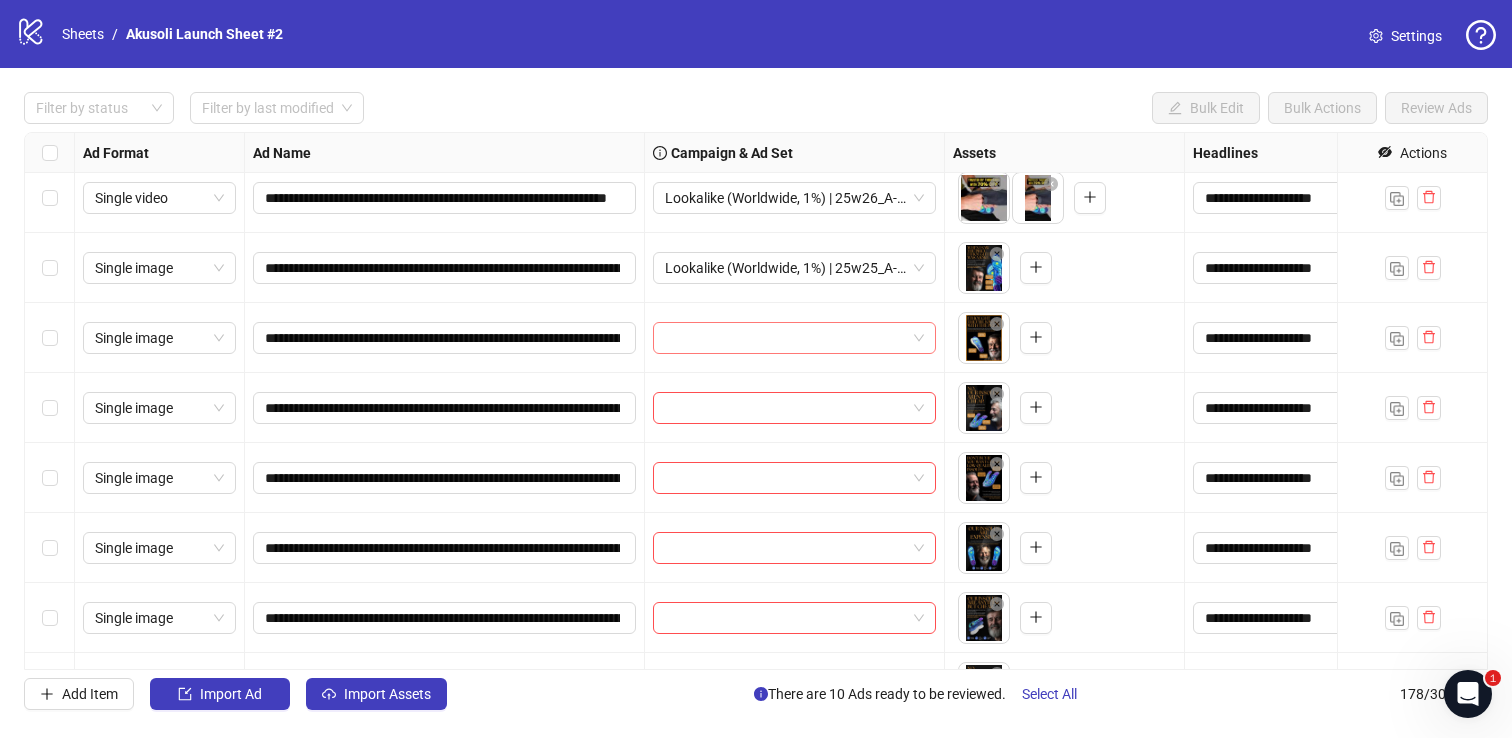 click at bounding box center [785, 338] 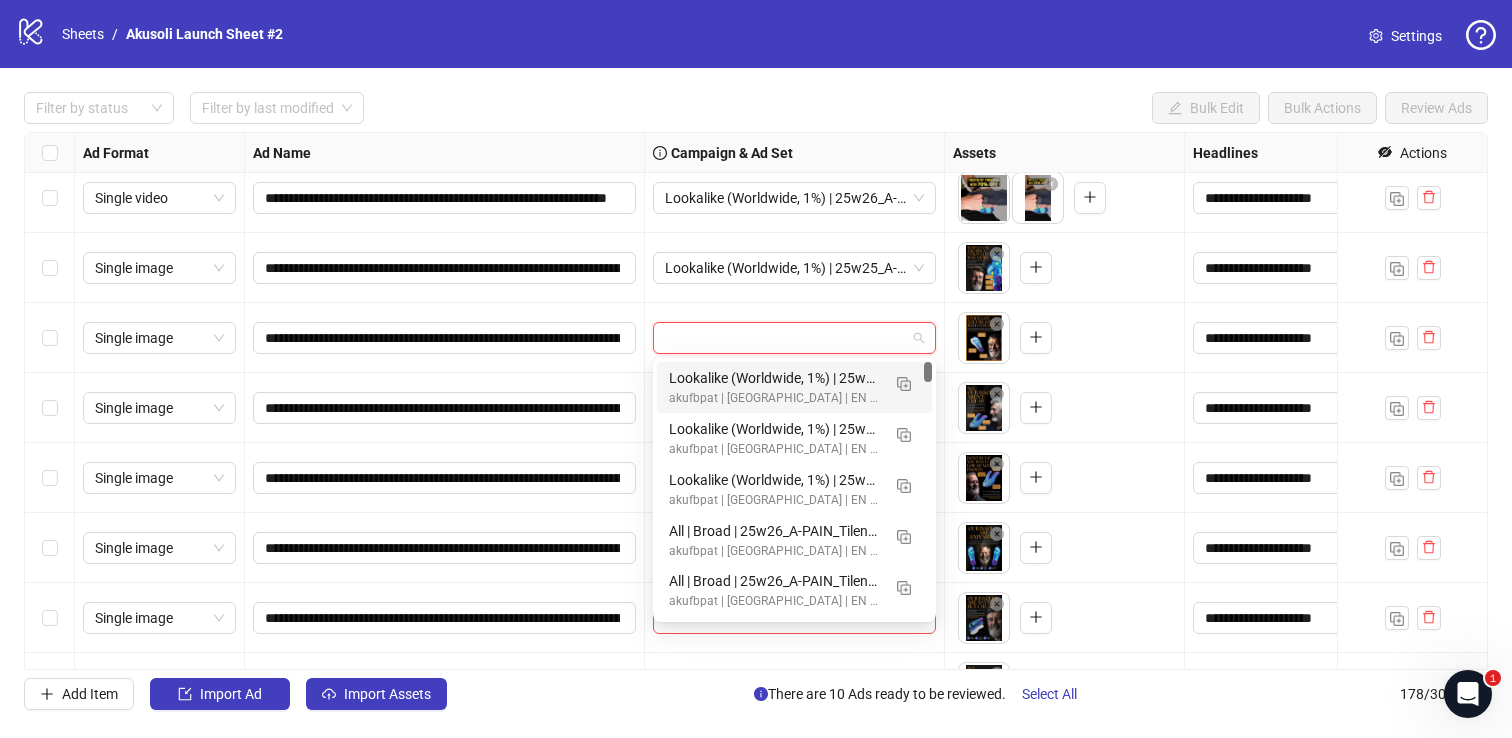paste on "**********" 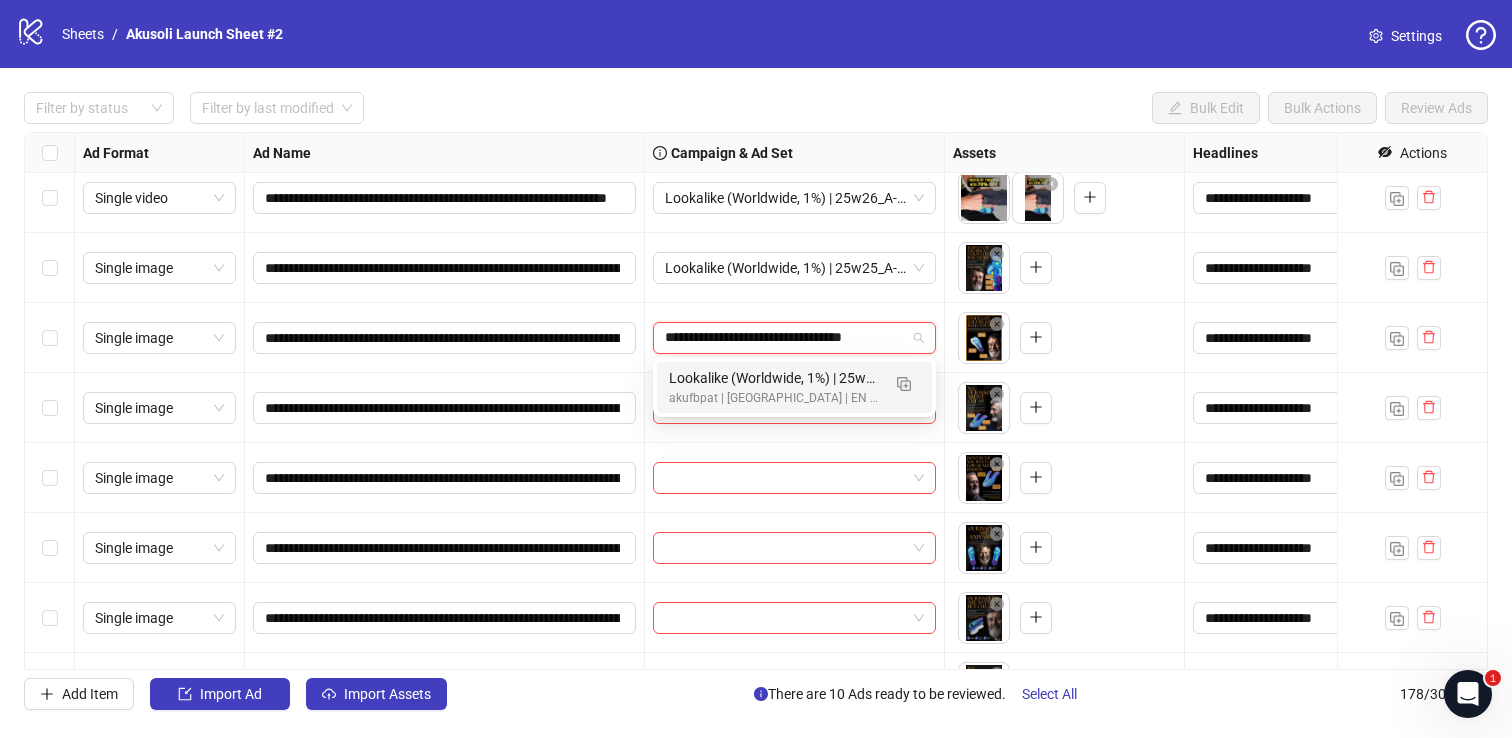 scroll, scrollTop: 0, scrollLeft: 16, axis: horizontal 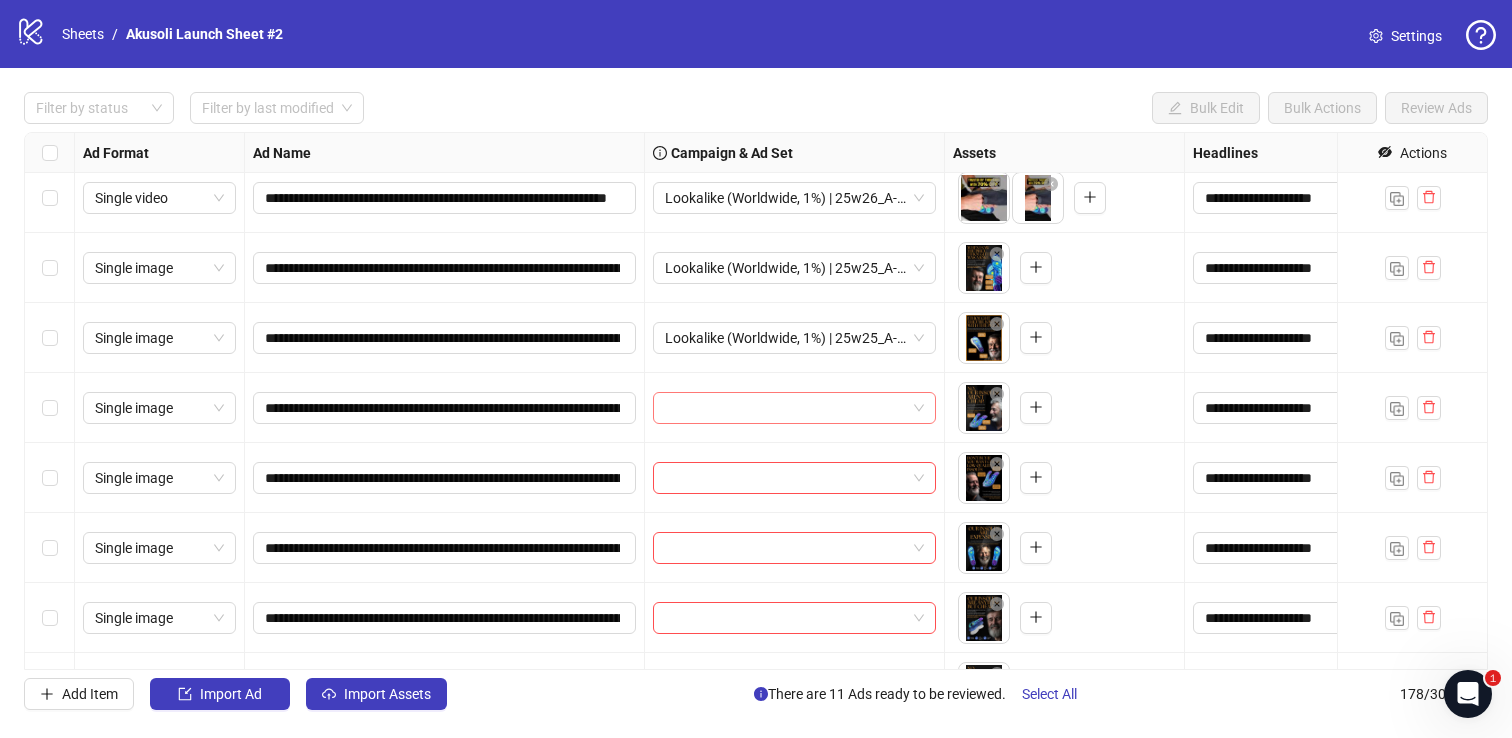 click at bounding box center (785, 408) 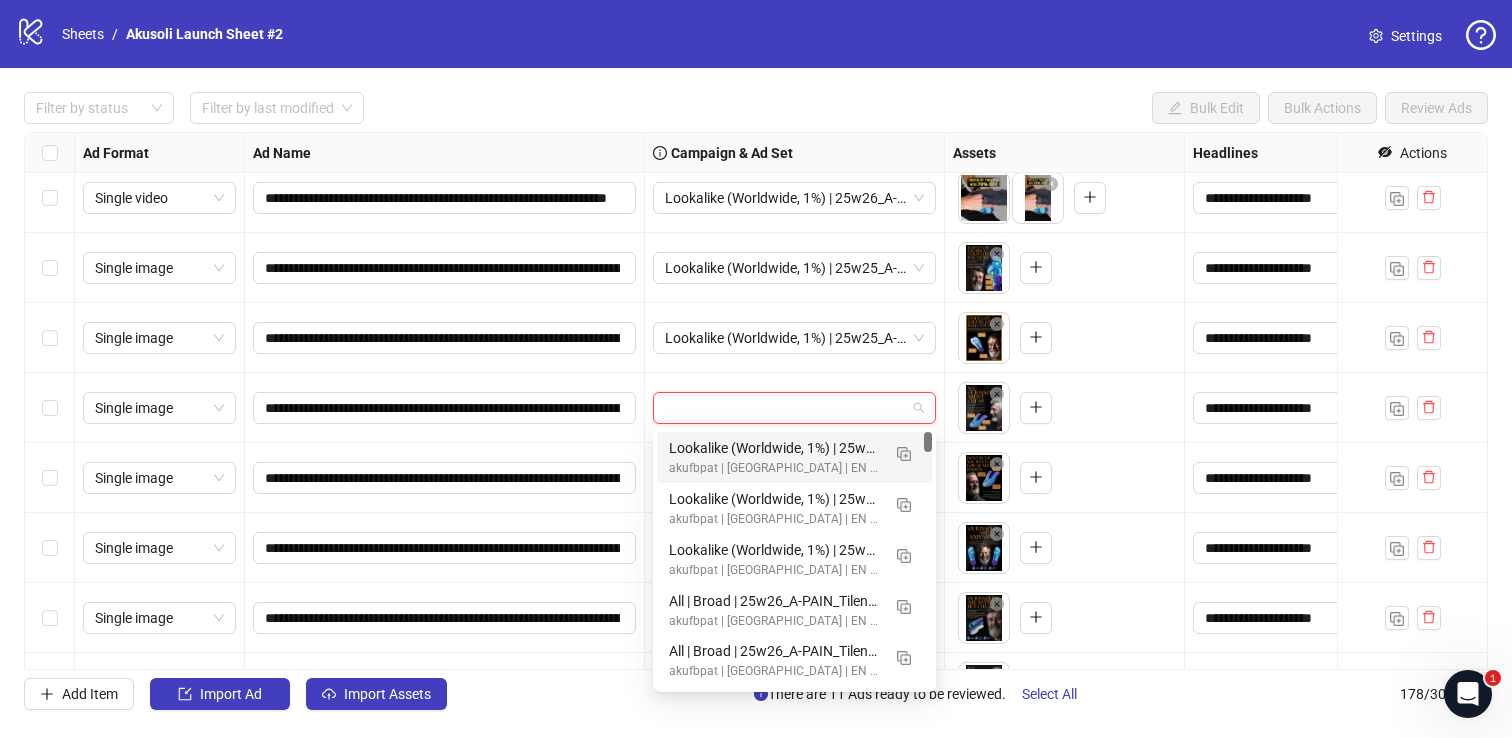 paste on "**********" 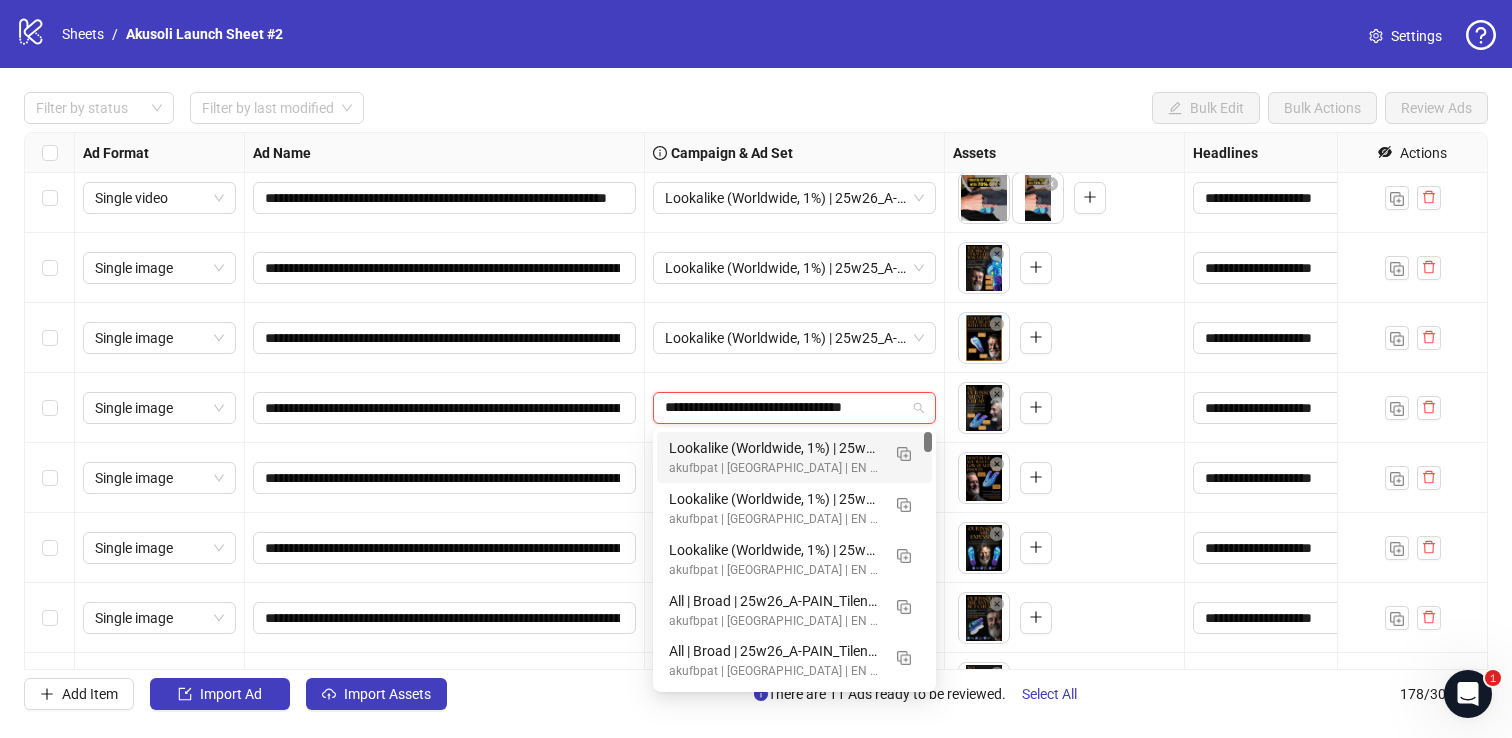 scroll, scrollTop: 0, scrollLeft: 16, axis: horizontal 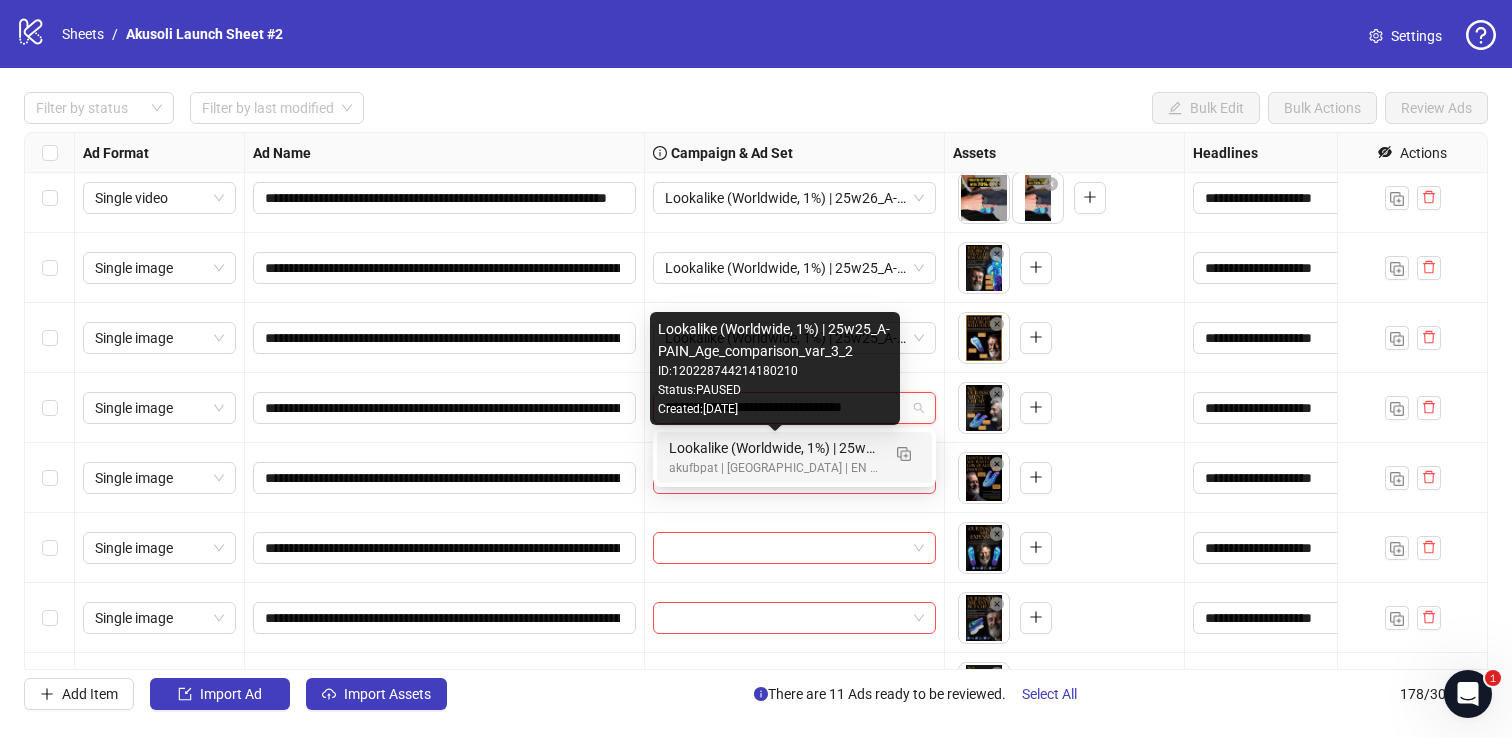 click on "Lookalike (Worldwide, 1%) | 25w25_A-PAIN_Age_comparison_var_3_2" at bounding box center [774, 448] 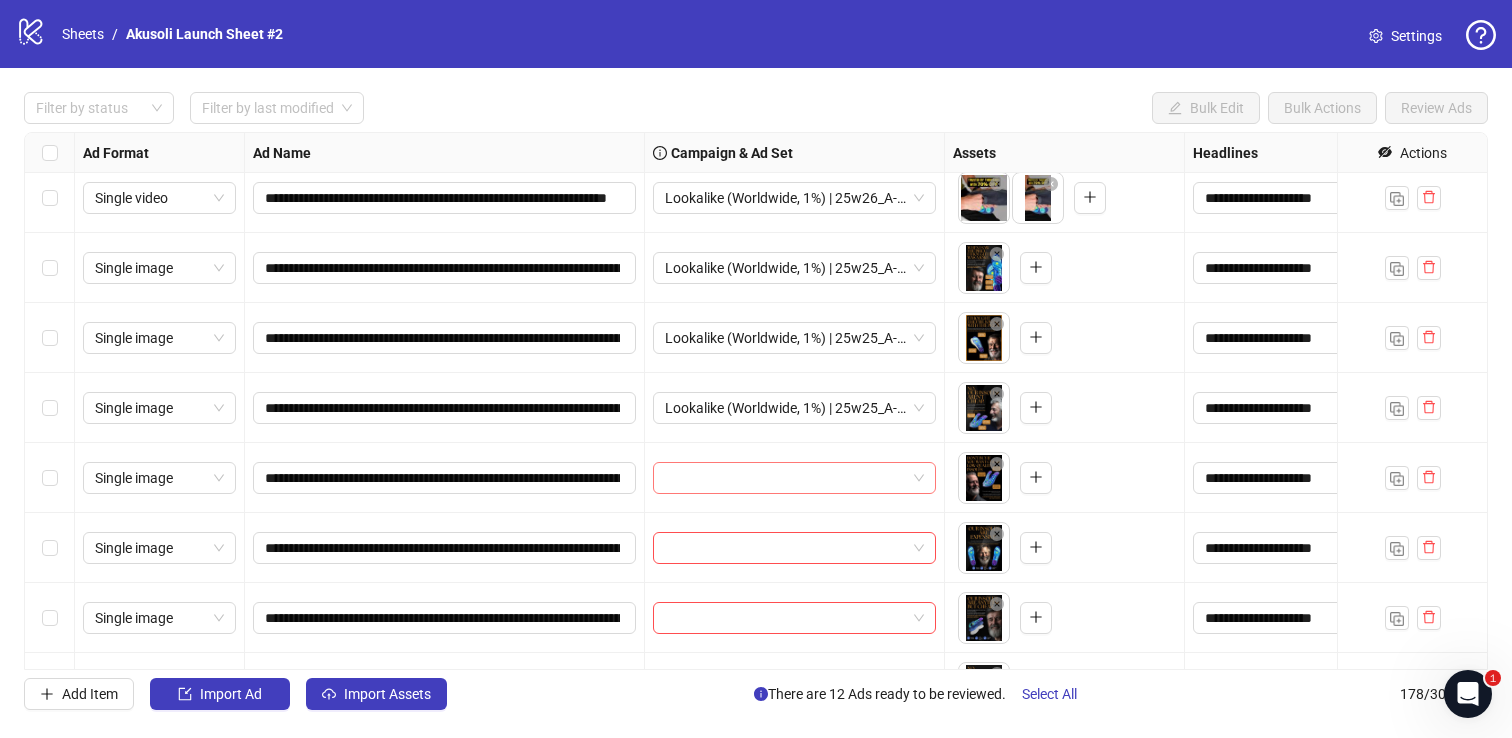 click at bounding box center (785, 478) 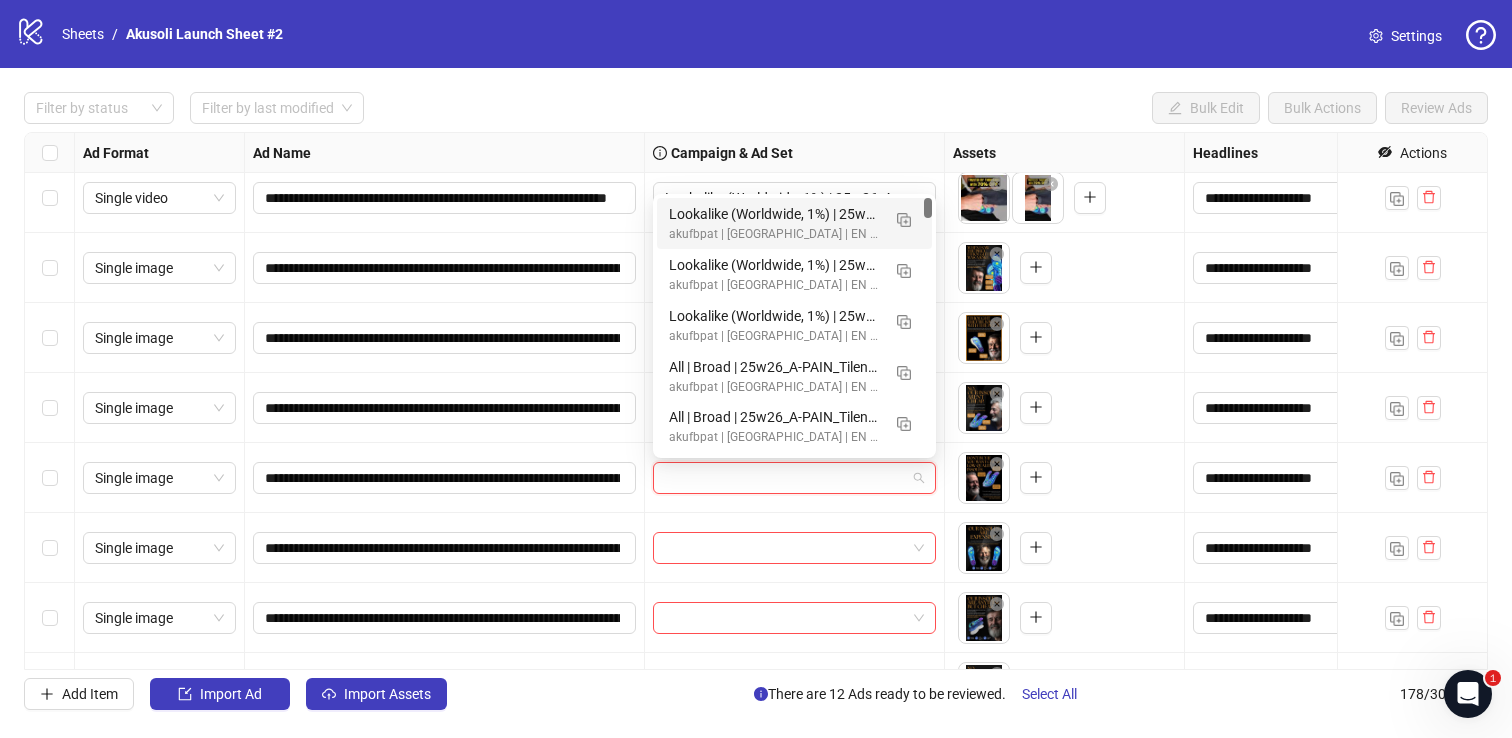 paste on "**********" 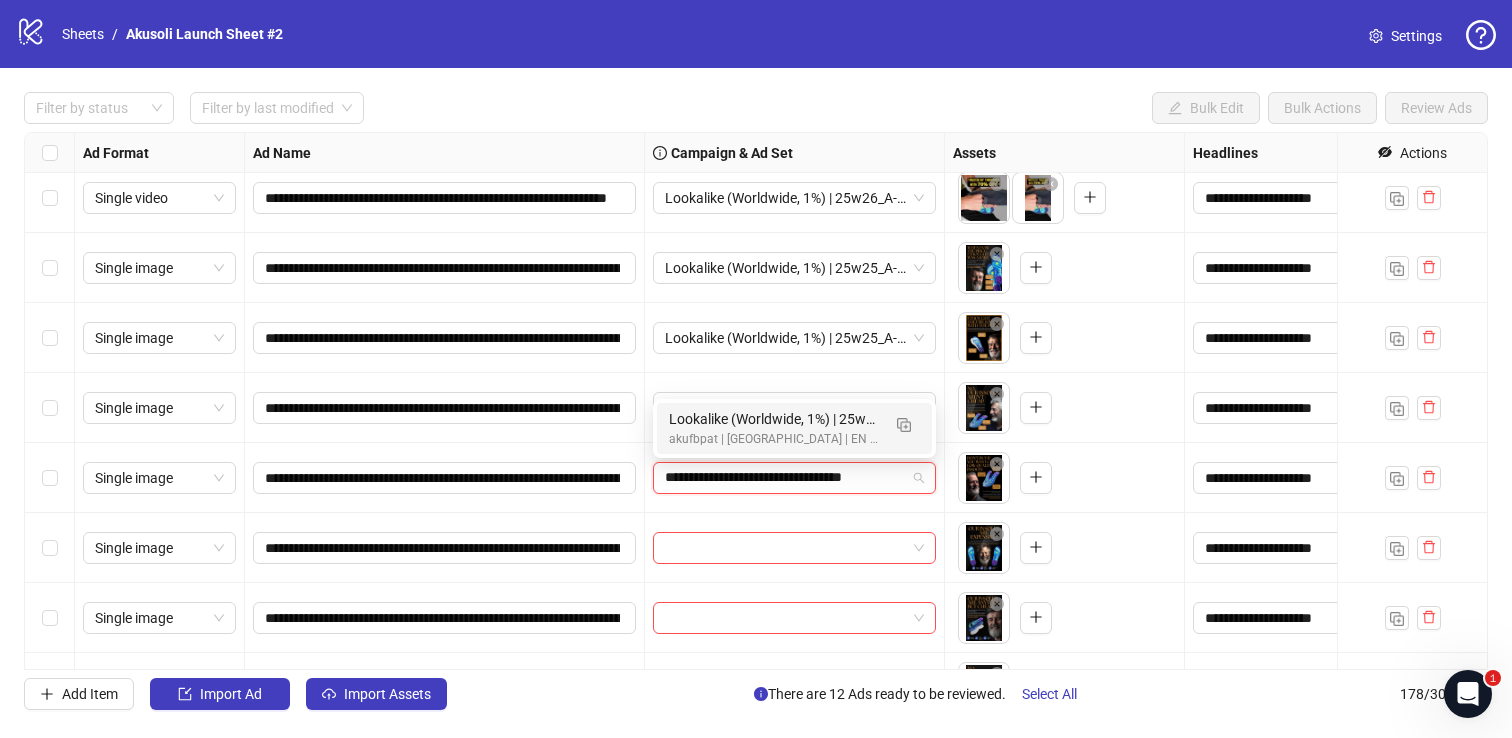 scroll, scrollTop: 0, scrollLeft: 16, axis: horizontal 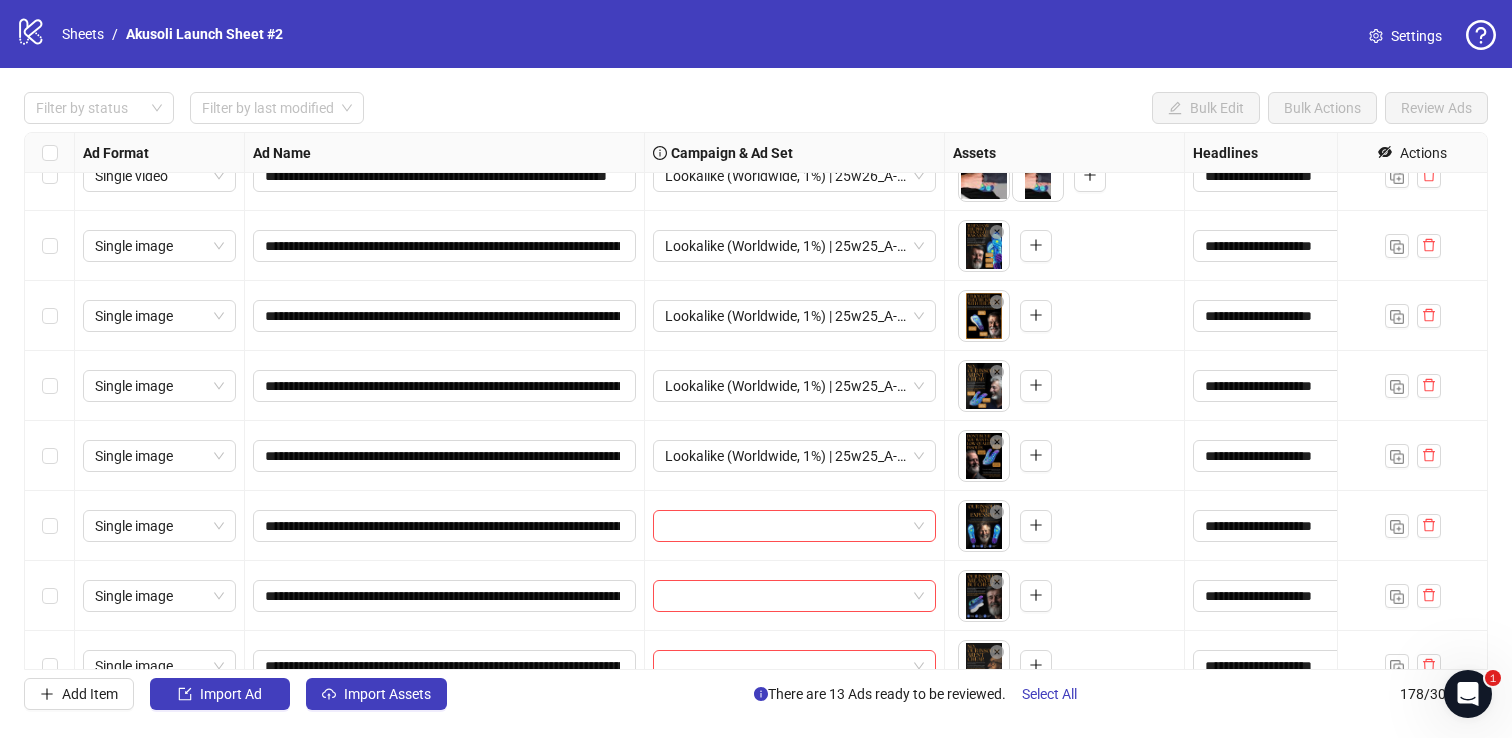 click on "**********" at bounding box center (756, 401) 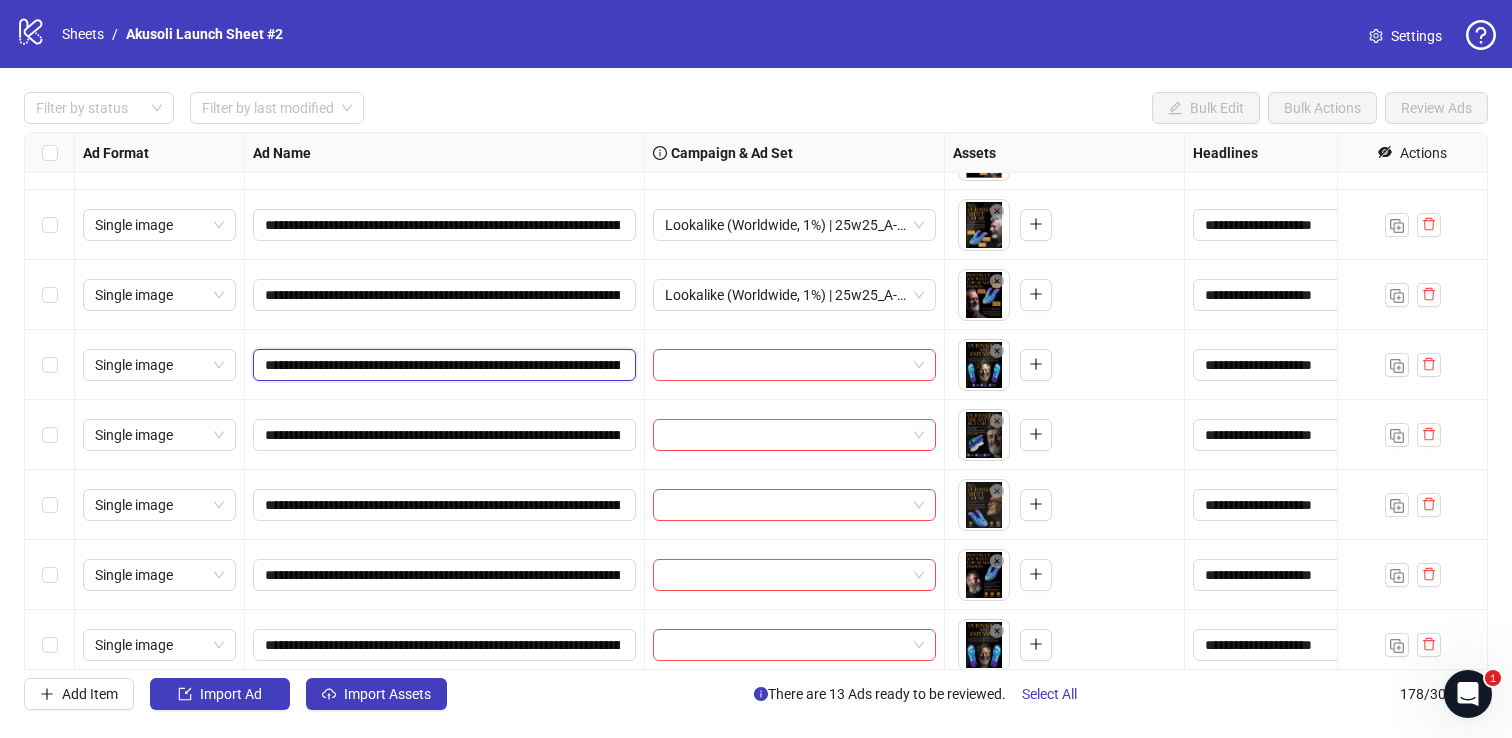 click on "**********" at bounding box center (442, 365) 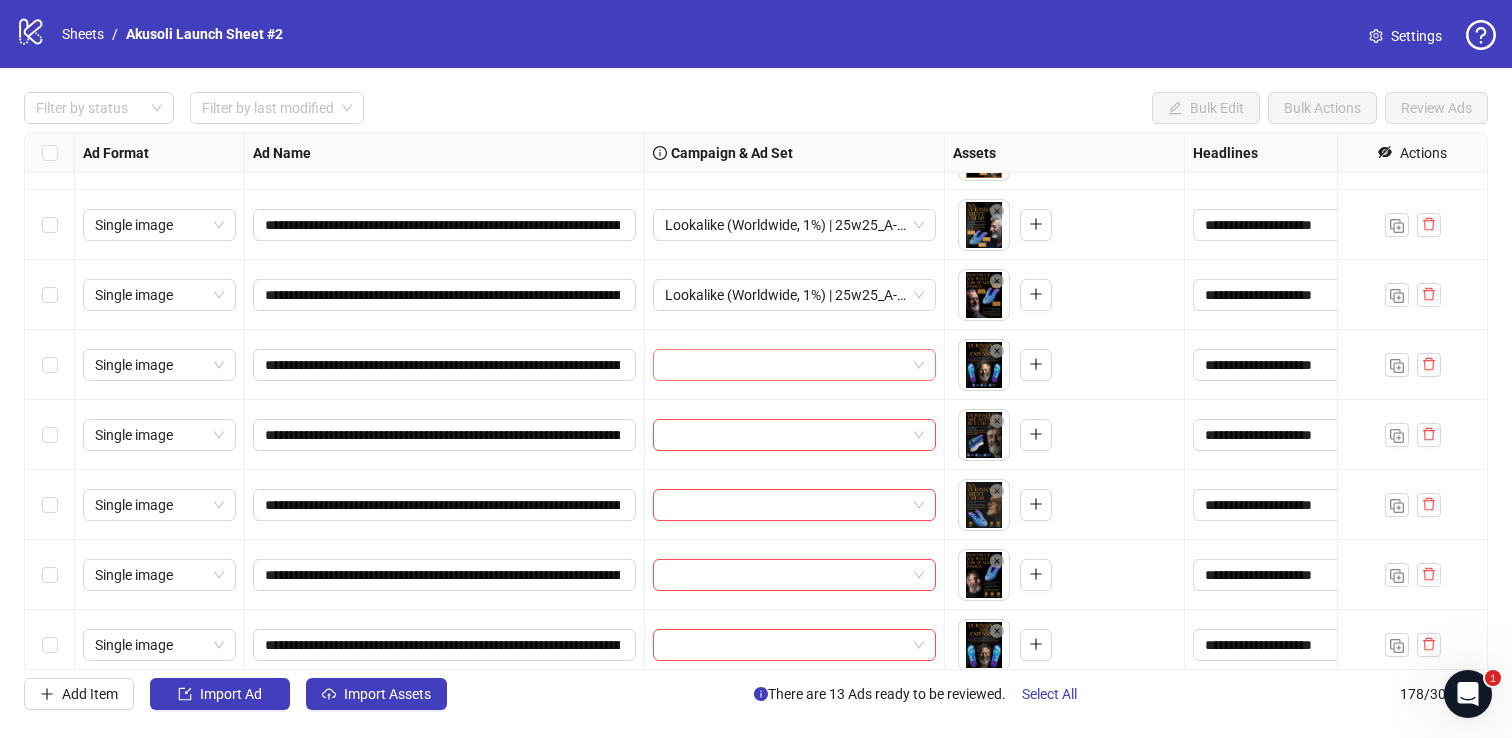 click at bounding box center (785, 365) 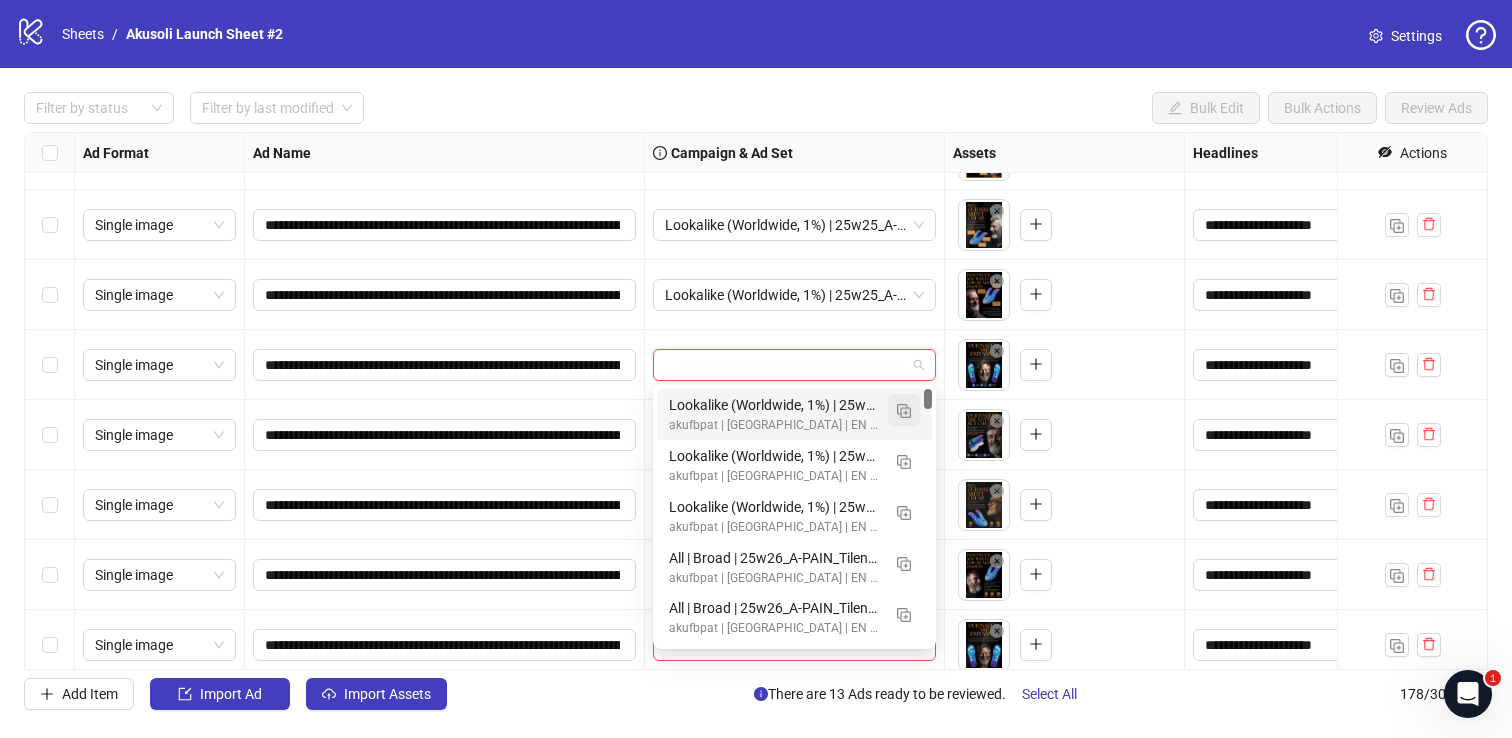 click at bounding box center [904, 411] 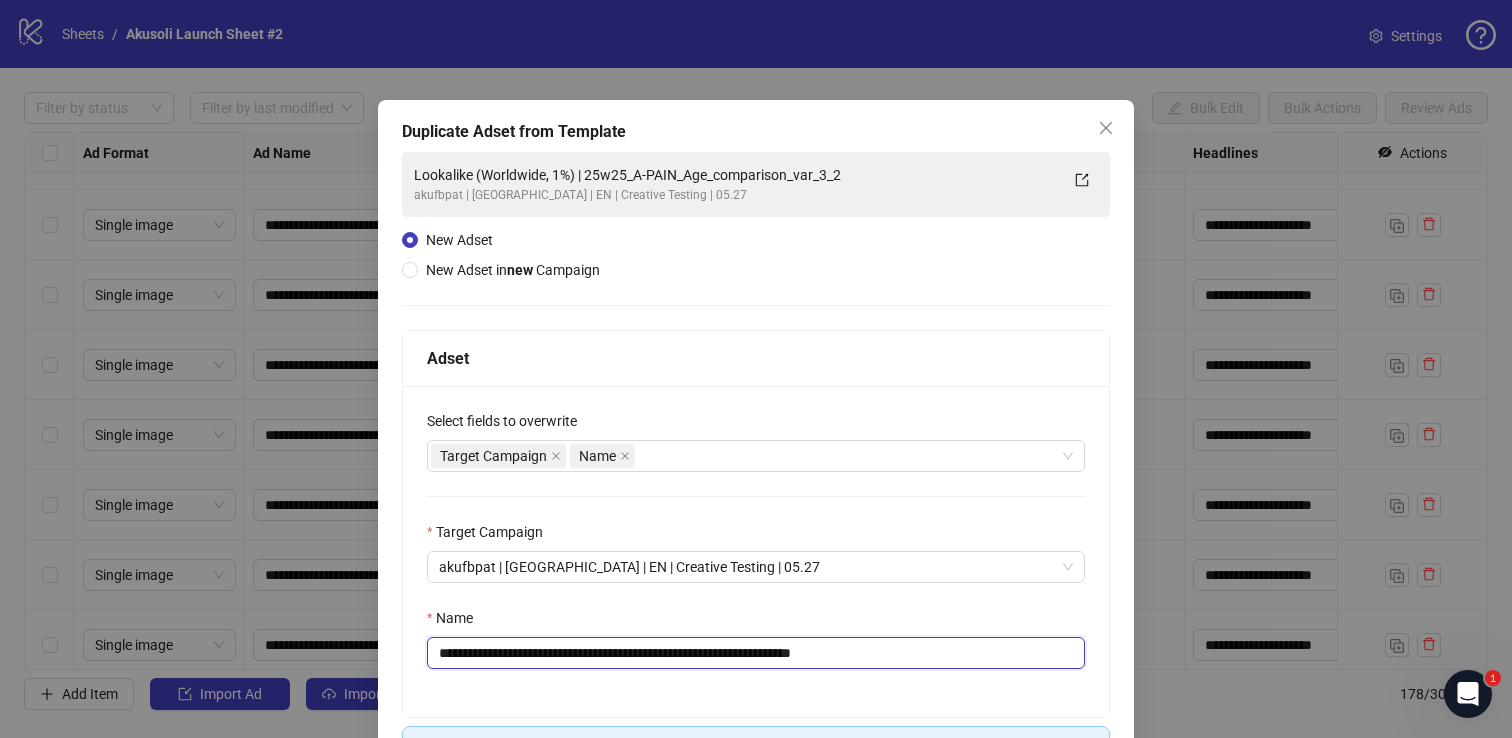 drag, startPoint x: 615, startPoint y: 651, endPoint x: 928, endPoint y: 661, distance: 313.1597 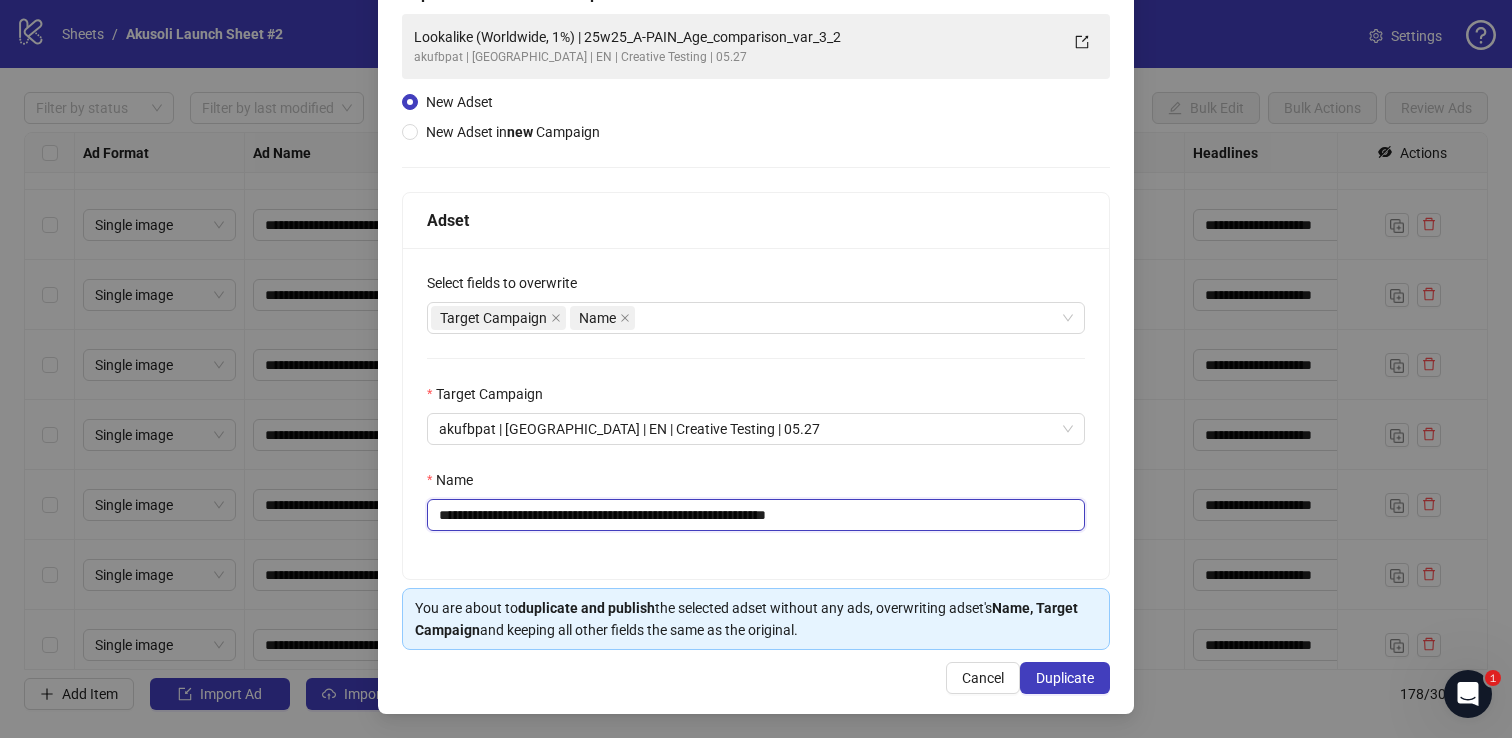scroll, scrollTop: 139, scrollLeft: 0, axis: vertical 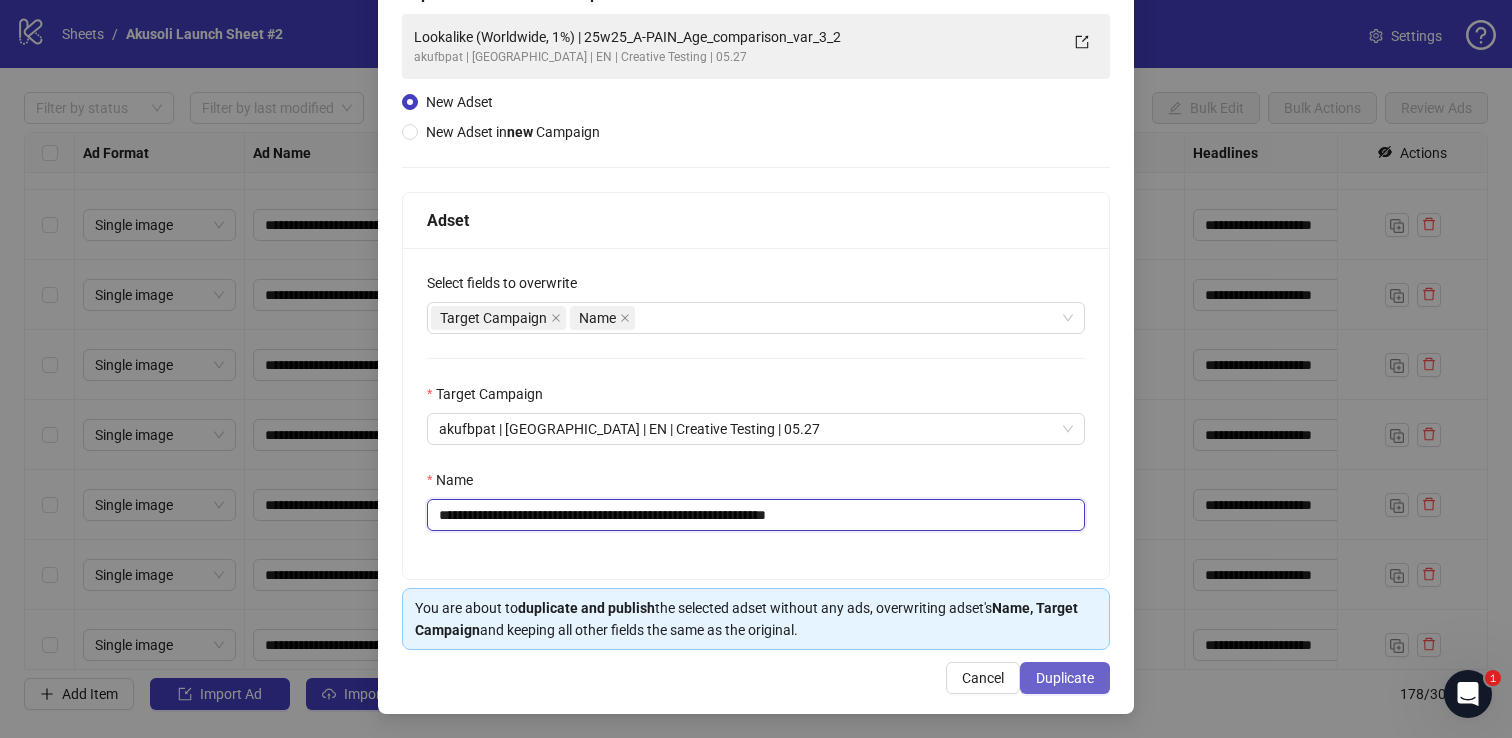type on "**********" 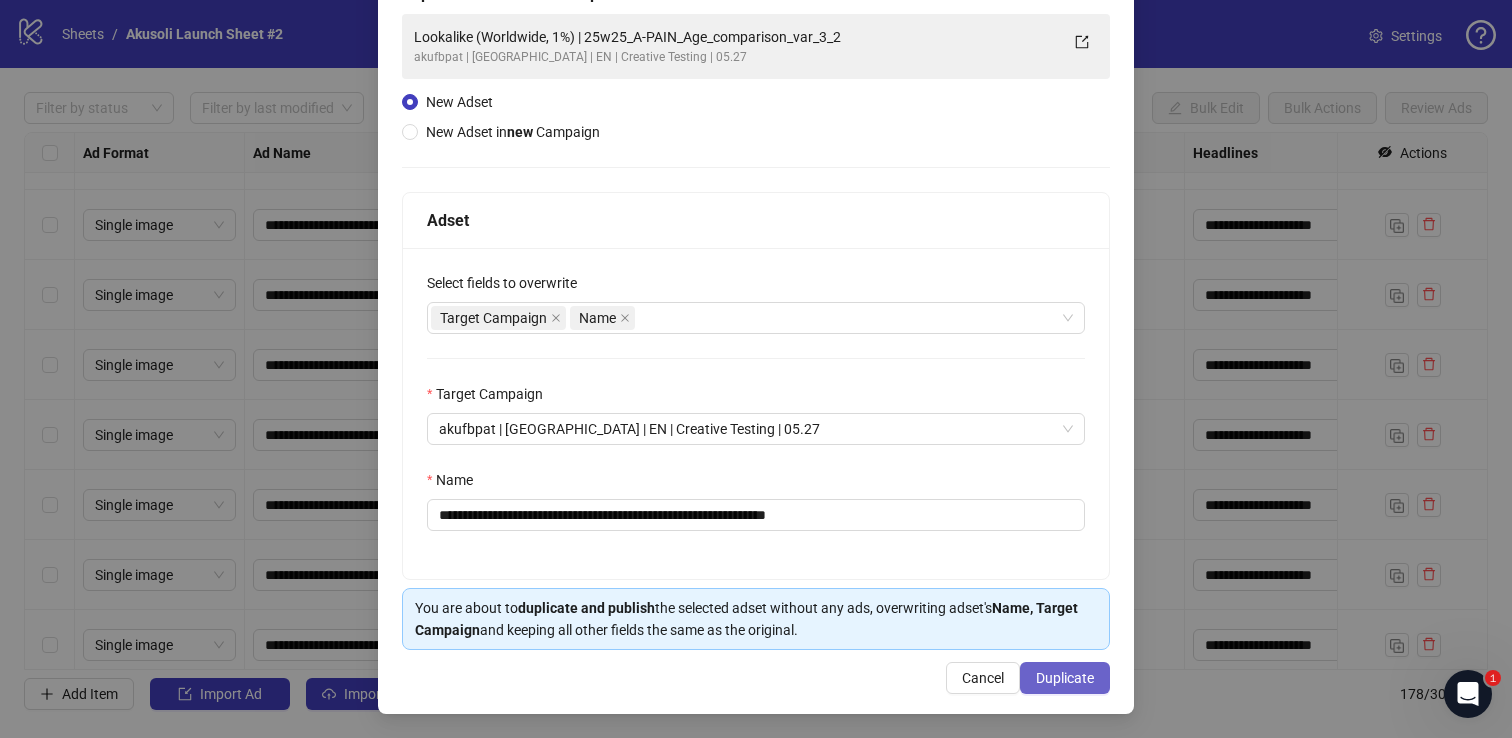 click on "Duplicate" at bounding box center (1065, 678) 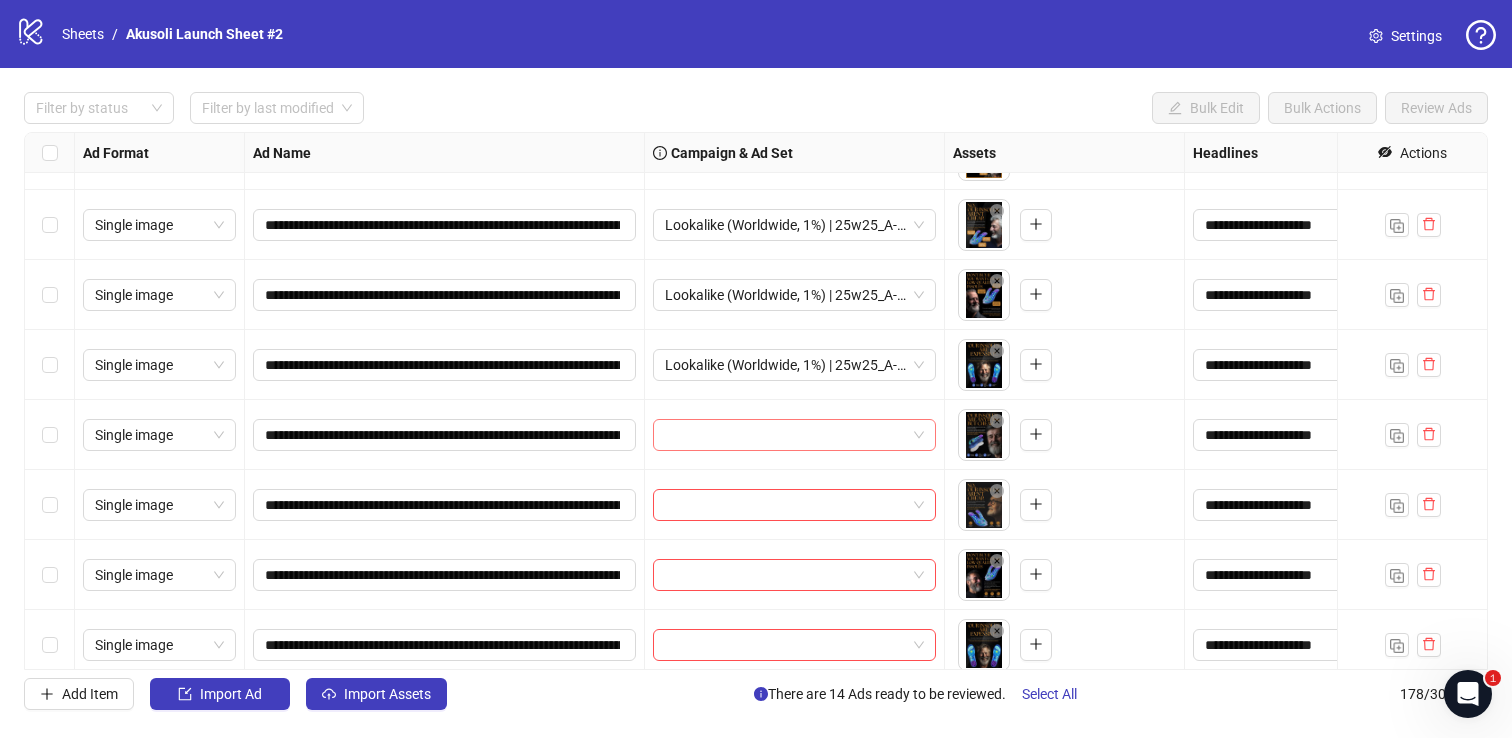 click at bounding box center (785, 435) 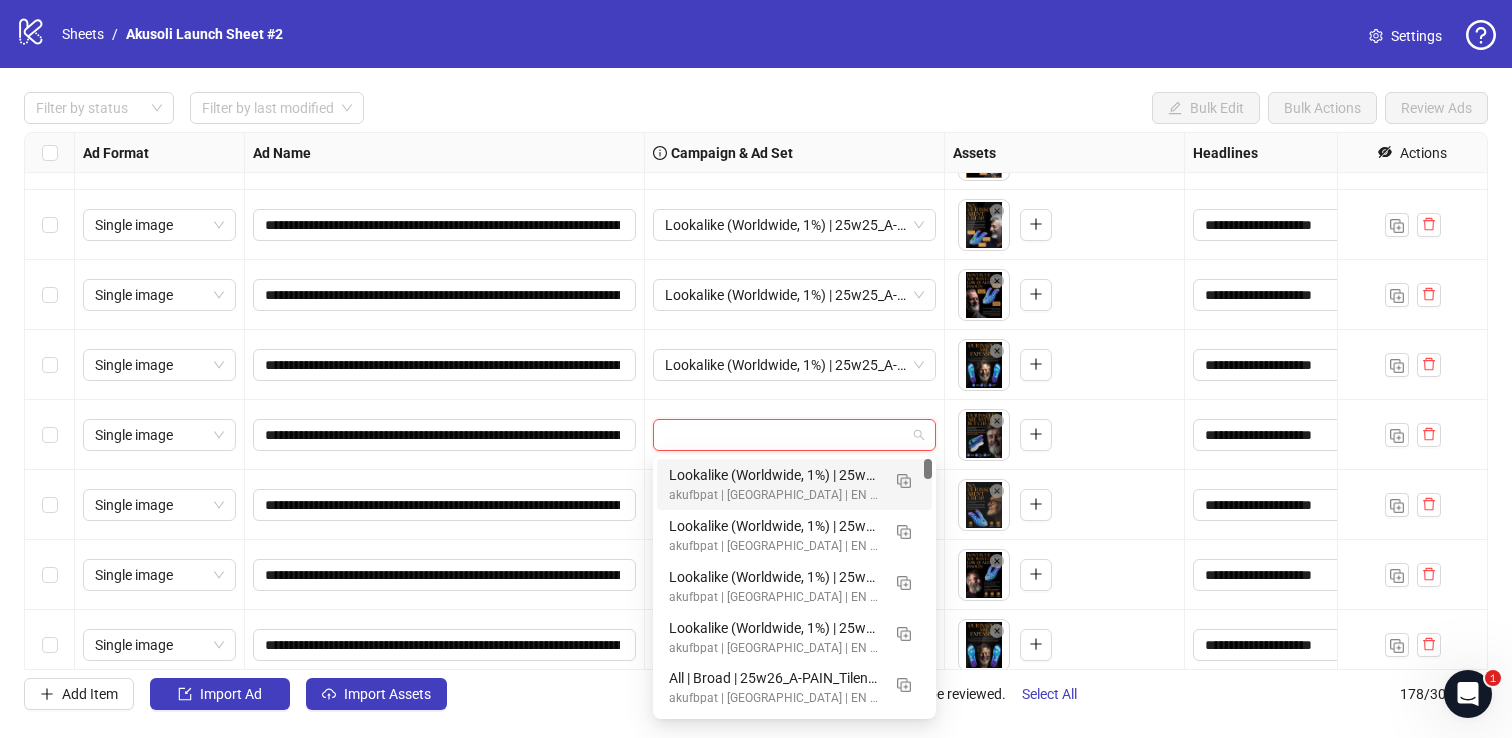 paste on "**********" 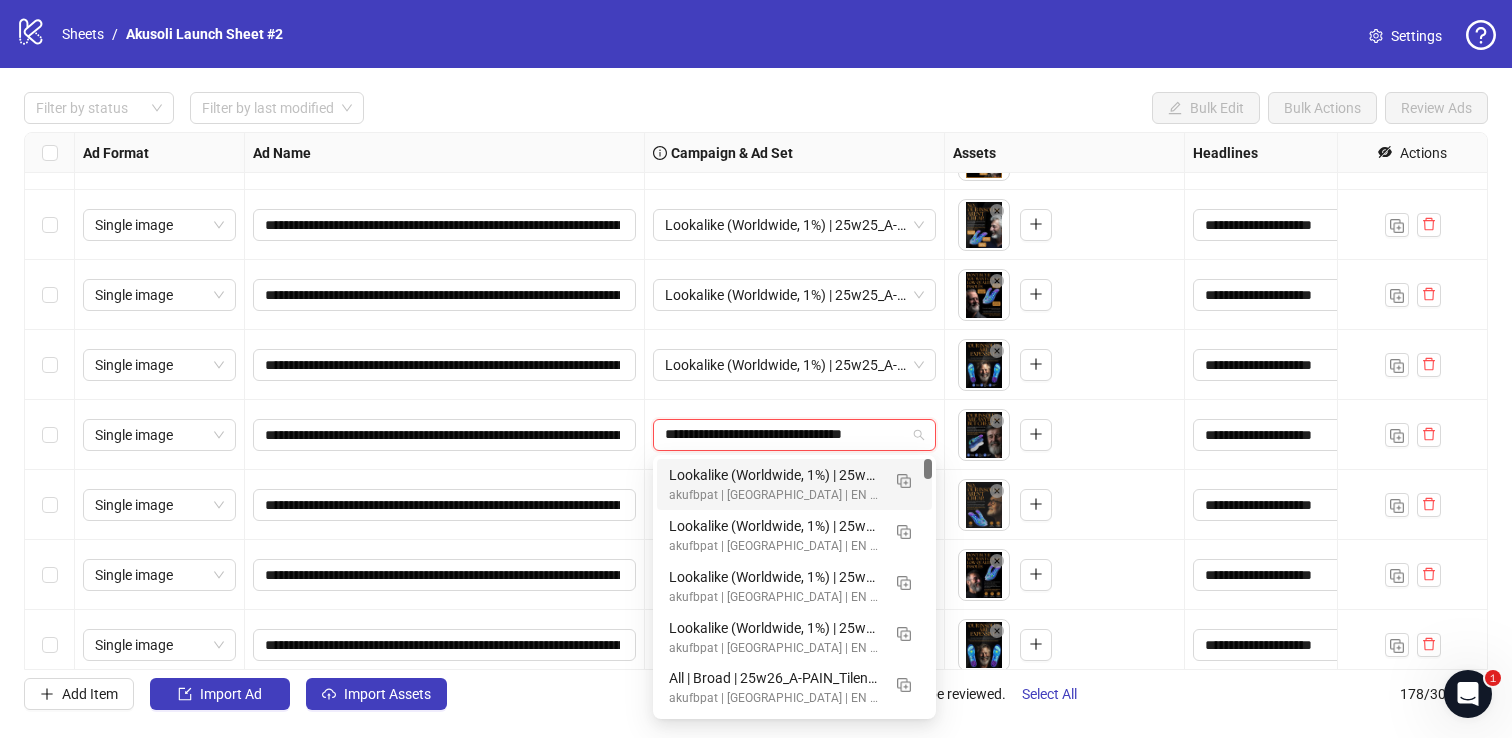 scroll, scrollTop: 0, scrollLeft: 16, axis: horizontal 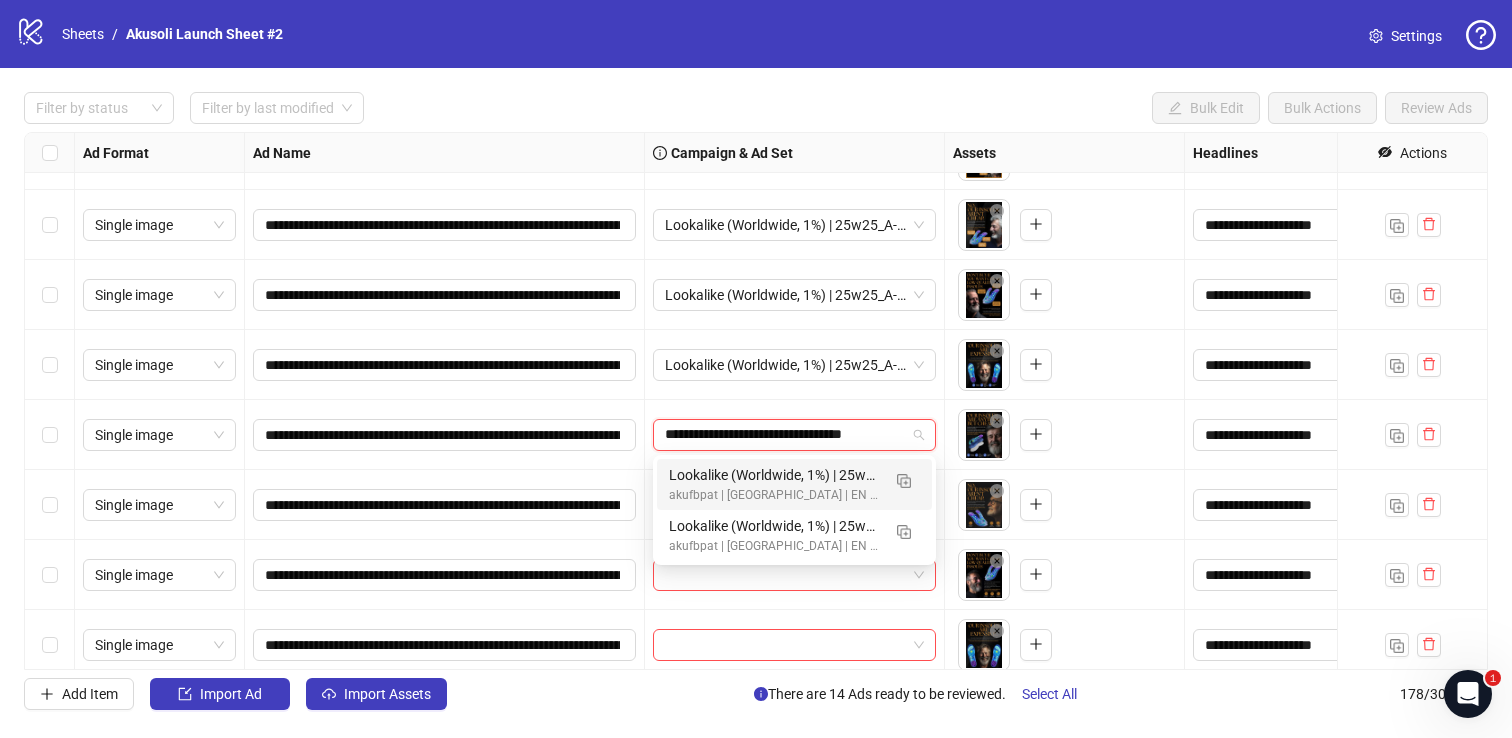 click on "Lookalike (Worldwide, 1%) | 25w25_A-PAIN_Age_comparison_var_3_2 2" at bounding box center (774, 475) 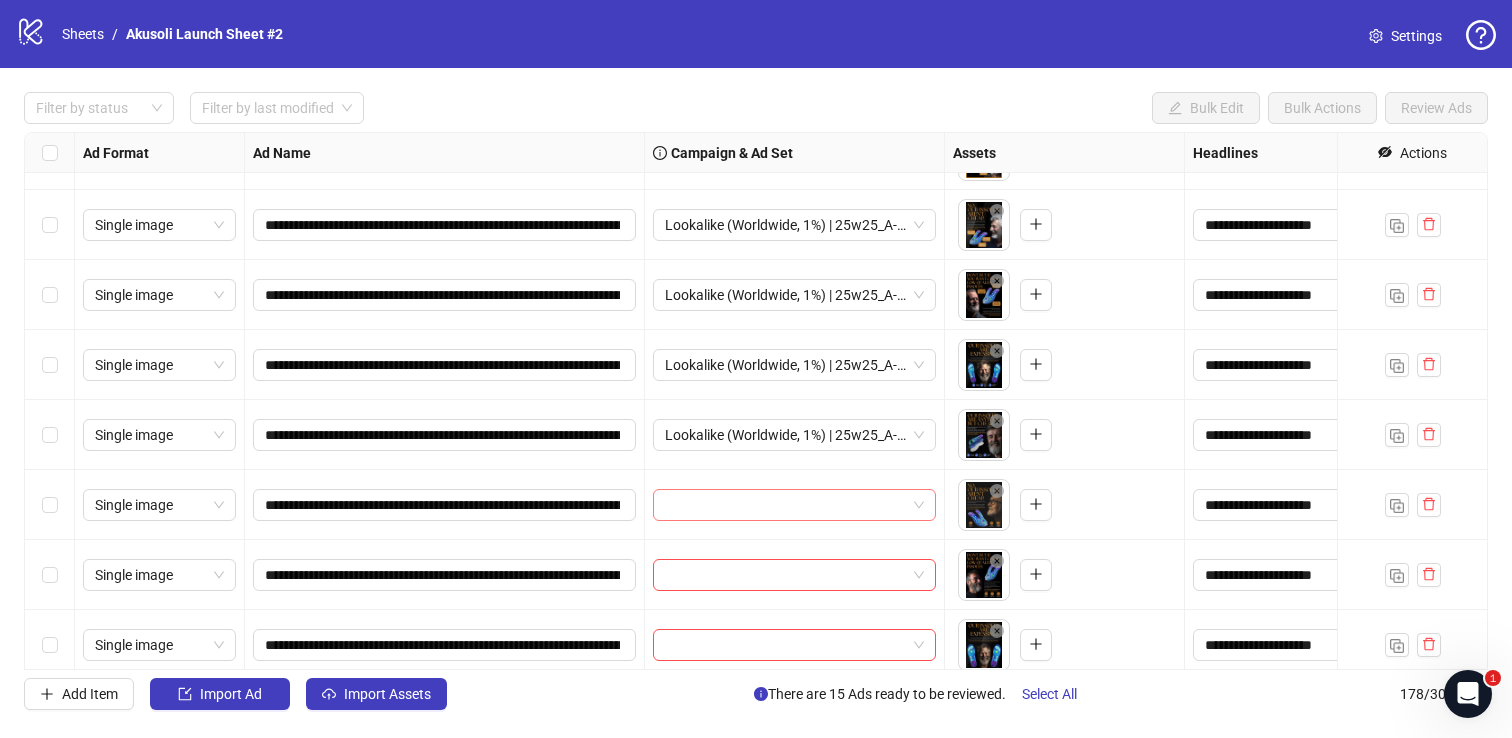 click at bounding box center (785, 505) 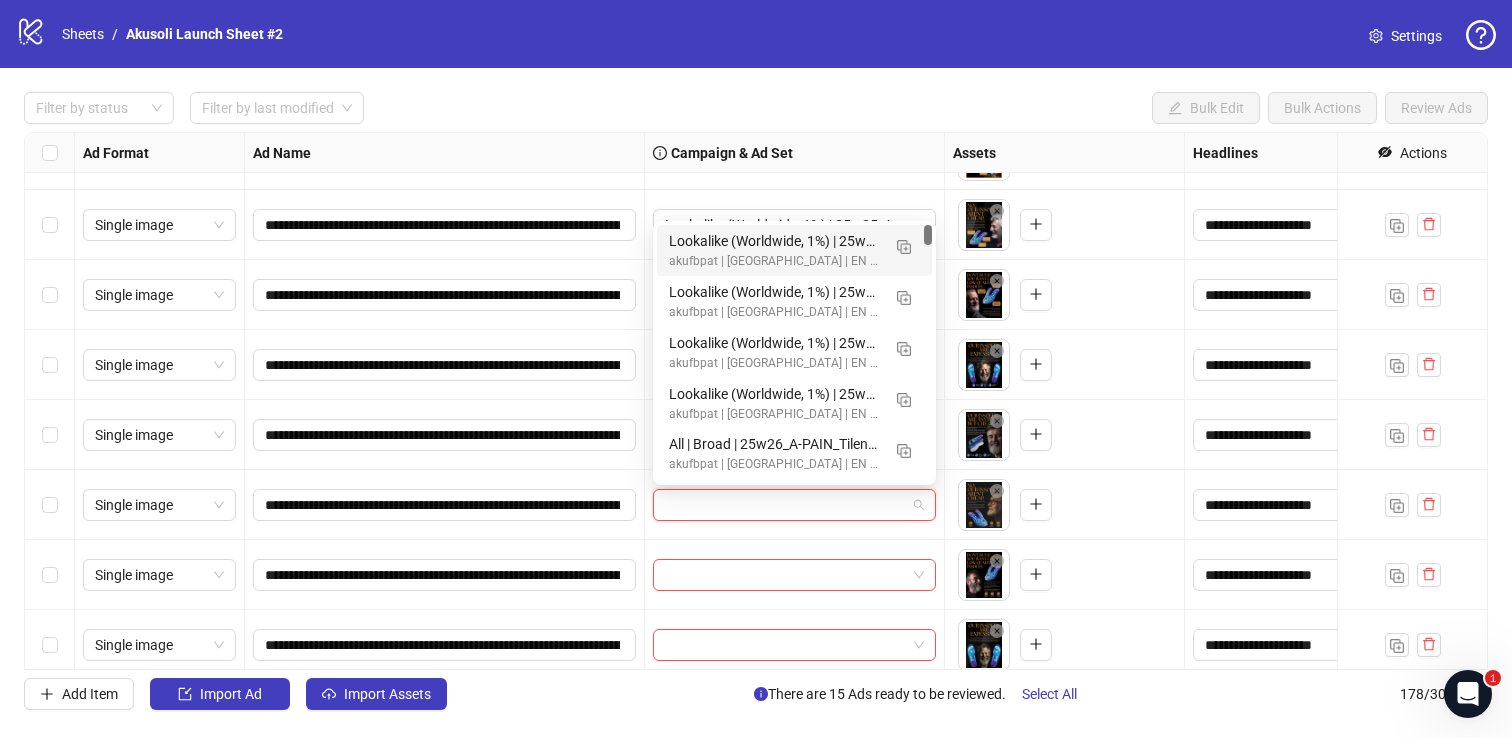 paste on "**********" 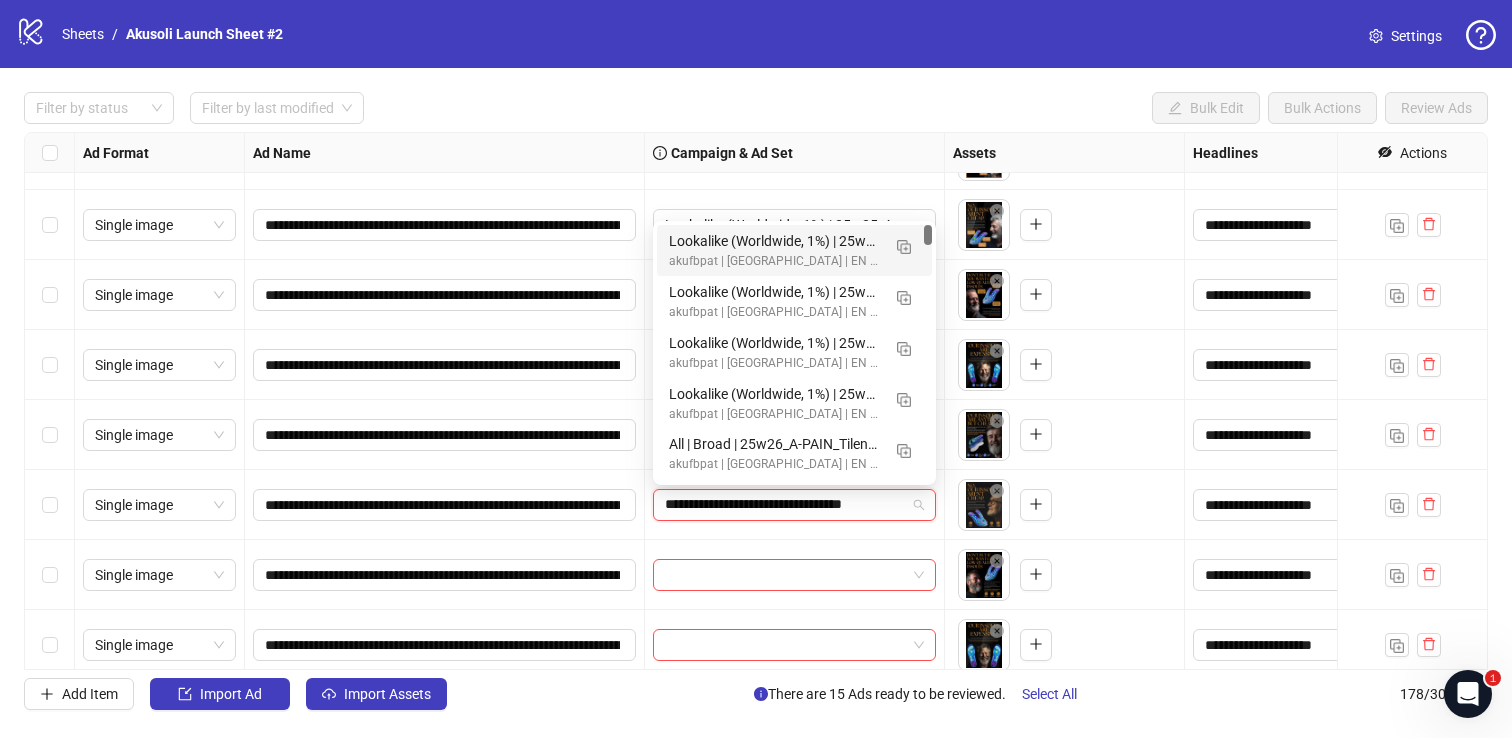scroll, scrollTop: 0, scrollLeft: 16, axis: horizontal 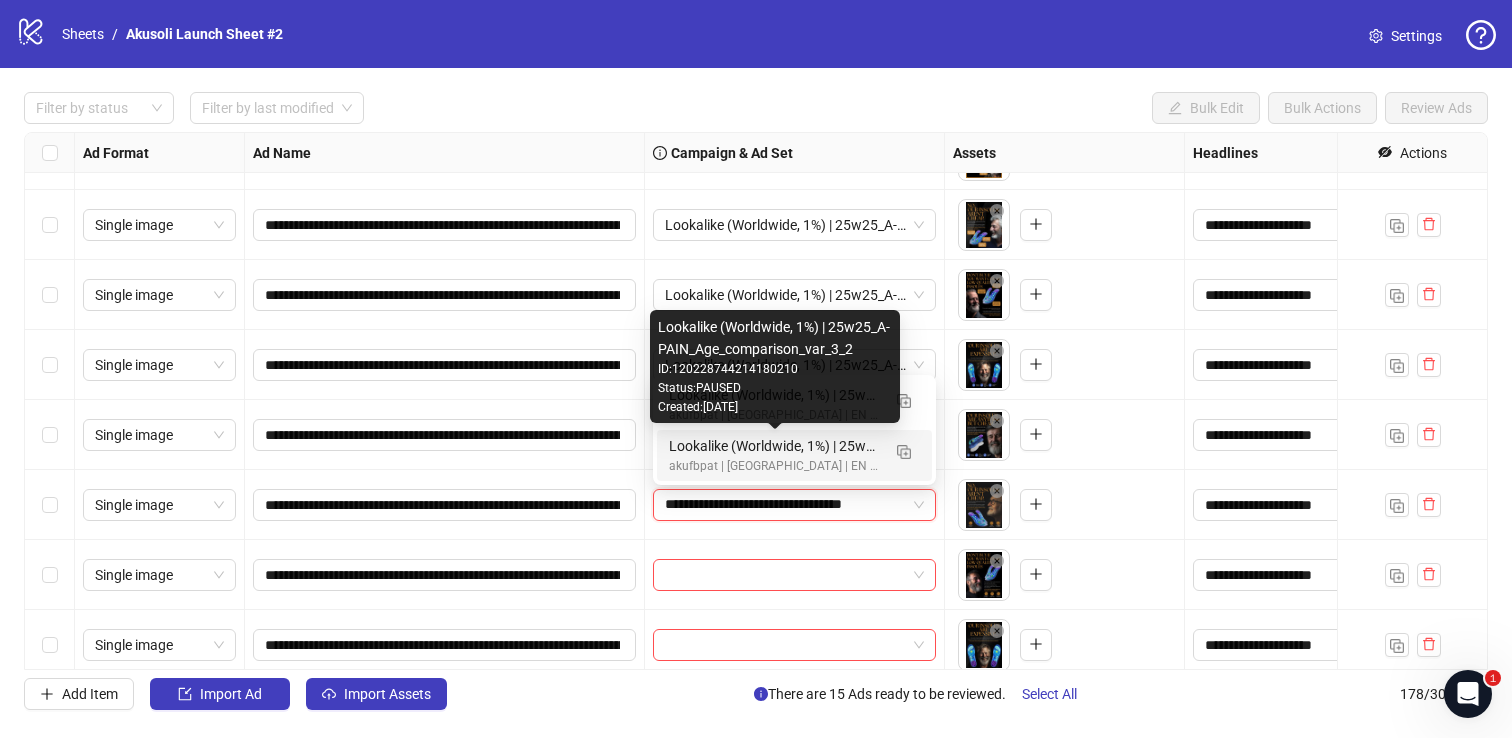 click on "Lookalike (Worldwide, 1%) | 25w25_A-PAIN_Age_comparison_var_3_2 ID:  120228744214180210 Status:  PAUSED Created:  [DATE]" at bounding box center (775, 366) 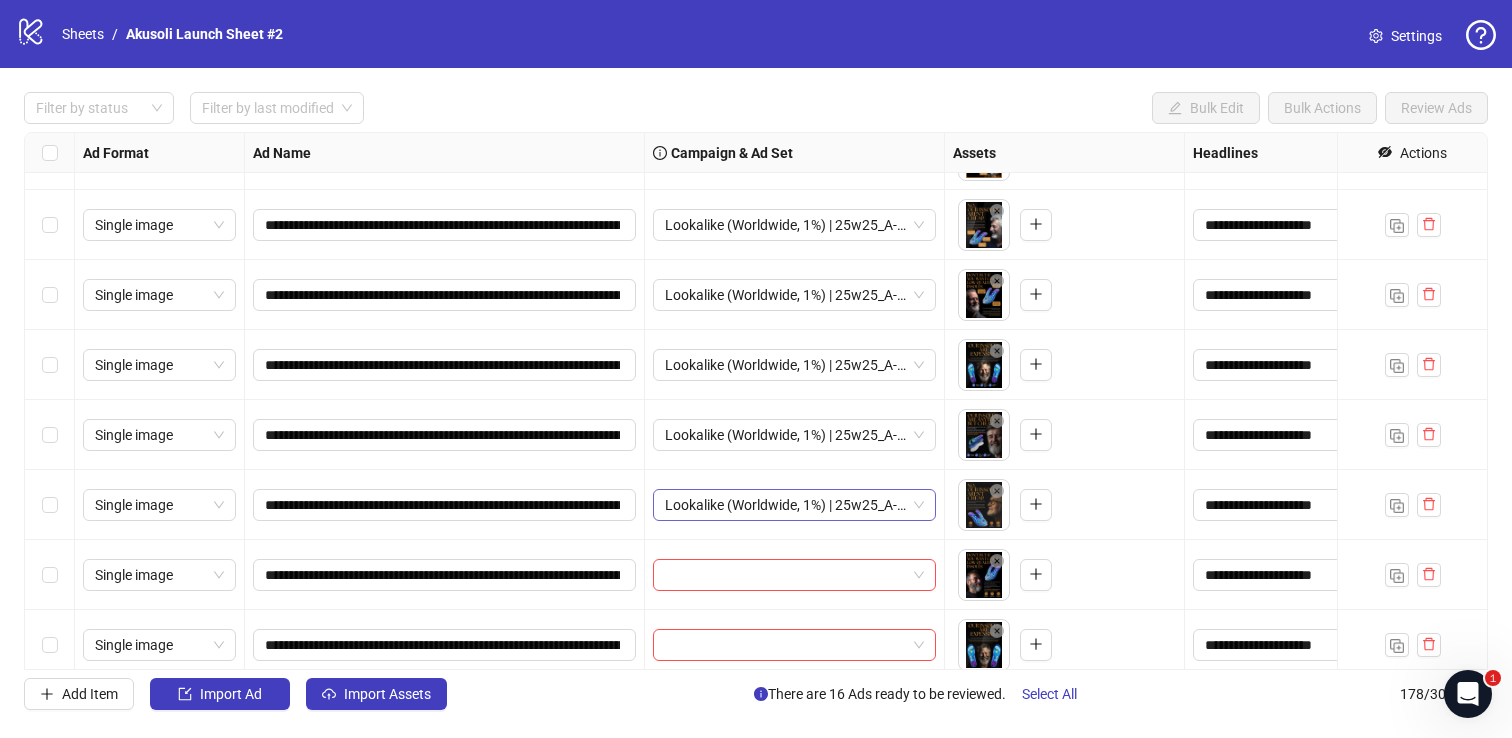 click on "Lookalike (Worldwide, 1%) | 25w25_A-PAIN_Age_comparison_var_3_2" at bounding box center [794, 505] 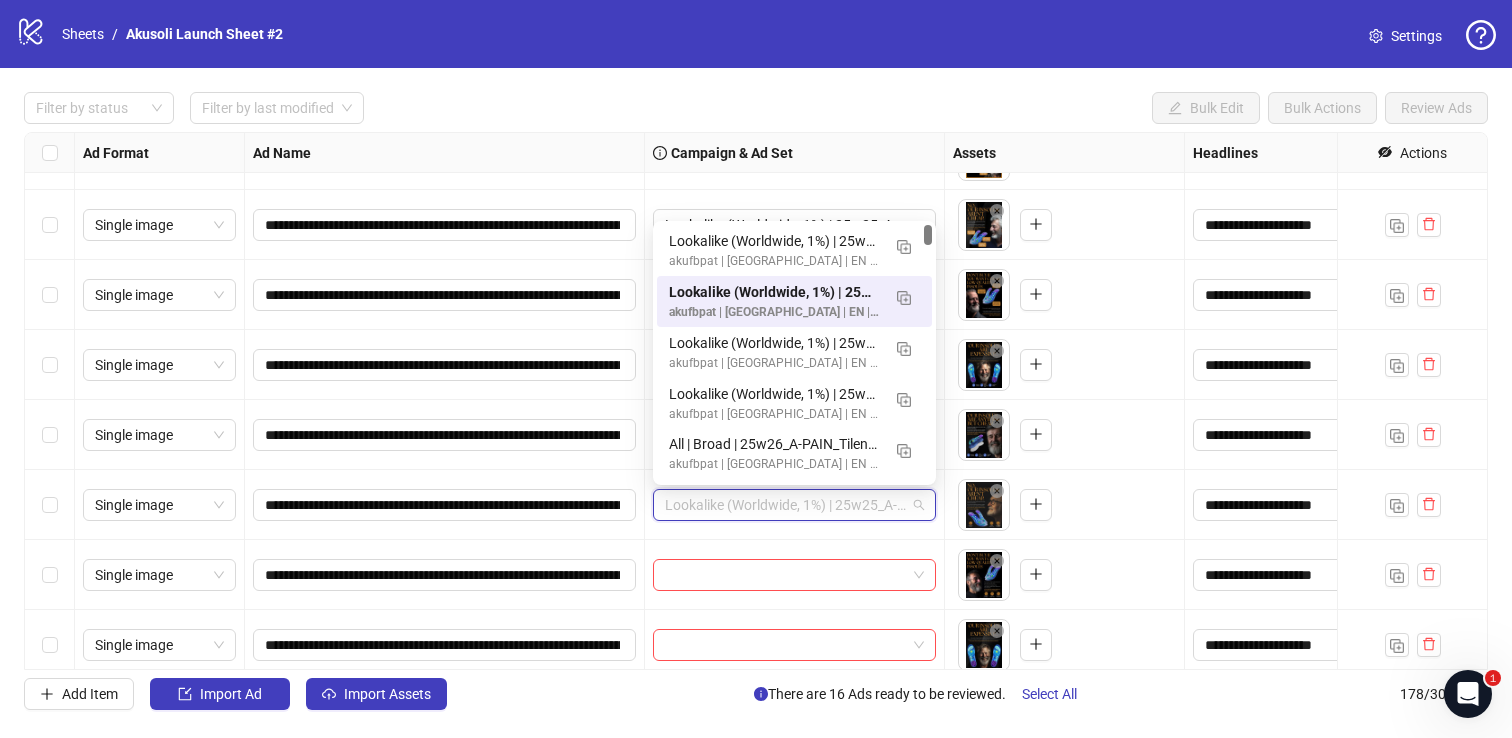 click on "Lookalike (Worldwide, 1%) | 25w25_A-PAIN_Age_comparison_var_3_2" at bounding box center (794, 505) 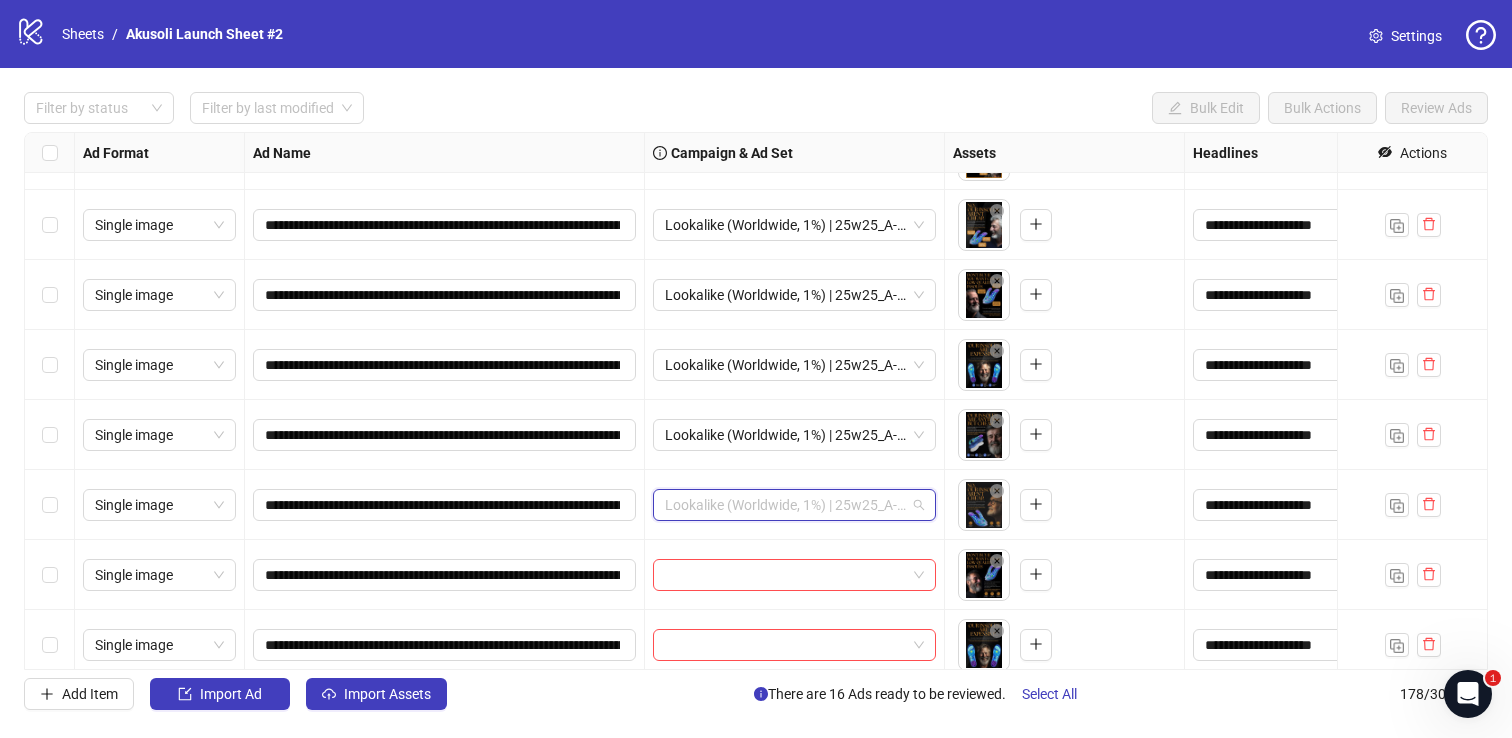 paste on "**********" 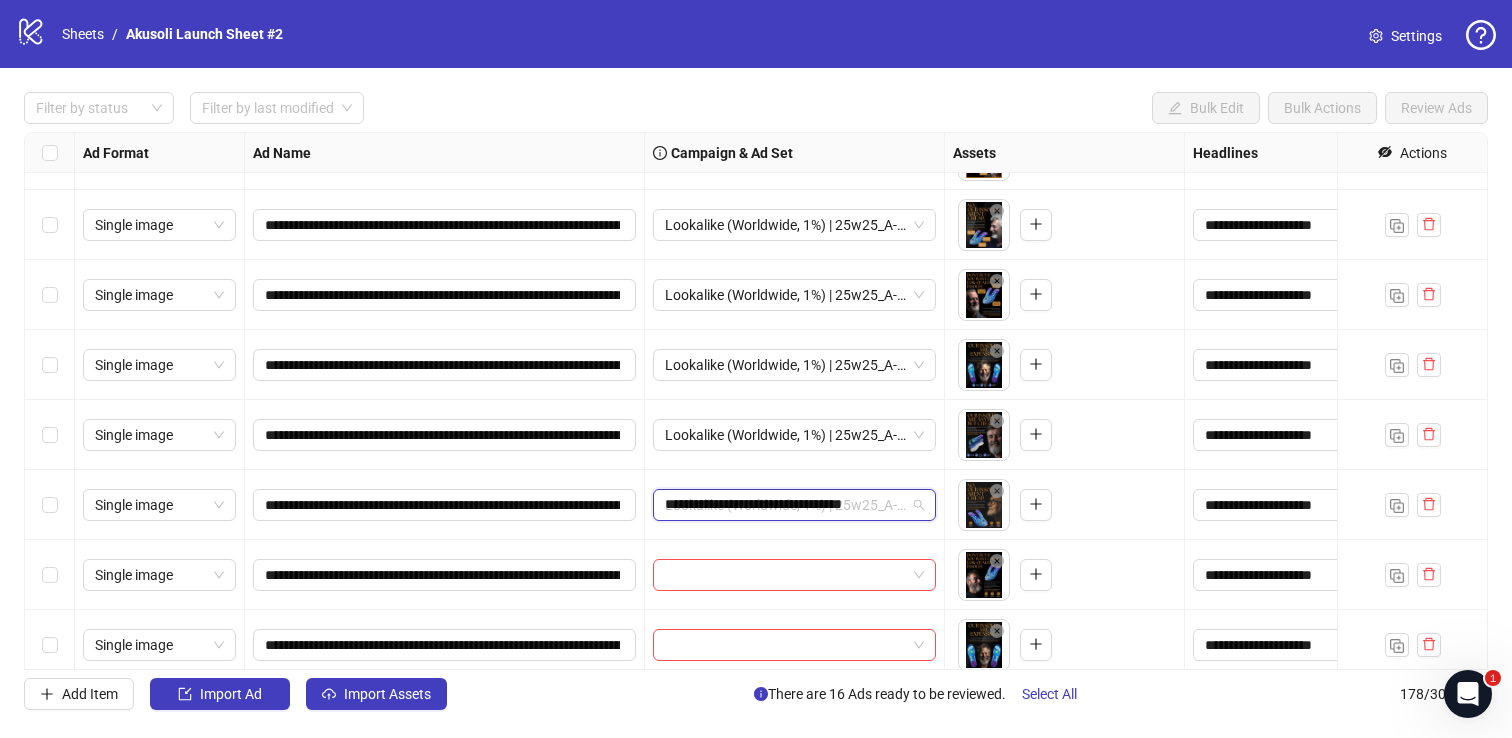 scroll, scrollTop: 0, scrollLeft: 16, axis: horizontal 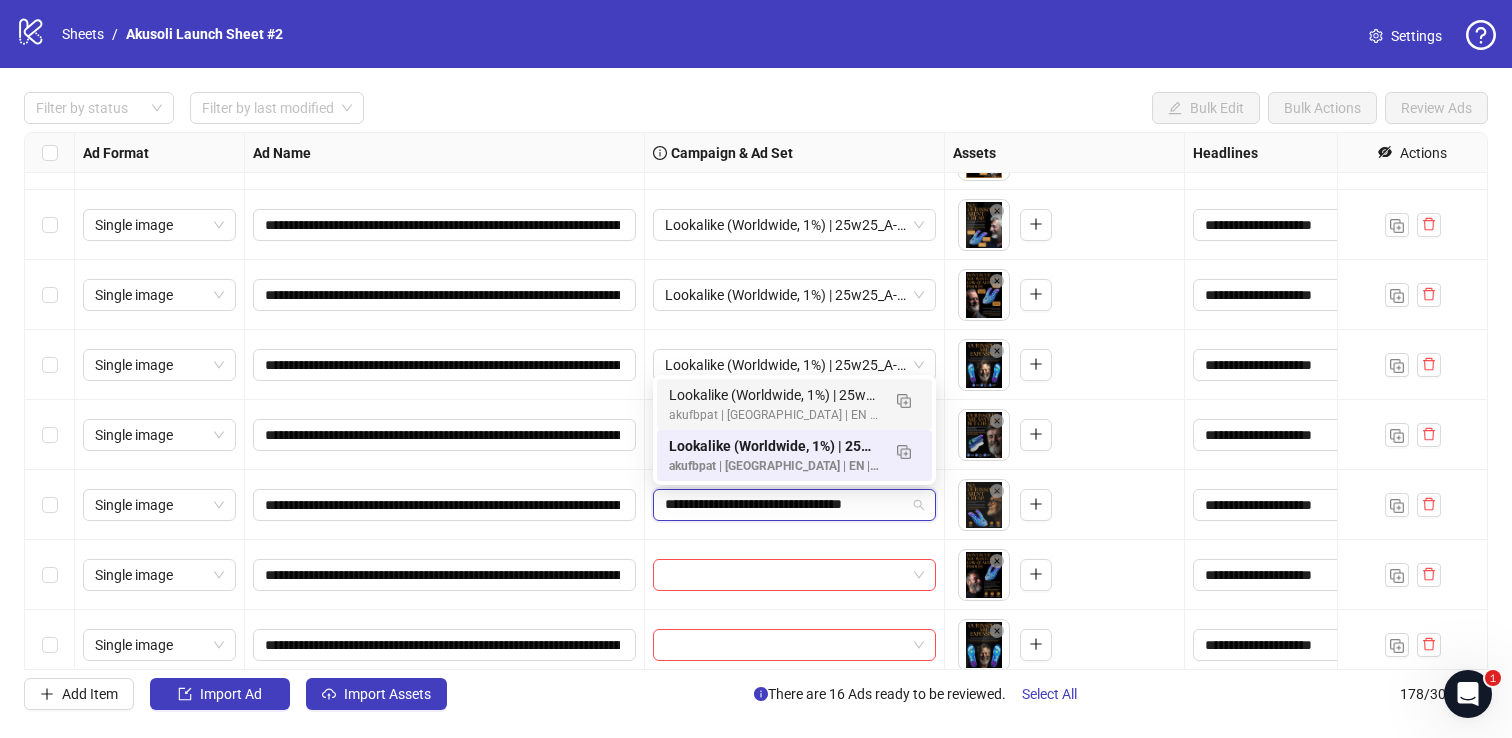 click on "akufbpat | [GEOGRAPHIC_DATA] | EN | Creative Testing | 05.27" at bounding box center (774, 415) 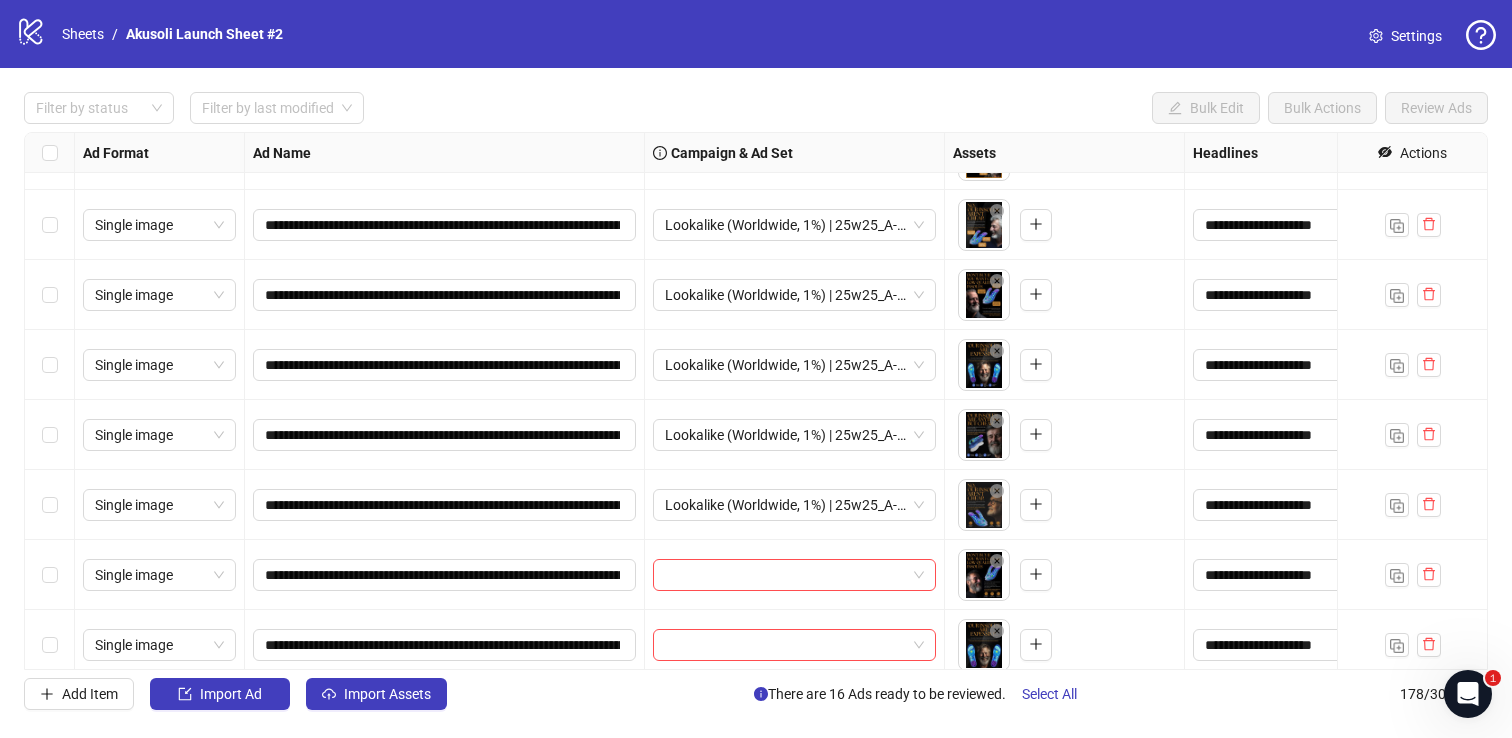 scroll, scrollTop: 9810, scrollLeft: 0, axis: vertical 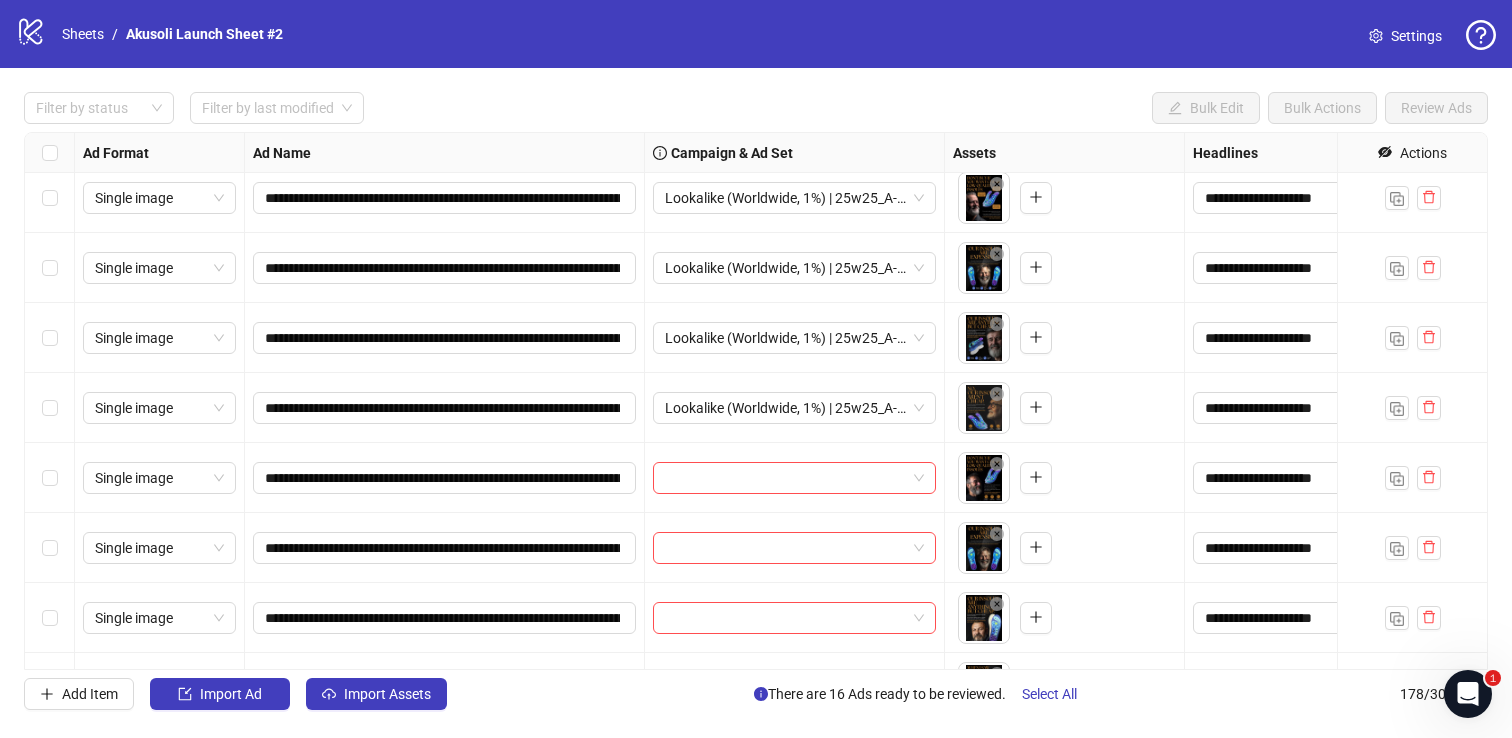 click on "**********" at bounding box center (756, 401) 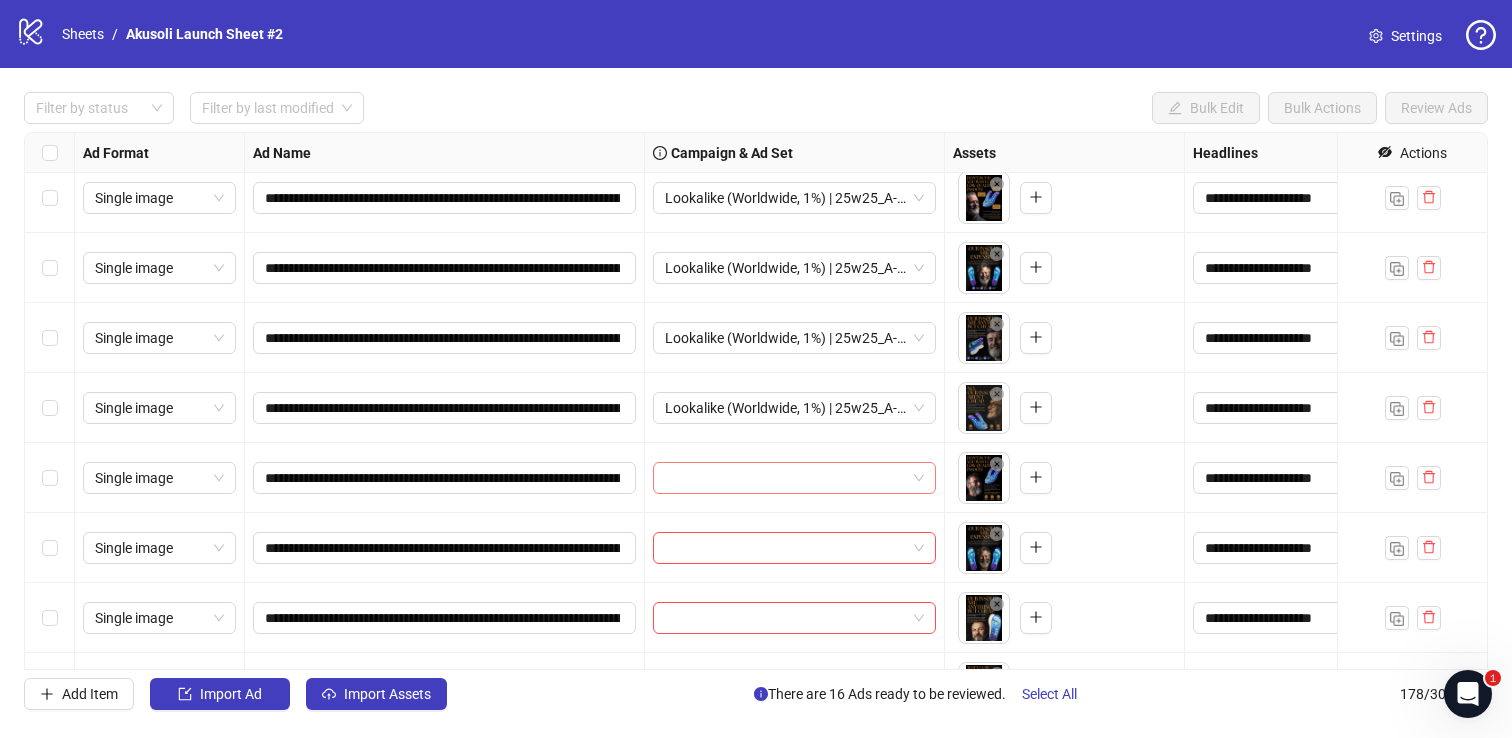 click at bounding box center [785, 478] 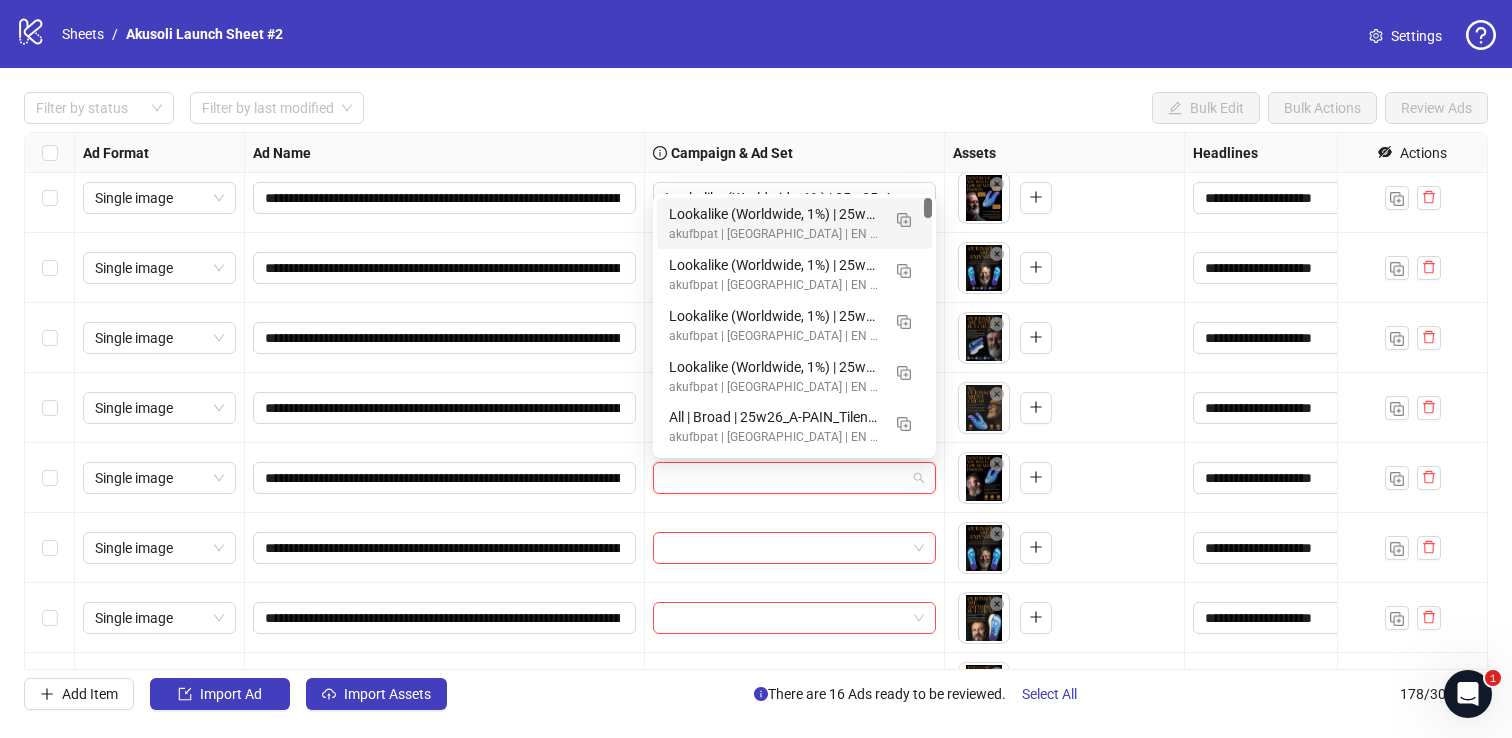 paste on "**********" 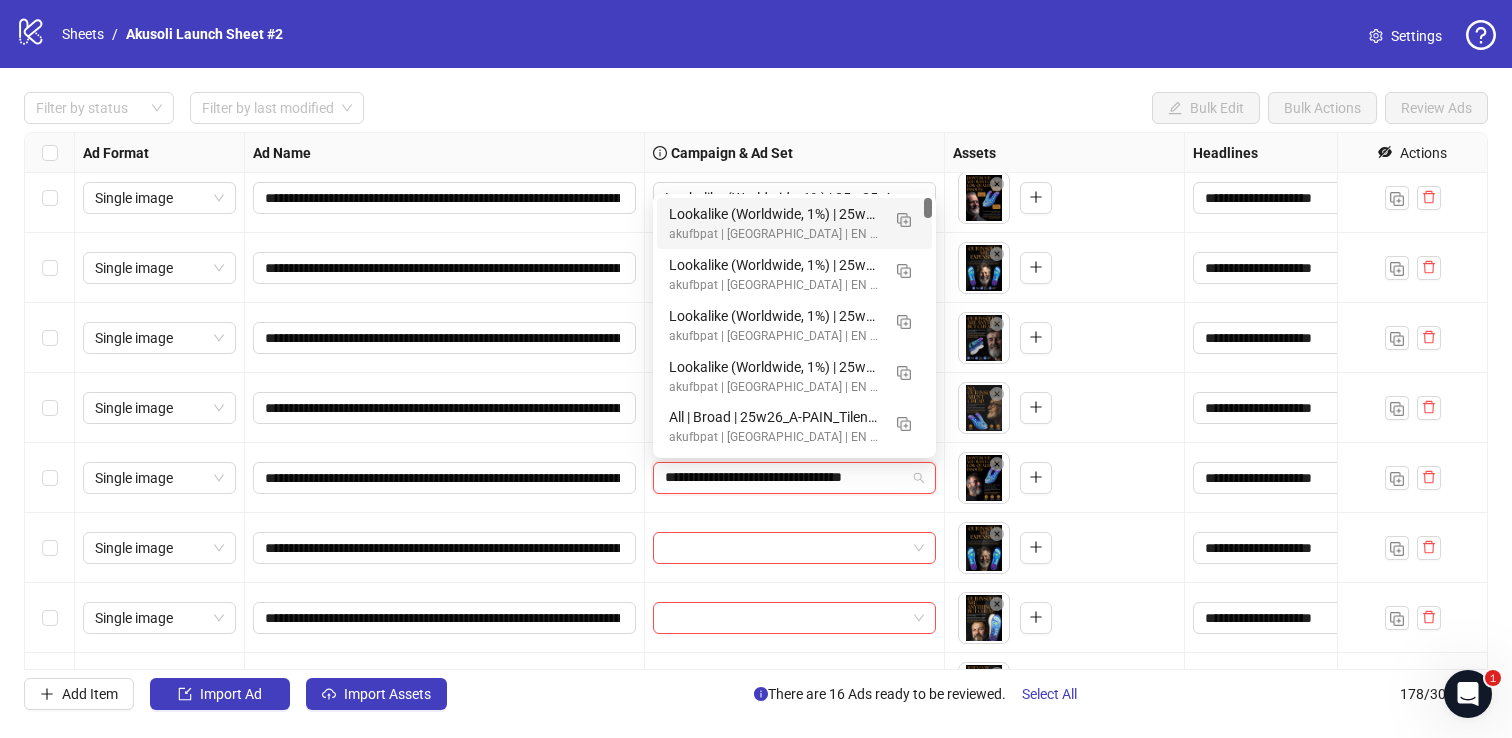 scroll, scrollTop: 0, scrollLeft: 16, axis: horizontal 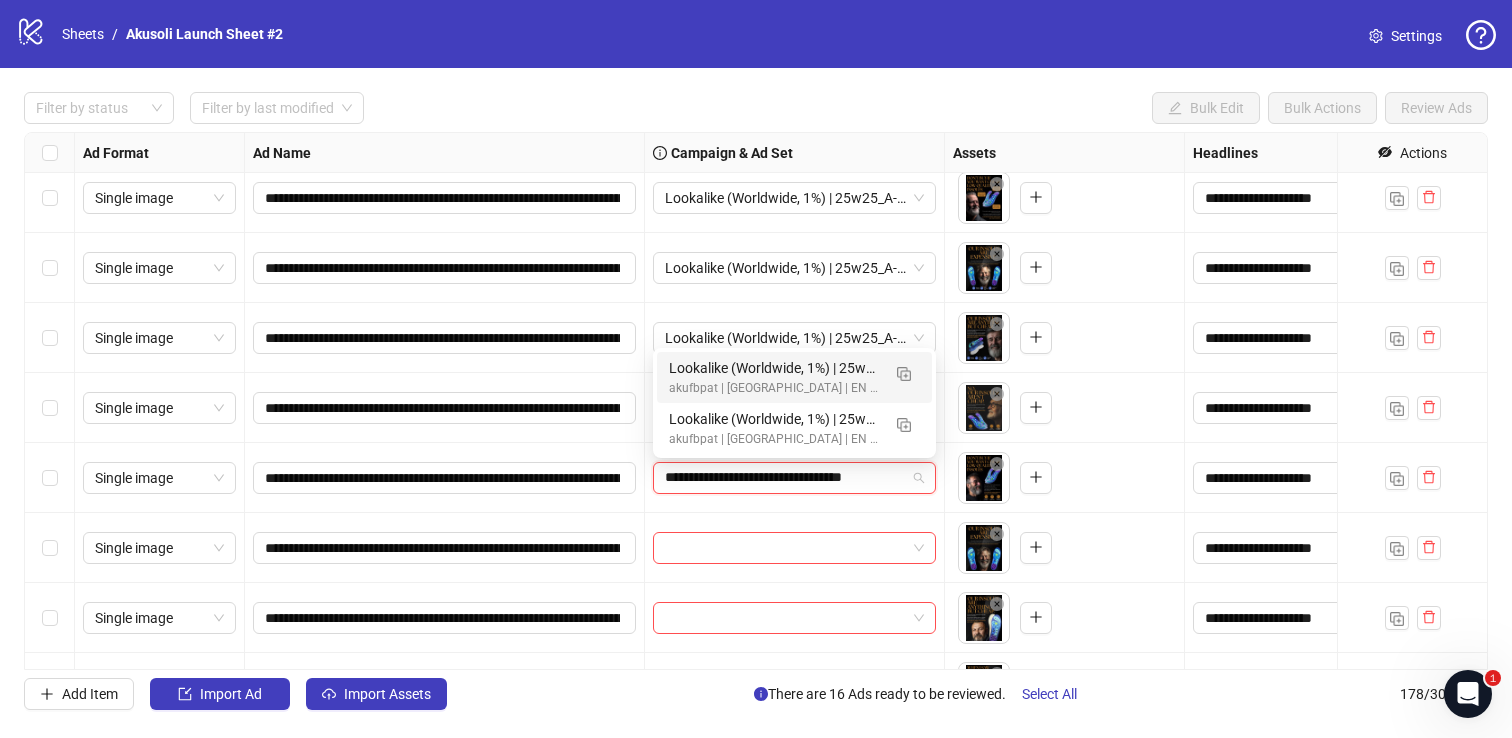 click on "akufbpat | [GEOGRAPHIC_DATA] | EN | Creative Testing | 05.27" at bounding box center (774, 388) 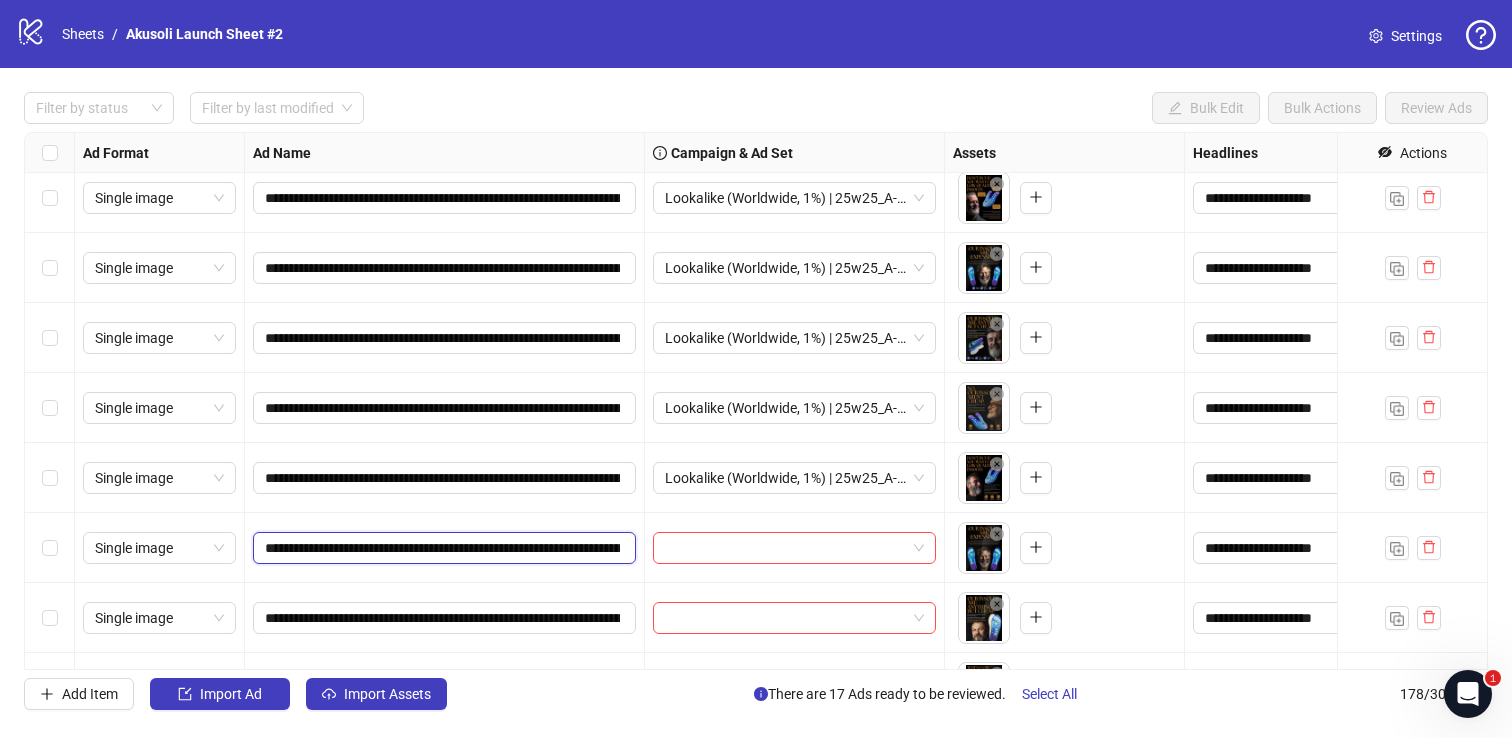 drag, startPoint x: 265, startPoint y: 544, endPoint x: 519, endPoint y: 550, distance: 254.07086 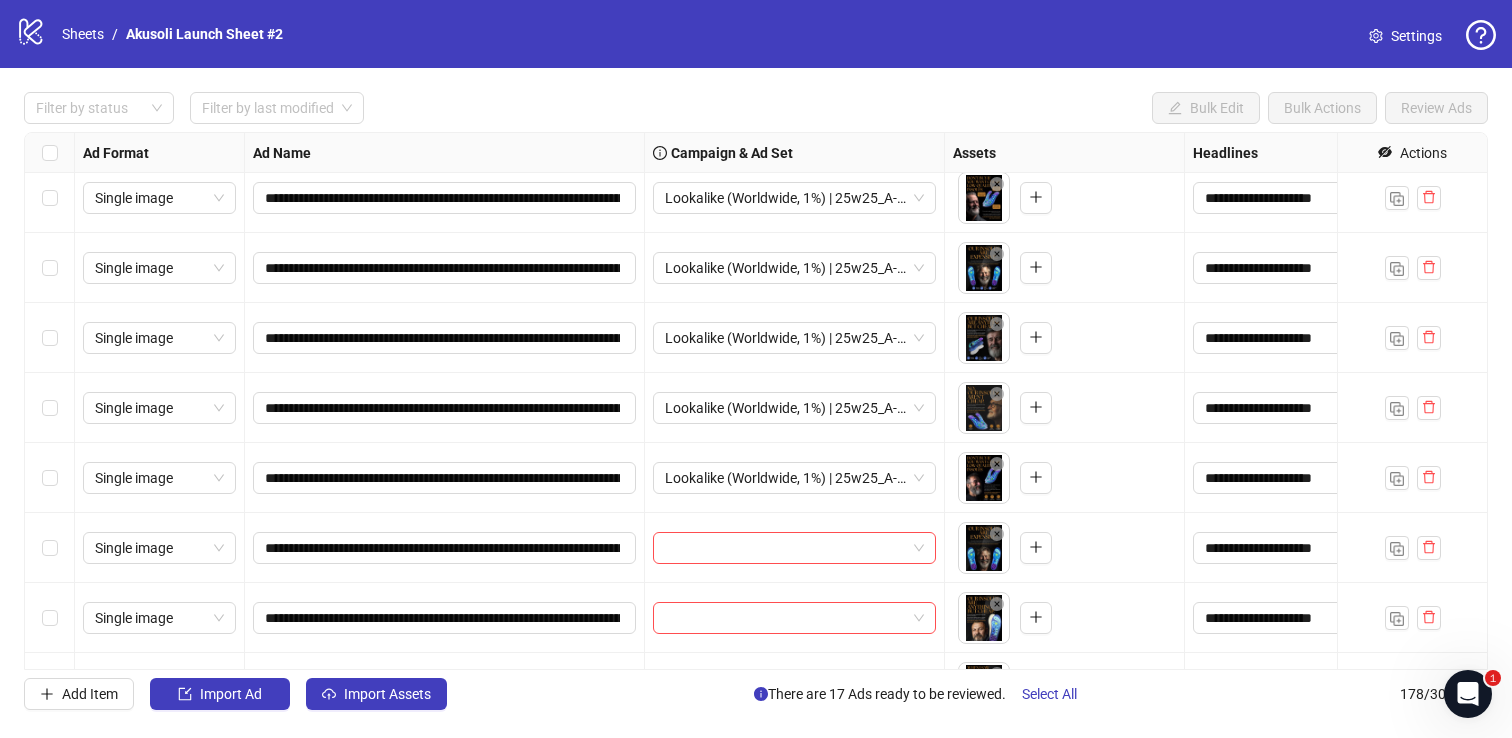 click at bounding box center [795, 548] 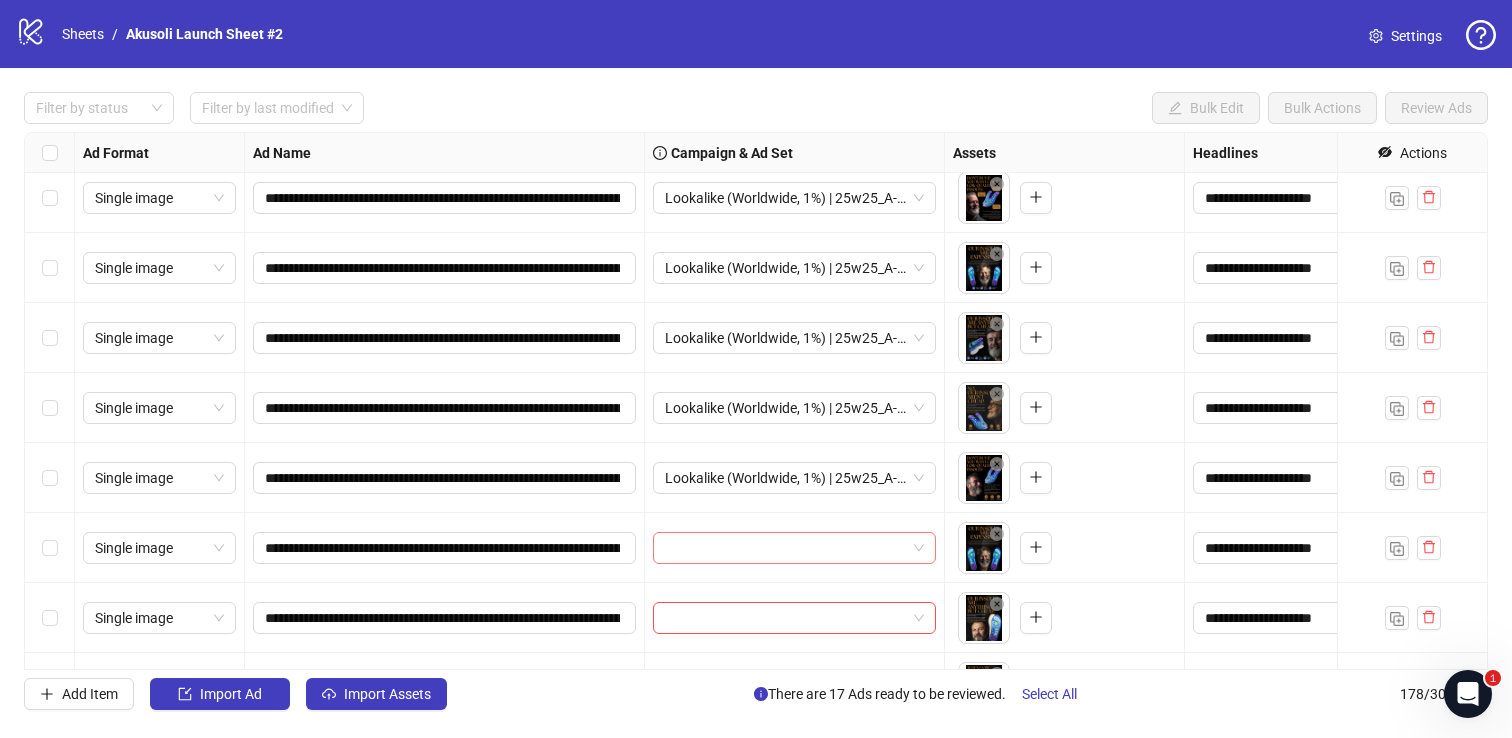 click at bounding box center [785, 548] 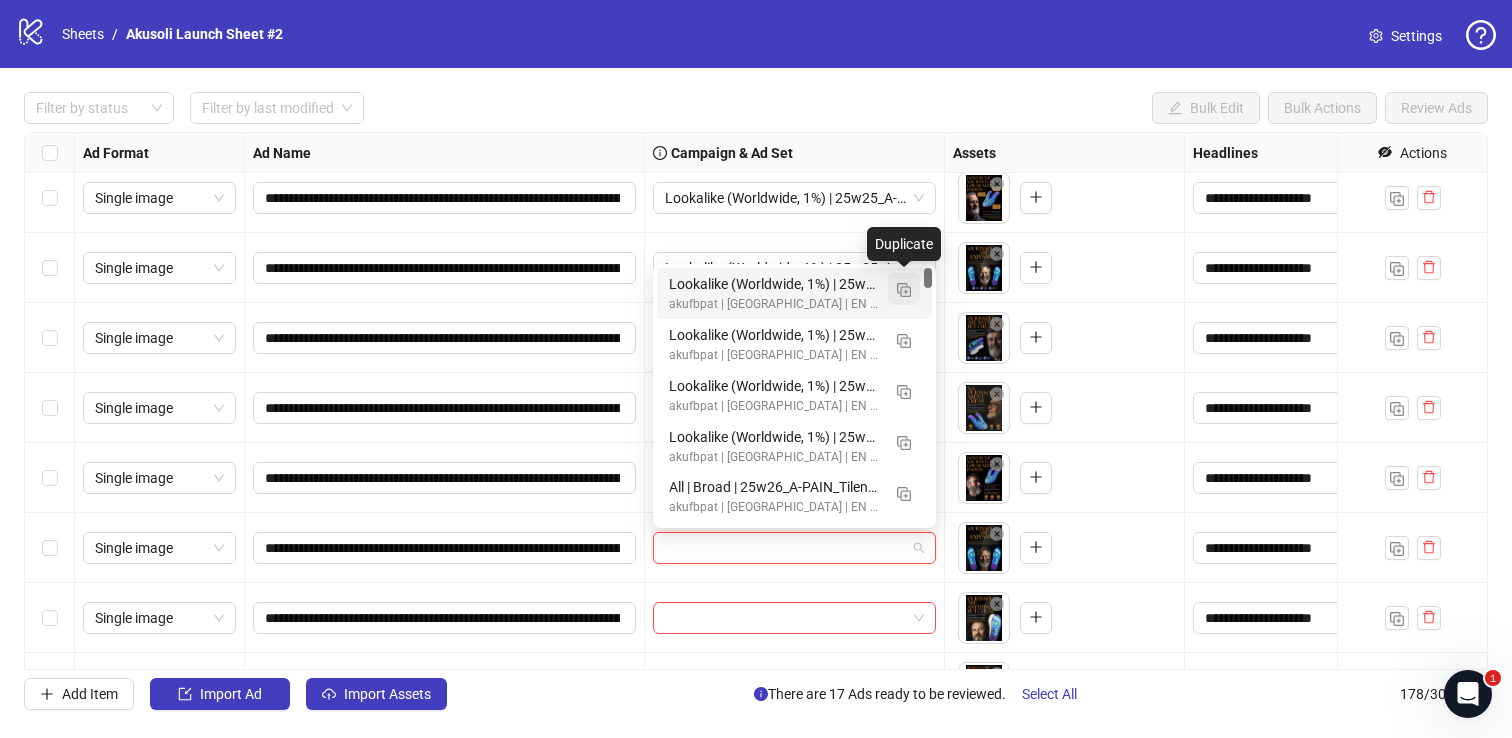 click at bounding box center [904, 290] 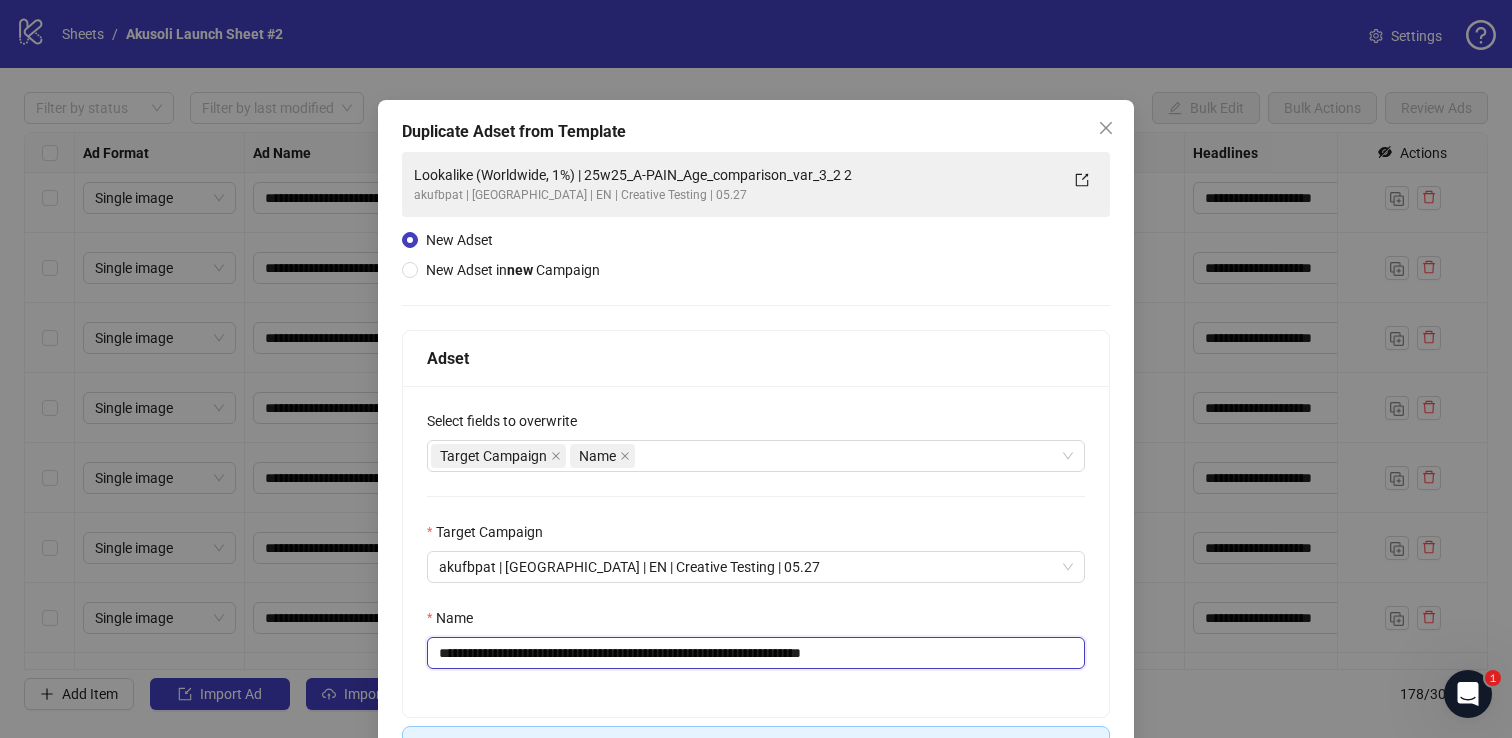 drag, startPoint x: 611, startPoint y: 652, endPoint x: 952, endPoint y: 679, distance: 342.06723 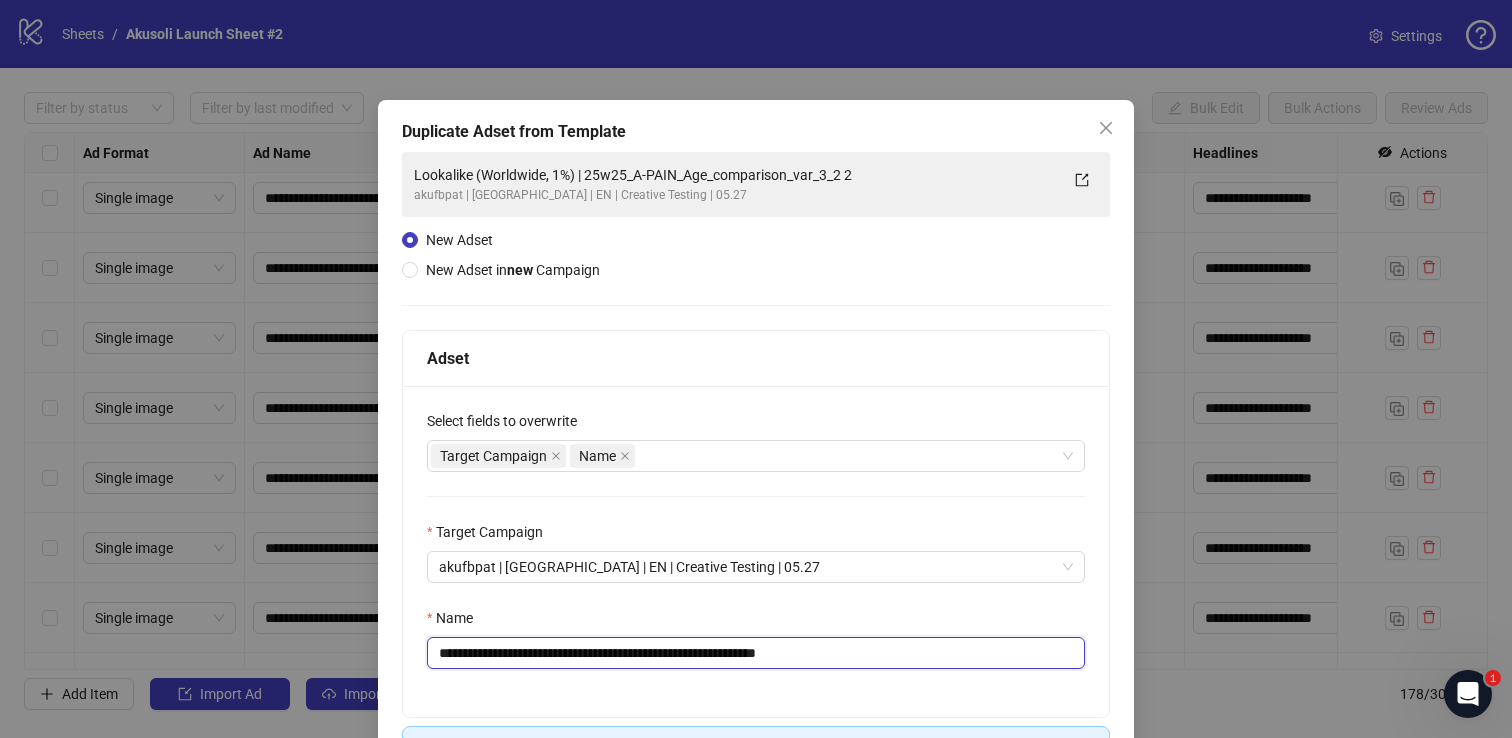 scroll, scrollTop: 139, scrollLeft: 0, axis: vertical 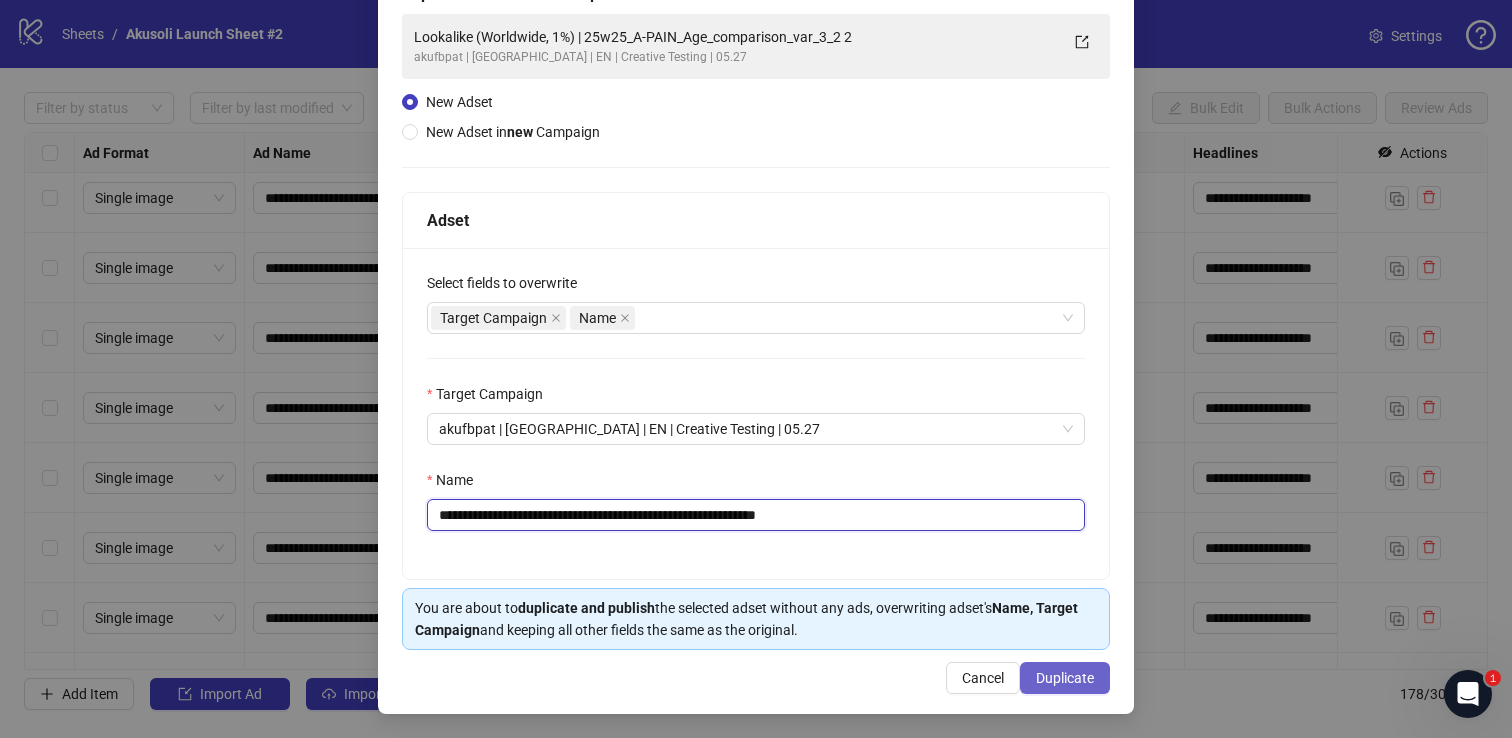 type on "**********" 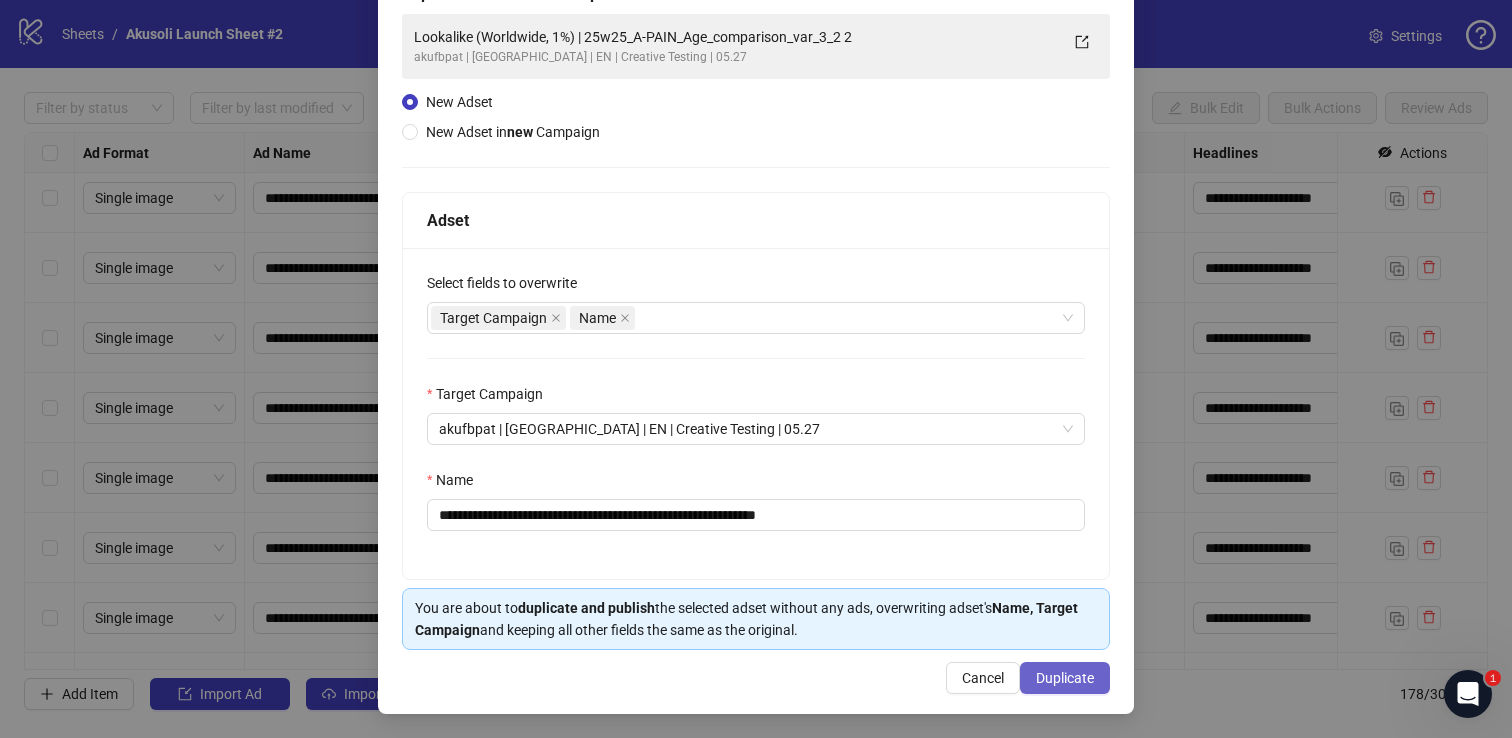 click on "Duplicate" at bounding box center [1065, 678] 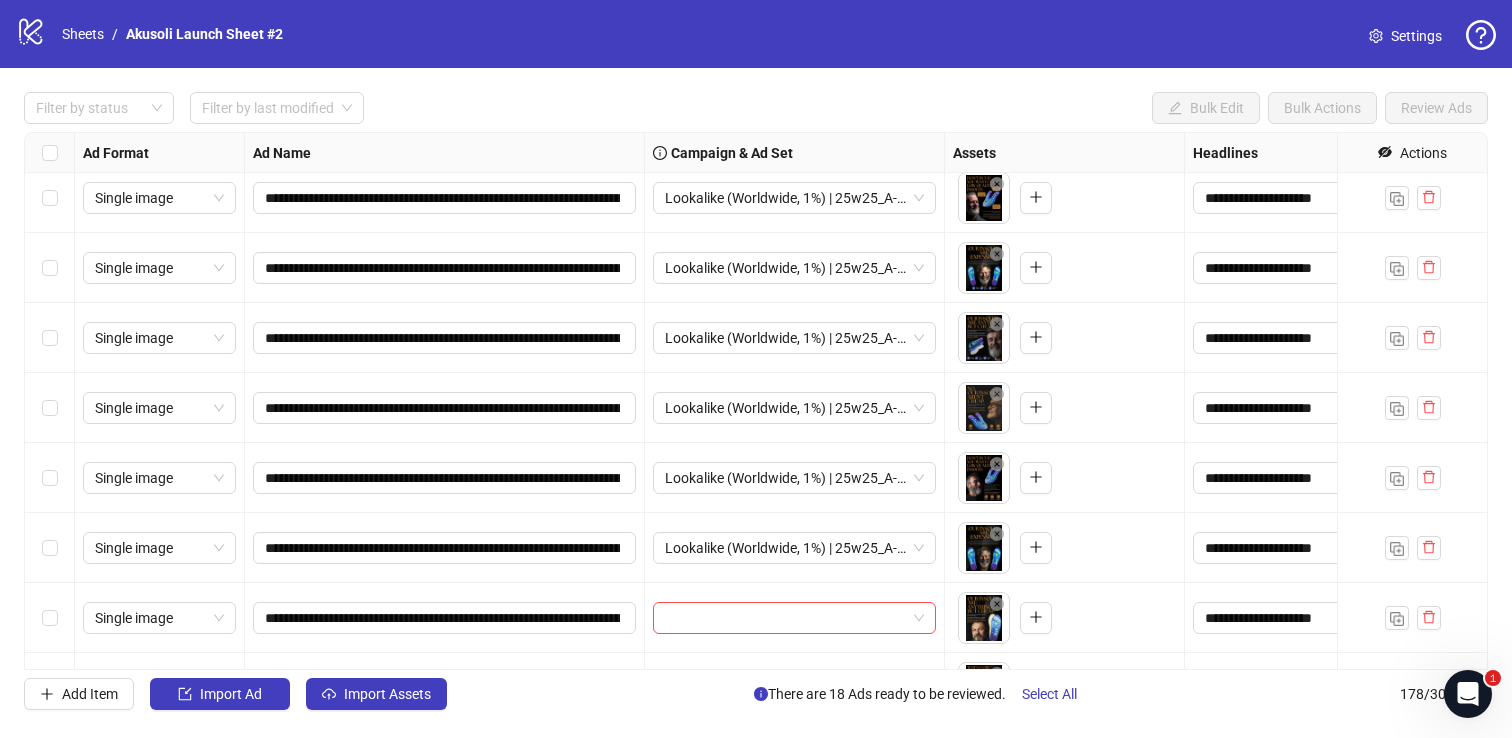 scroll, scrollTop: 10044, scrollLeft: 0, axis: vertical 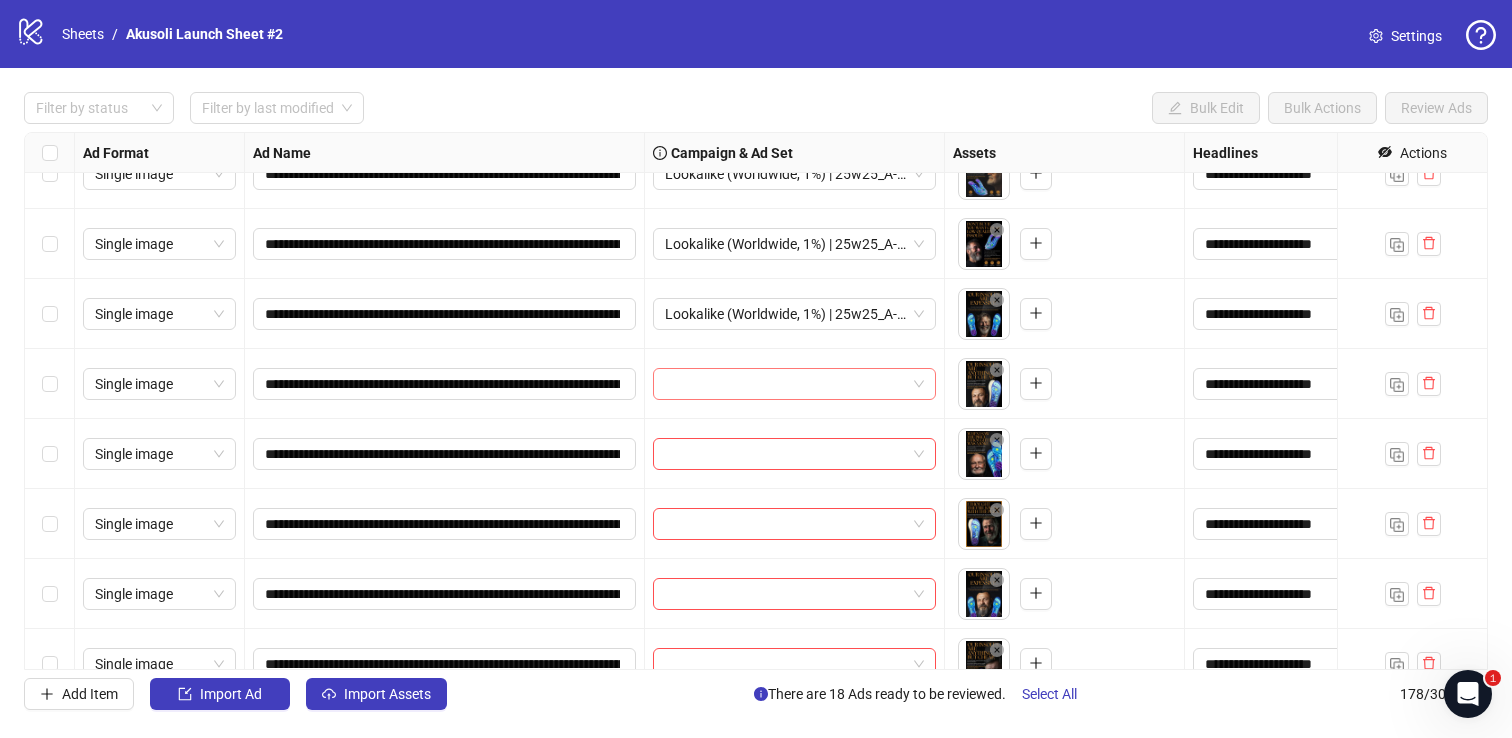 click at bounding box center [785, 384] 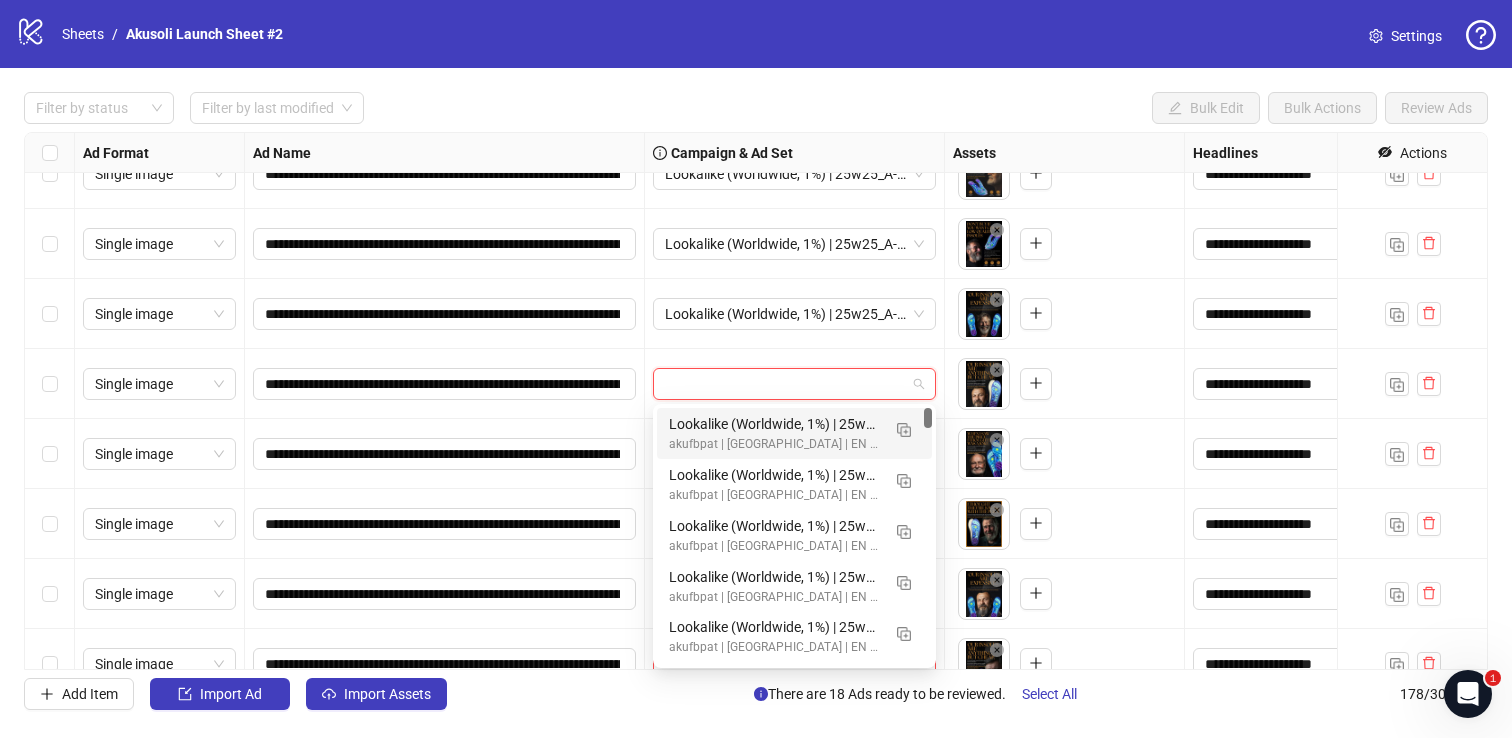 paste on "**********" 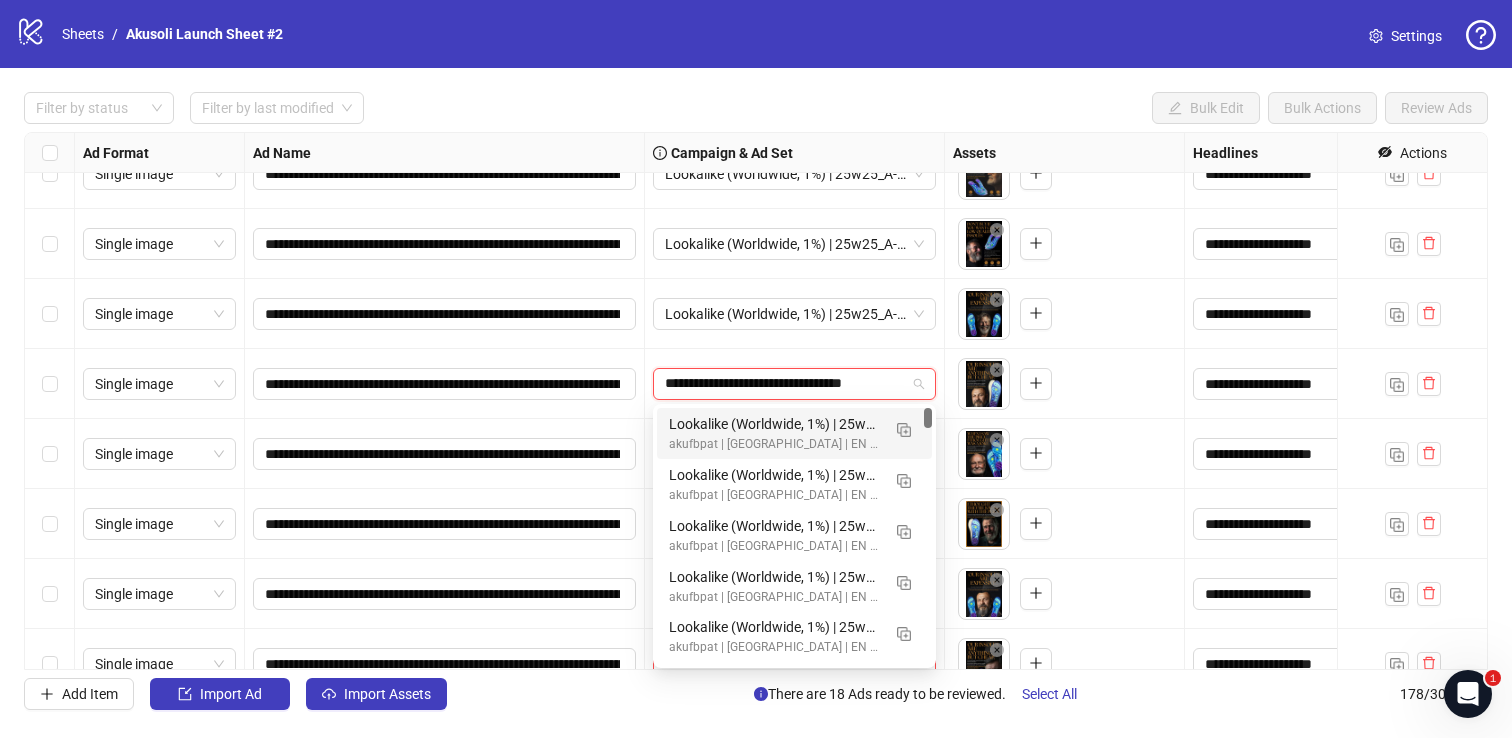 scroll, scrollTop: 0, scrollLeft: 16, axis: horizontal 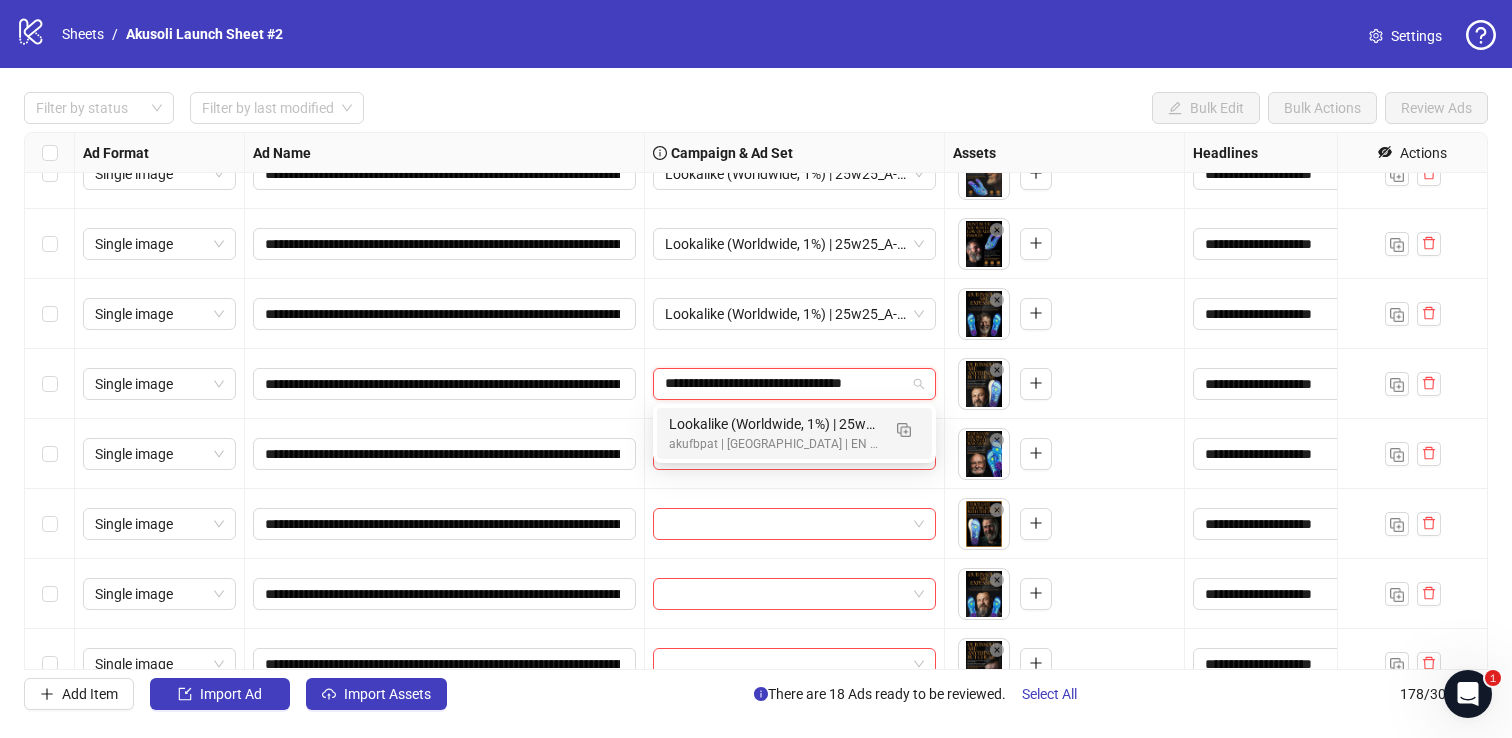 click on "akufbpat | [GEOGRAPHIC_DATA] | EN | Creative Testing | 05.27" at bounding box center [774, 444] 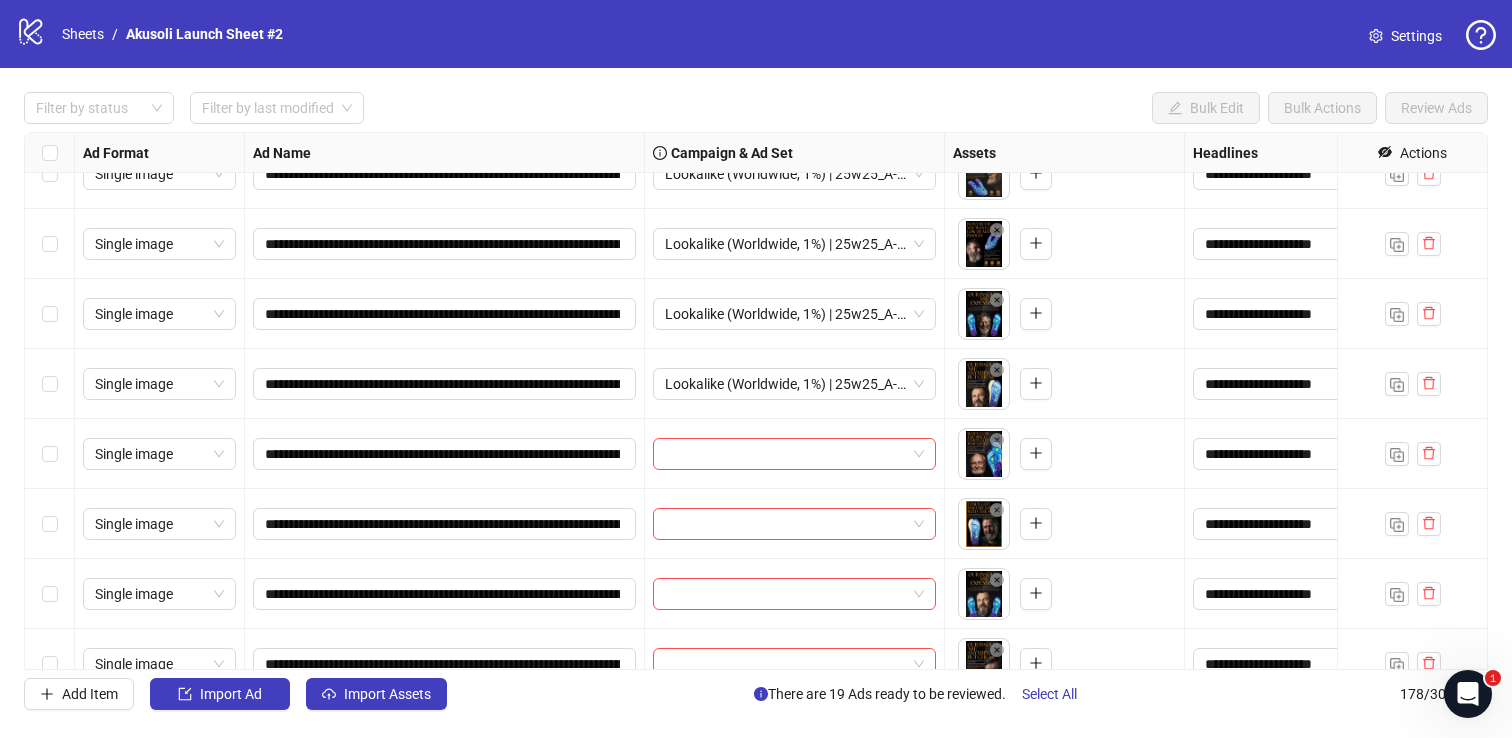click at bounding box center [795, 454] 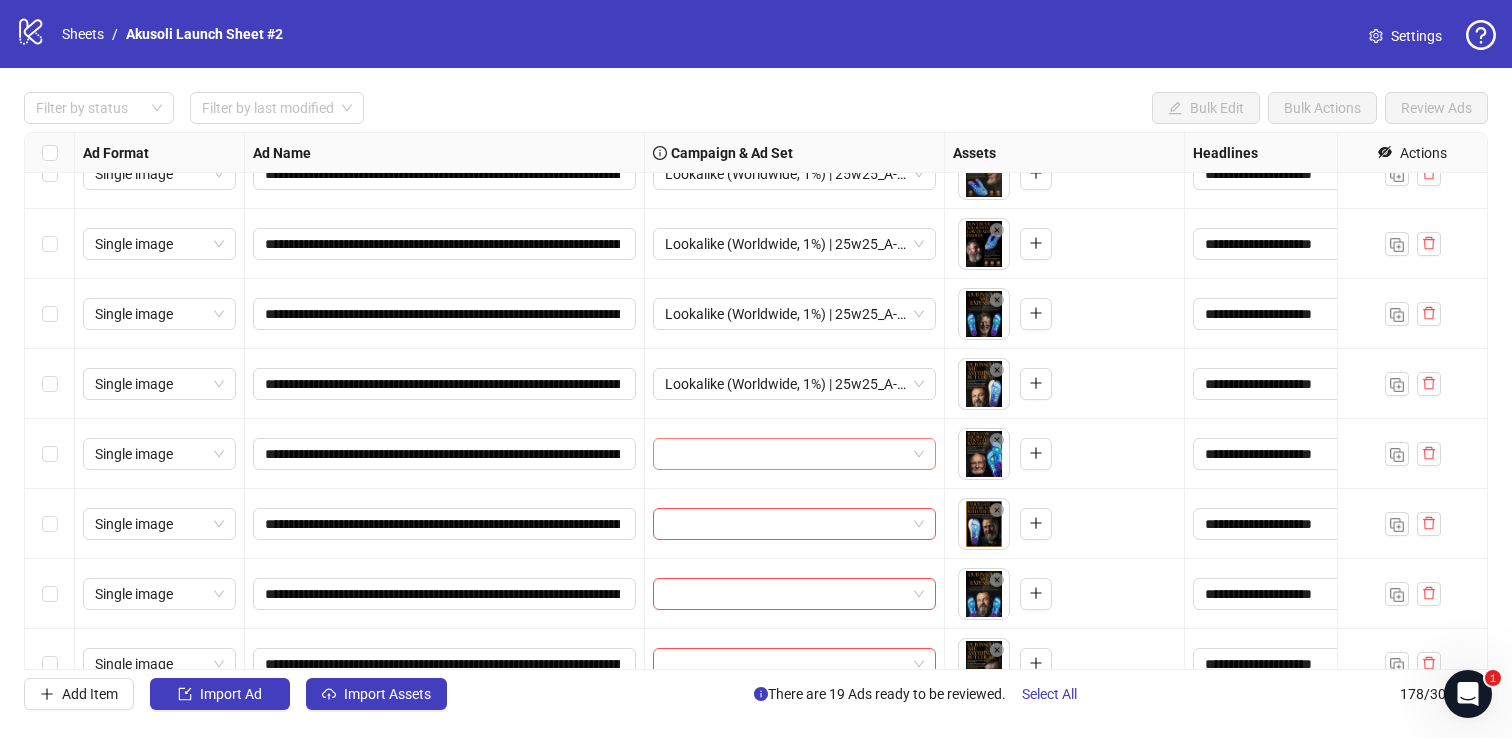 click at bounding box center (785, 454) 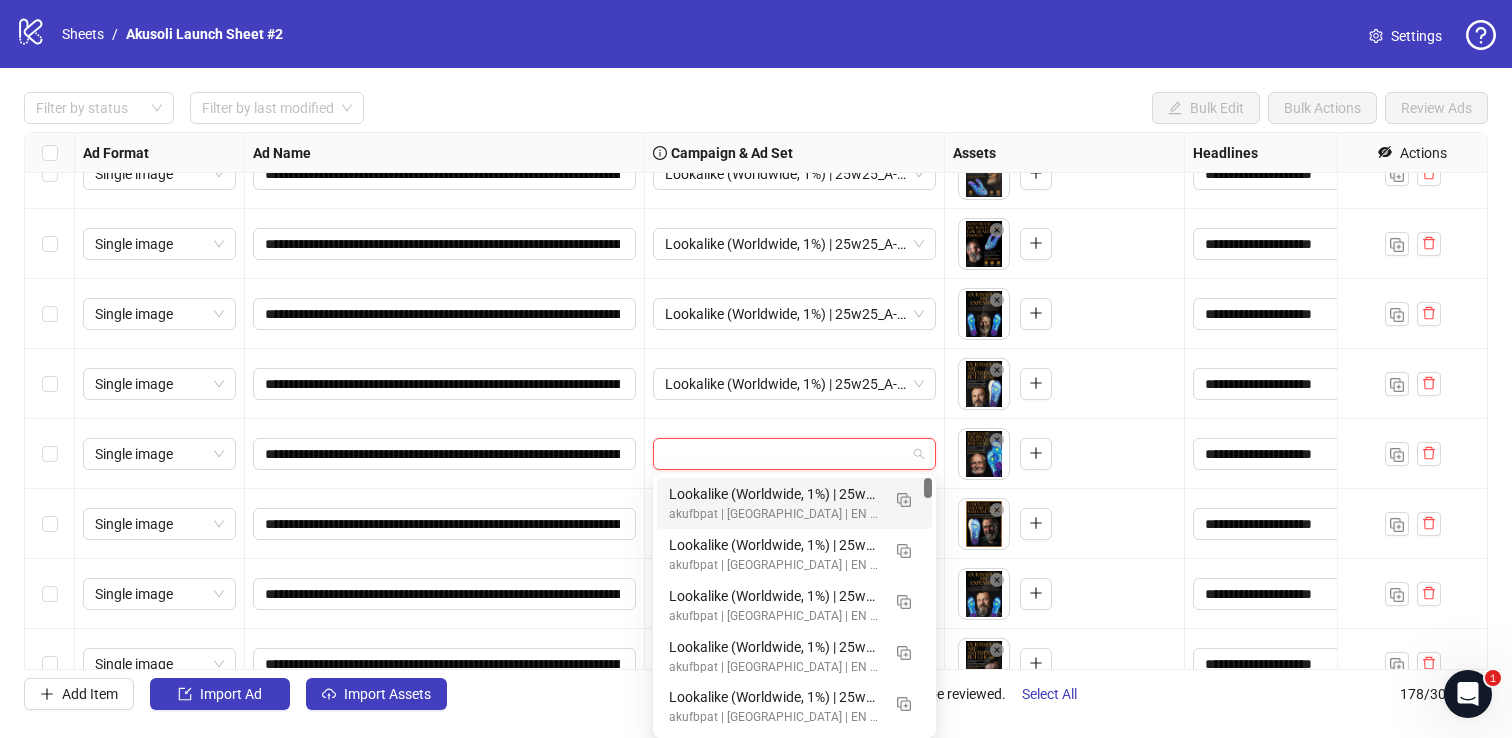 paste on "**********" 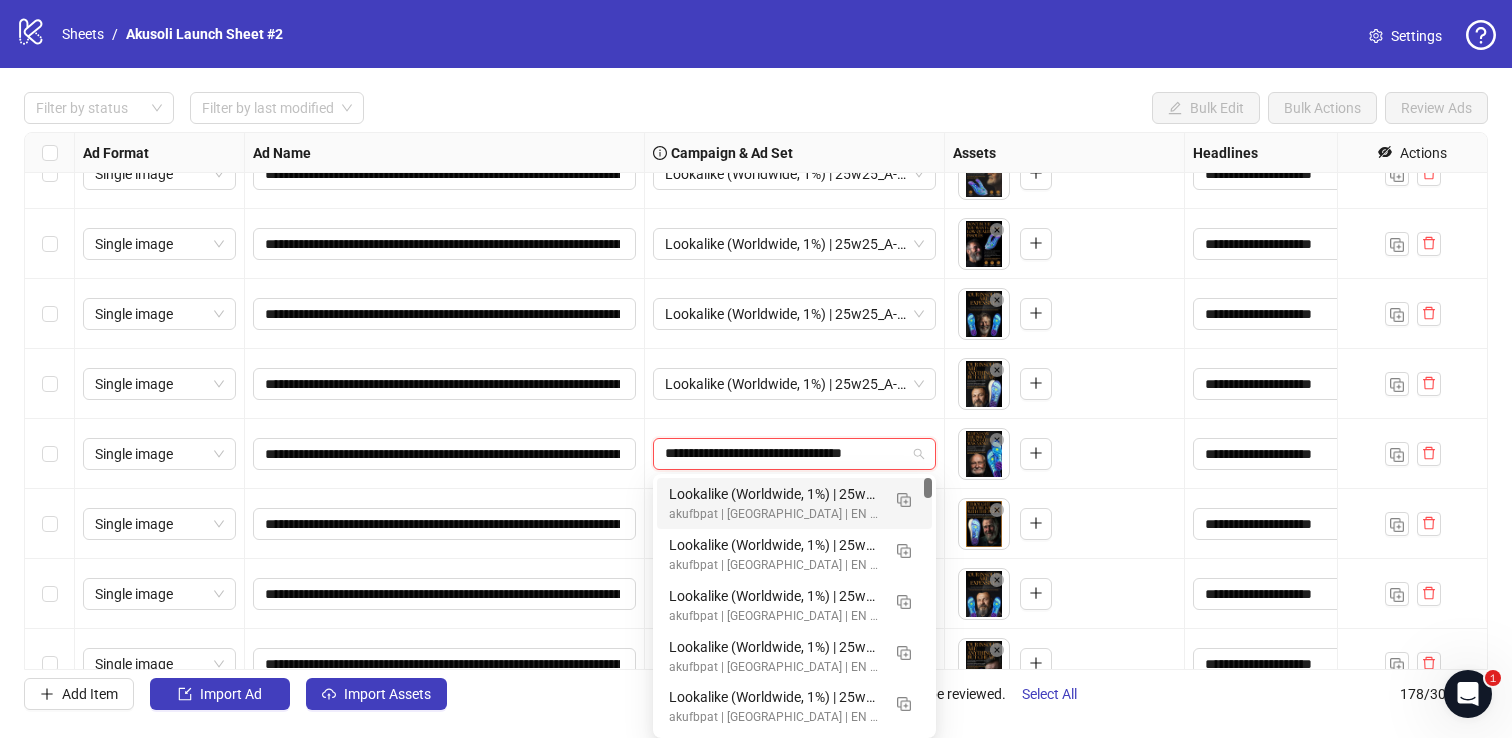 scroll, scrollTop: 0, scrollLeft: 16, axis: horizontal 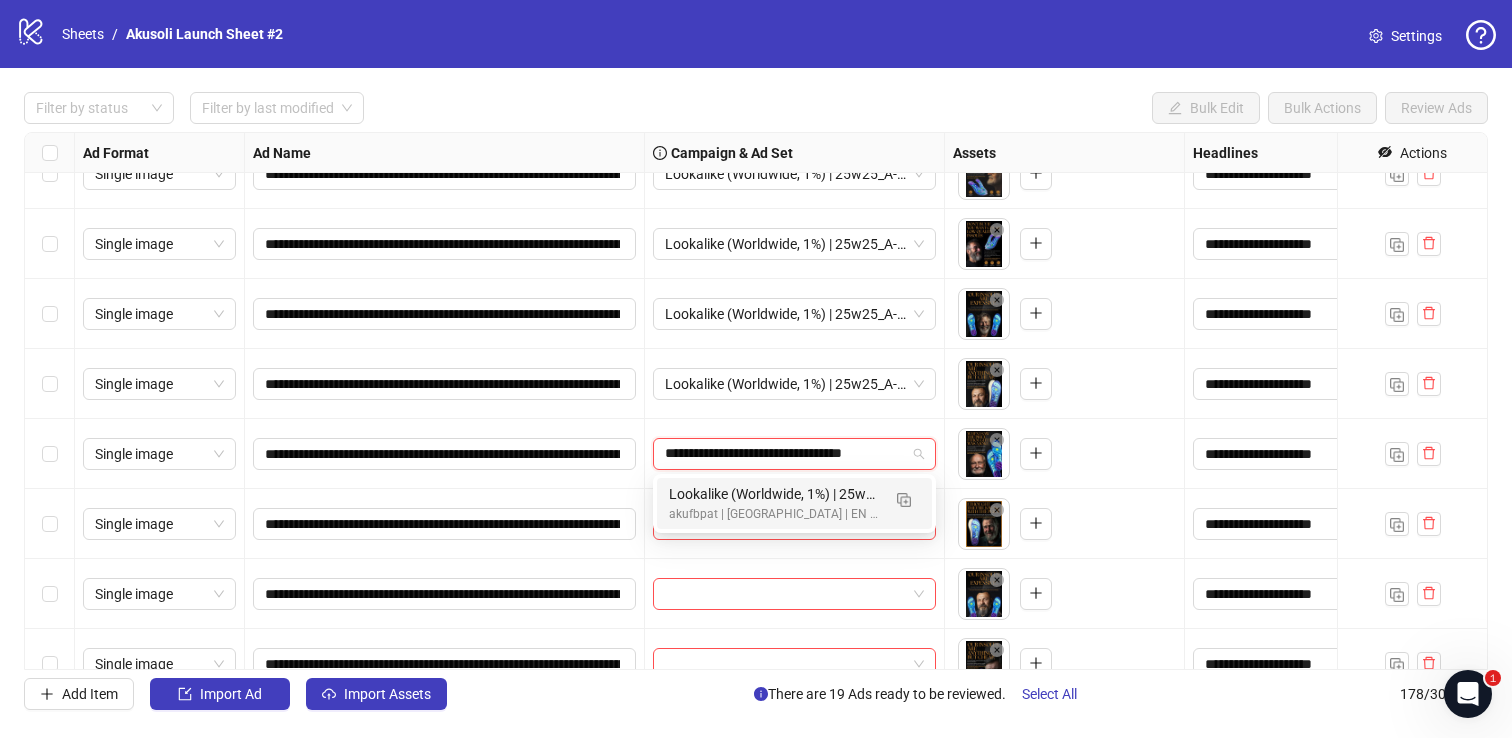 click on "Lookalike (Worldwide, 1%) | 25w25_A-PAIN_Age_comparison_var_3_3" at bounding box center [774, 494] 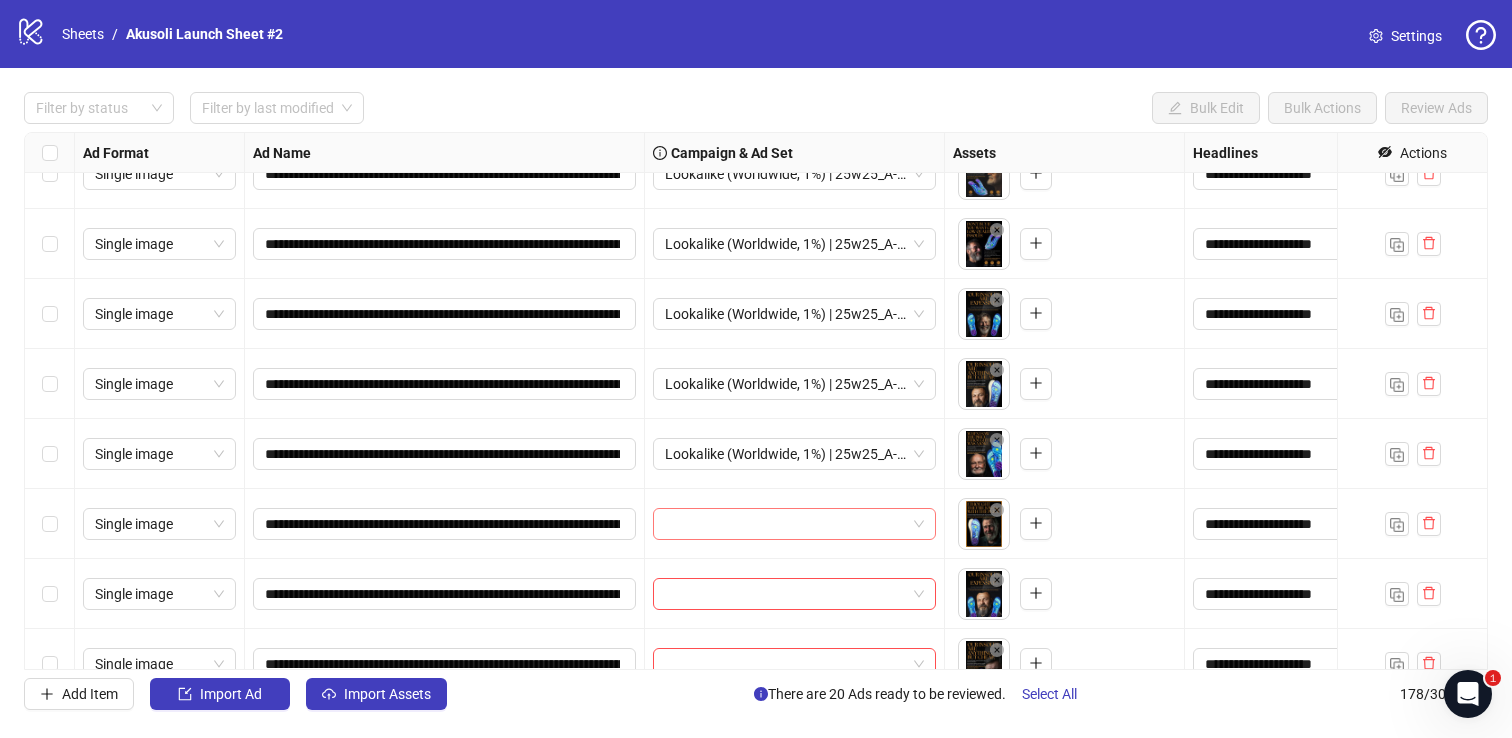 click at bounding box center (785, 524) 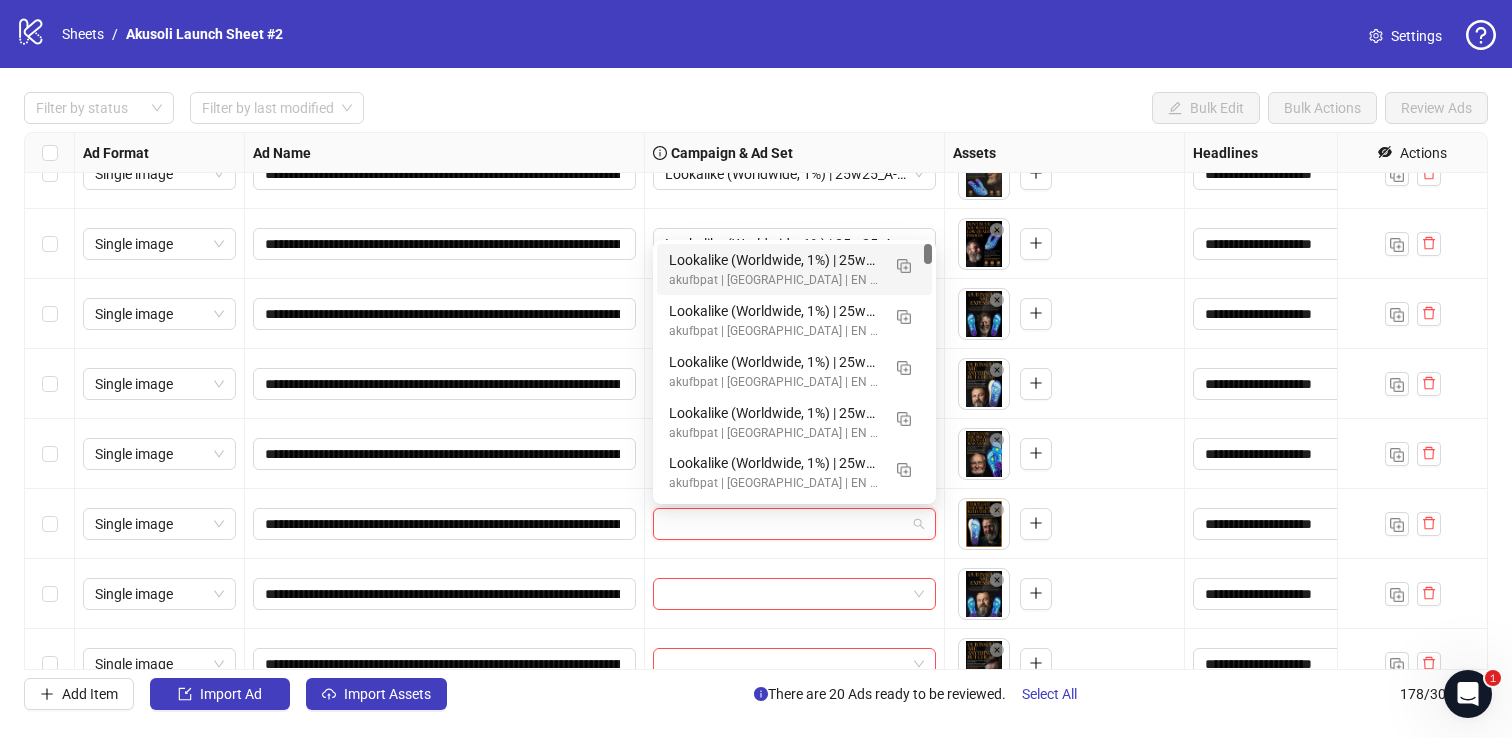 paste on "**********" 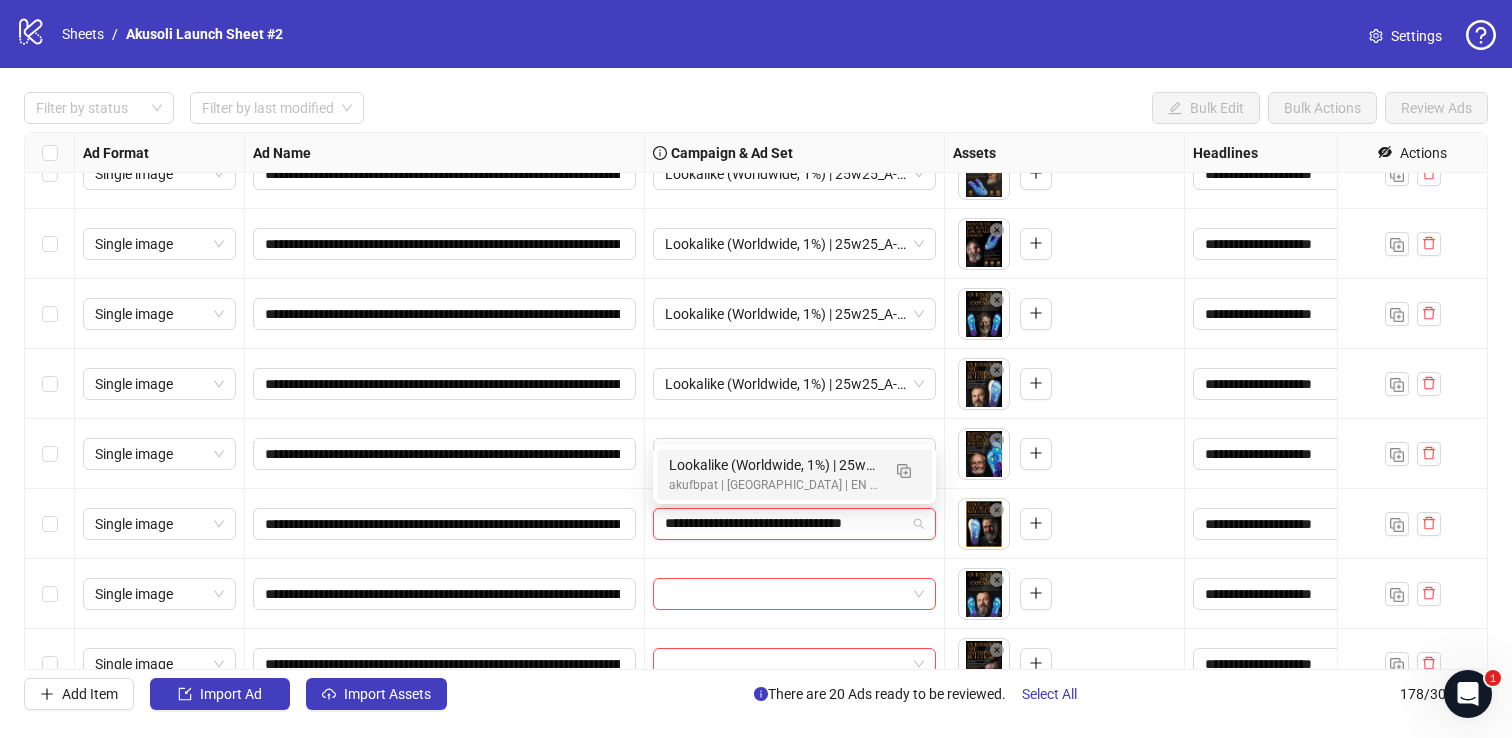 scroll, scrollTop: 0, scrollLeft: 16, axis: horizontal 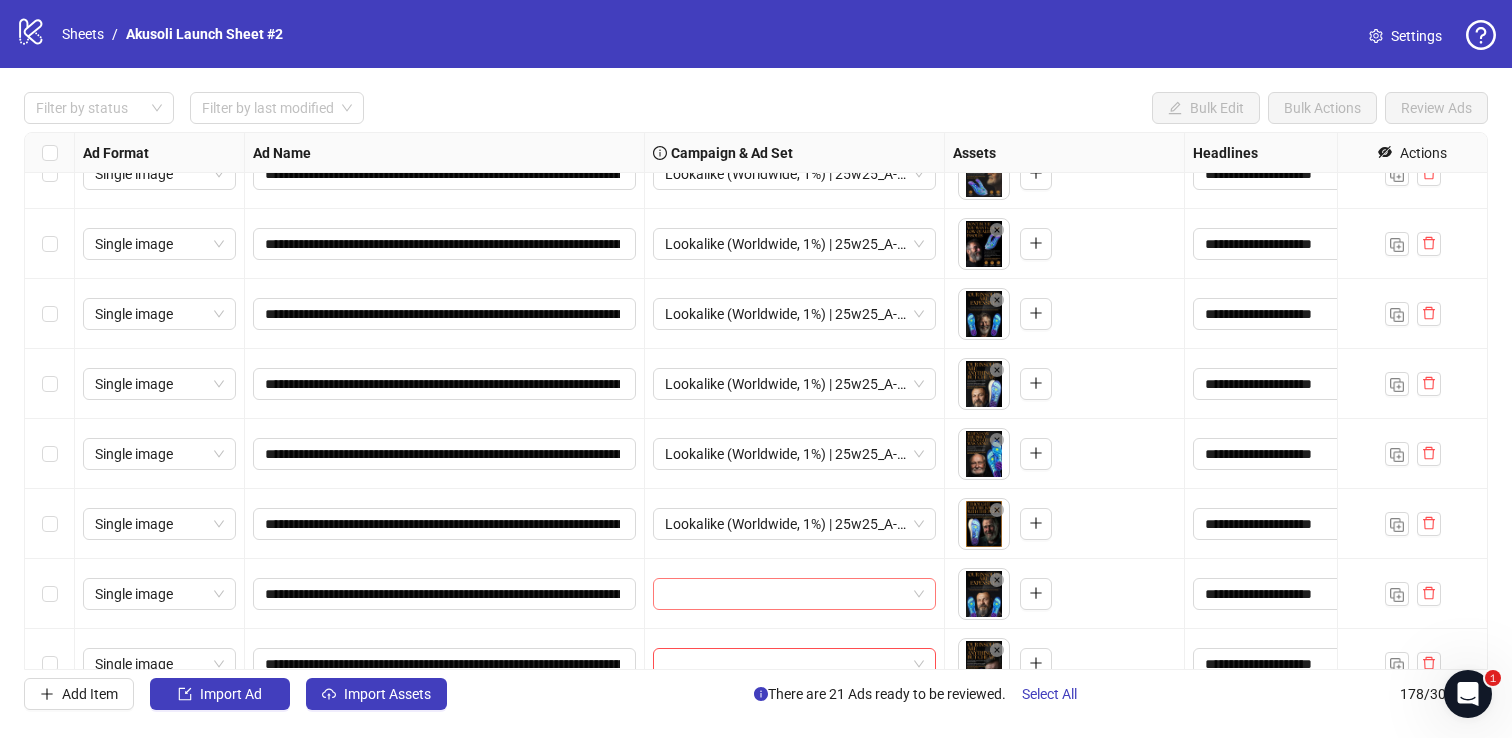 click at bounding box center [785, 594] 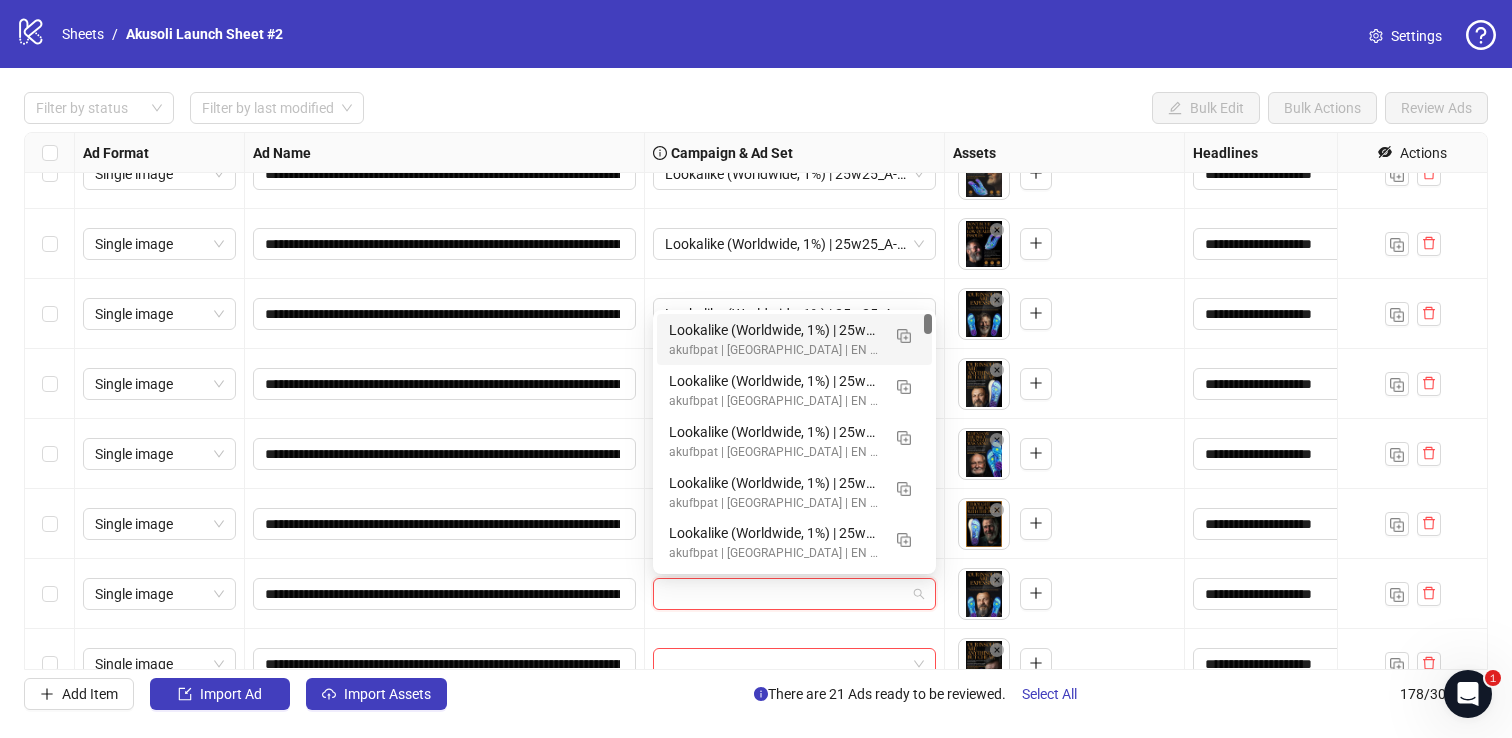 paste on "**********" 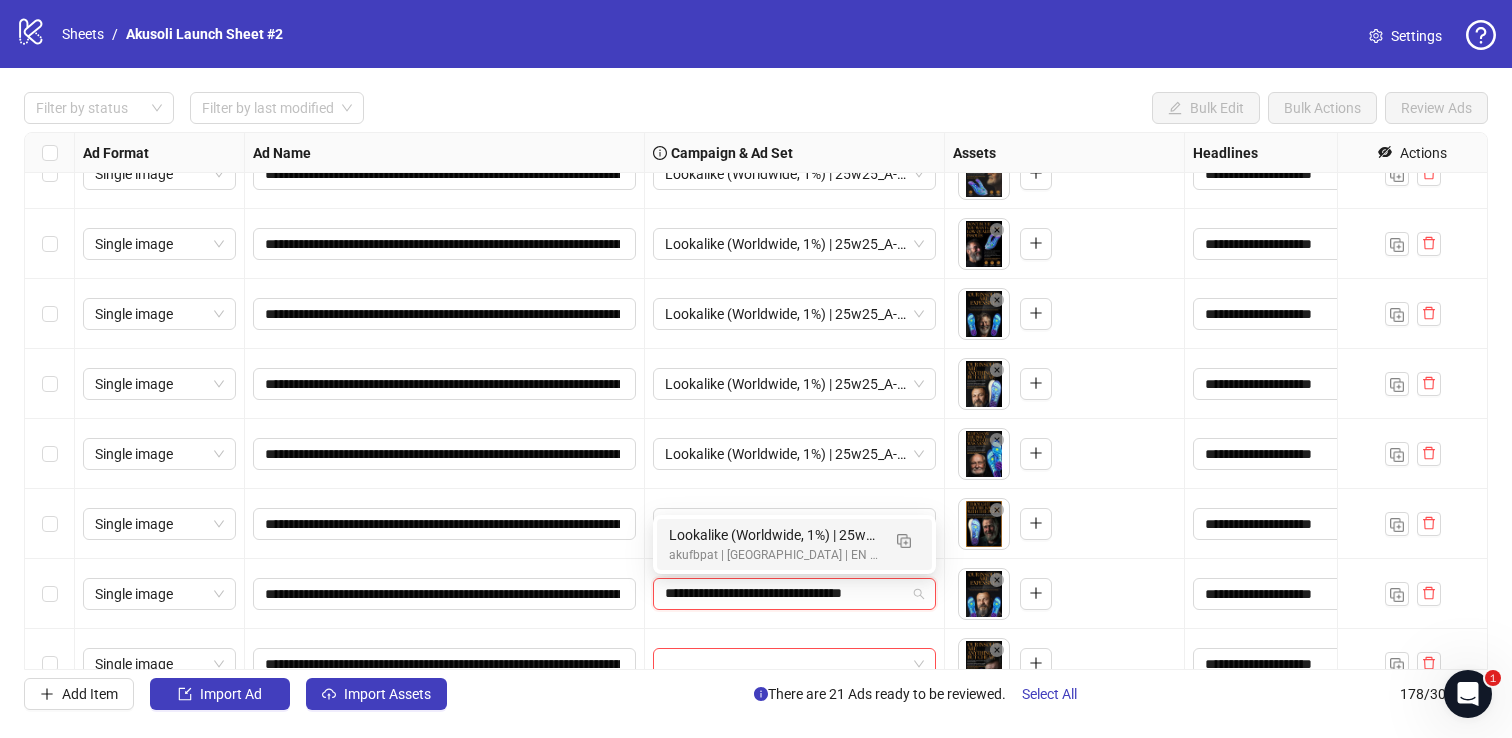 scroll, scrollTop: 0, scrollLeft: 16, axis: horizontal 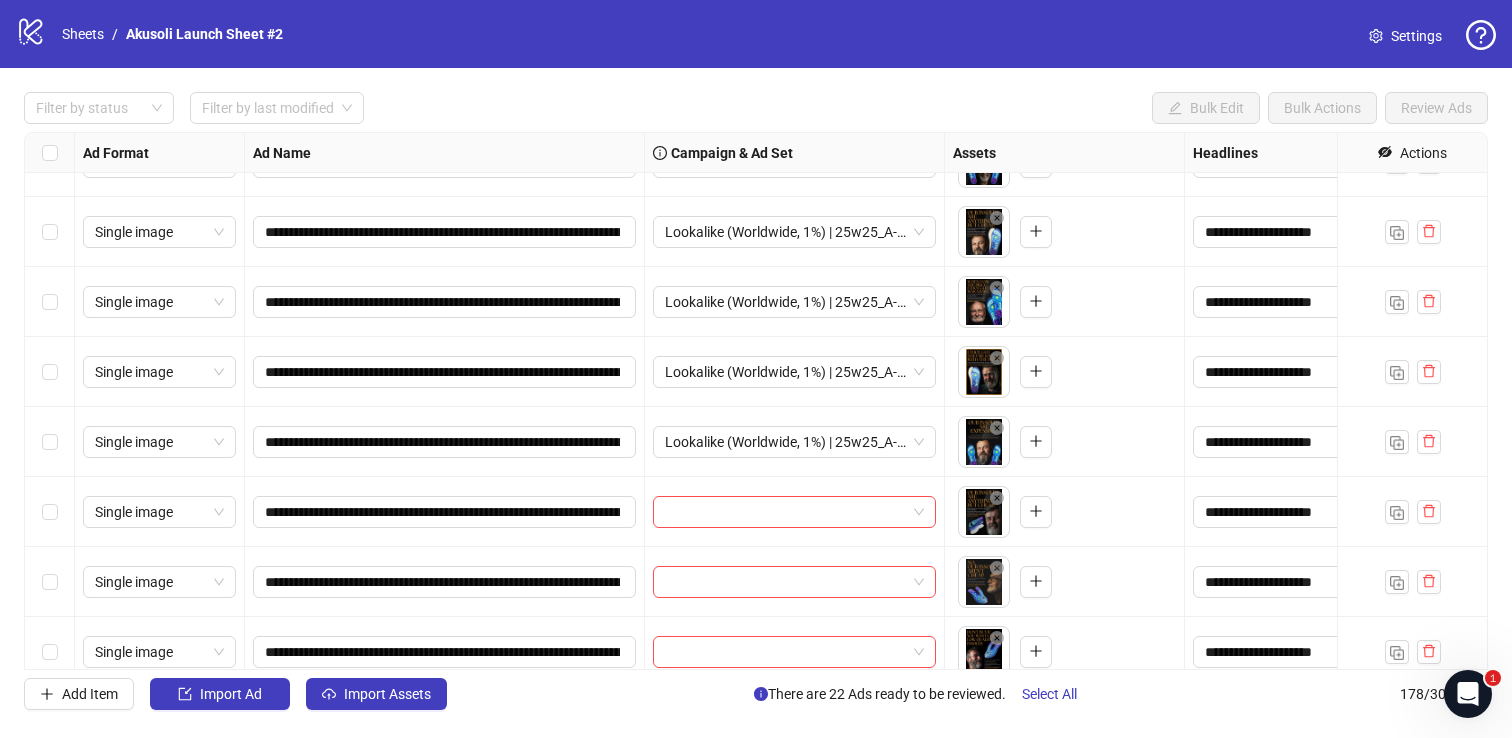 click at bounding box center (785, 512) 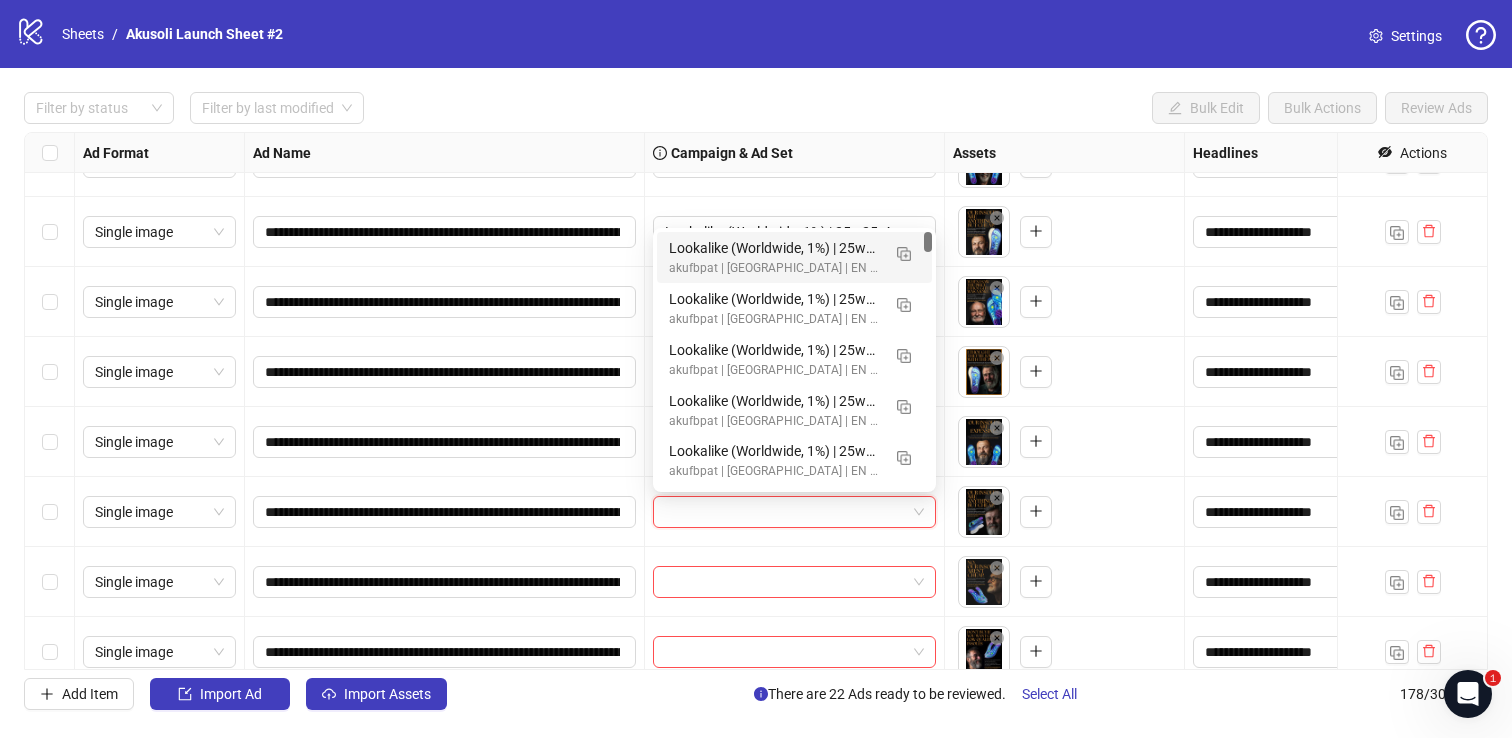 click on "**********" at bounding box center [445, 512] 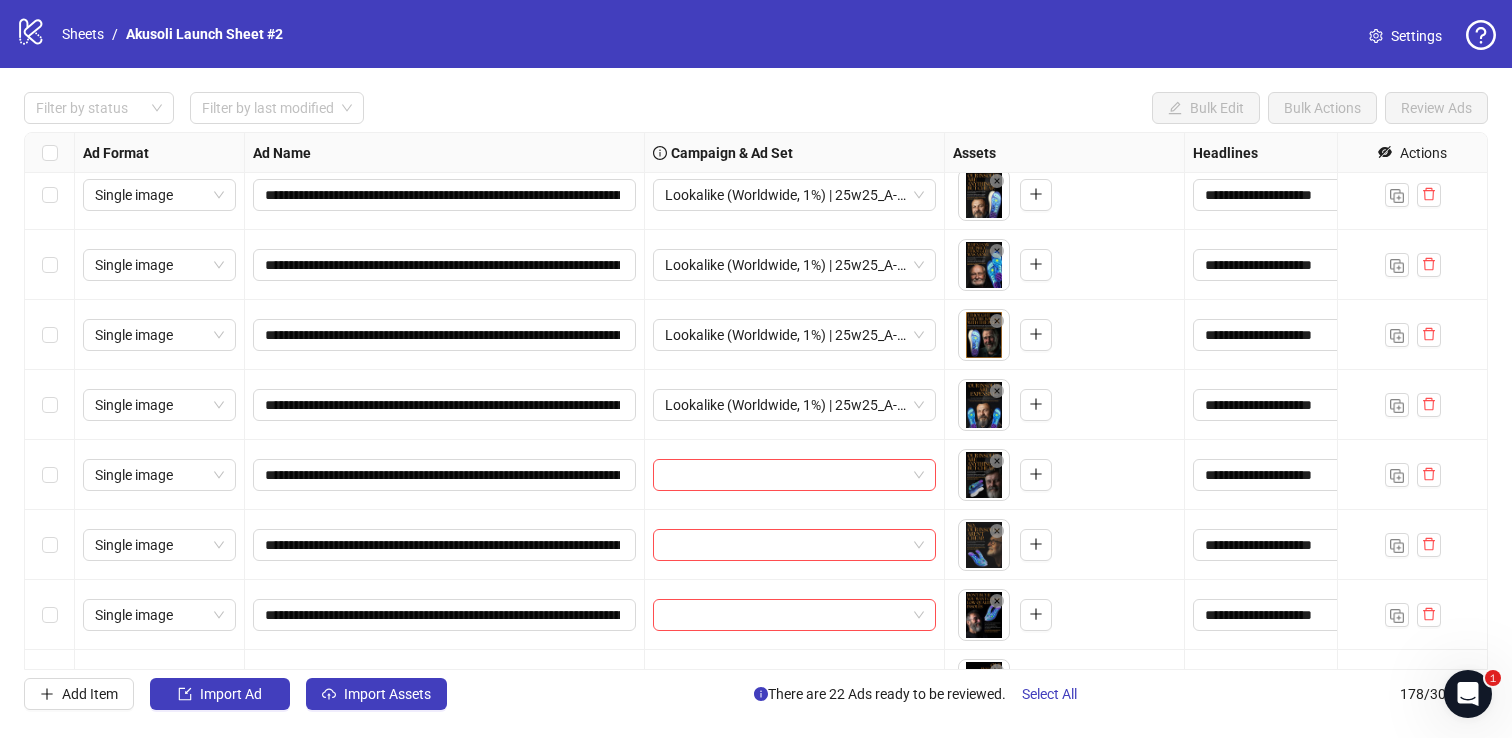 scroll, scrollTop: 10275, scrollLeft: 0, axis: vertical 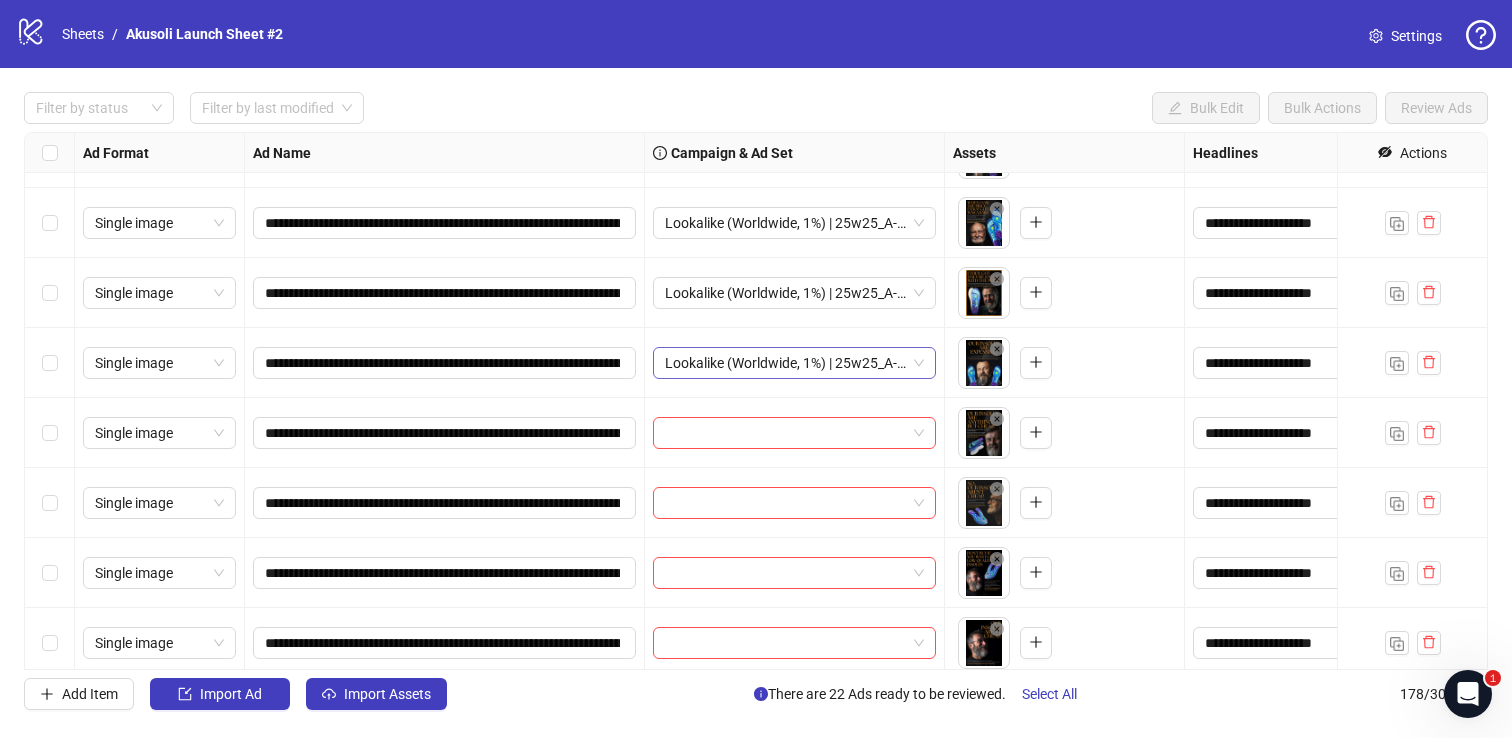 click on "Lookalike (Worldwide, 1%) | 25w25_A-PAIN_Age_comparison_var_3_3" at bounding box center (794, 363) 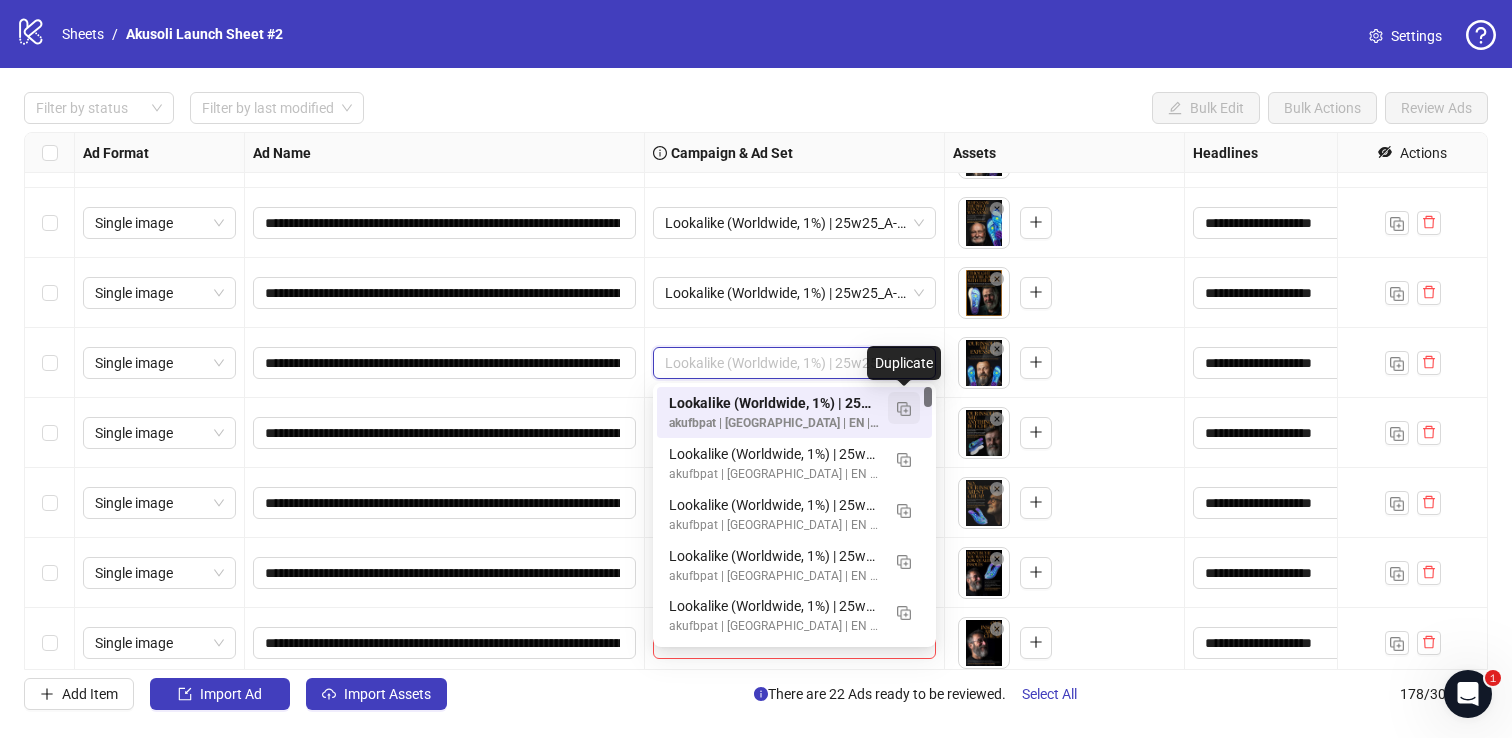 click at bounding box center (904, 409) 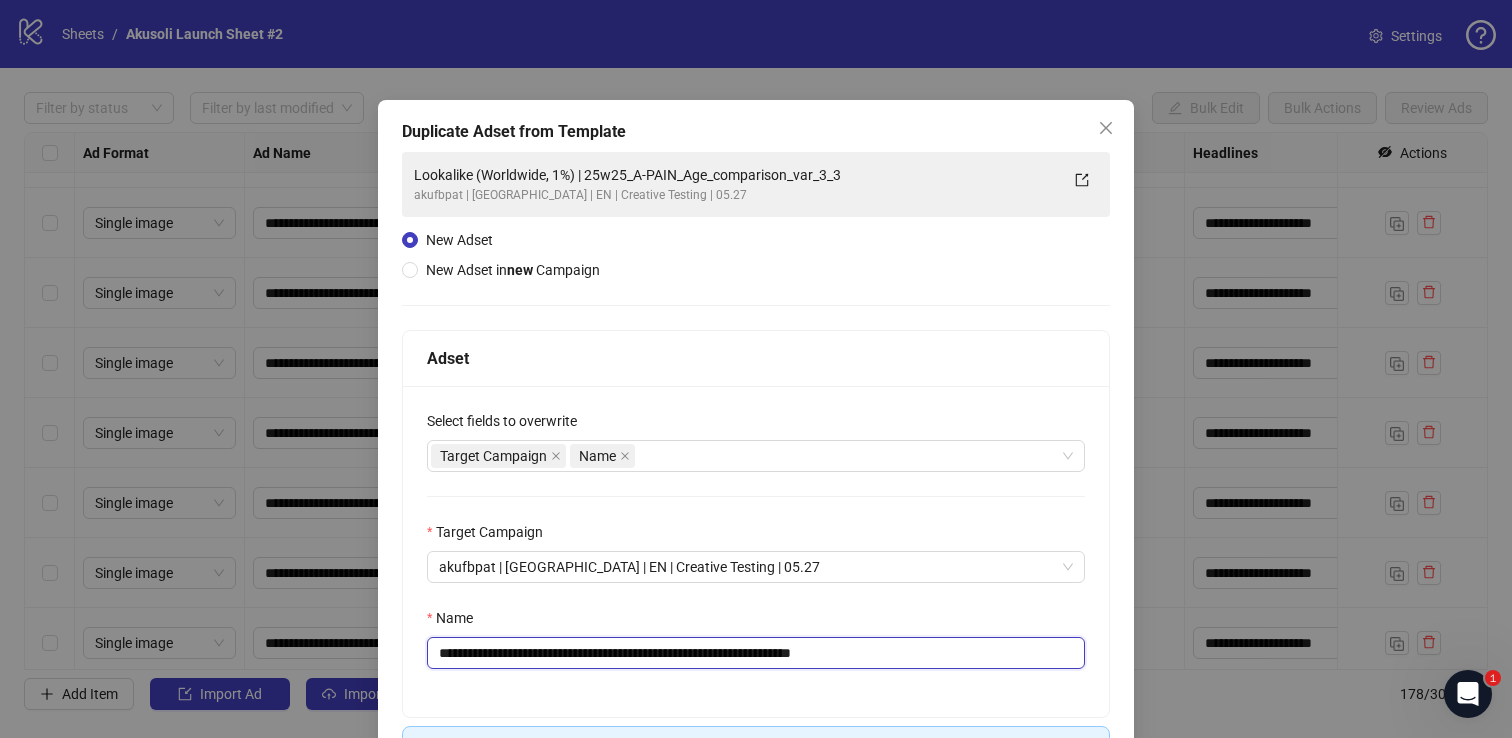drag, startPoint x: 870, startPoint y: 658, endPoint x: 939, endPoint y: 669, distance: 69.87131 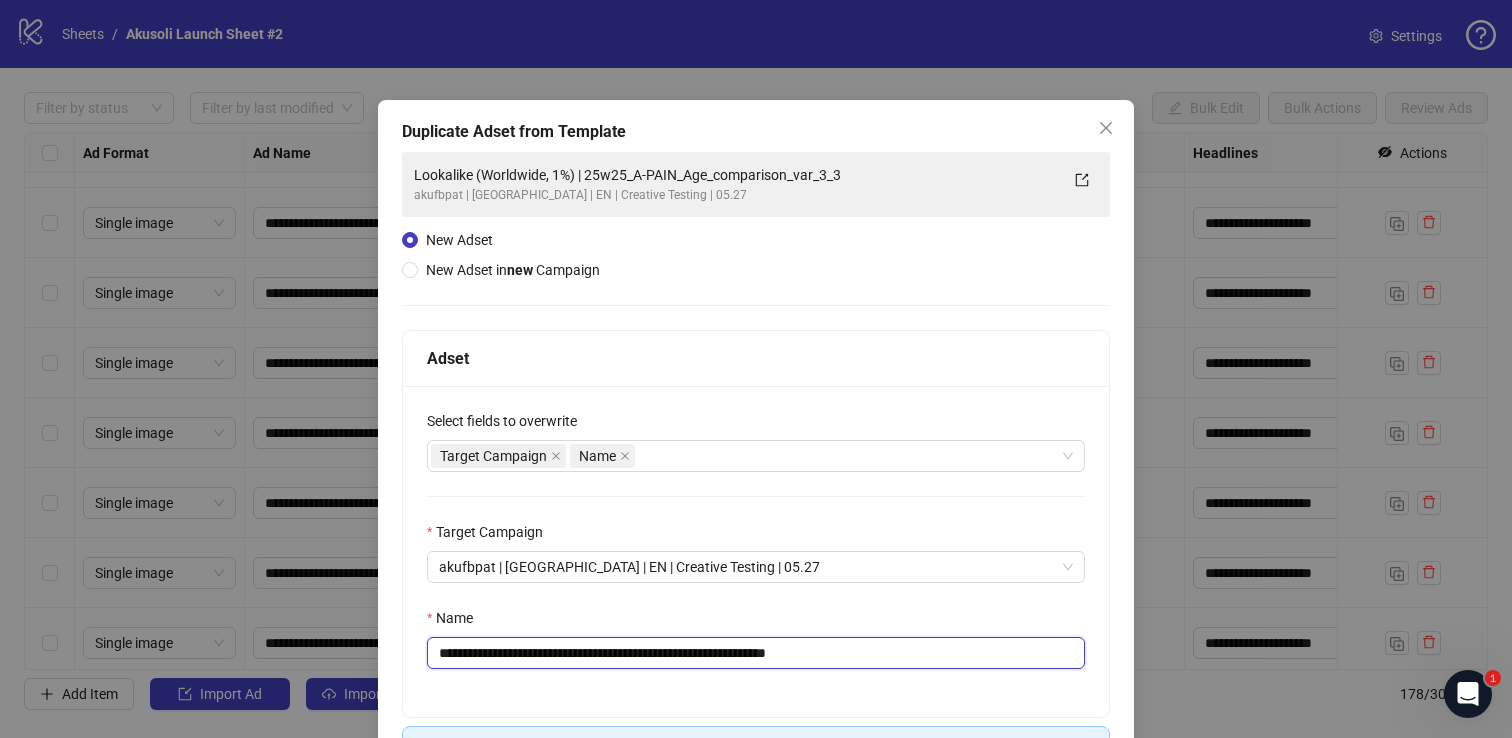 type on "**********" 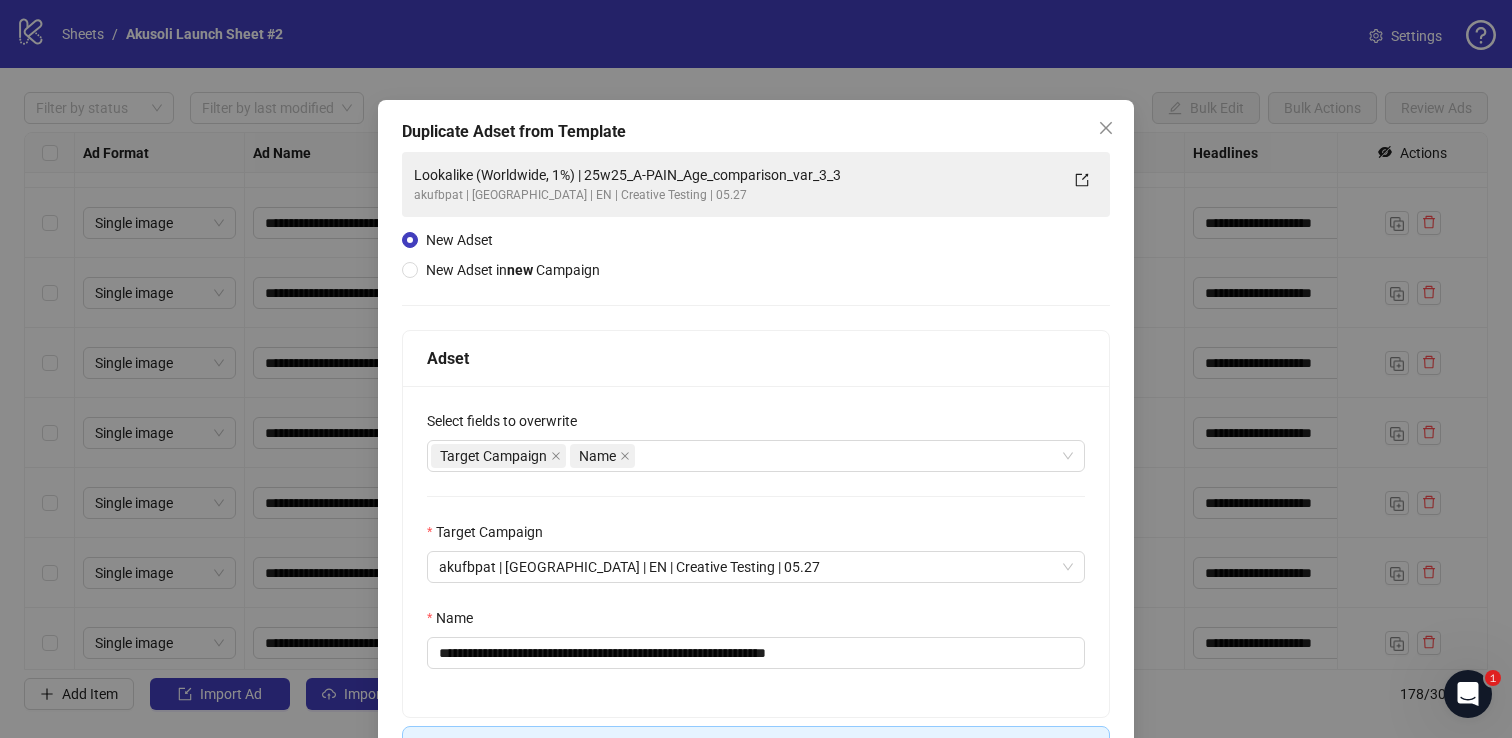 click on "**********" at bounding box center [756, 551] 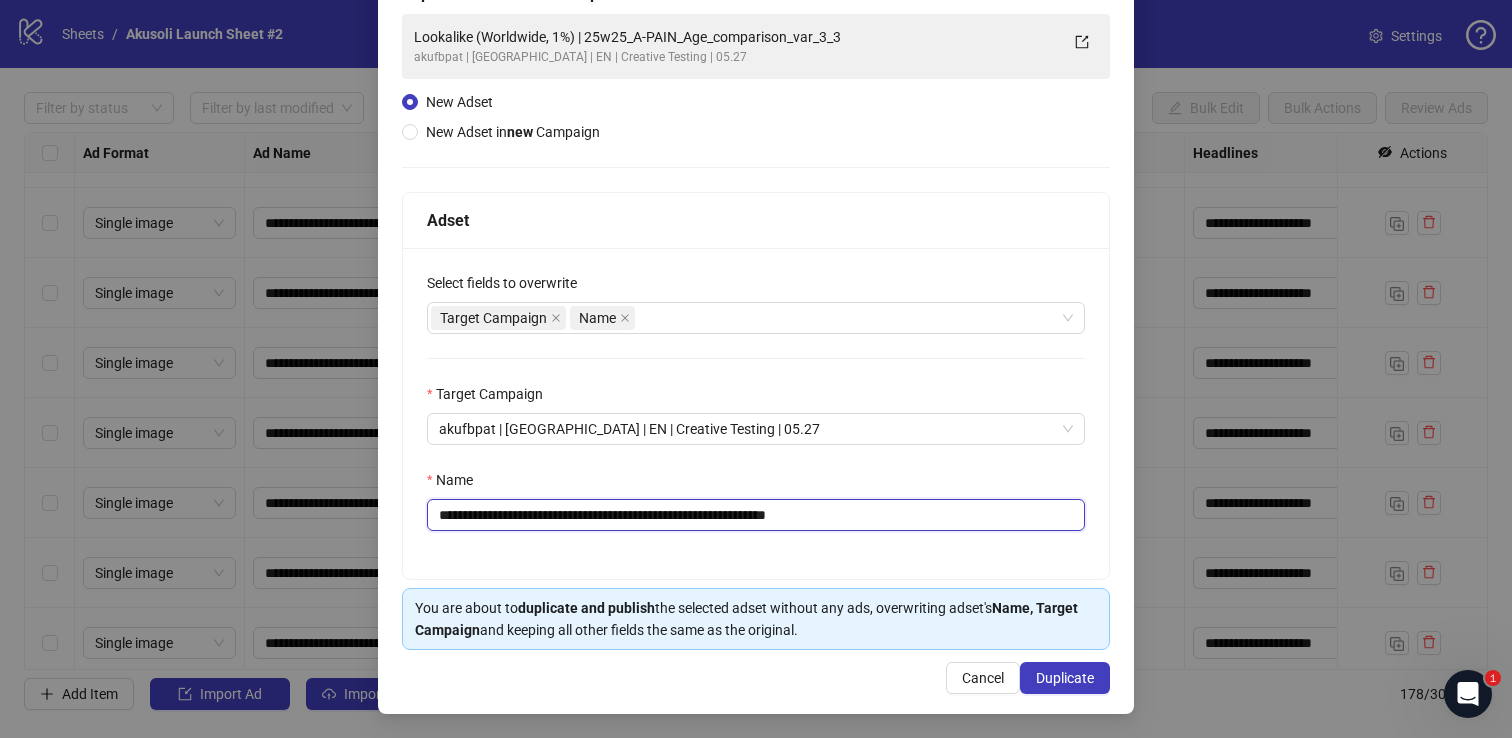 drag, startPoint x: 614, startPoint y: 520, endPoint x: 945, endPoint y: 552, distance: 332.54324 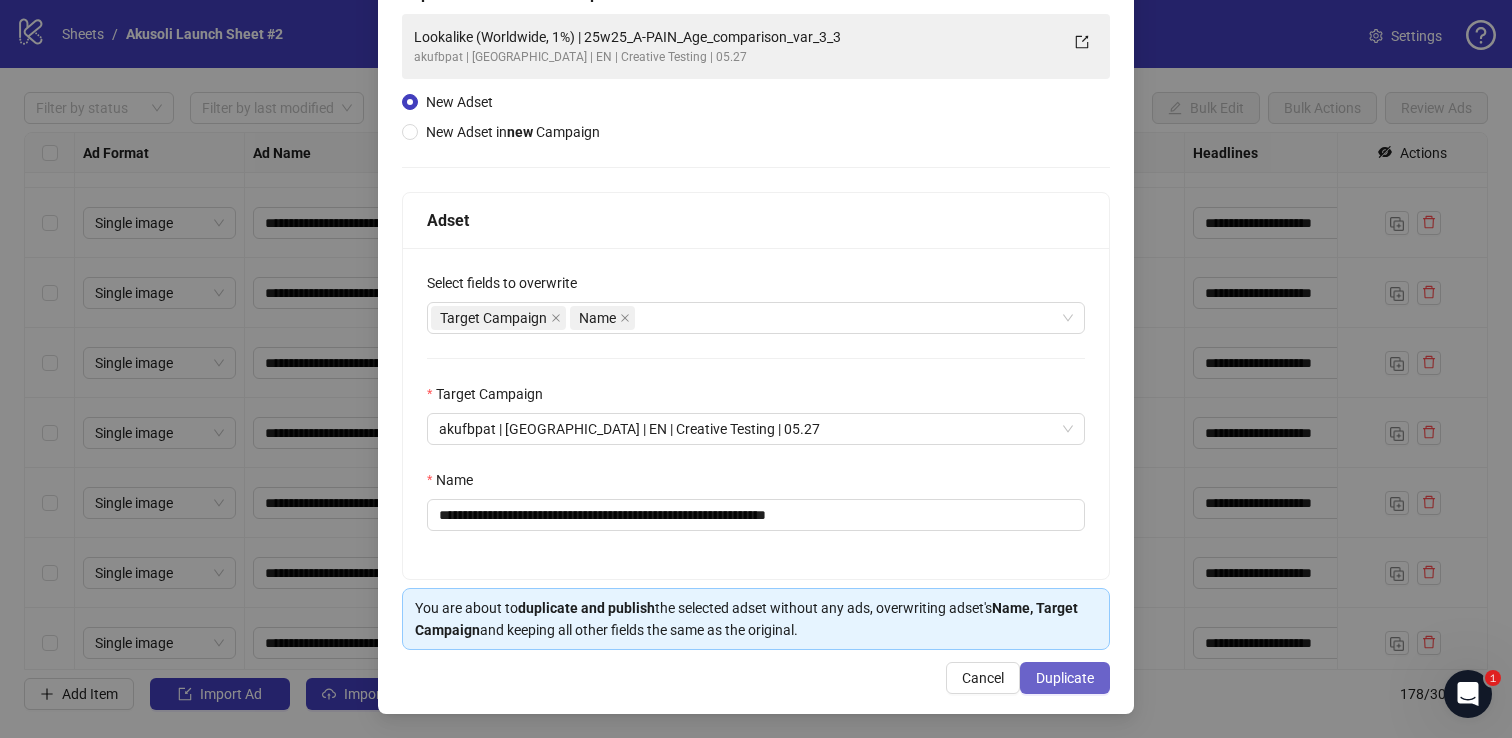 click on "Duplicate" at bounding box center [1065, 678] 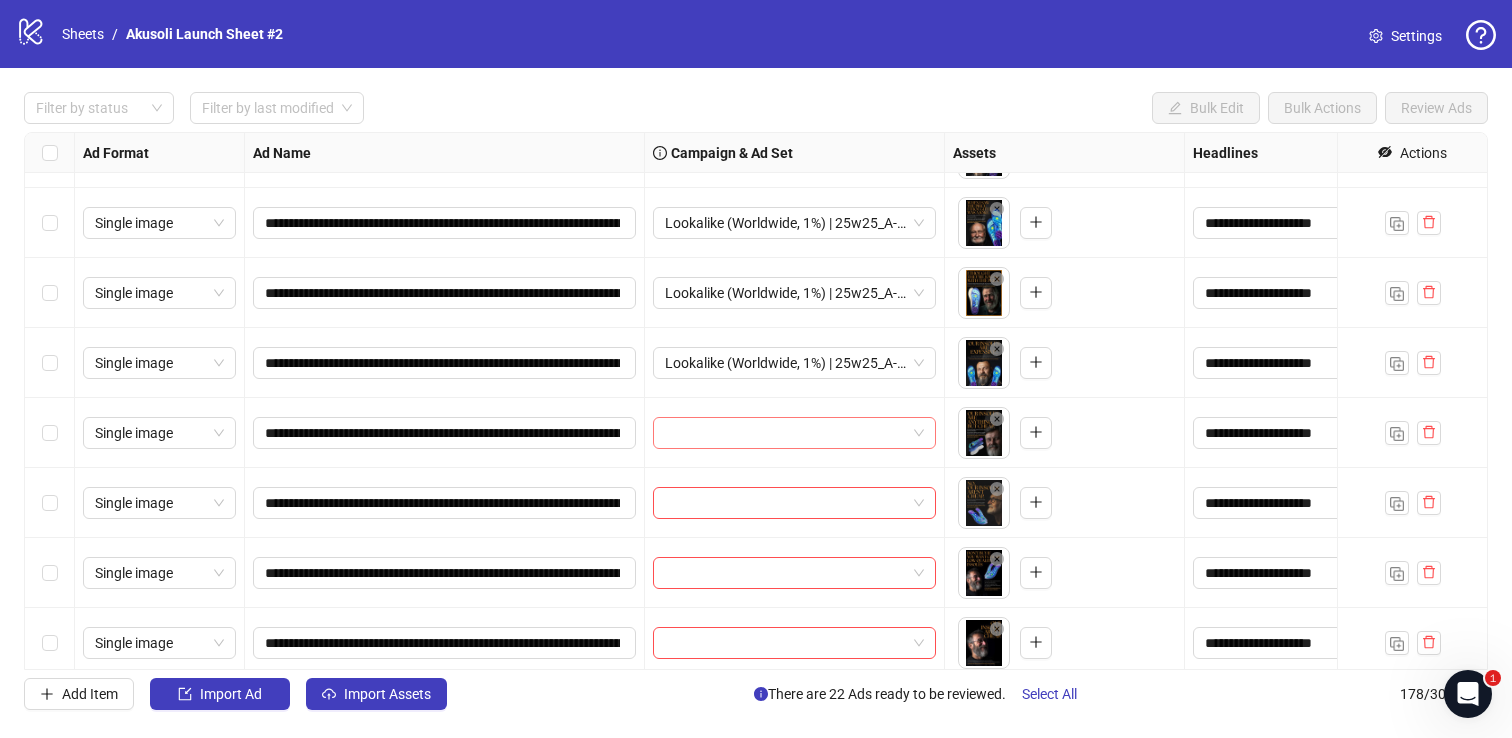click at bounding box center (785, 433) 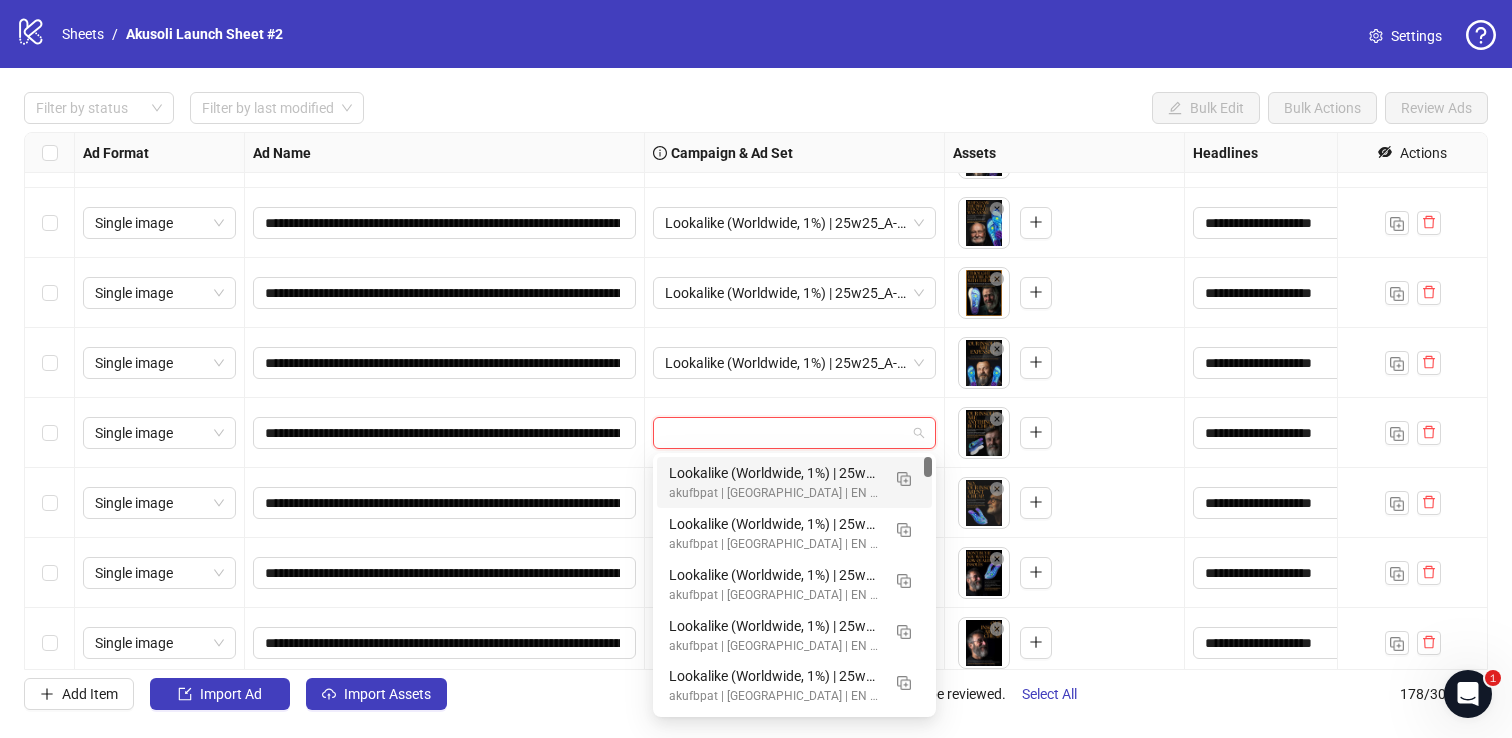 scroll, scrollTop: 19, scrollLeft: 0, axis: vertical 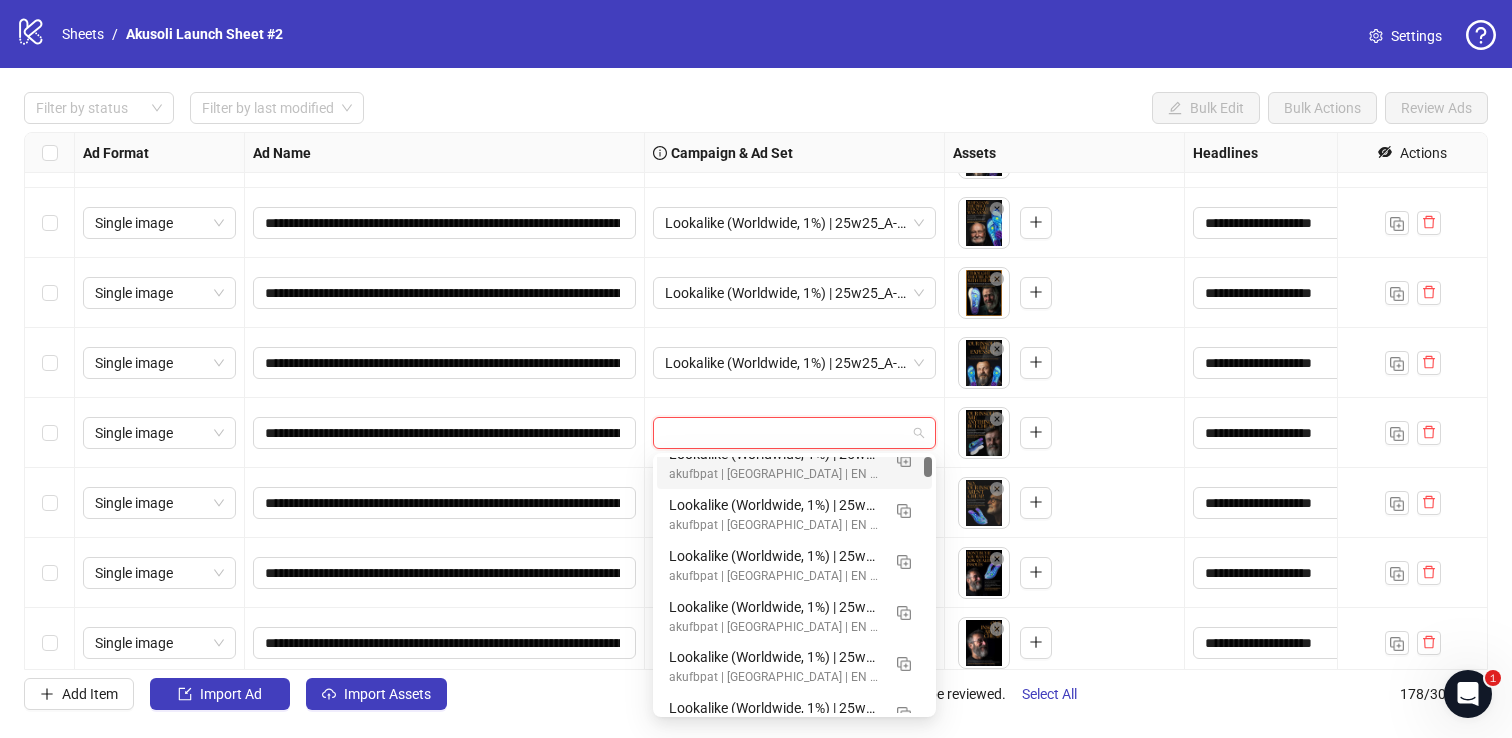 paste on "**********" 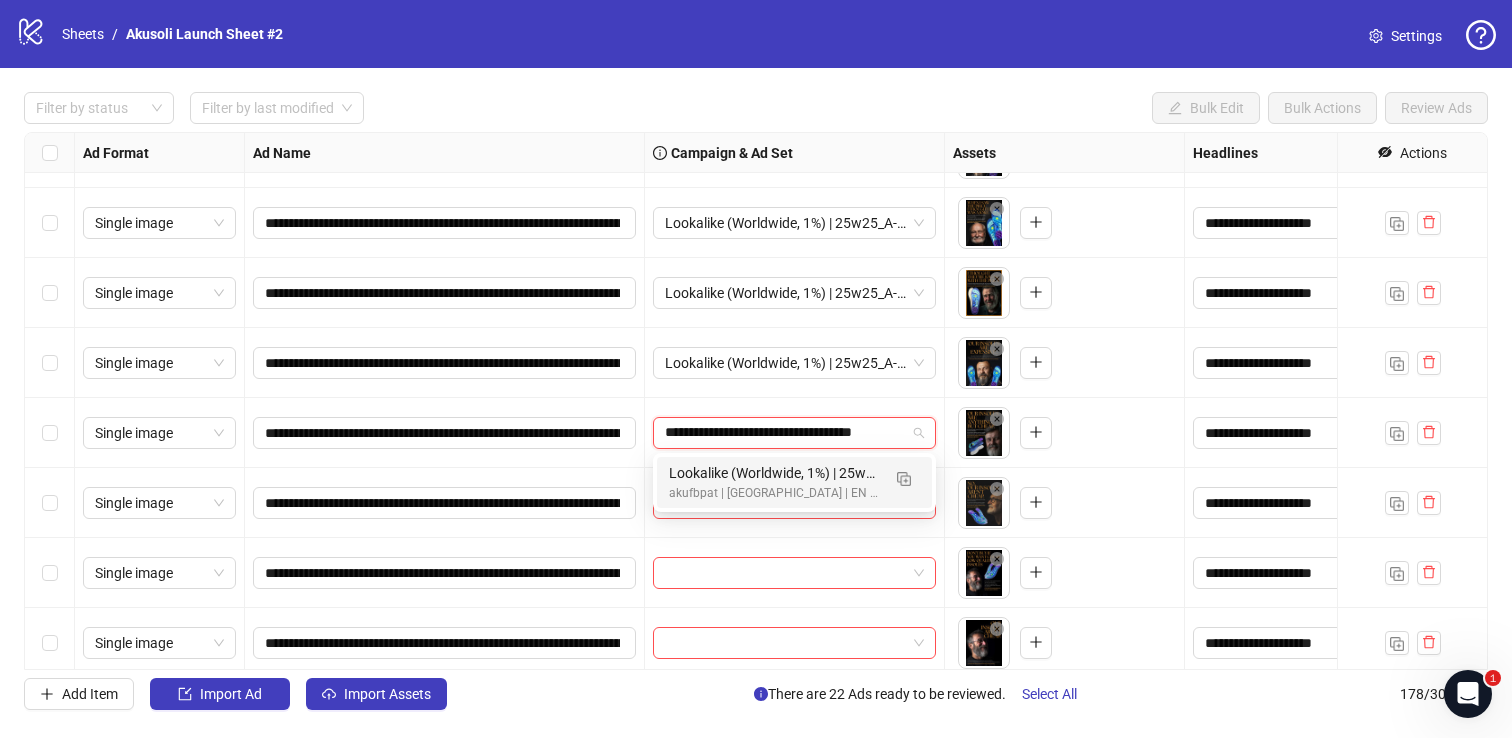 scroll, scrollTop: 0, scrollLeft: 27, axis: horizontal 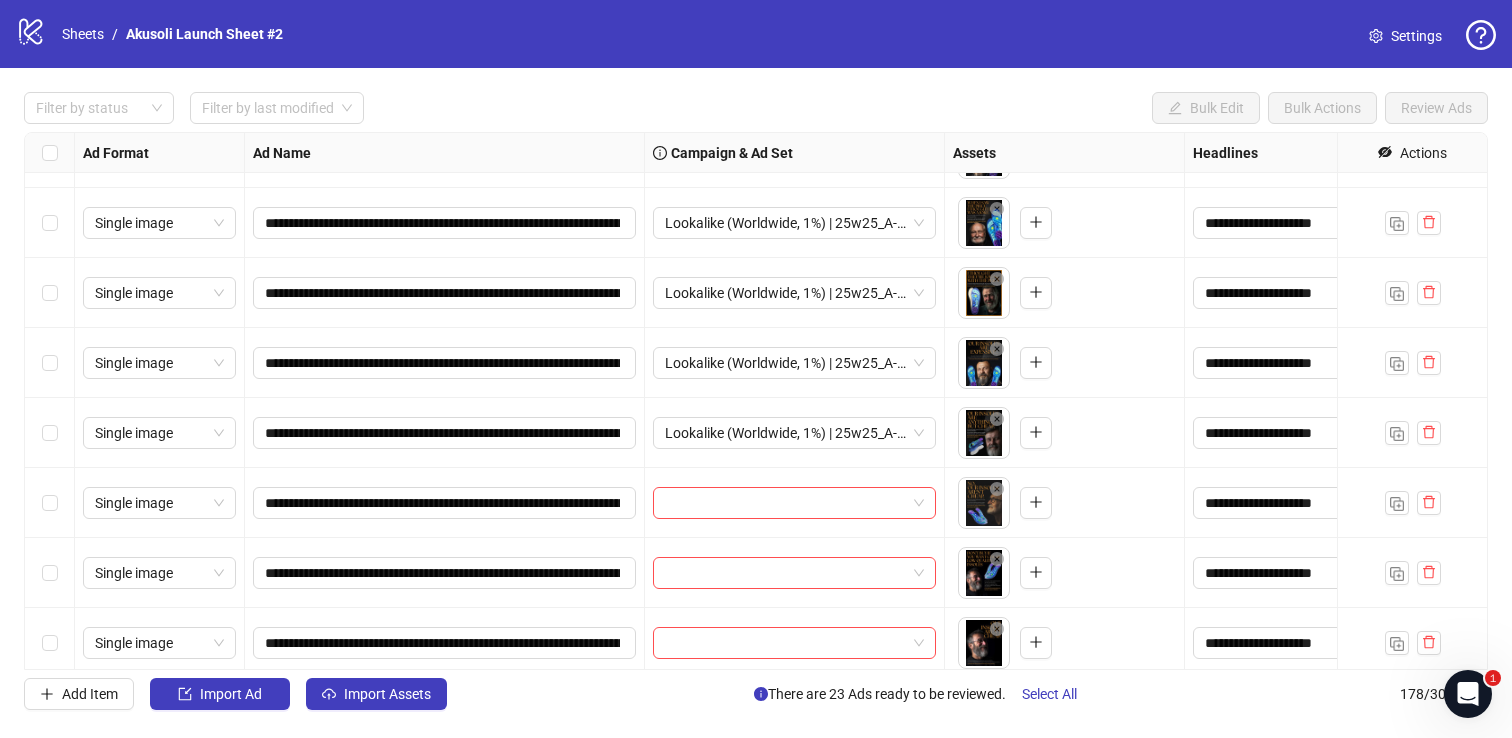 click at bounding box center [795, 503] 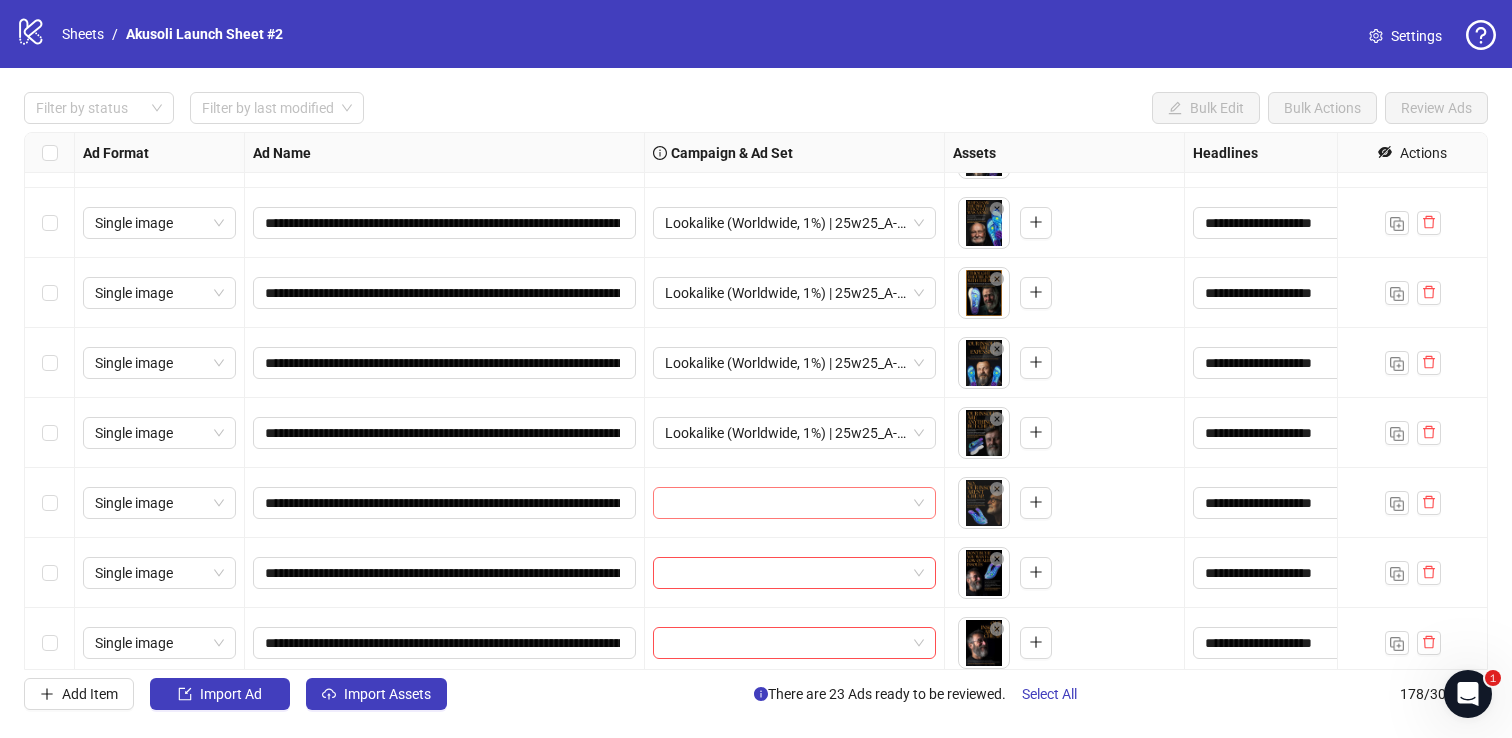 click at bounding box center (785, 503) 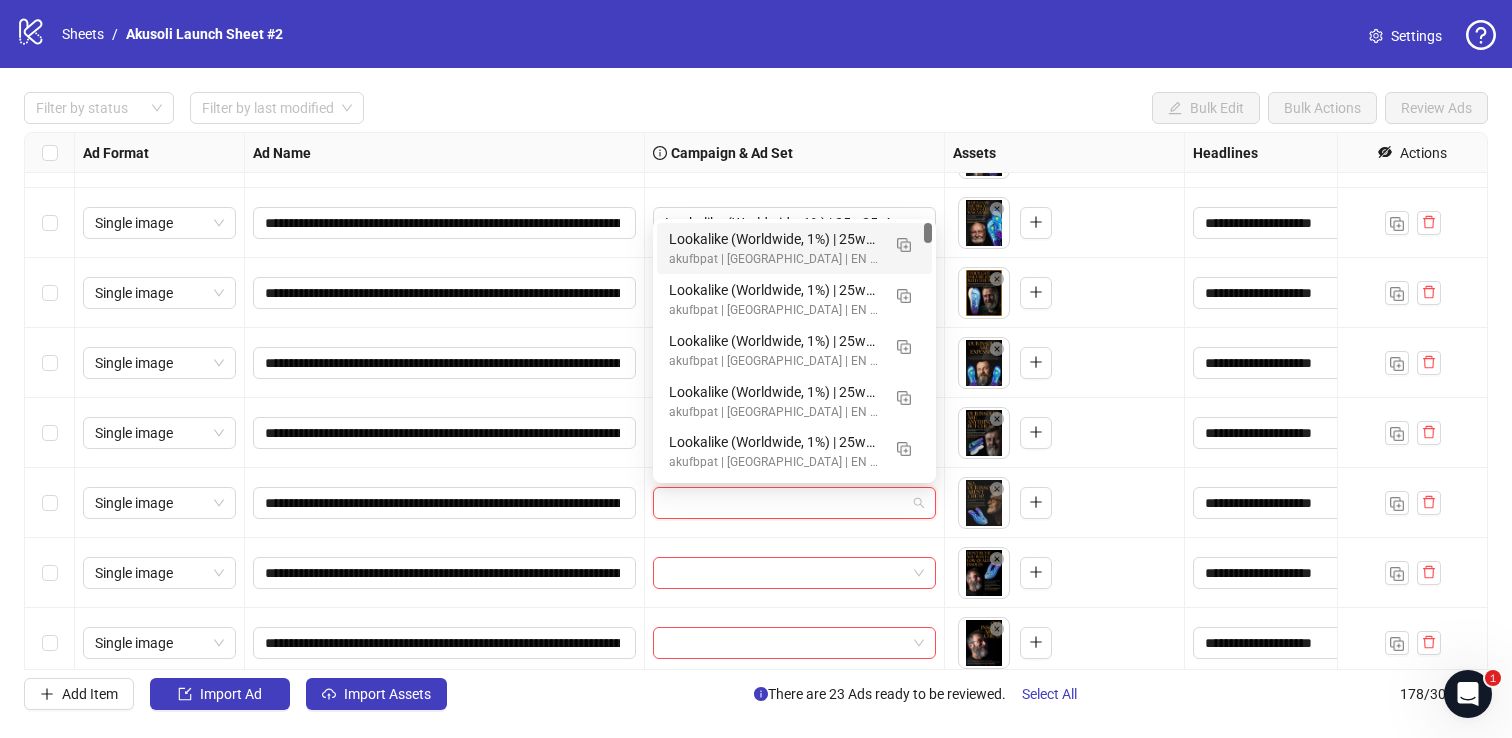 paste on "**********" 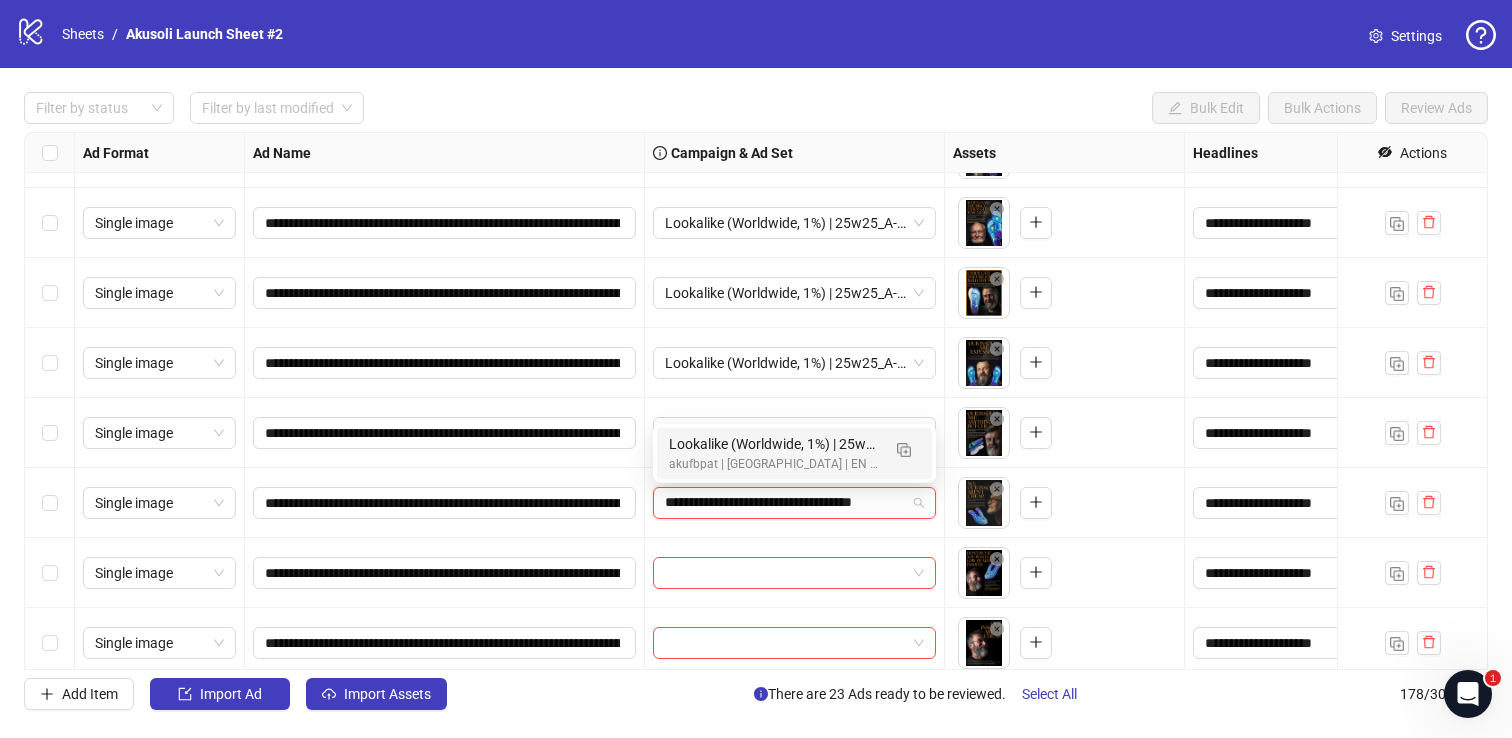 scroll, scrollTop: 0, scrollLeft: 27, axis: horizontal 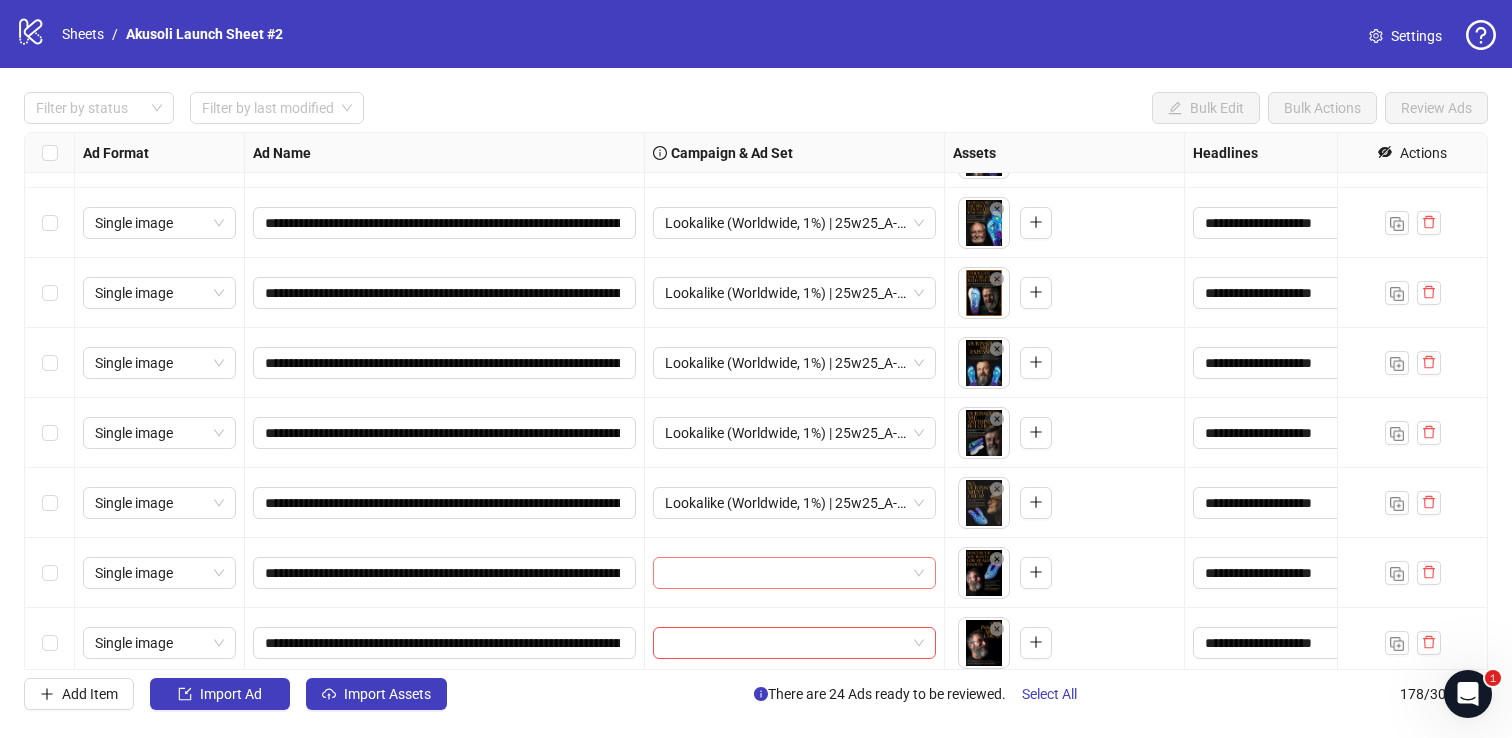 click at bounding box center (785, 573) 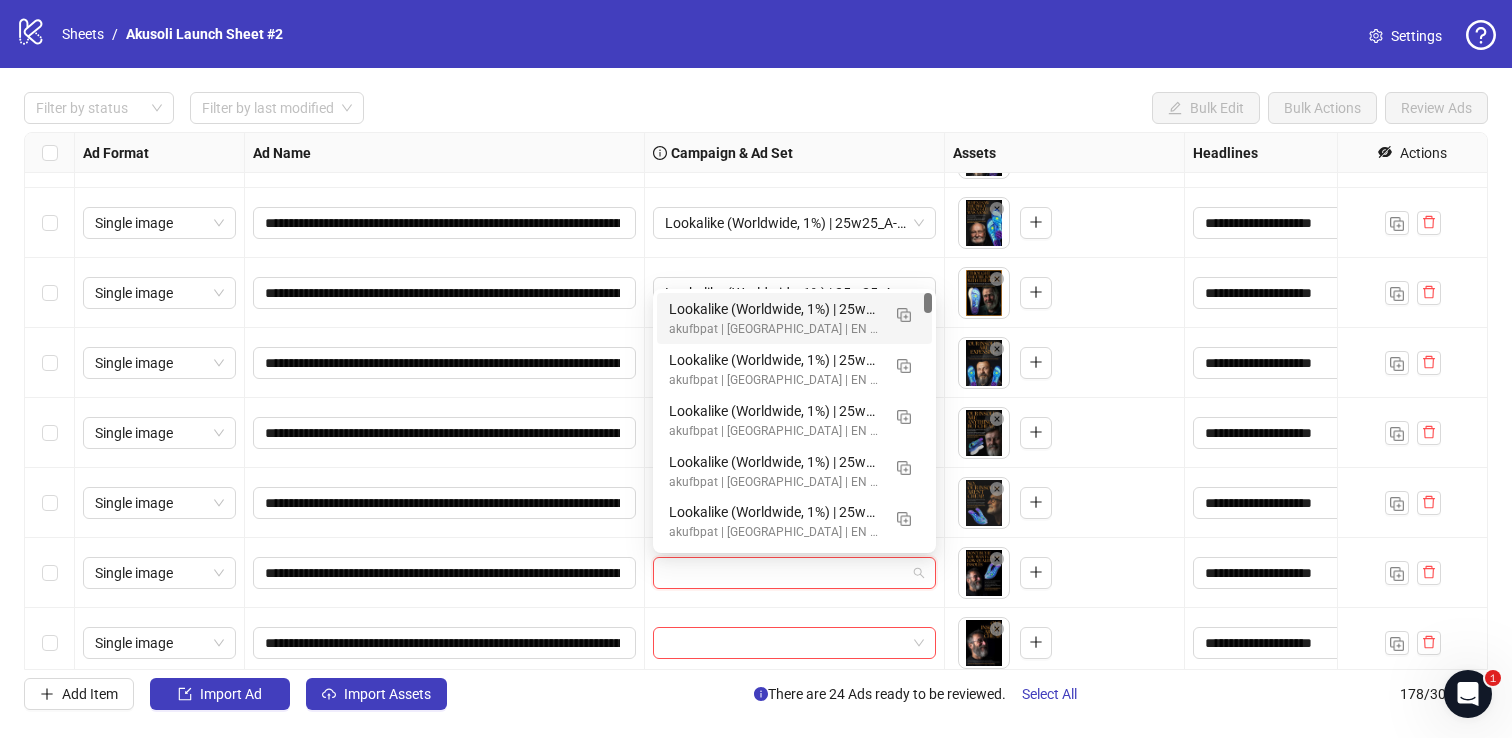 paste on "**********" 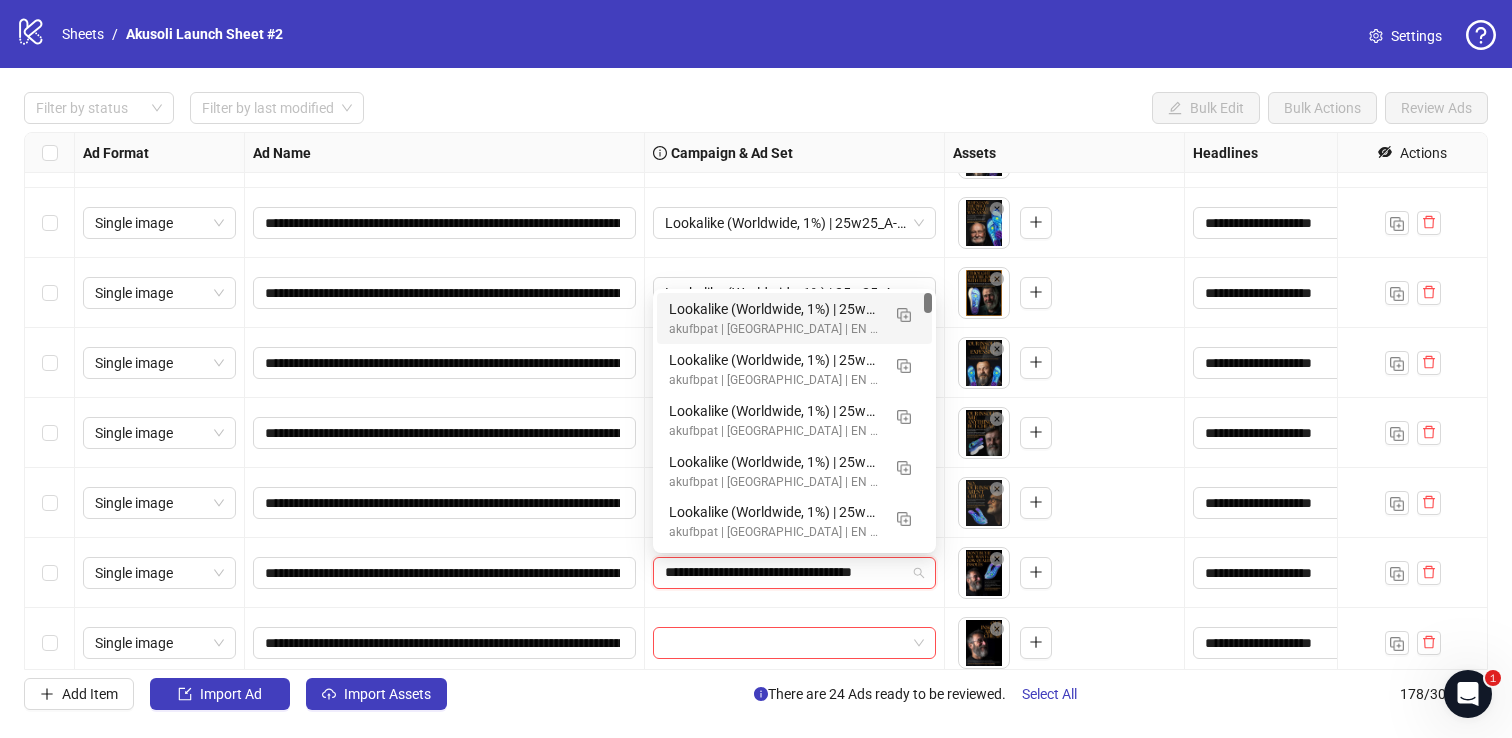 scroll, scrollTop: 0, scrollLeft: 27, axis: horizontal 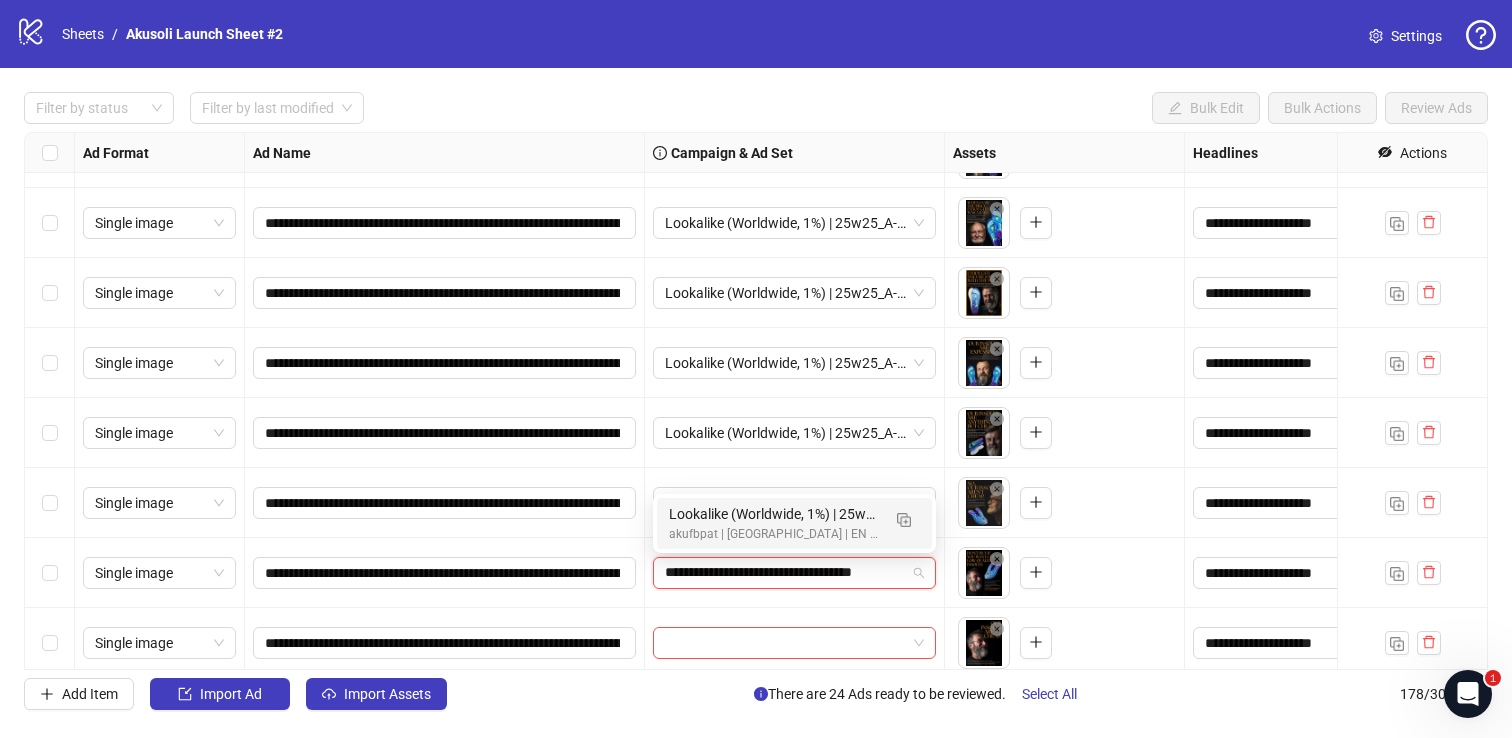 click on "Lookalike (Worldwide, 1%) | 25w25_A-PAIN_Age_comparison_var_3_3 2" at bounding box center [774, 514] 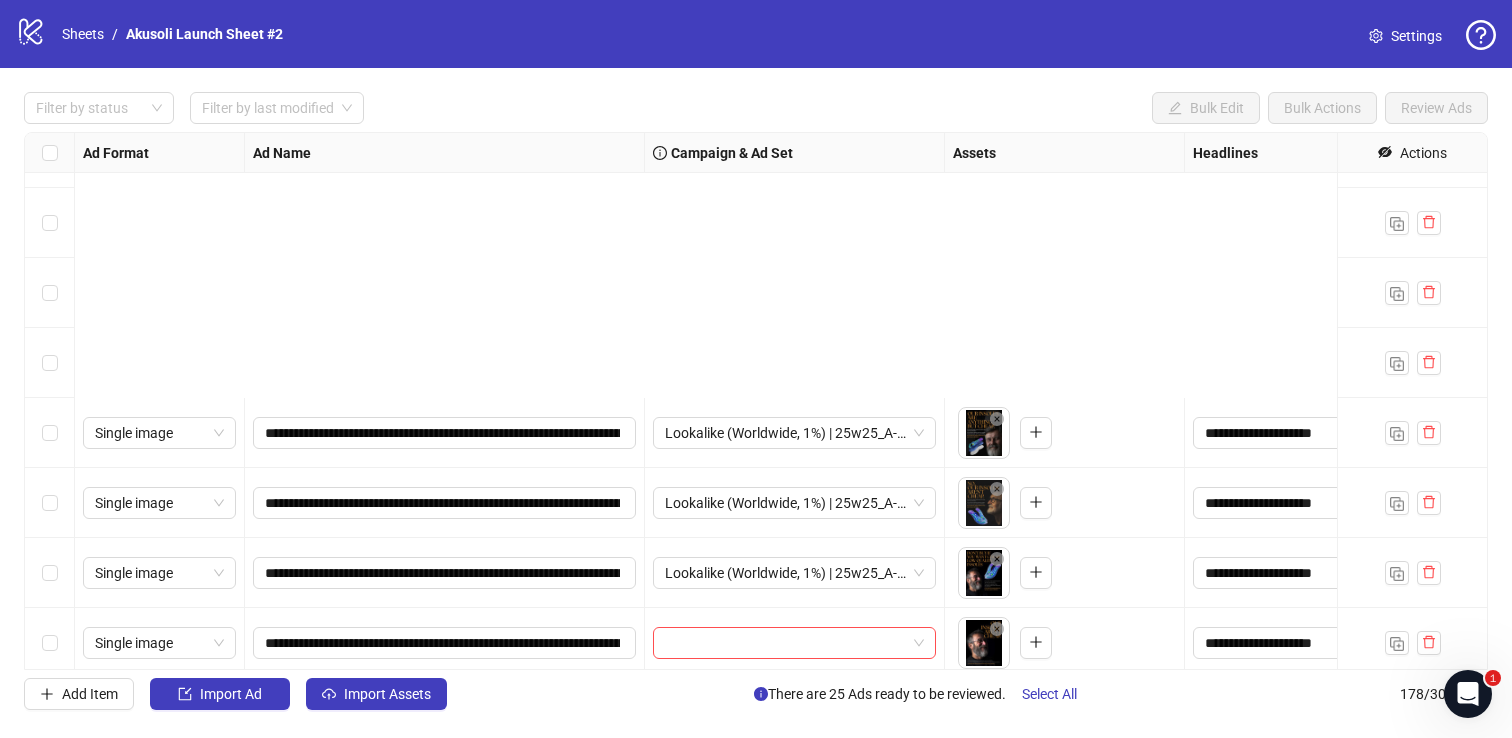 scroll, scrollTop: 10661, scrollLeft: 0, axis: vertical 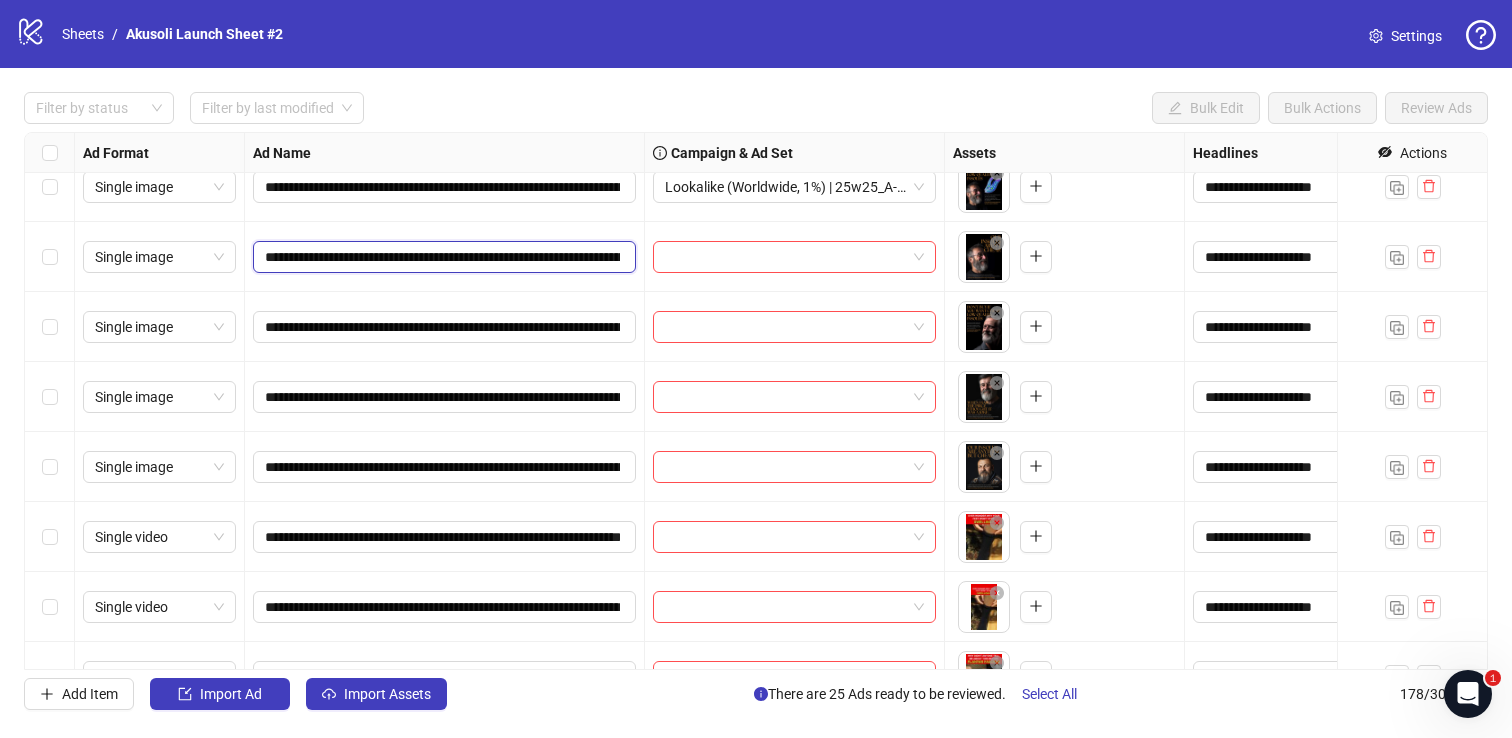 drag, startPoint x: 268, startPoint y: 250, endPoint x: 521, endPoint y: 258, distance: 253.12645 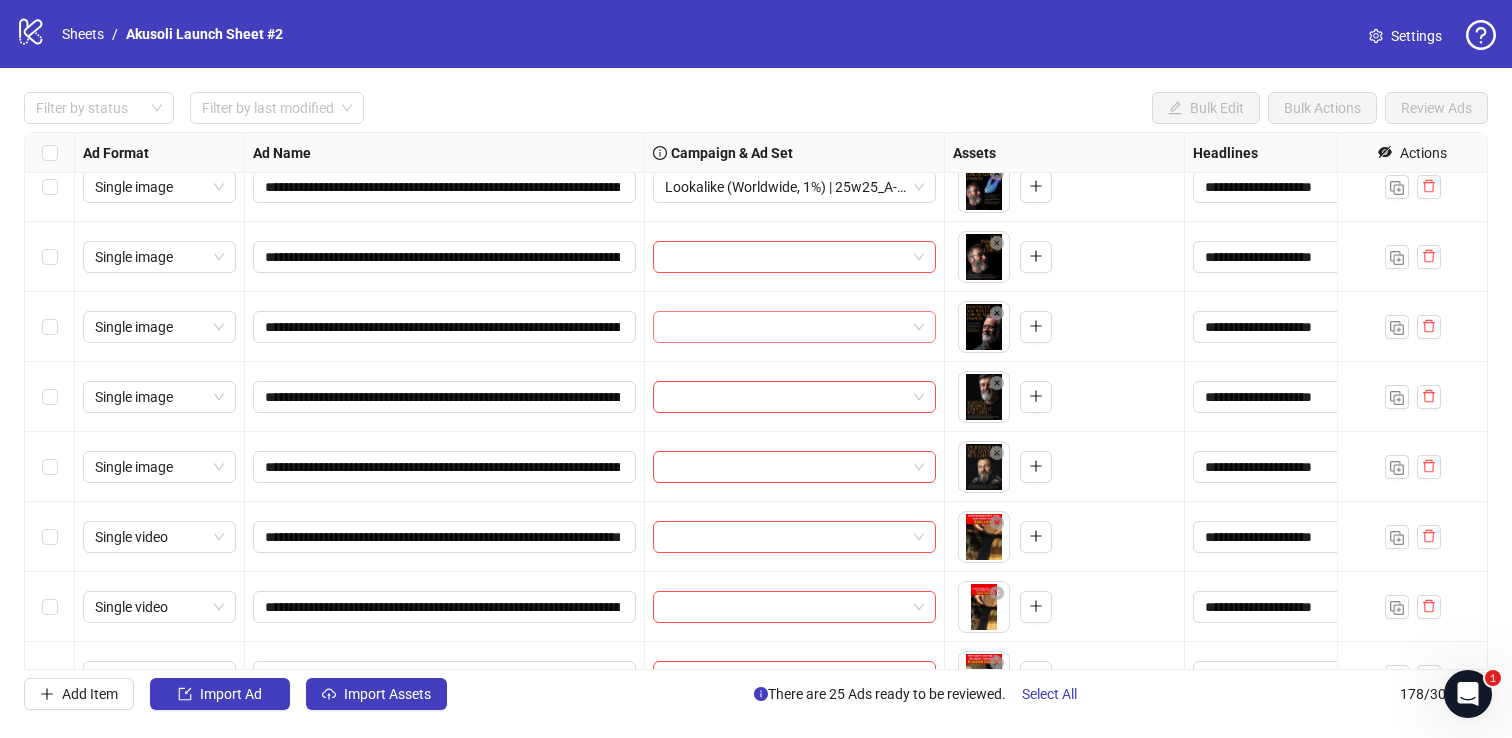 click at bounding box center [785, 327] 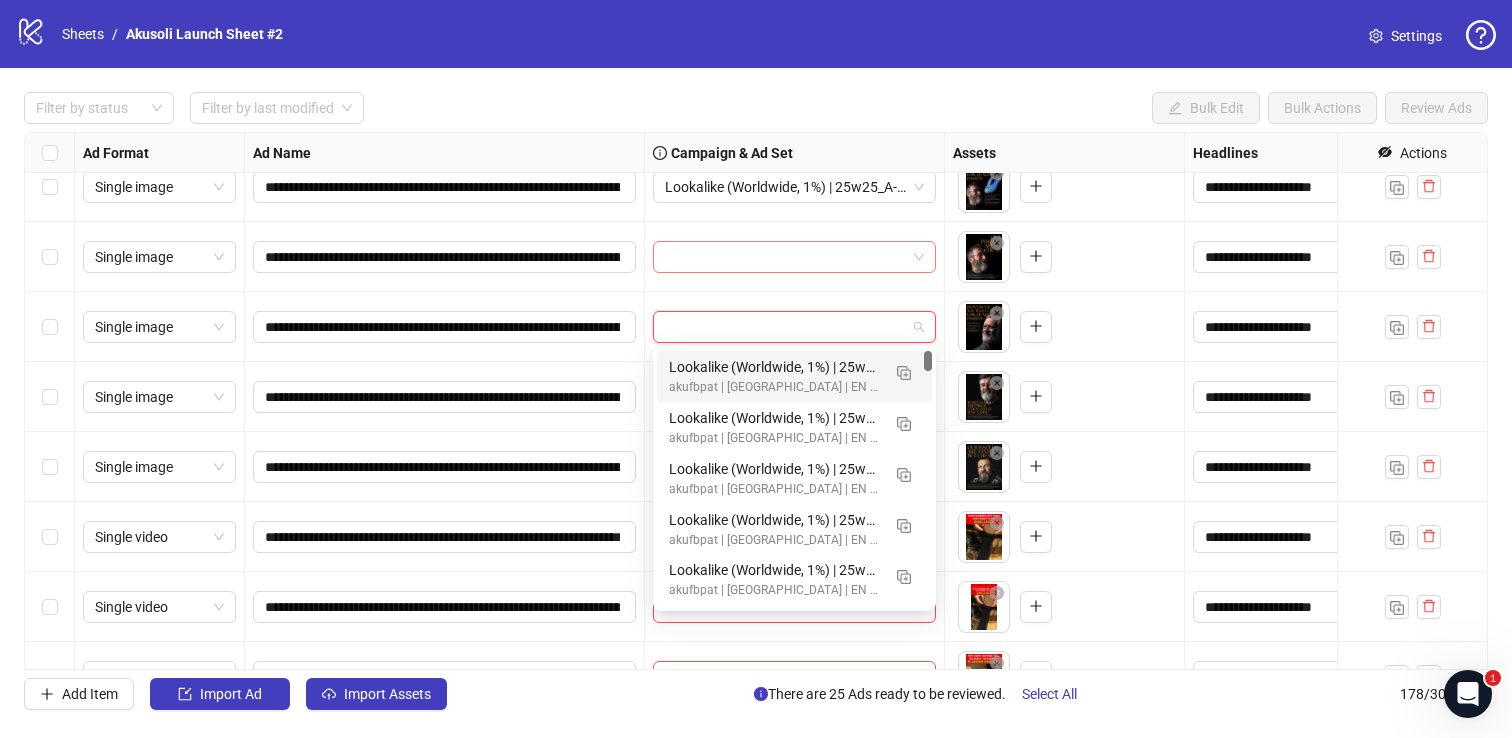 click at bounding box center (785, 257) 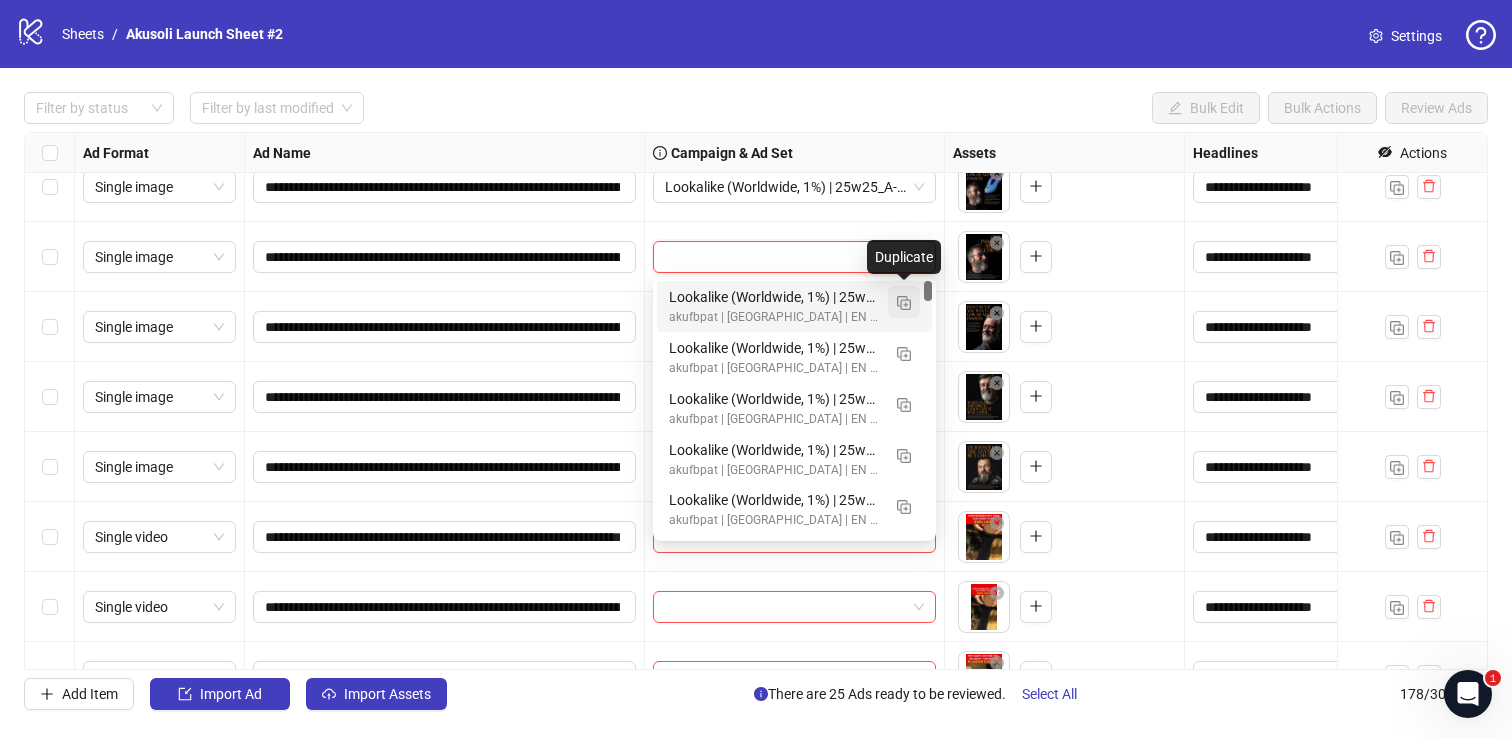 click at bounding box center [904, 303] 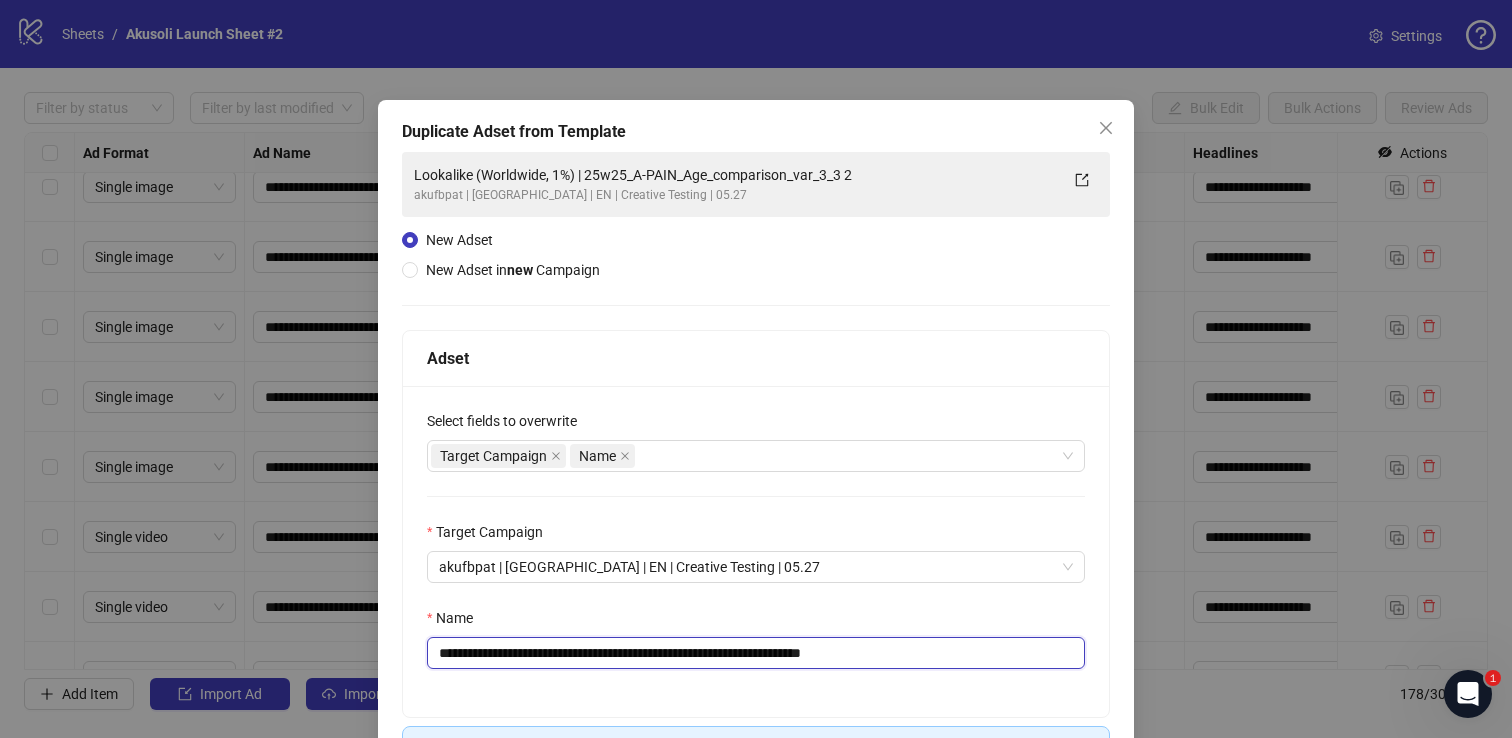 drag, startPoint x: 614, startPoint y: 651, endPoint x: 995, endPoint y: 702, distance: 384.39822 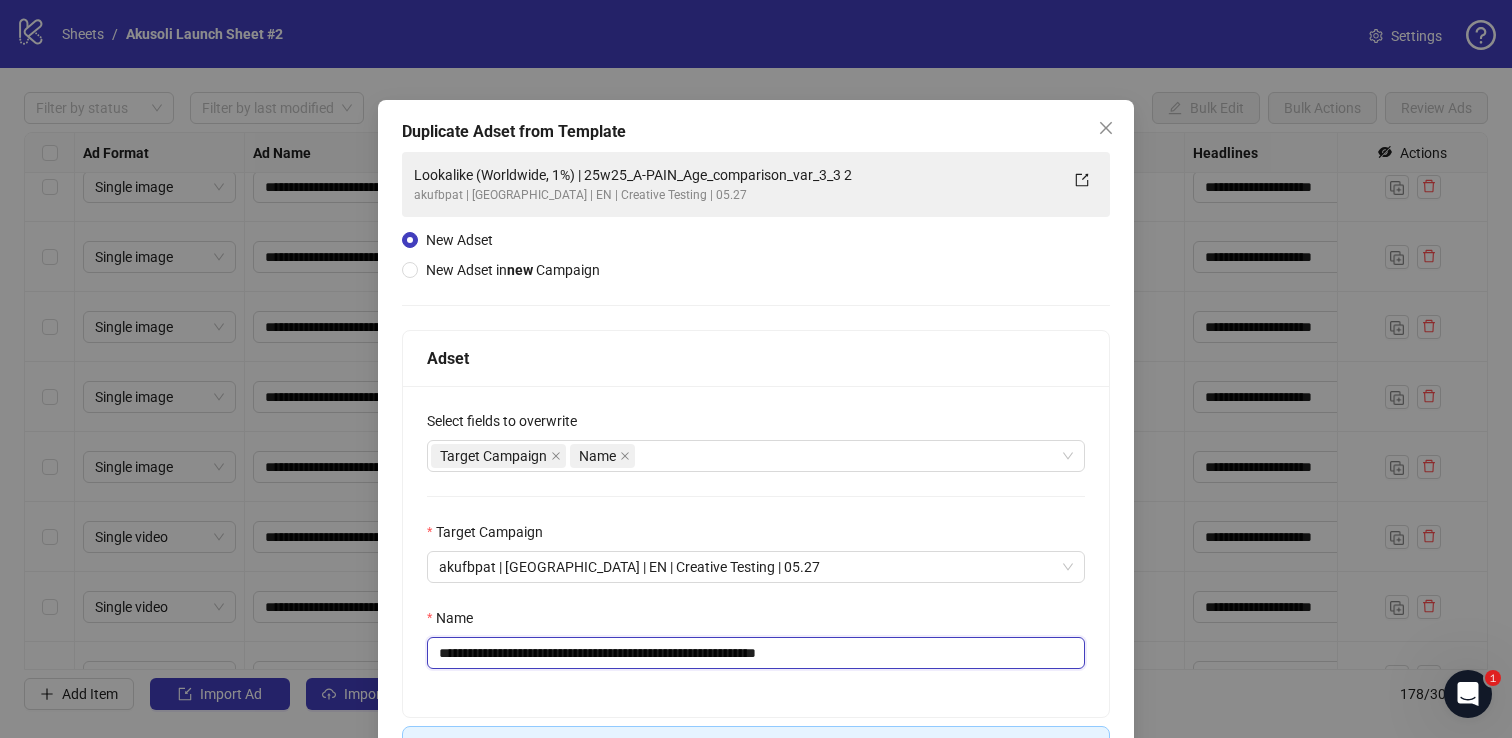 scroll, scrollTop: 139, scrollLeft: 0, axis: vertical 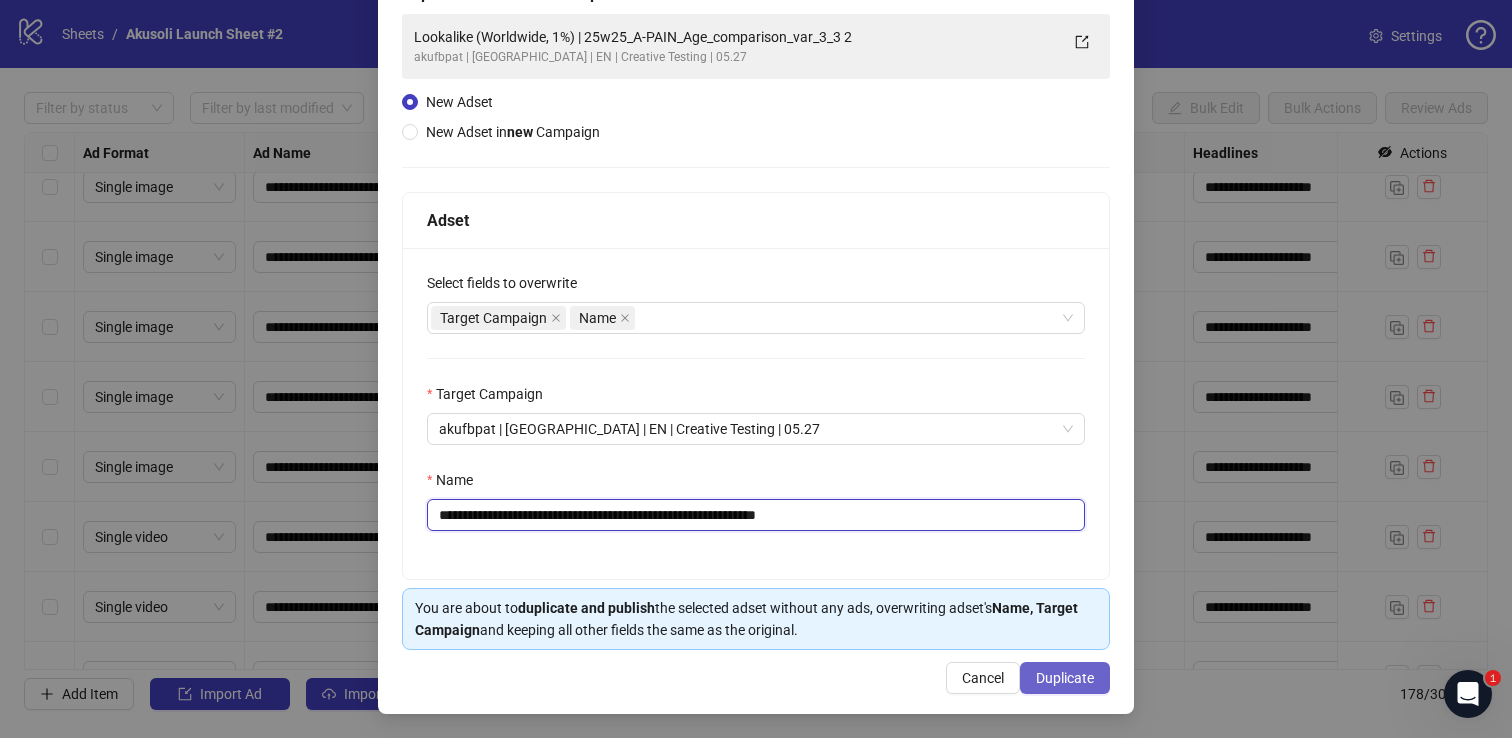 type on "**********" 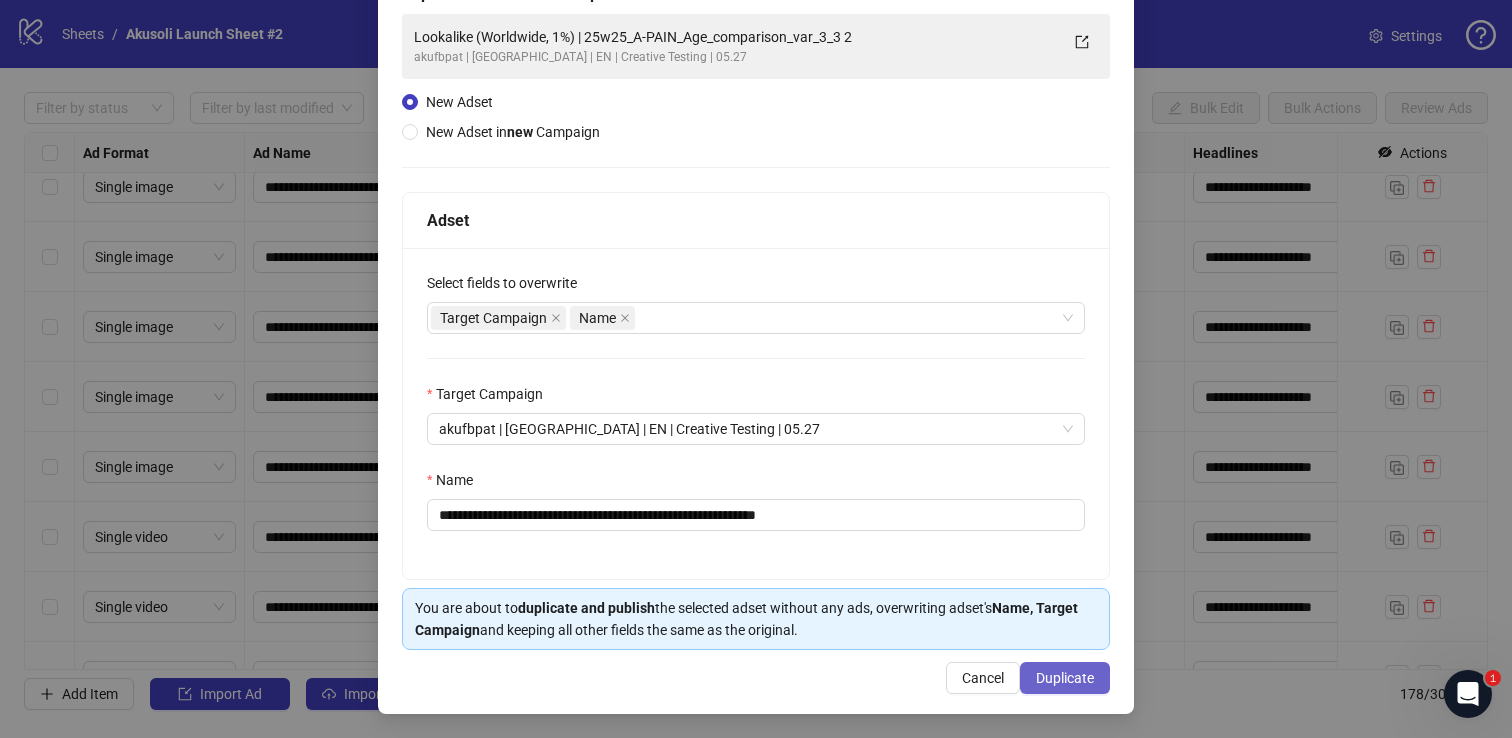 click on "Duplicate" at bounding box center [1065, 678] 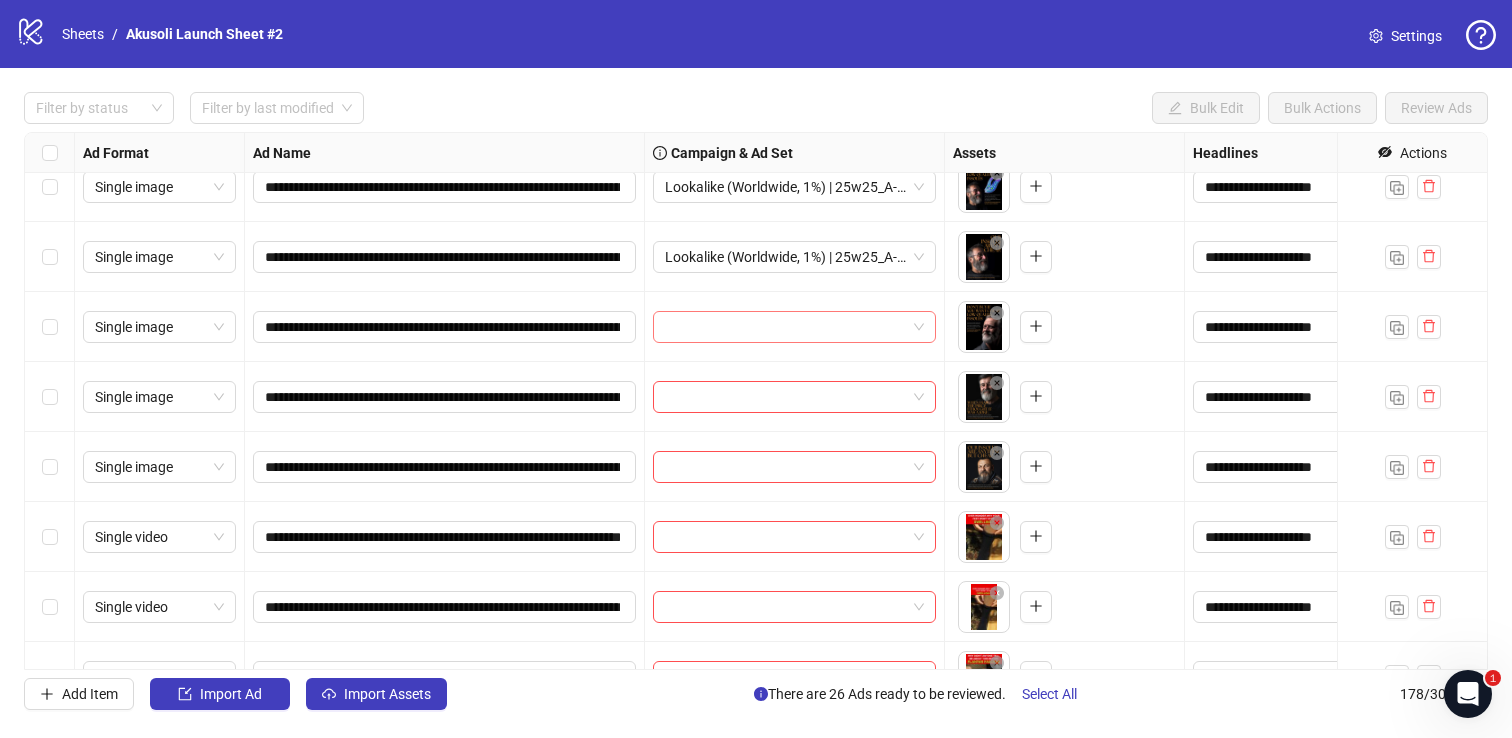 click at bounding box center [785, 327] 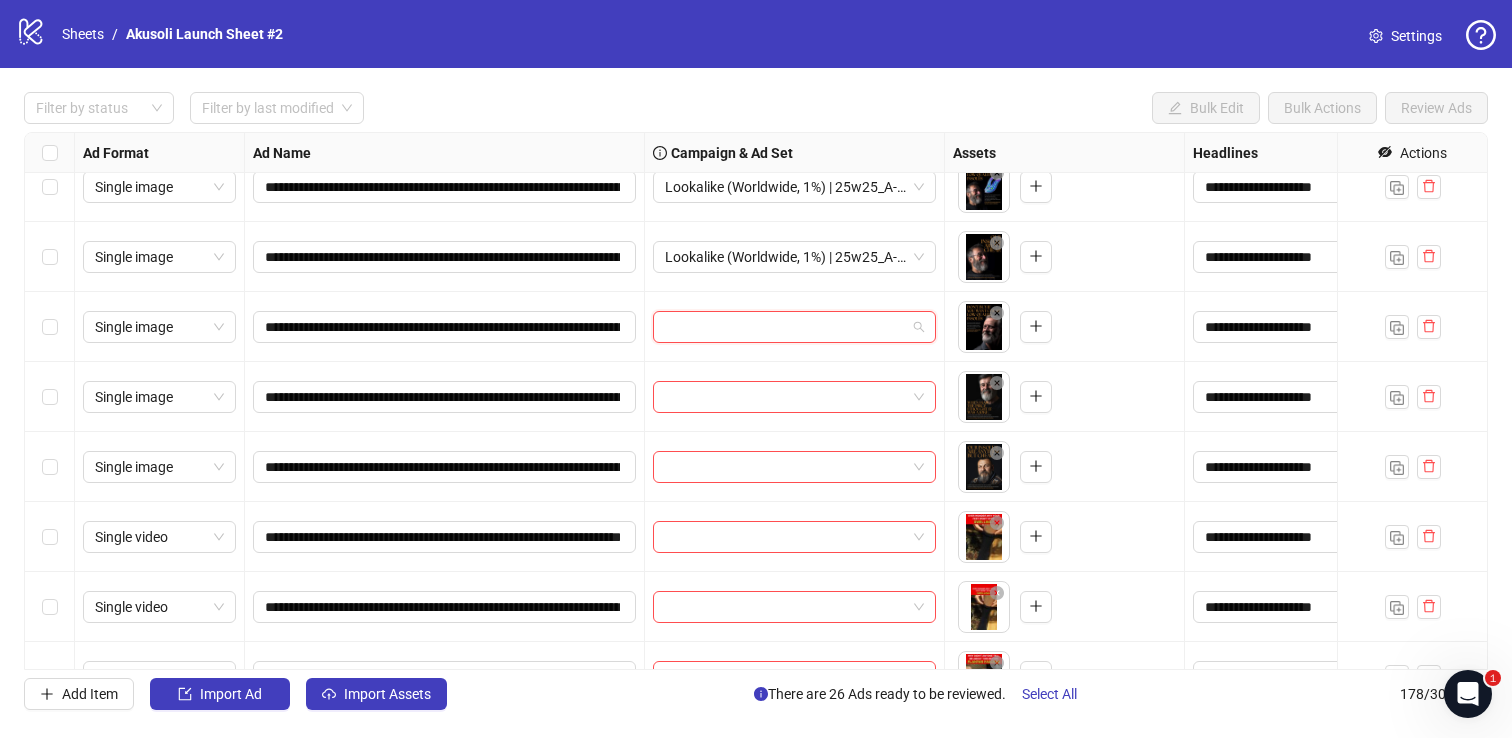 paste on "**********" 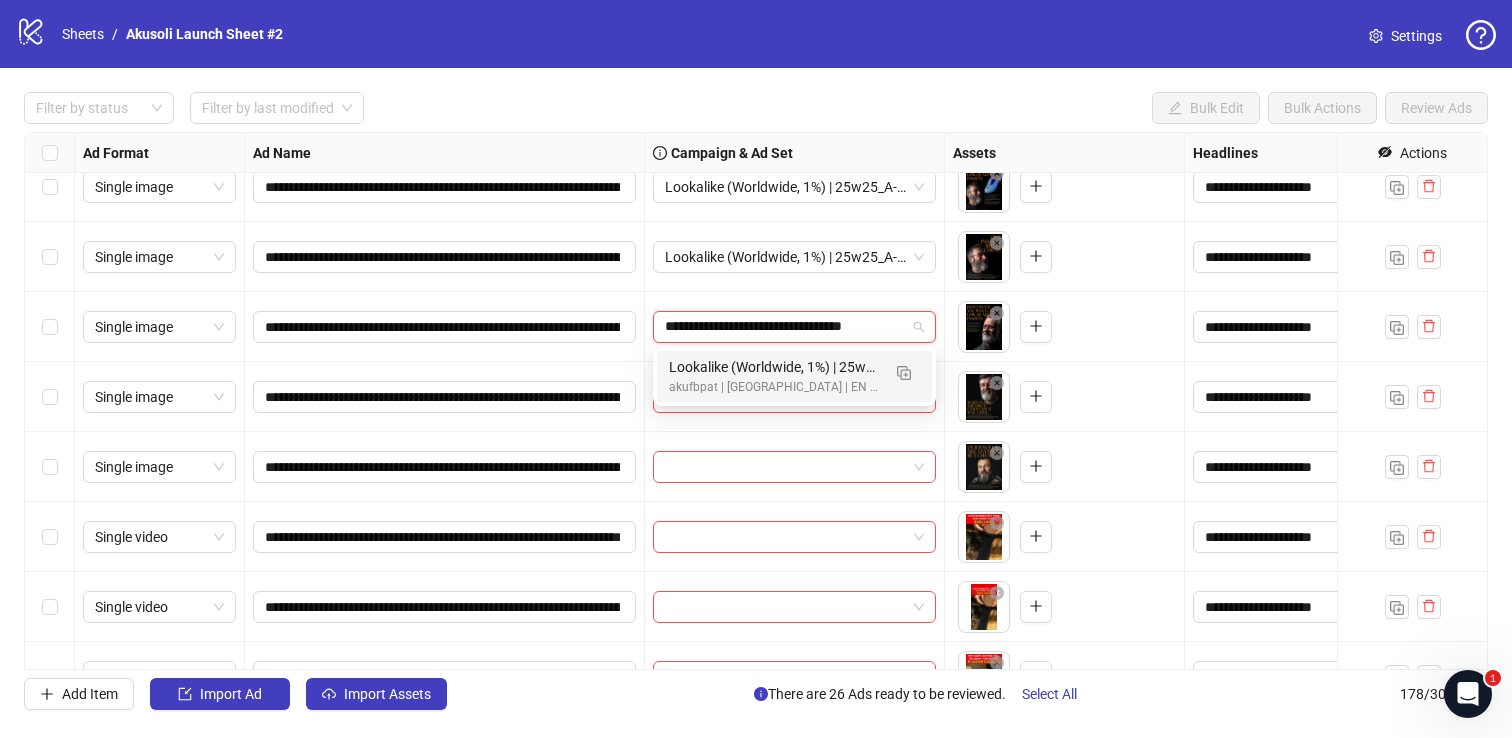 scroll, scrollTop: 0, scrollLeft: 16, axis: horizontal 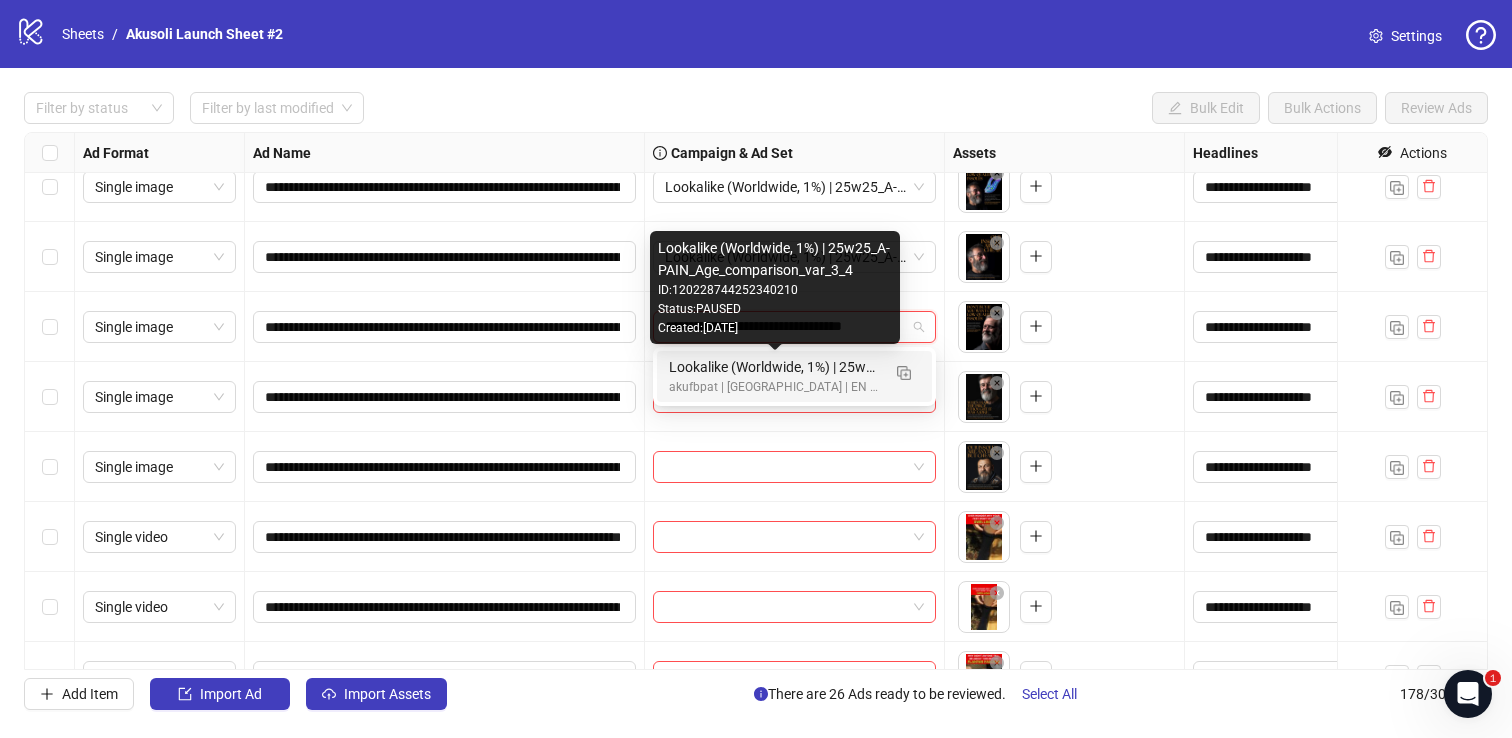 click on "Lookalike (Worldwide, 1%) | 25w25_A-PAIN_Age_comparison_var_3_4" at bounding box center [774, 367] 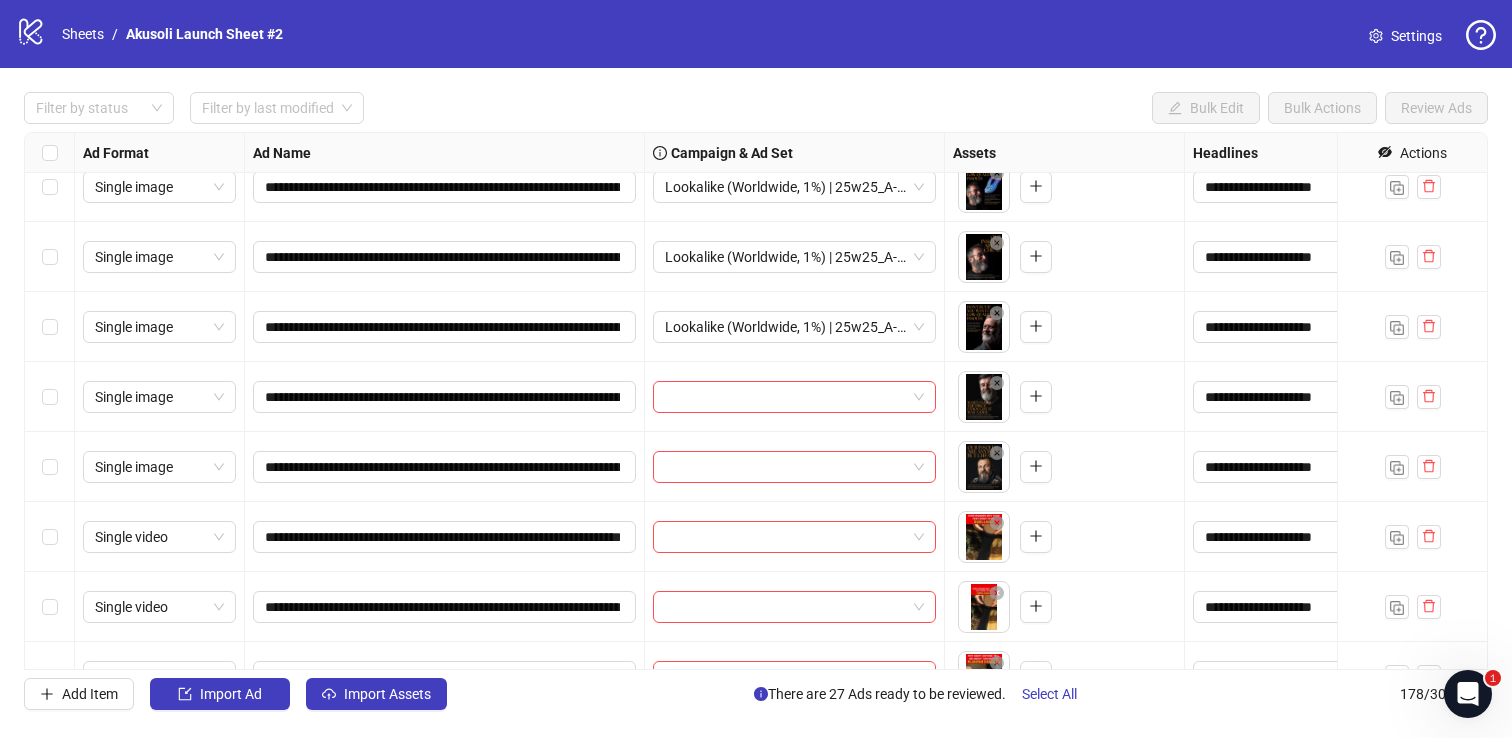 click at bounding box center (795, 397) 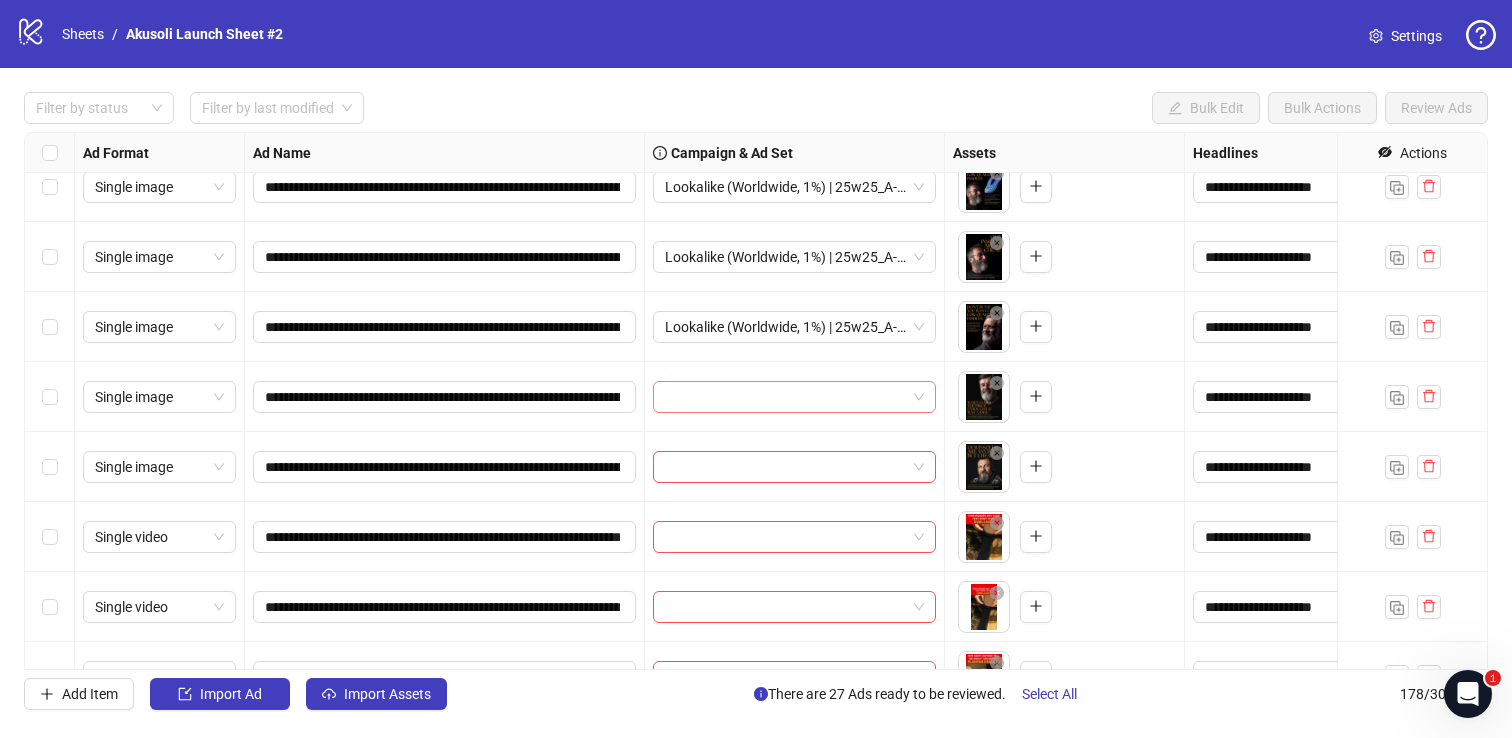 click at bounding box center [785, 397] 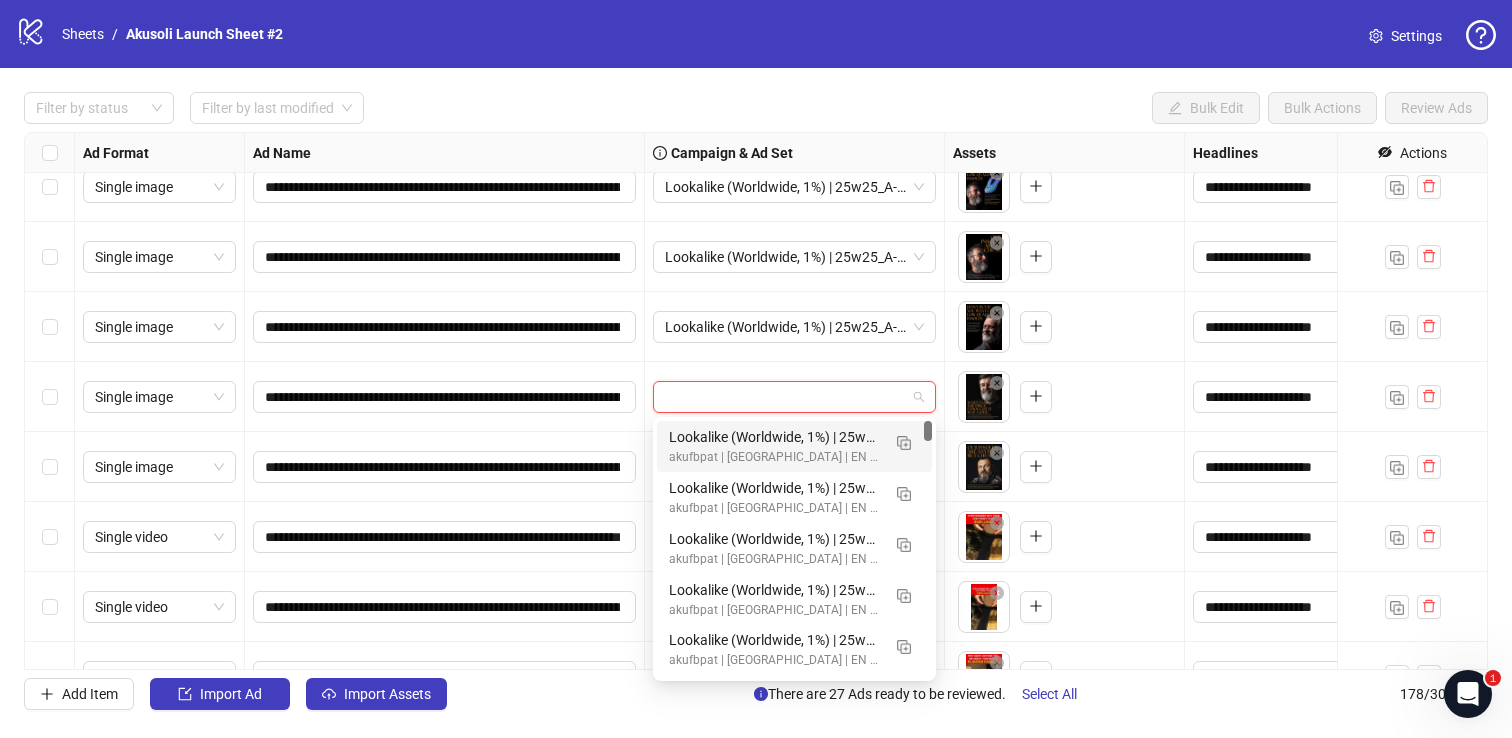 paste on "**********" 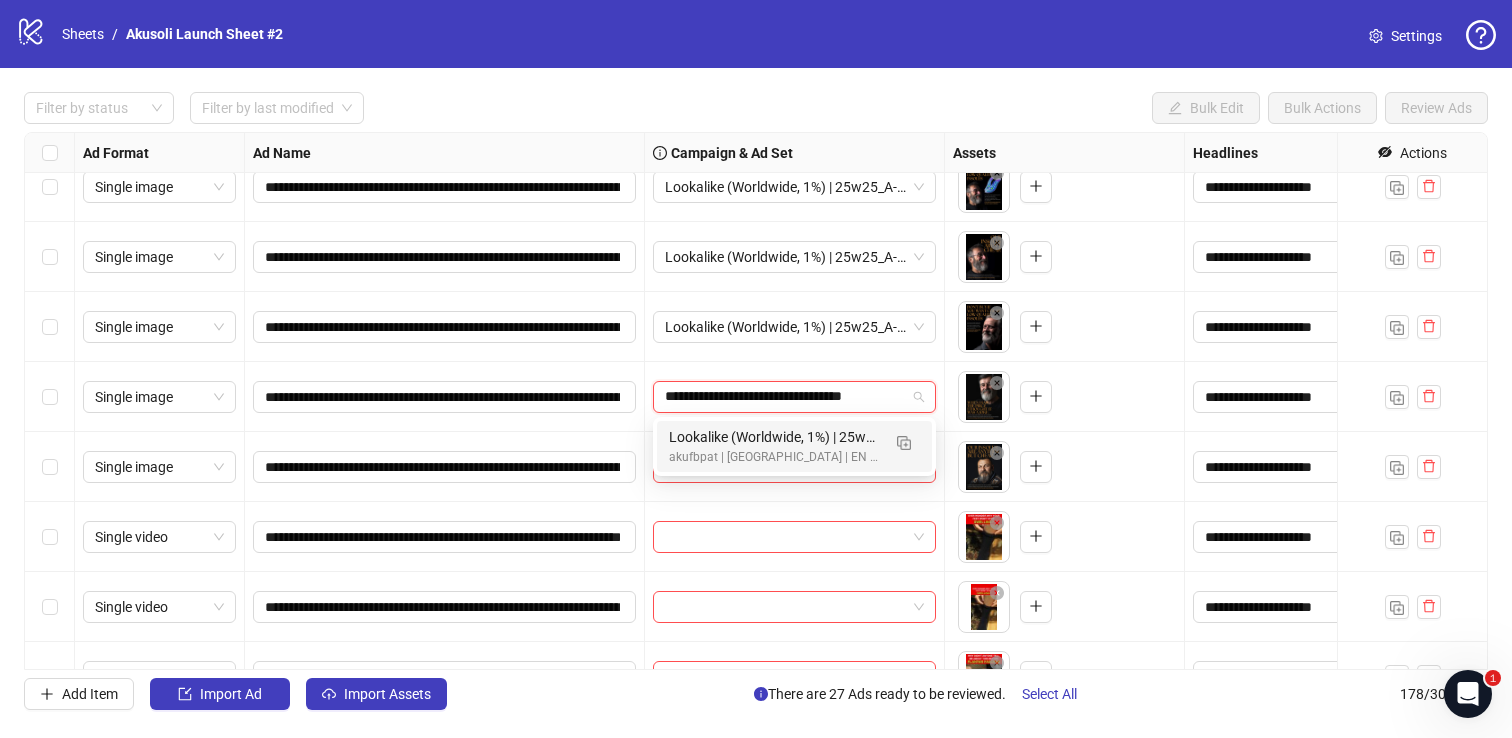 scroll, scrollTop: 0, scrollLeft: 16, axis: horizontal 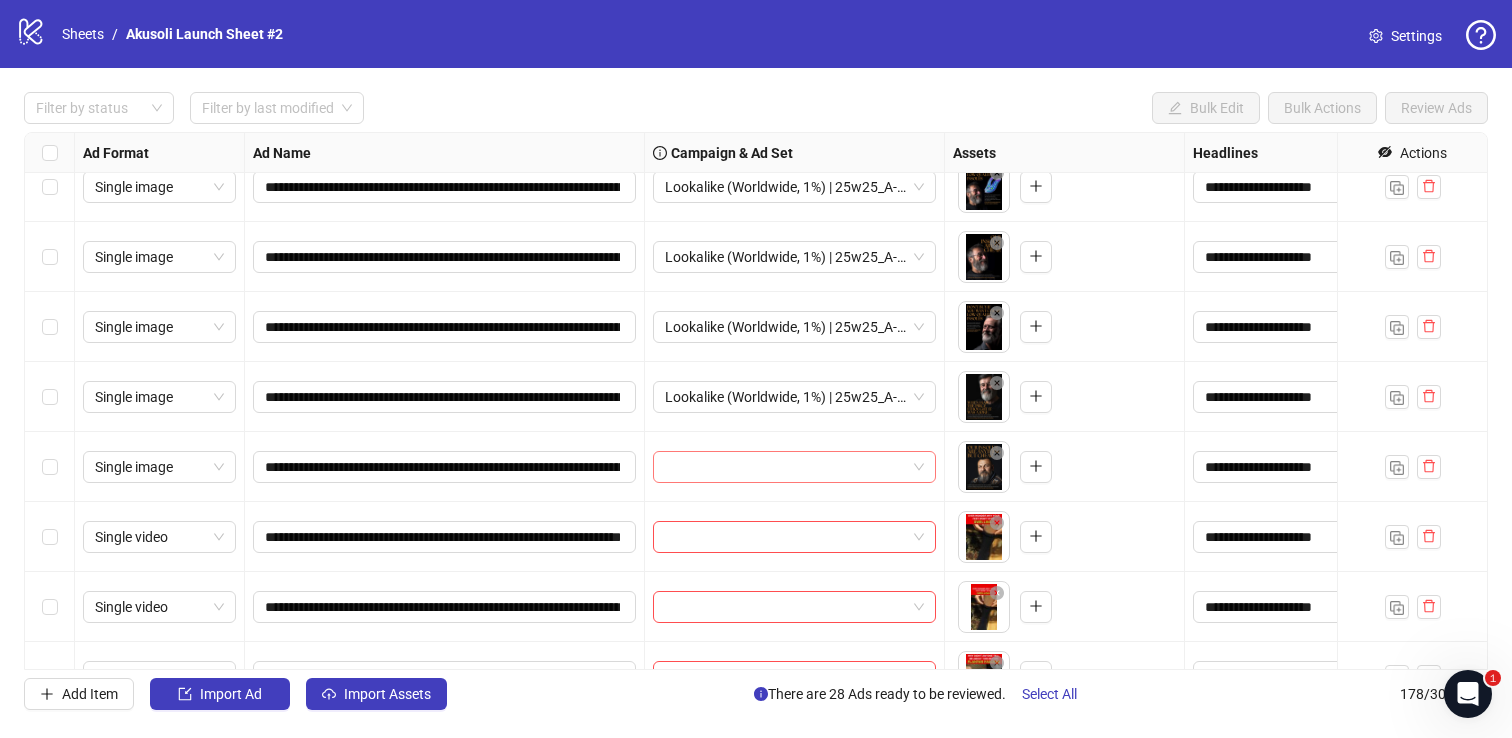 click at bounding box center [785, 467] 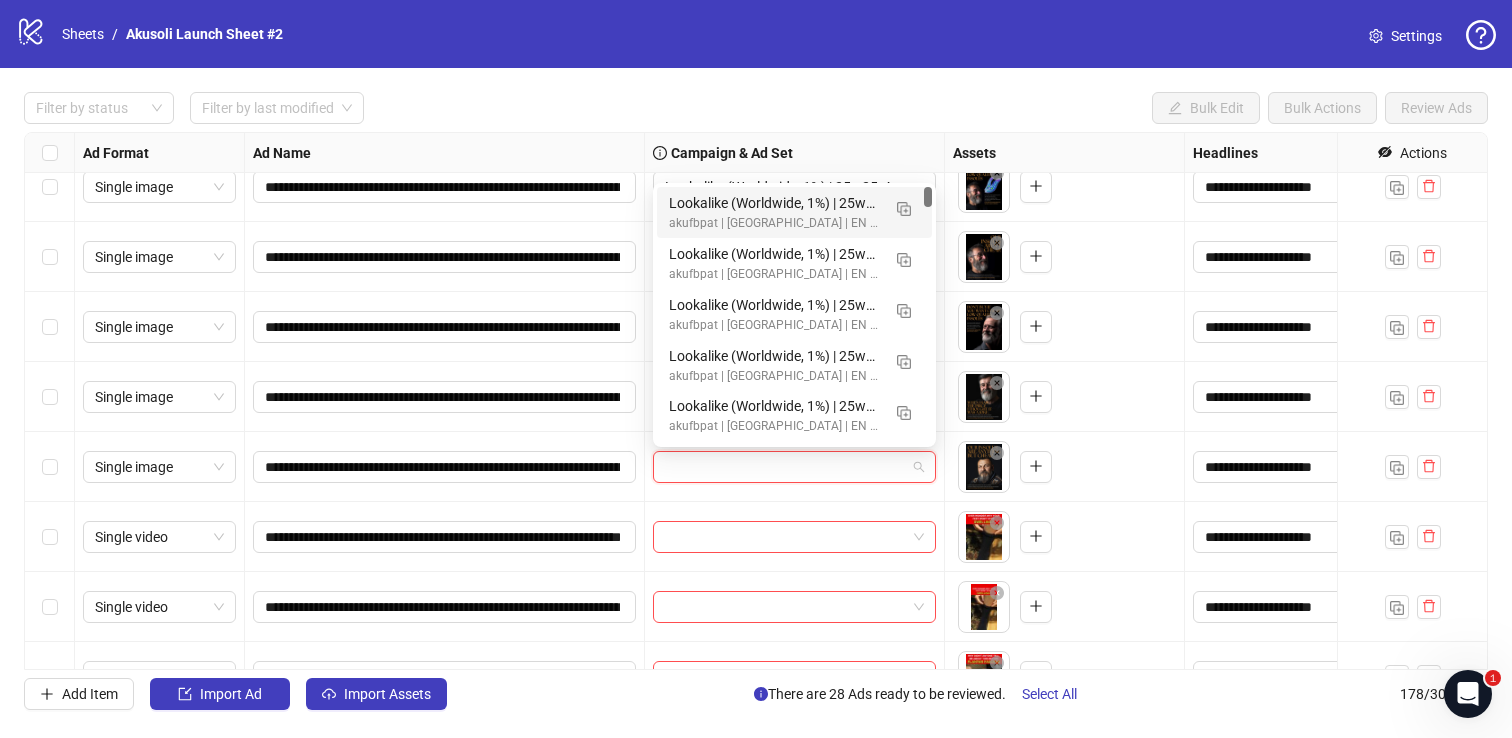 paste on "**********" 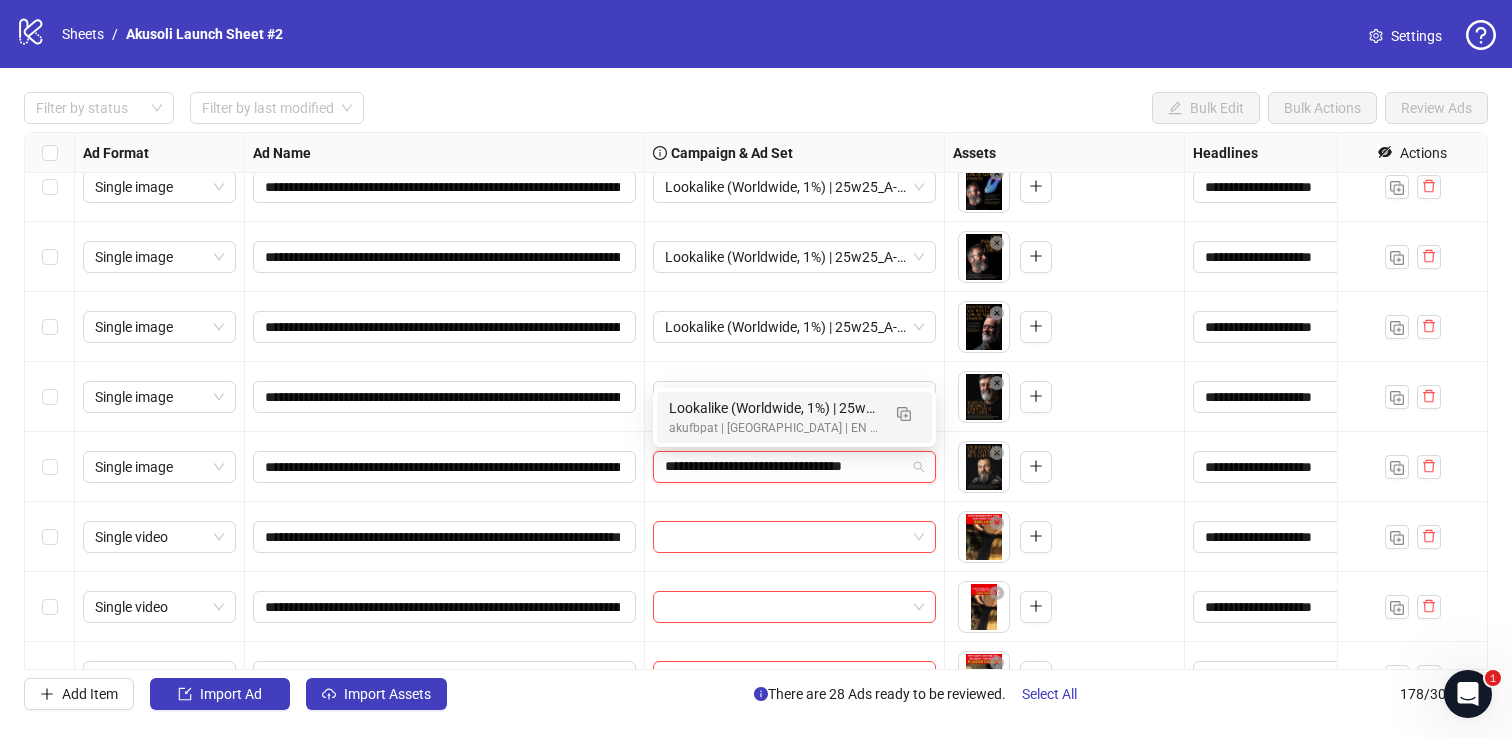 scroll, scrollTop: 0, scrollLeft: 16, axis: horizontal 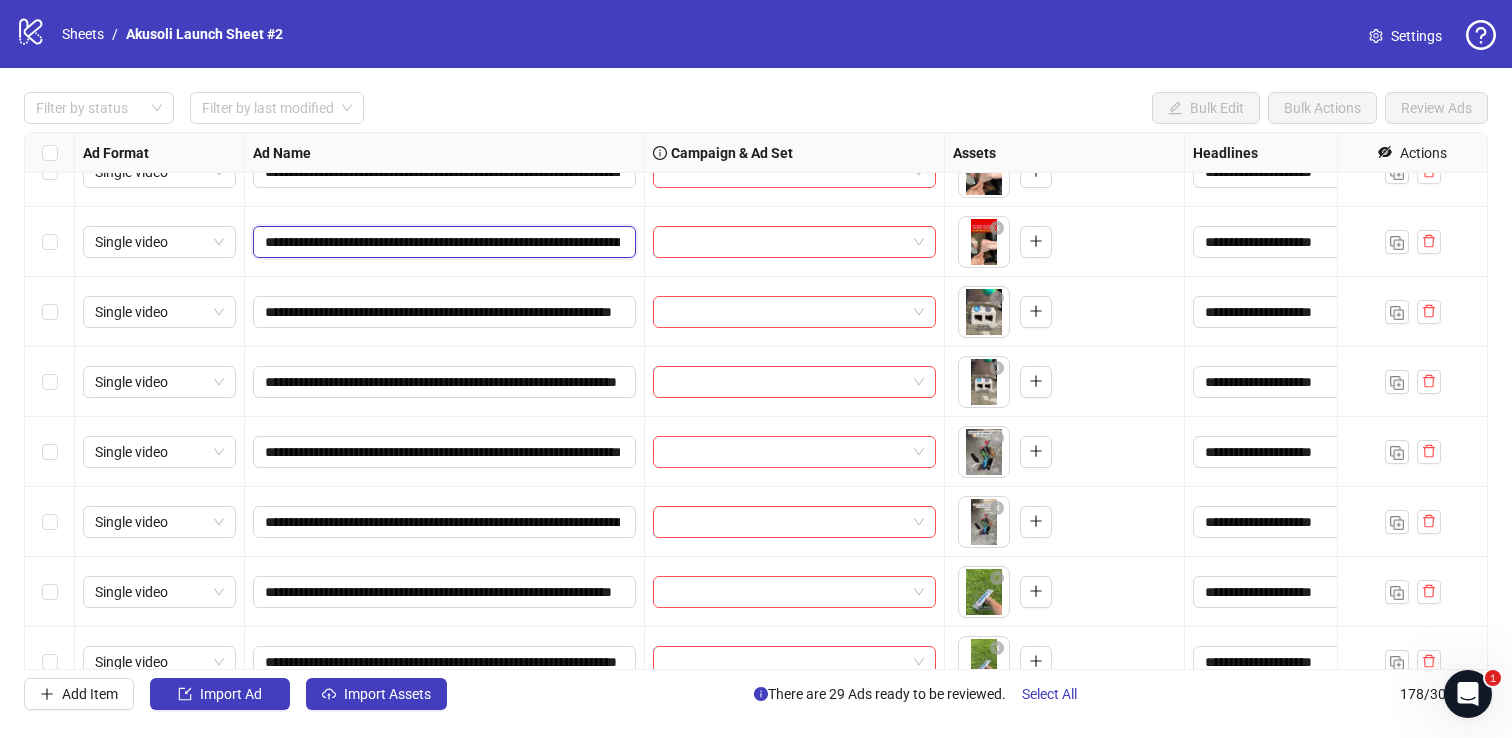 drag, startPoint x: 265, startPoint y: 243, endPoint x: 449, endPoint y: 251, distance: 184.17383 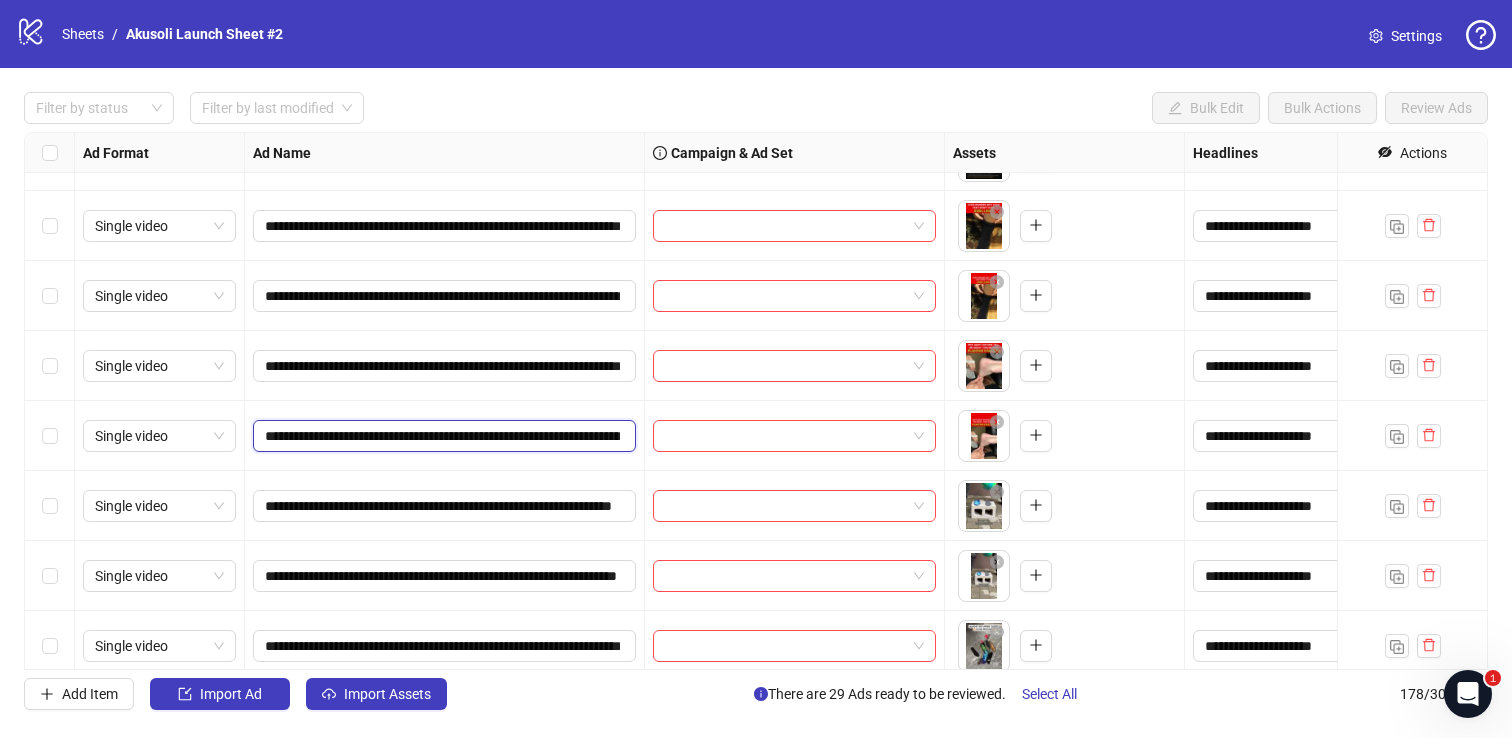 scroll, scrollTop: 10848, scrollLeft: 0, axis: vertical 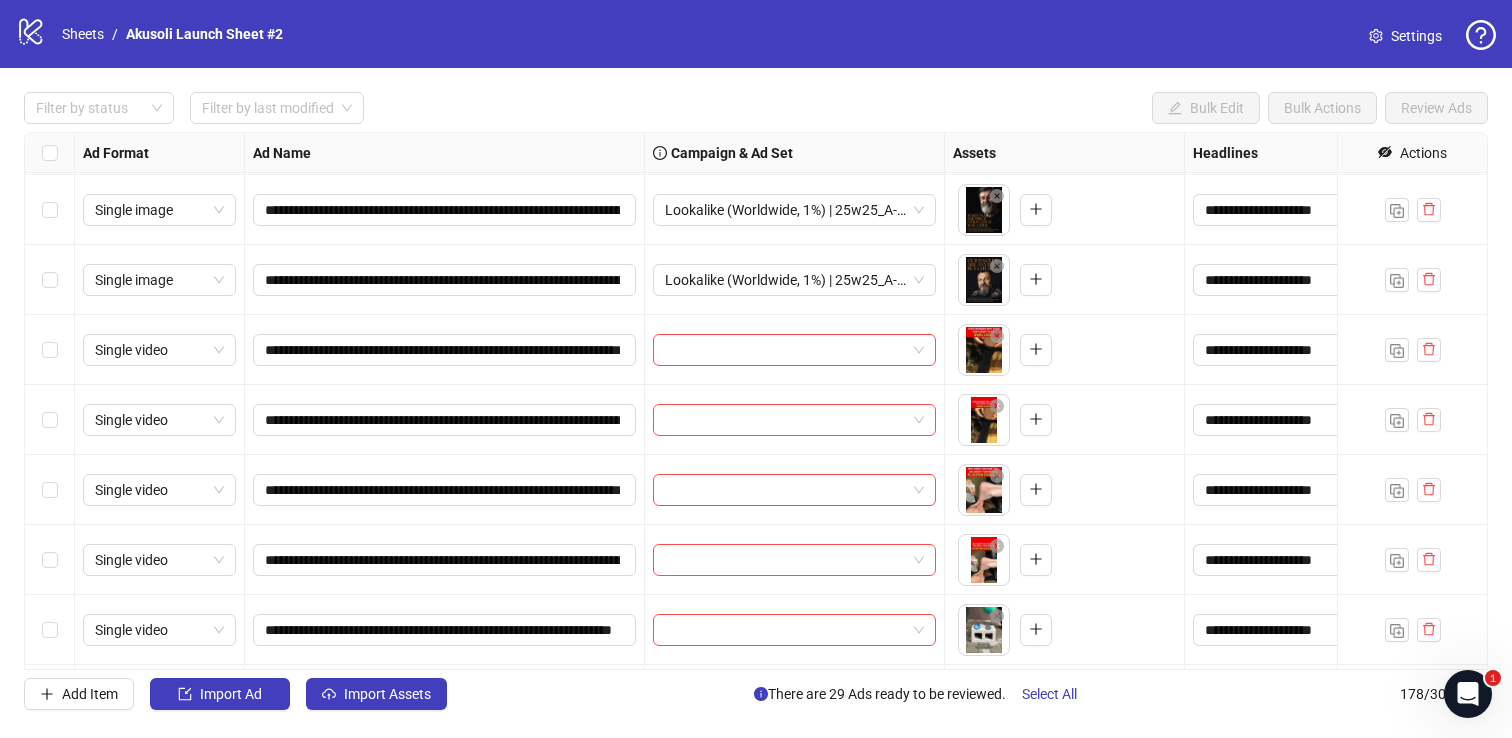click at bounding box center [50, 350] 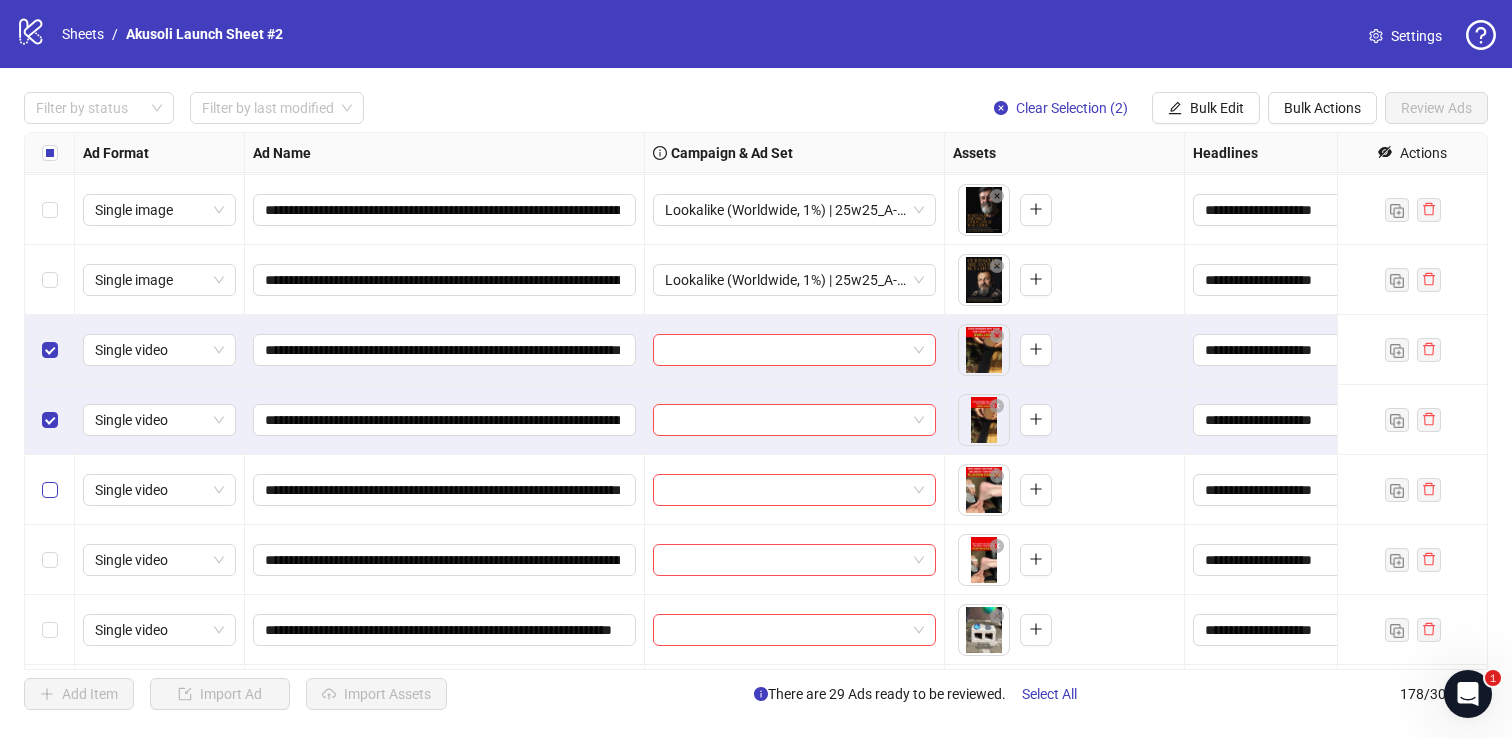 click at bounding box center (50, 490) 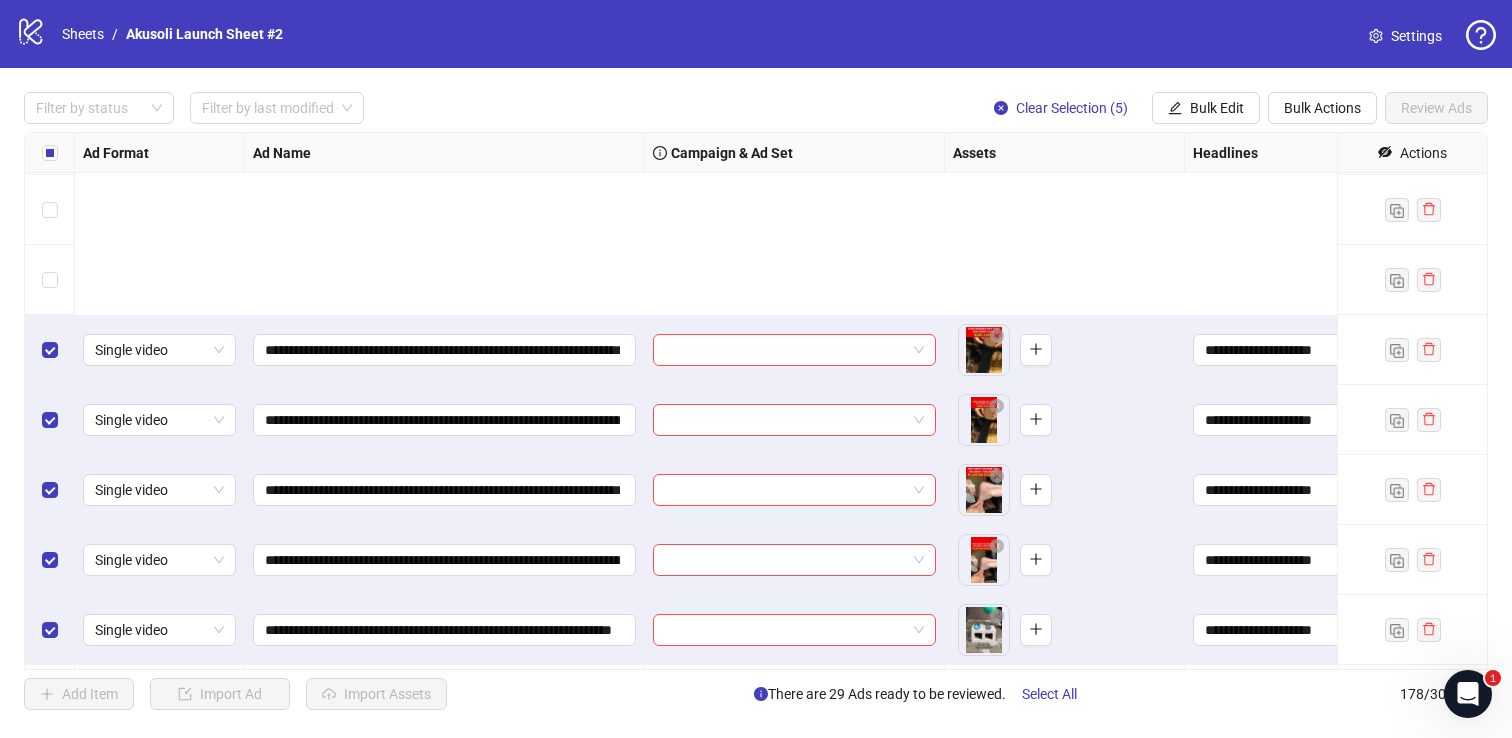 scroll, scrollTop: 11158, scrollLeft: 0, axis: vertical 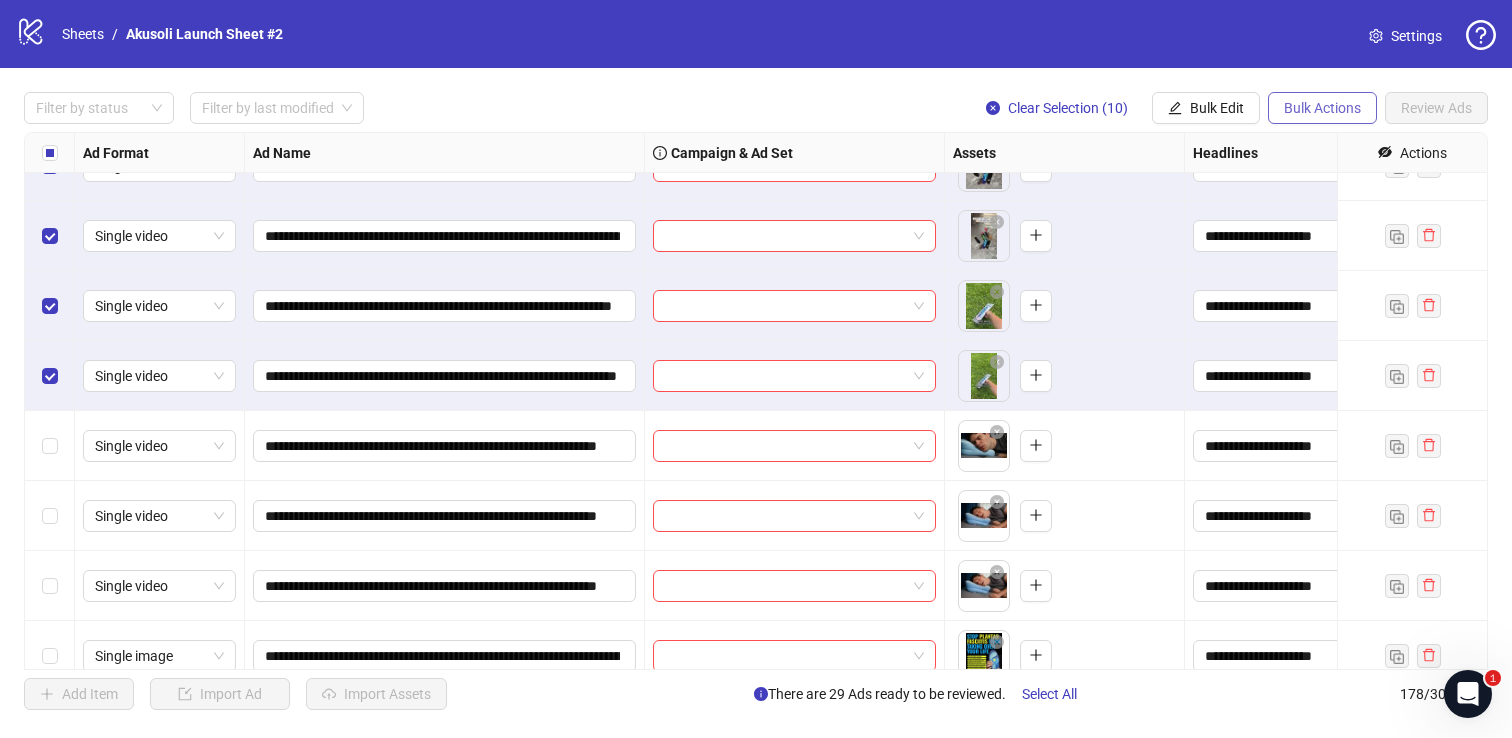 click on "Bulk Actions" at bounding box center (1322, 108) 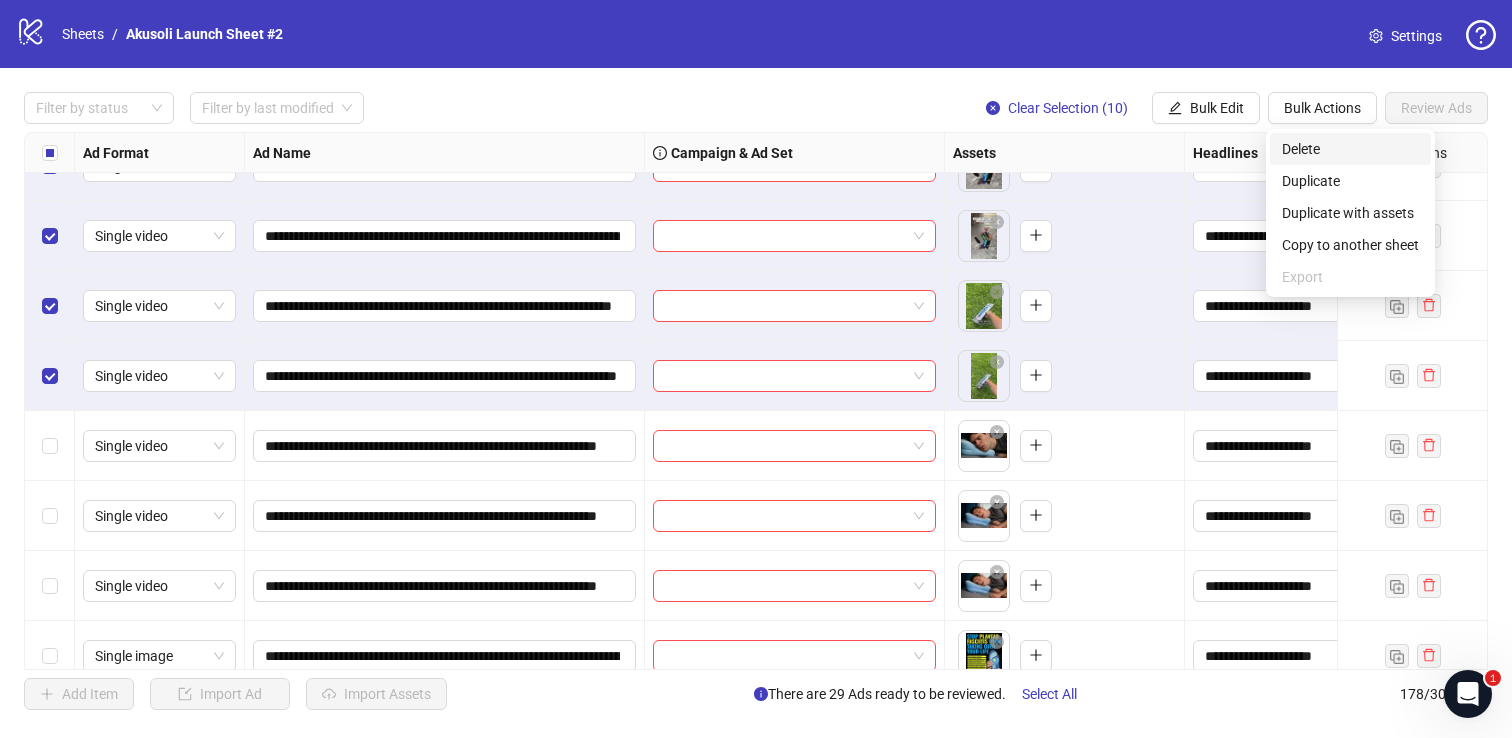 click on "Delete" at bounding box center [1350, 149] 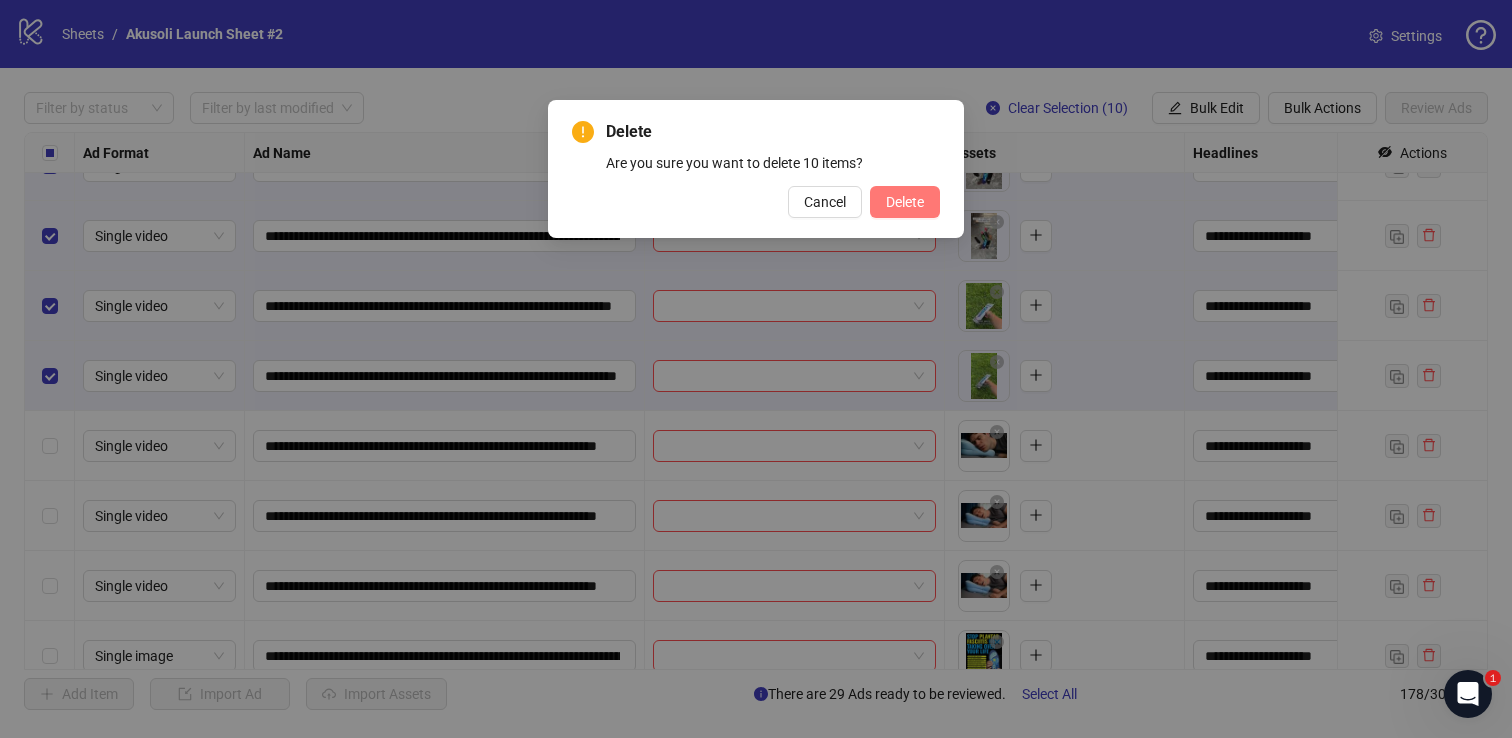 click on "Delete" at bounding box center [905, 202] 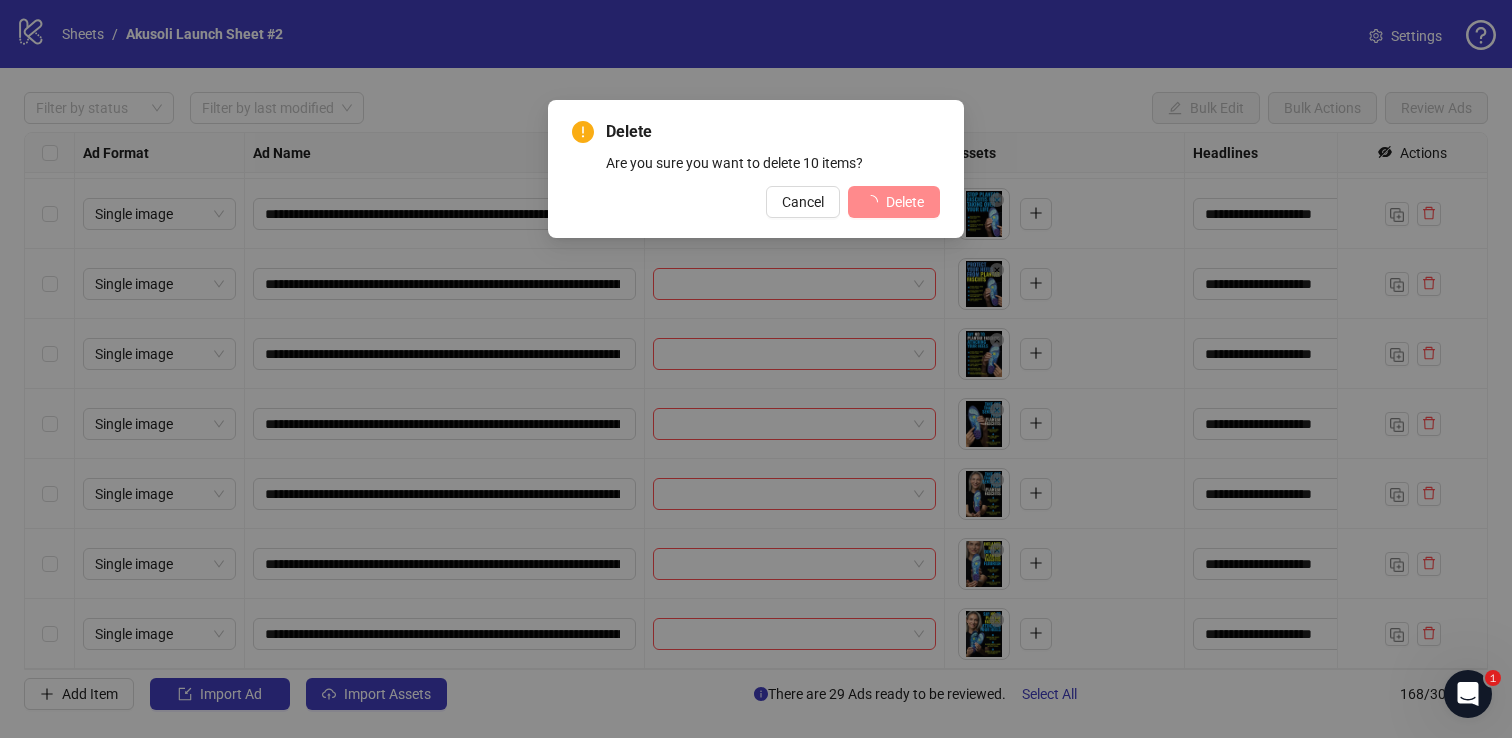 scroll, scrollTop: 11264, scrollLeft: 0, axis: vertical 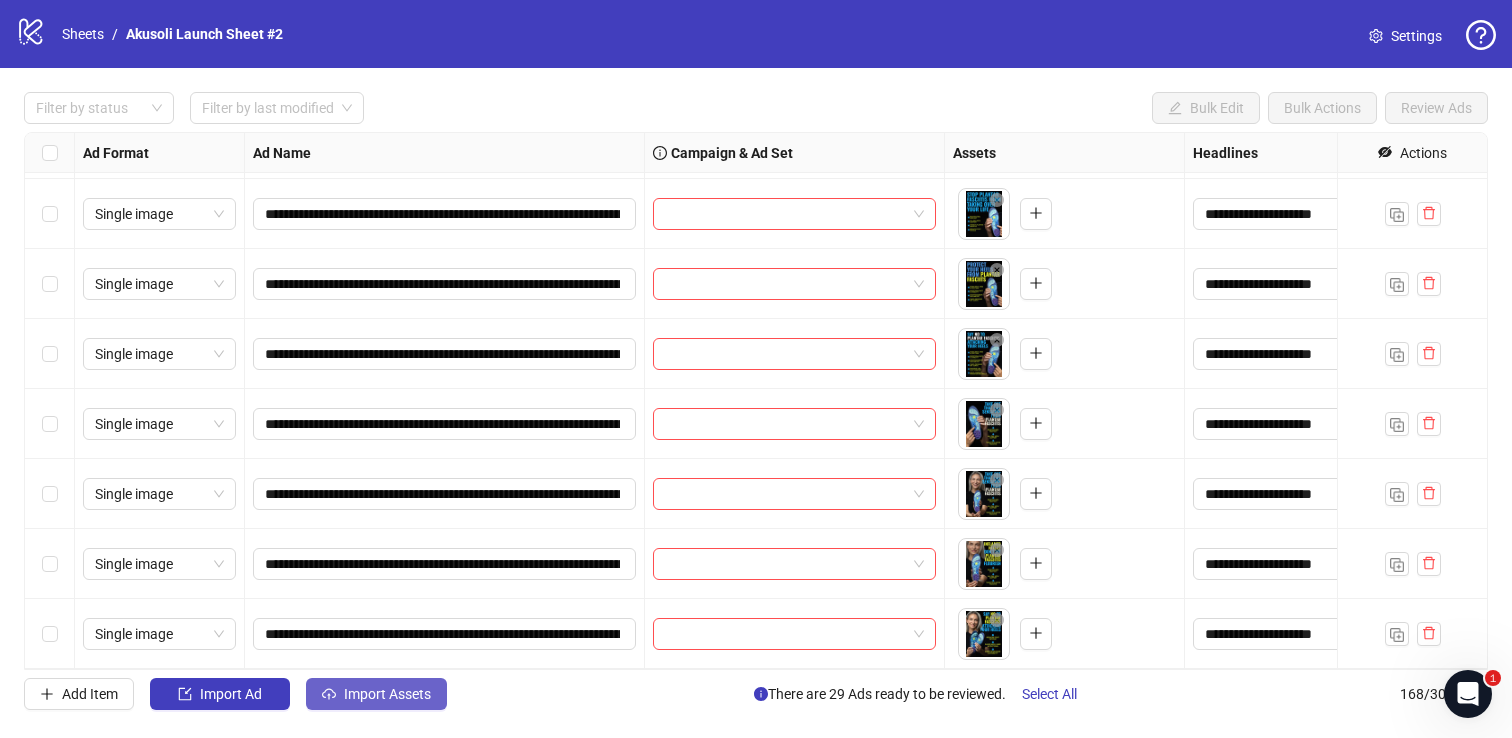 click on "Import Assets" at bounding box center [387, 694] 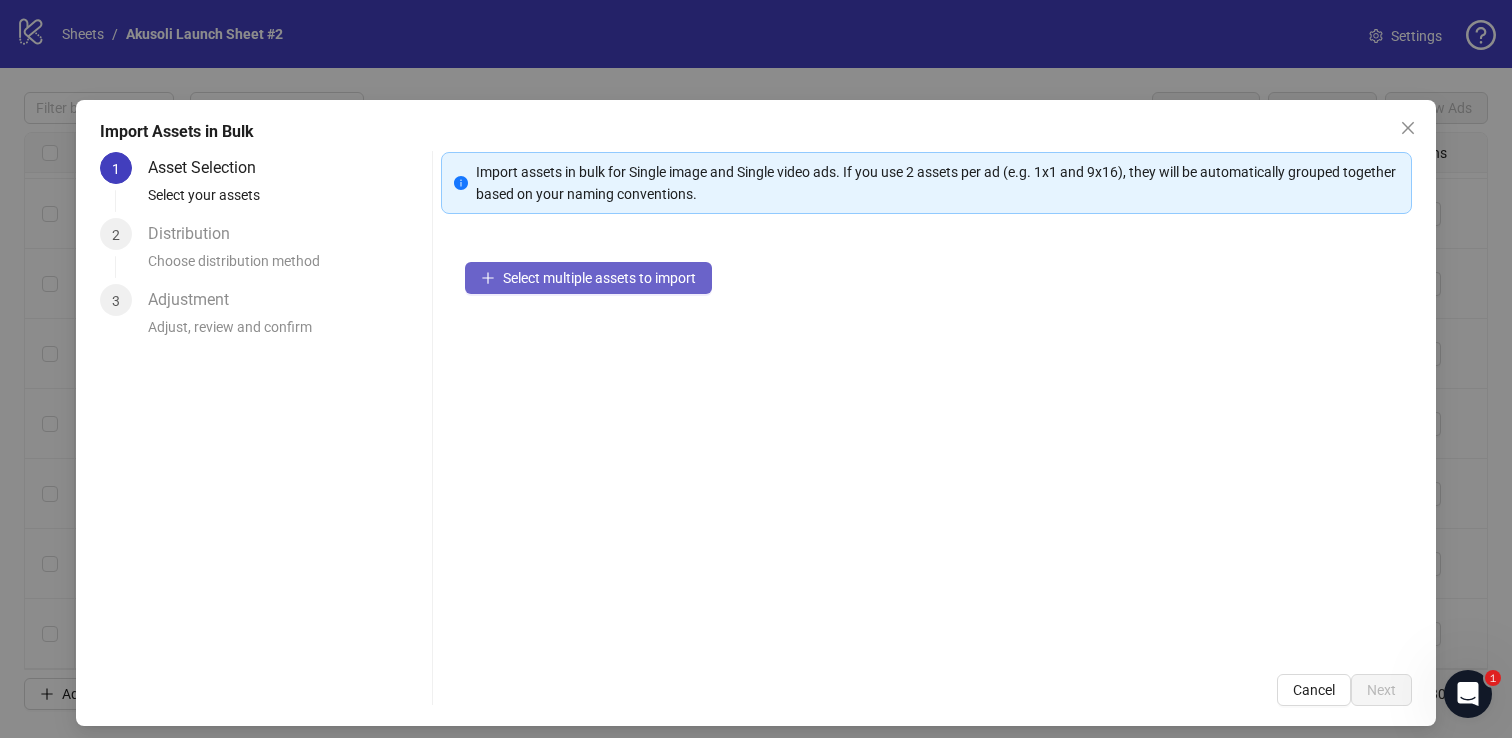 click on "Select multiple assets to import" at bounding box center [588, 278] 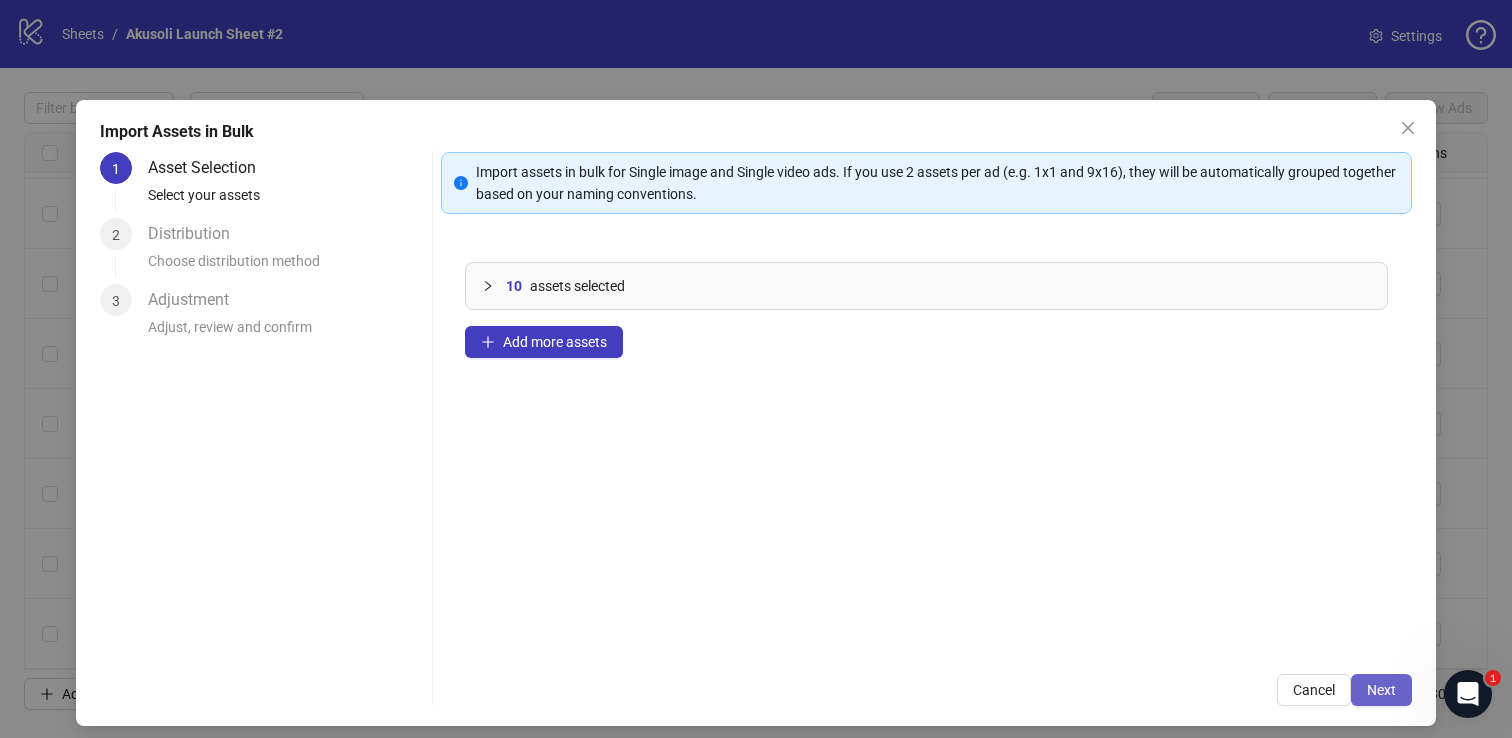 click on "Next" at bounding box center (1381, 690) 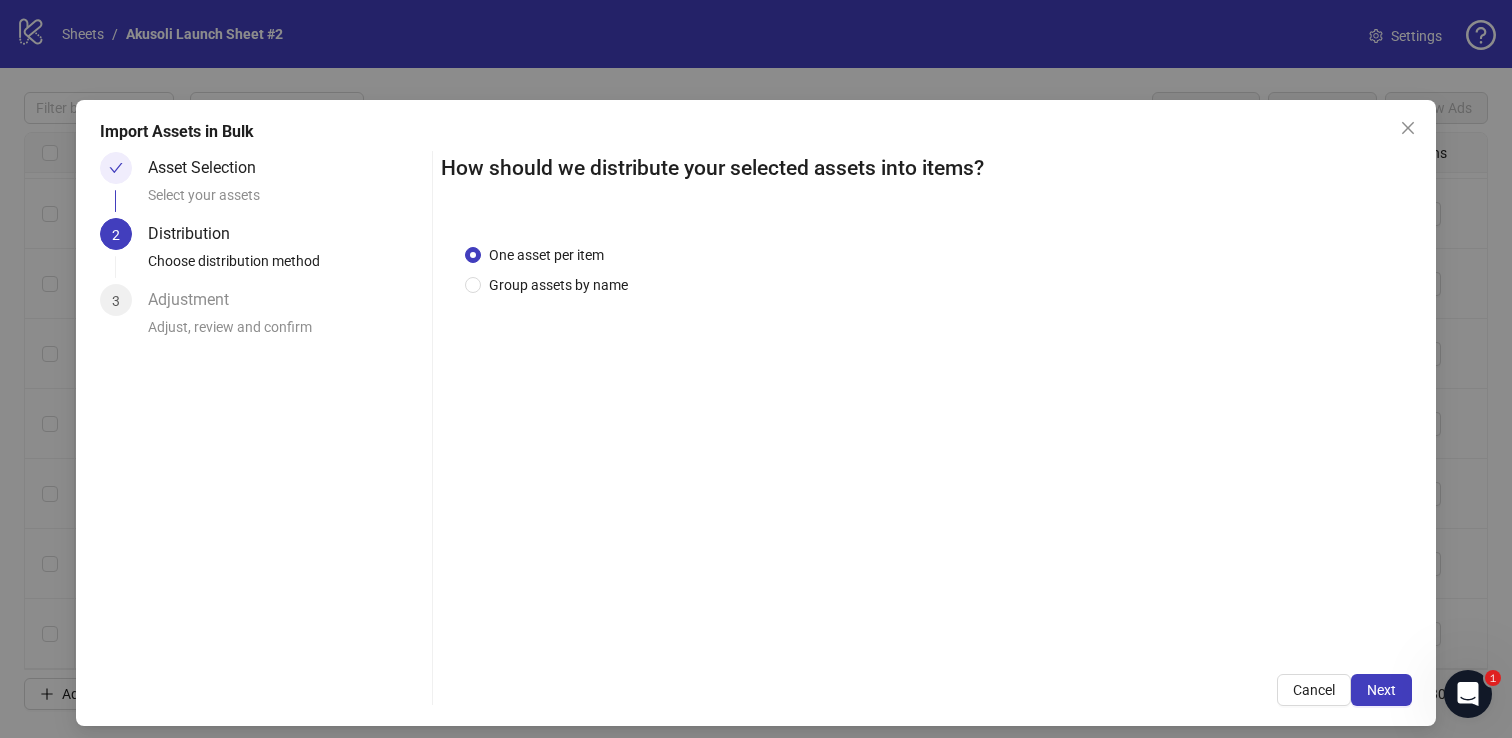 scroll, scrollTop: 10, scrollLeft: 0, axis: vertical 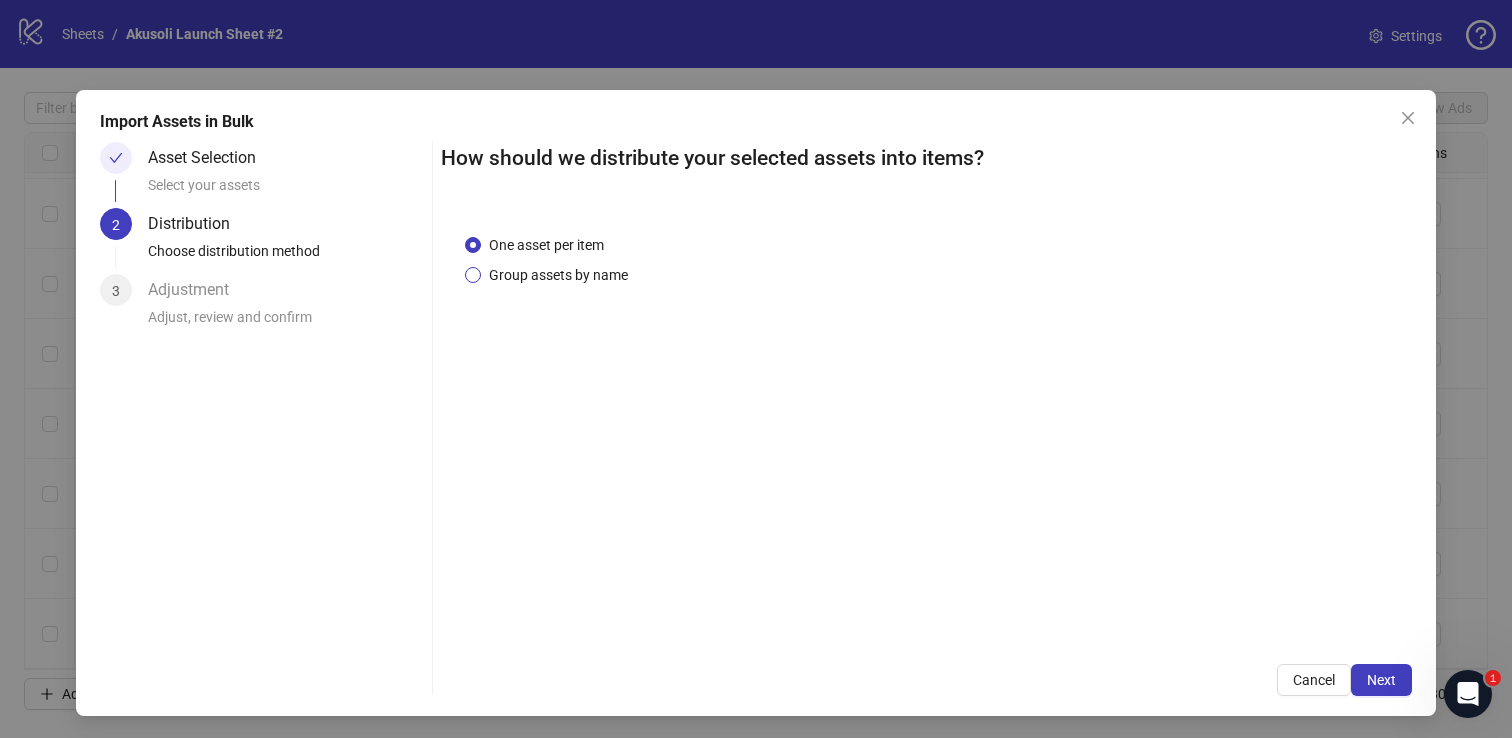 click on "Group assets by name" at bounding box center [558, 275] 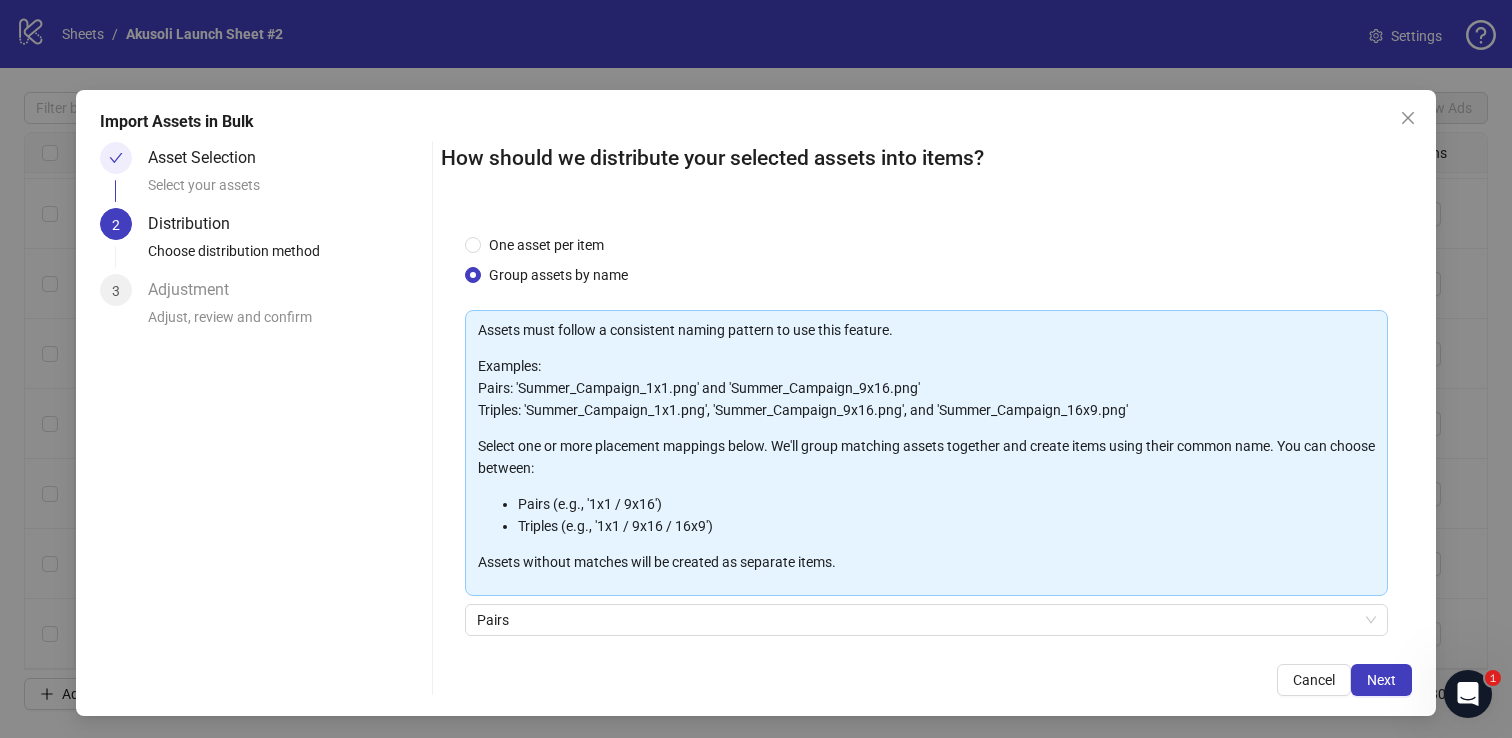 scroll, scrollTop: 155, scrollLeft: 0, axis: vertical 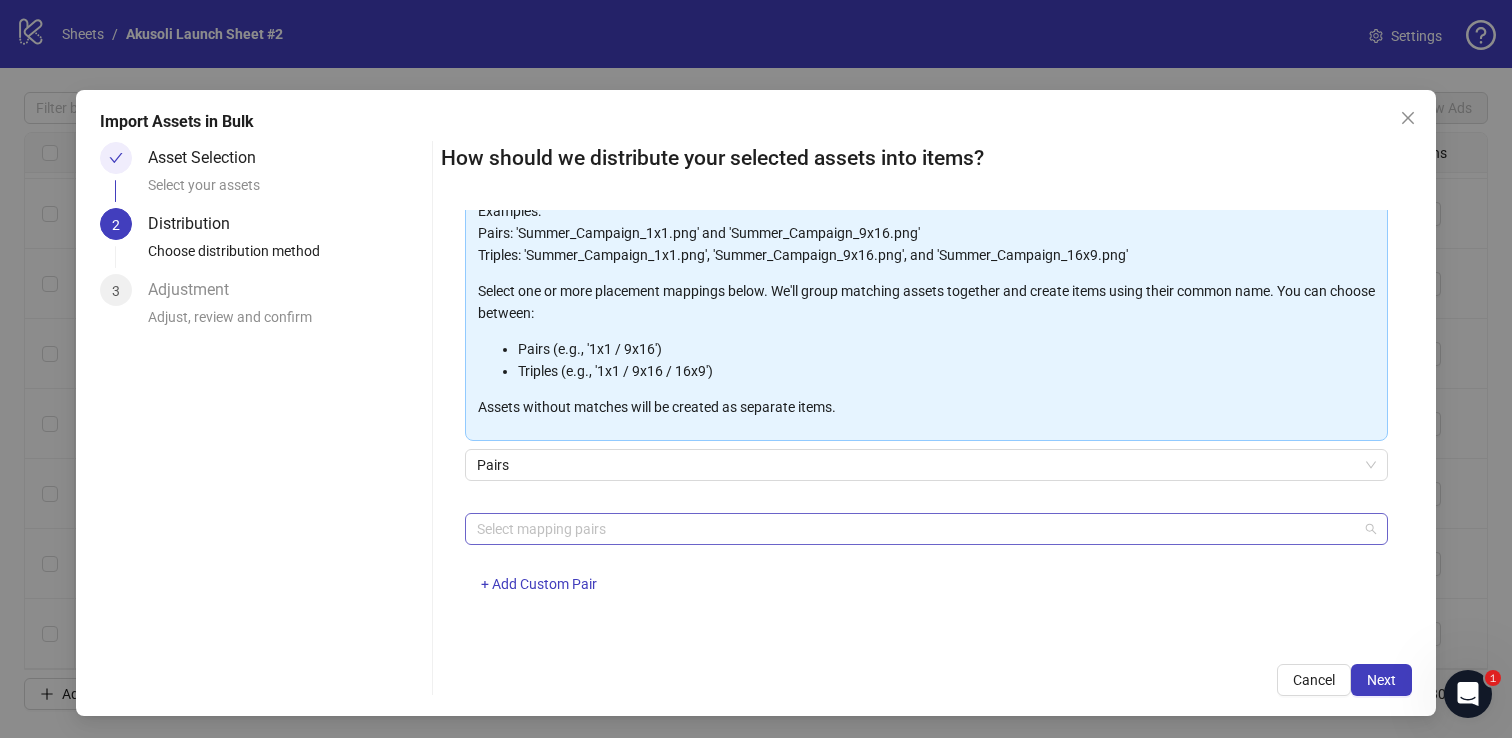 click at bounding box center [916, 529] 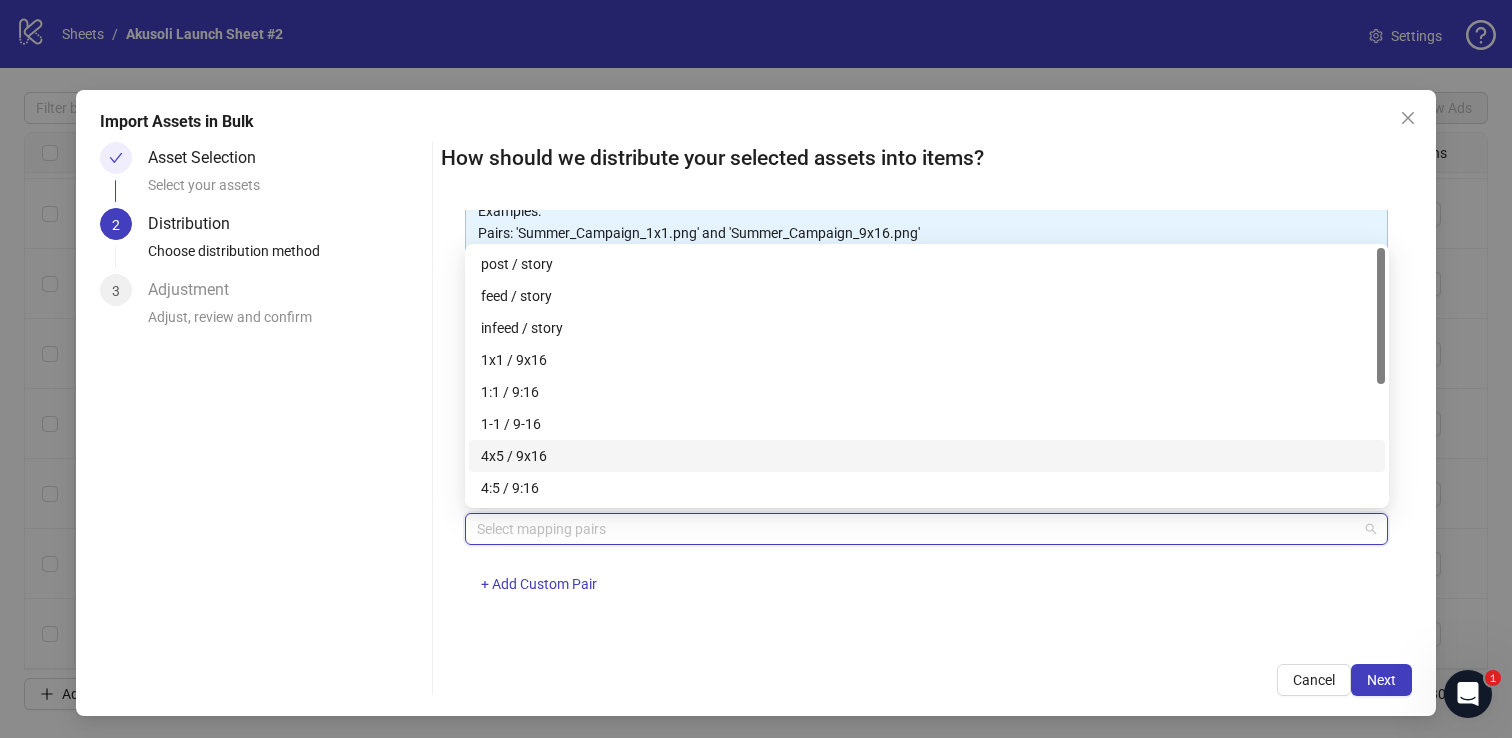 click on "4x5 / 9x16" at bounding box center (927, 456) 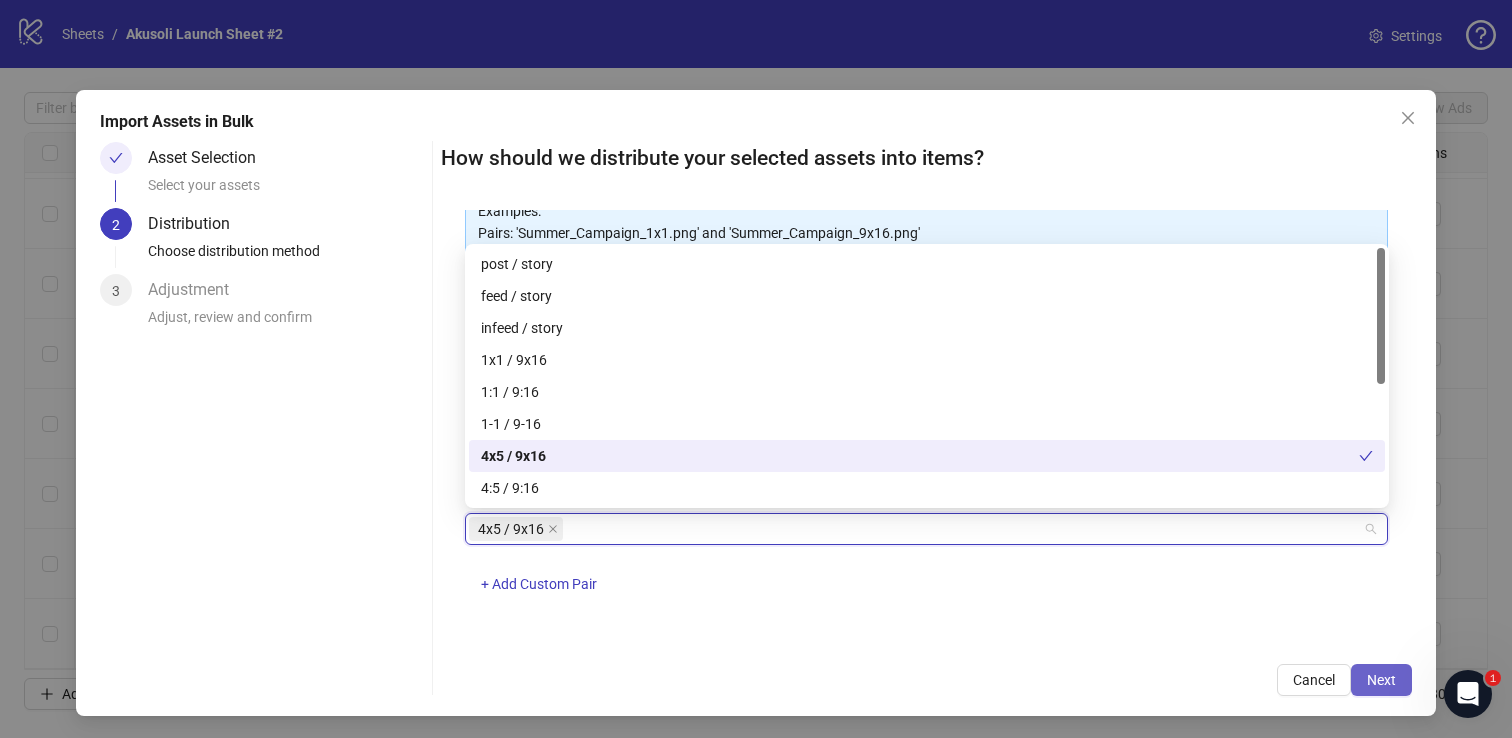click on "Next" at bounding box center (1381, 680) 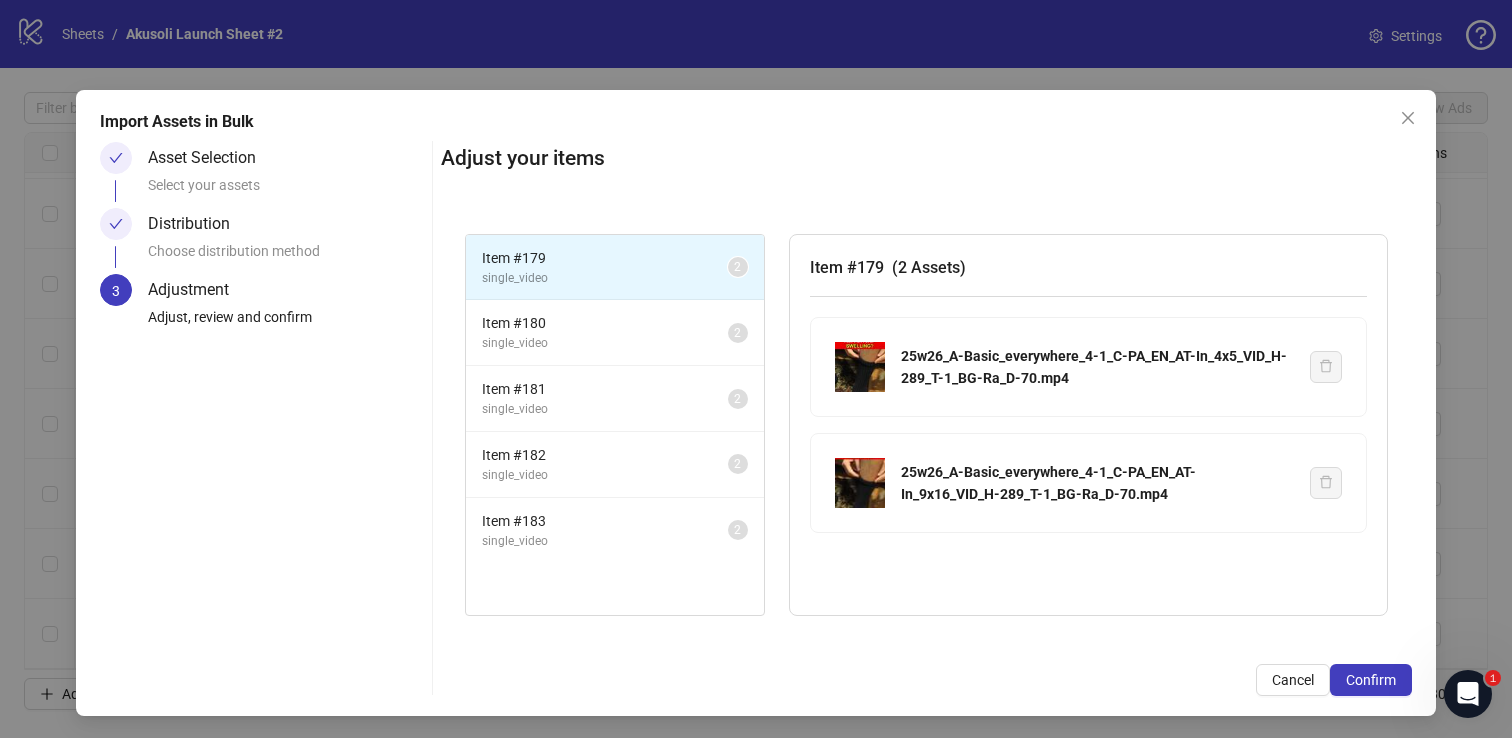click on "Confirm" at bounding box center [1371, 680] 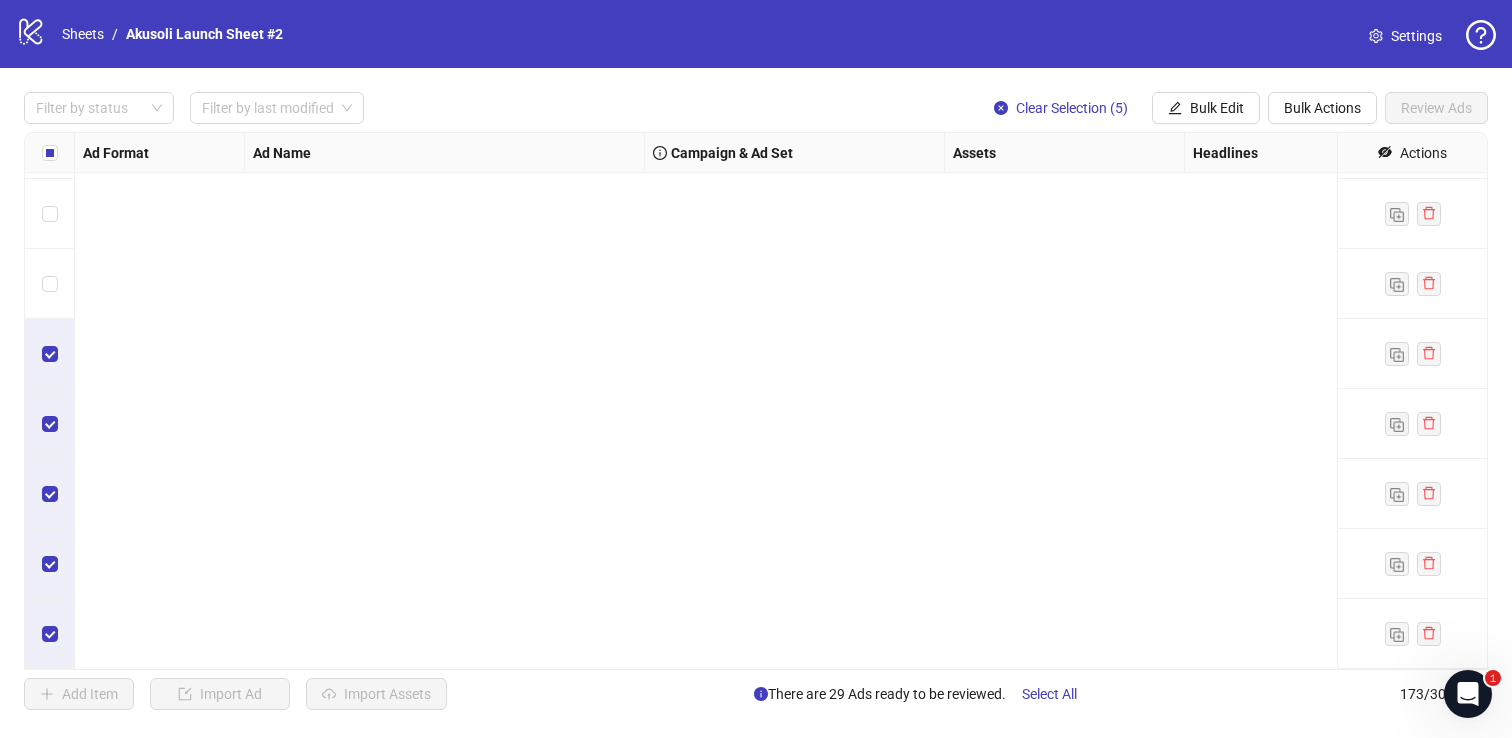 scroll, scrollTop: 10821, scrollLeft: 0, axis: vertical 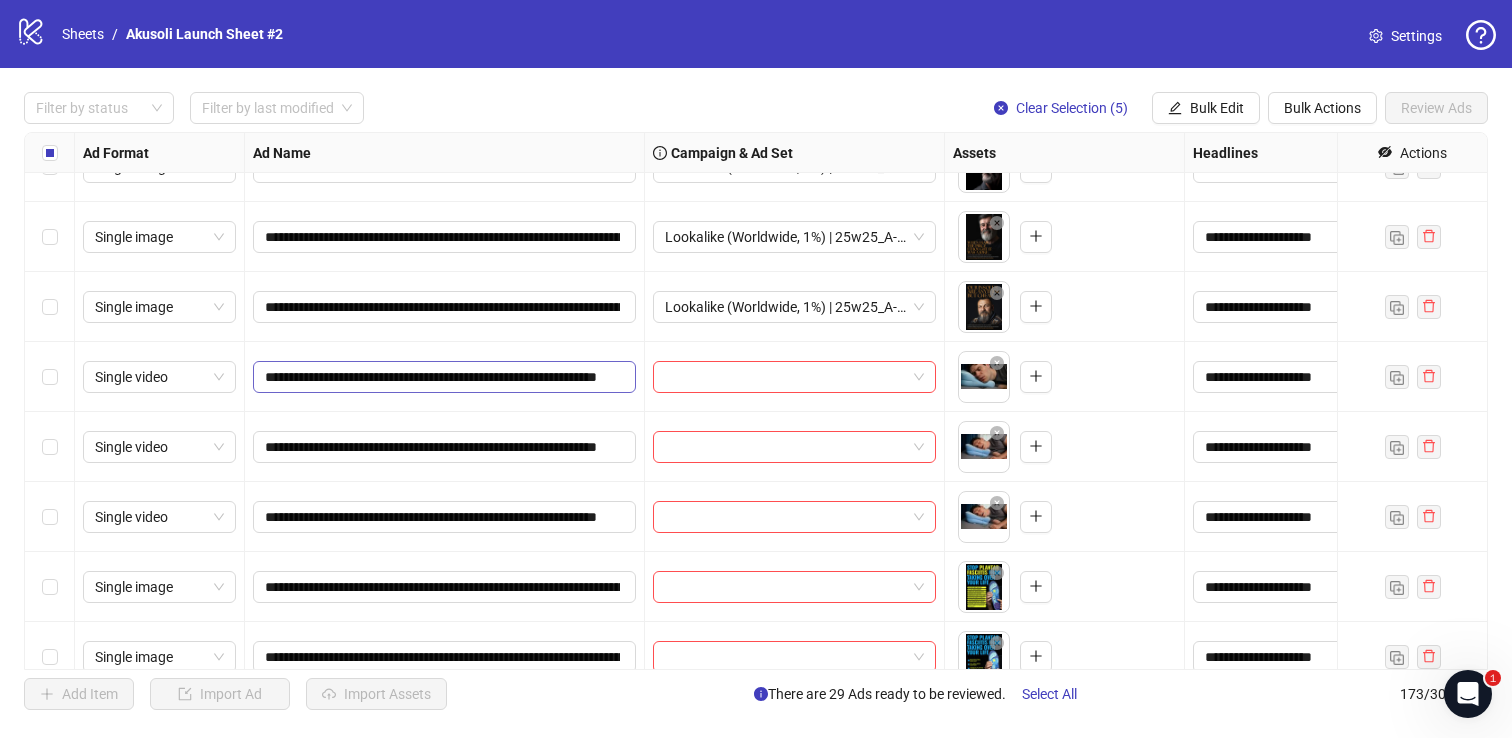 drag, startPoint x: 264, startPoint y: 378, endPoint x: 358, endPoint y: 378, distance: 94 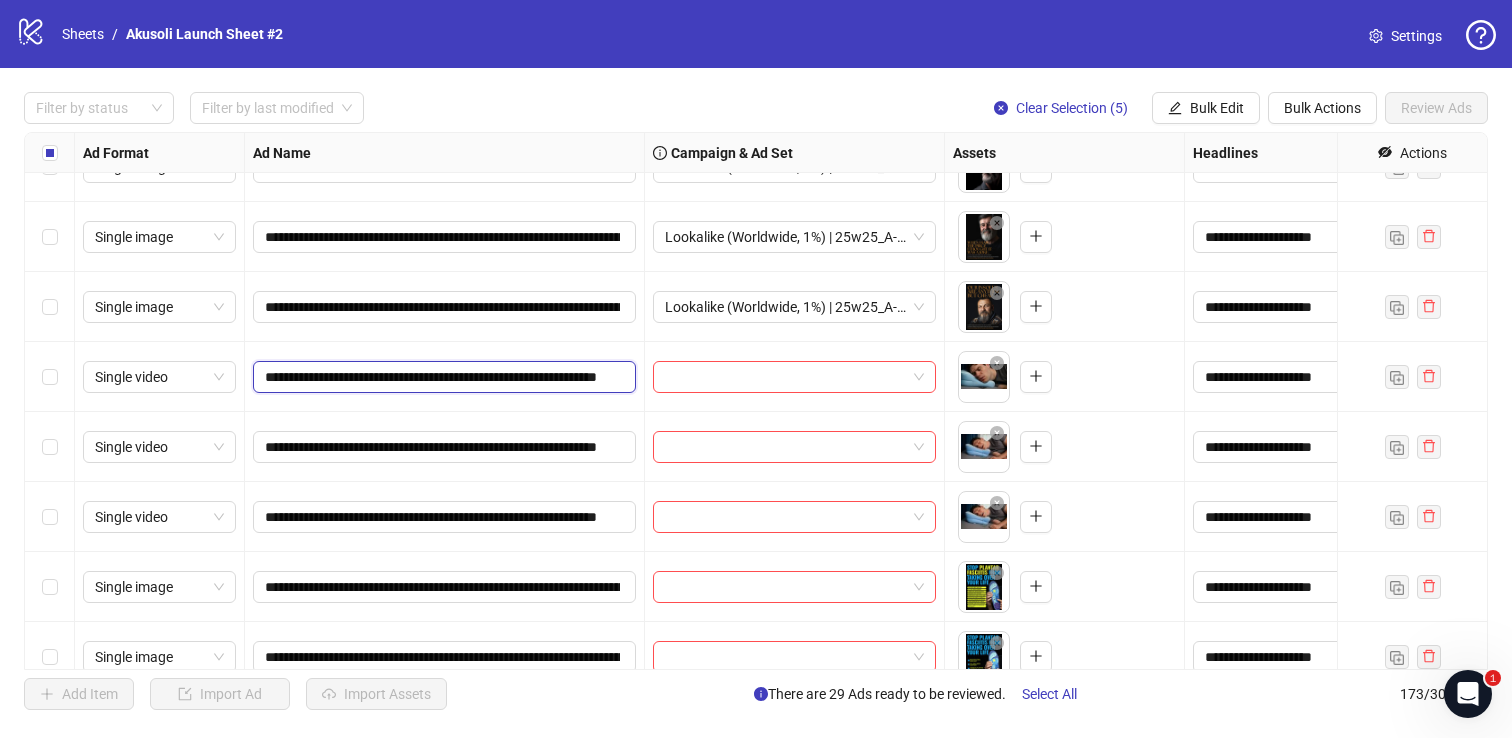 scroll, scrollTop: 0, scrollLeft: 112, axis: horizontal 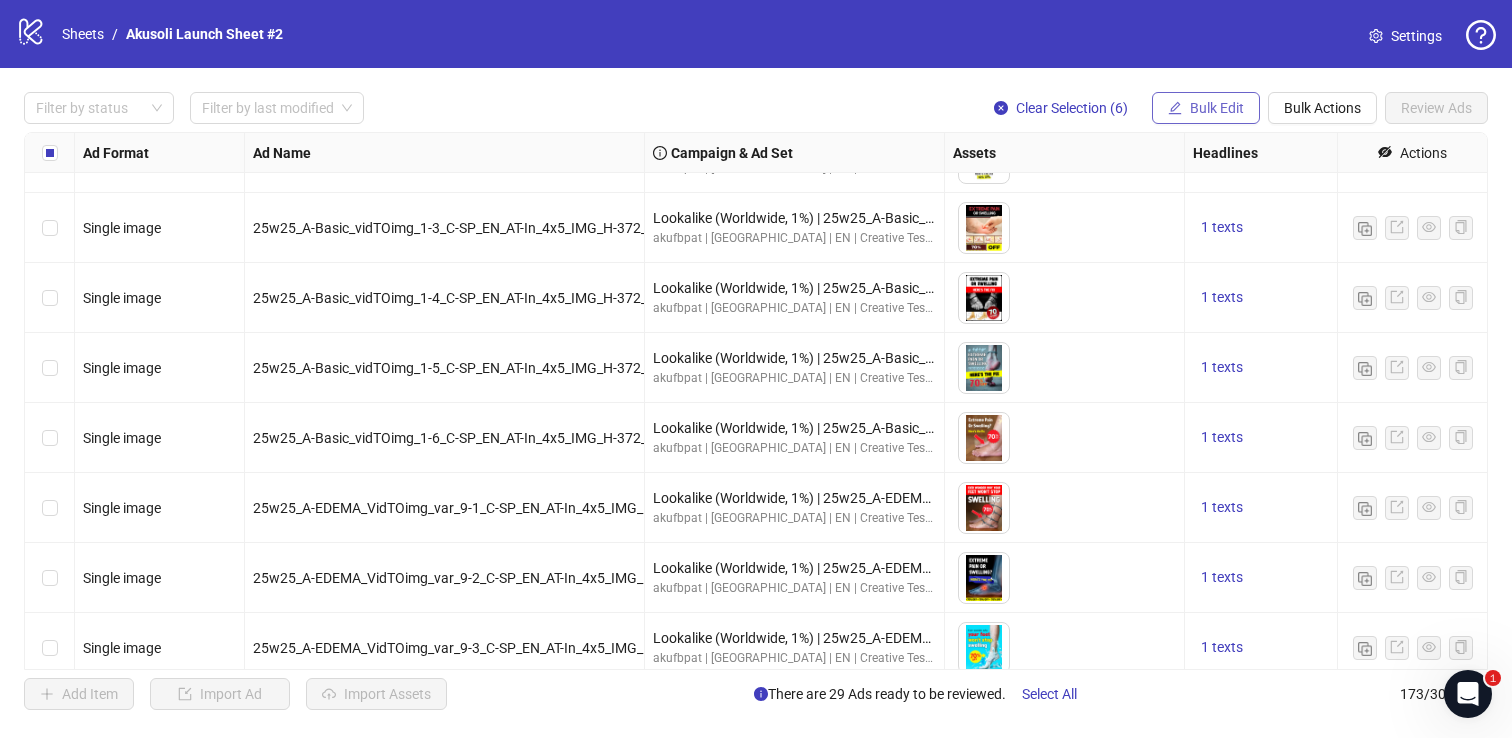click on "Bulk Edit" at bounding box center [1206, 108] 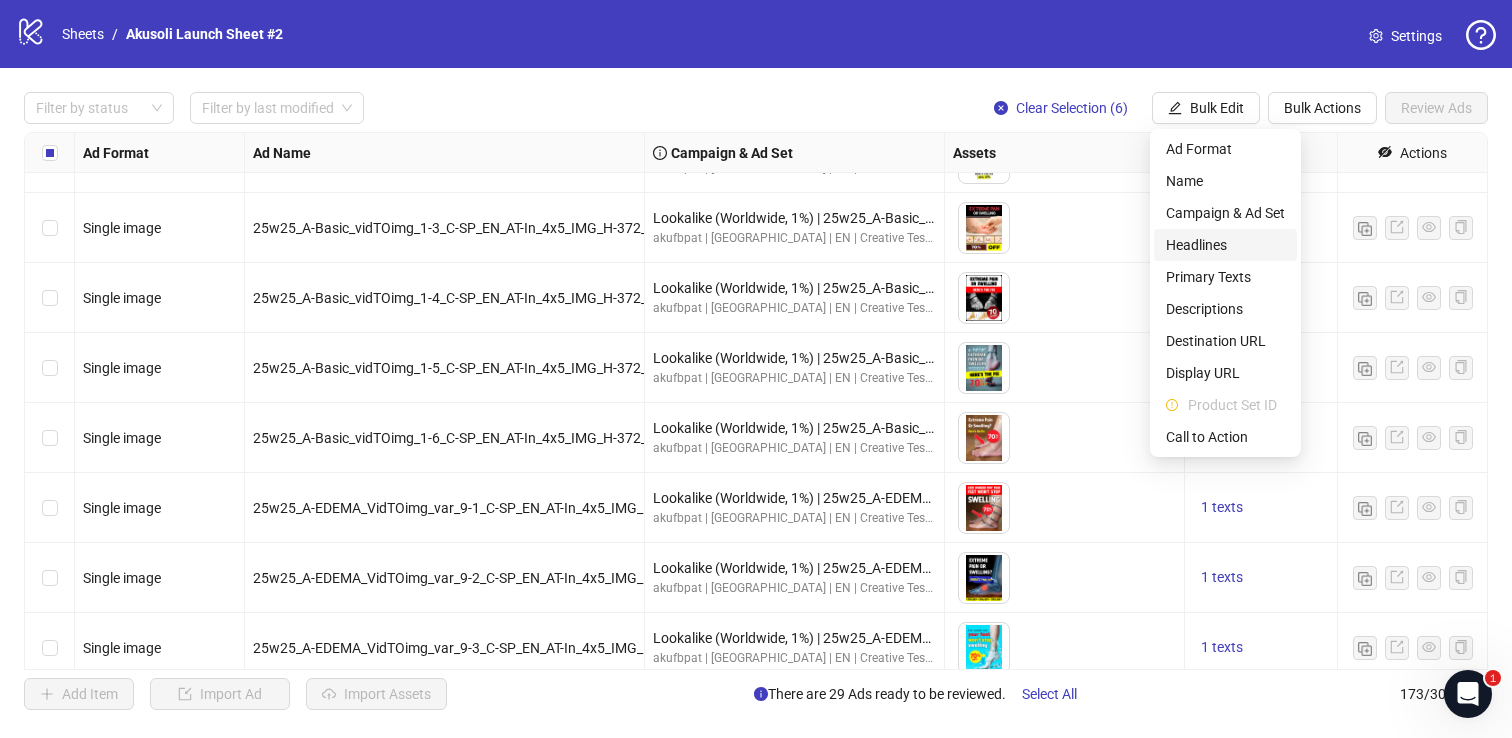 click on "Headlines" at bounding box center (1225, 245) 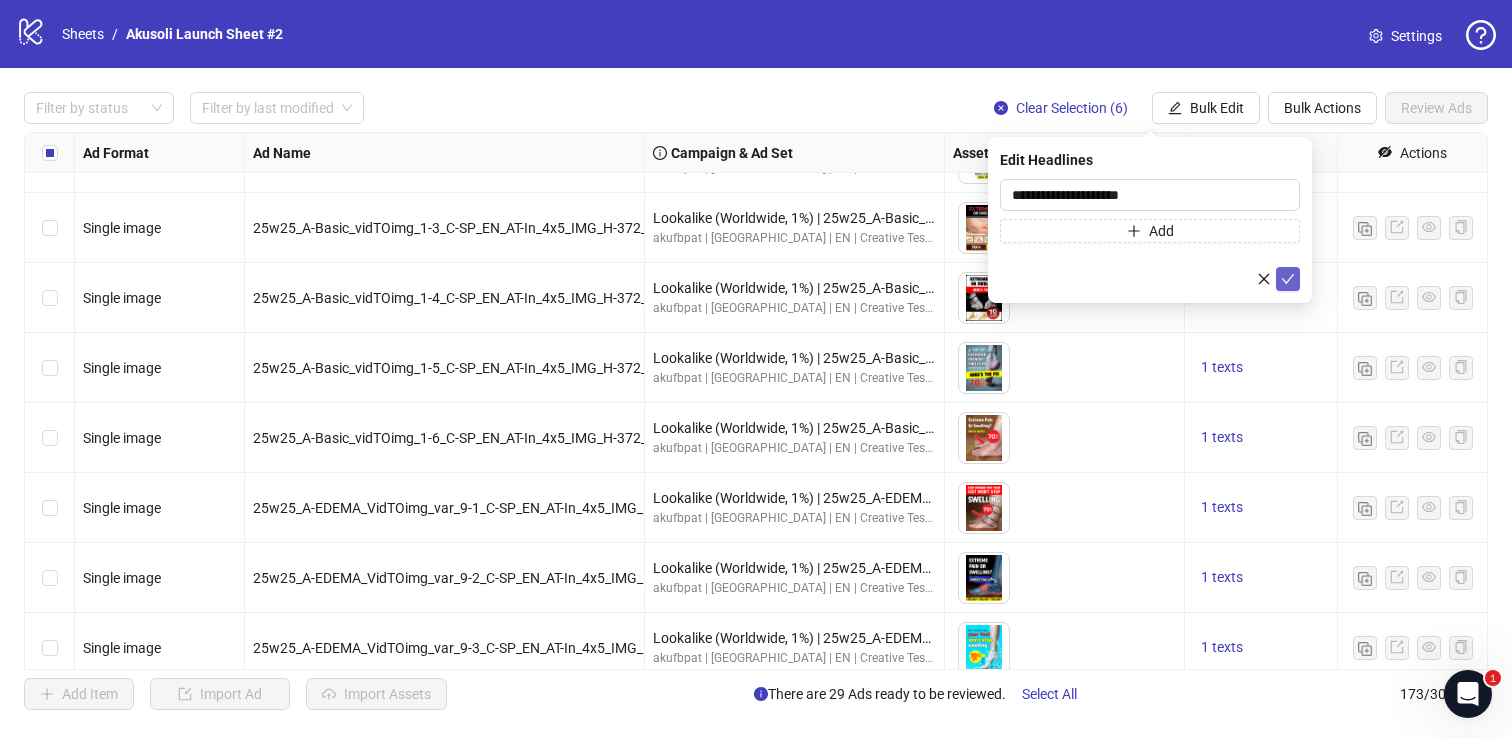 click 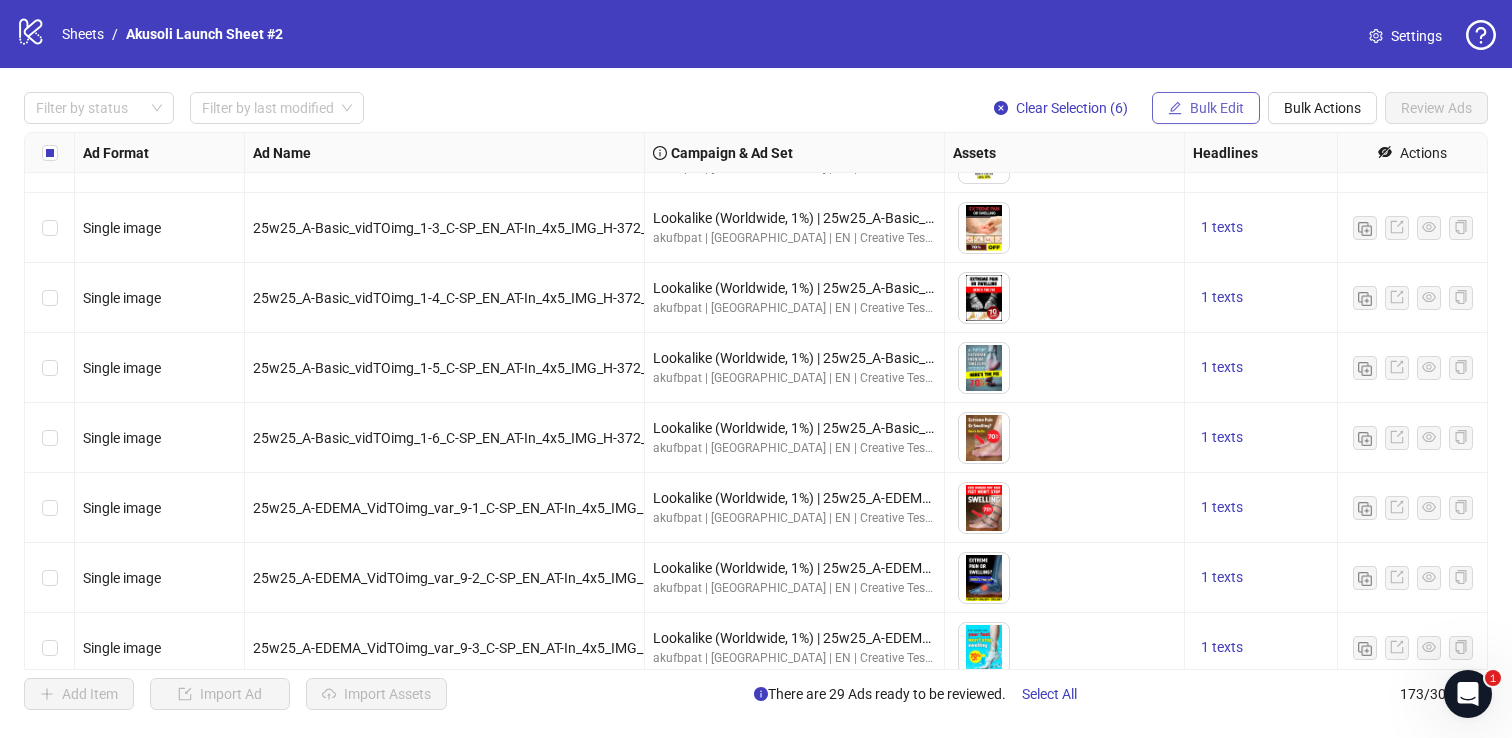 click on "Bulk Edit" at bounding box center [1217, 108] 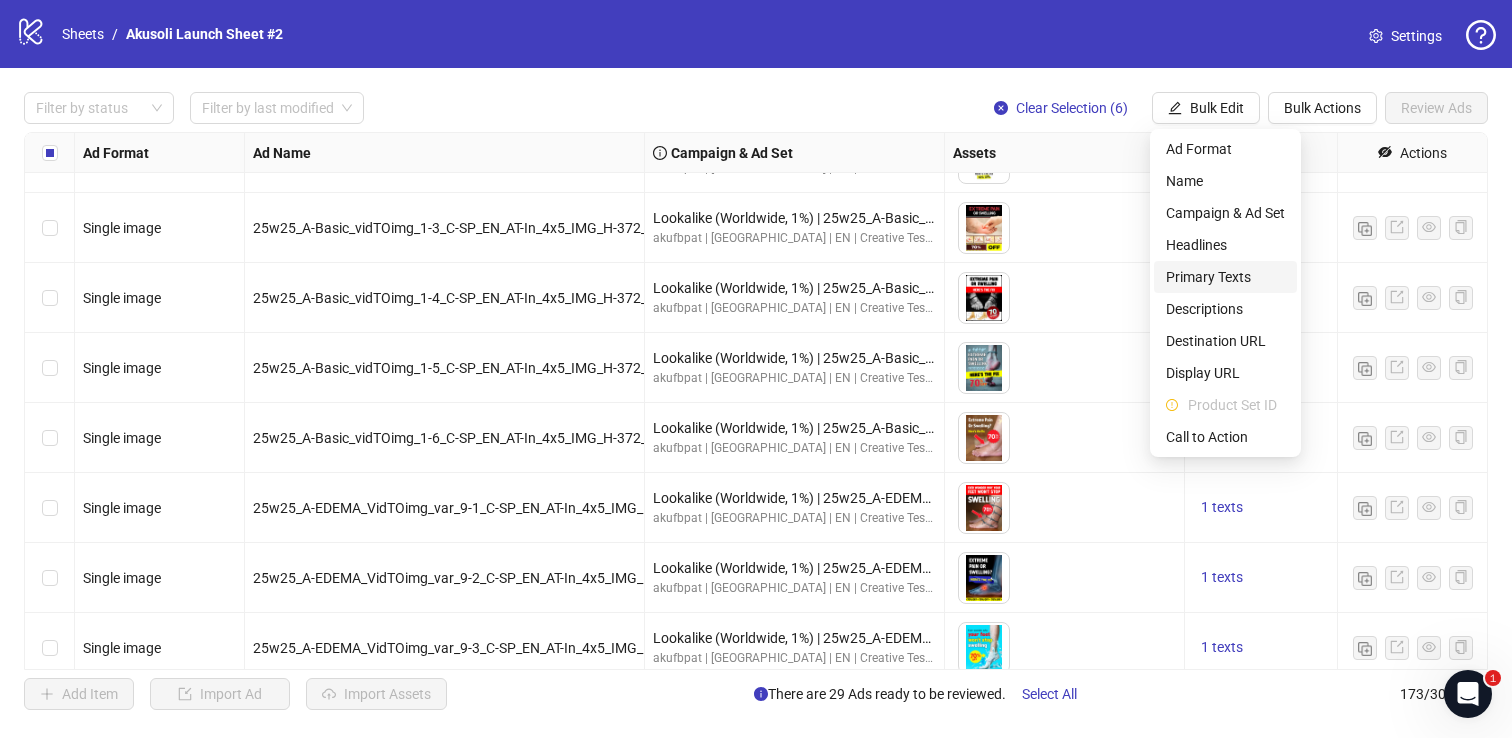 click on "Primary Texts" at bounding box center [1225, 277] 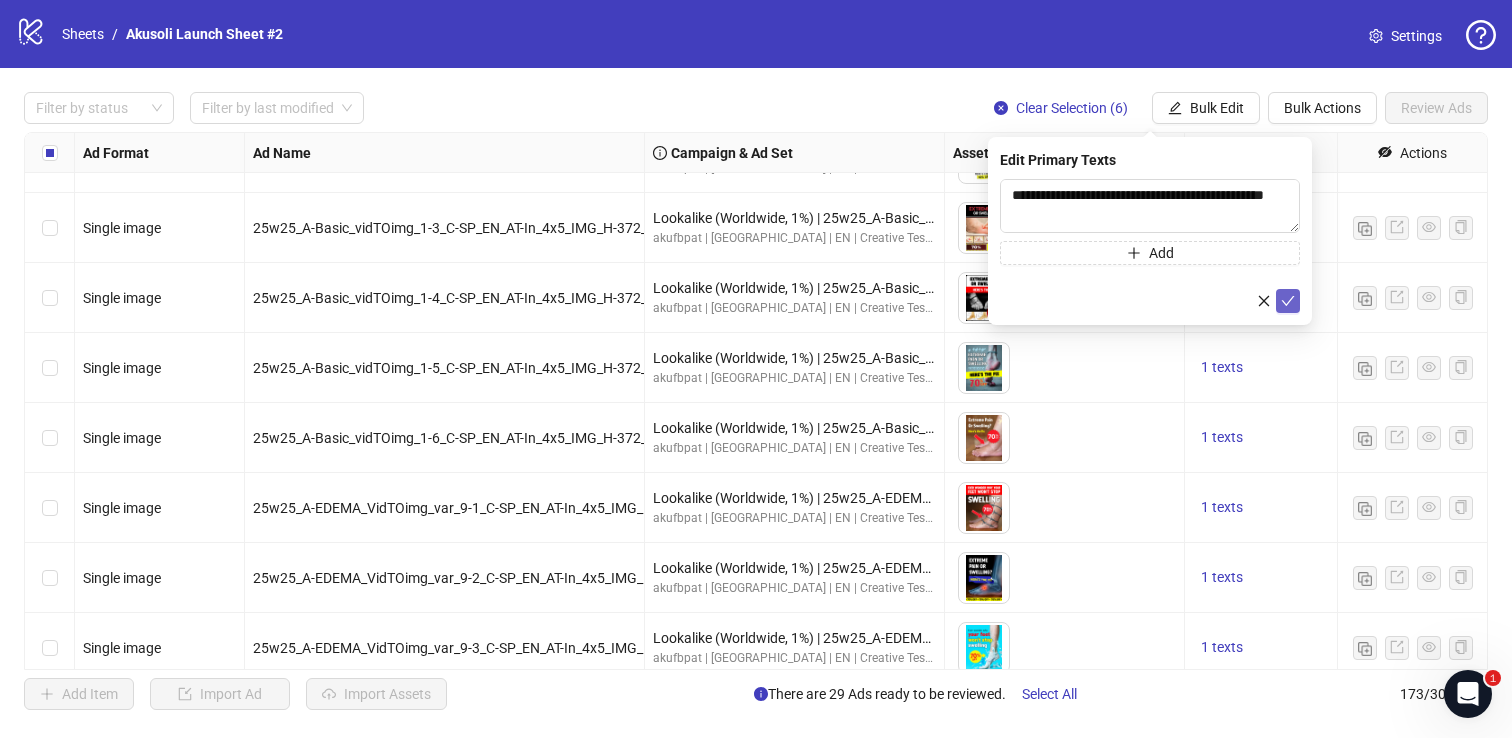 click 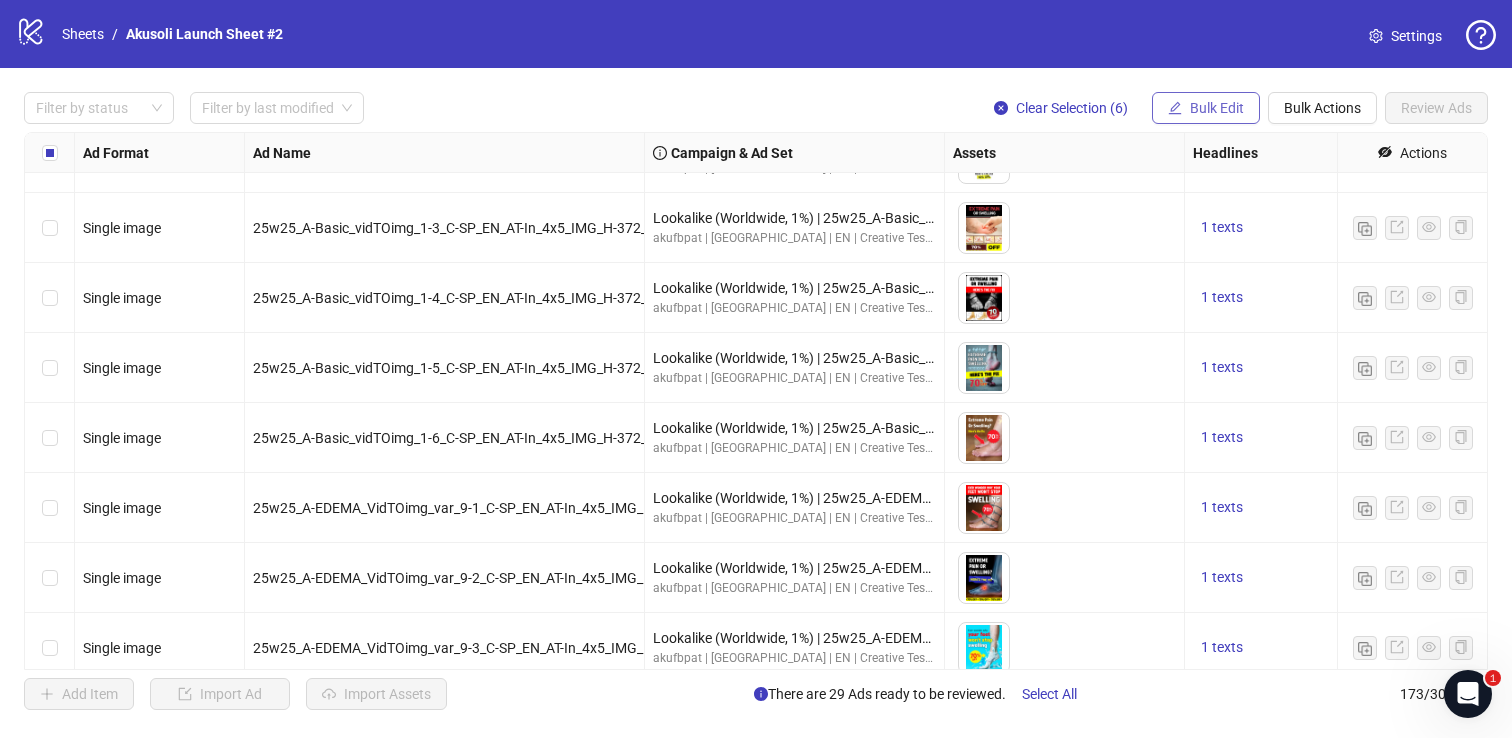 click on "Bulk Edit" at bounding box center [1217, 108] 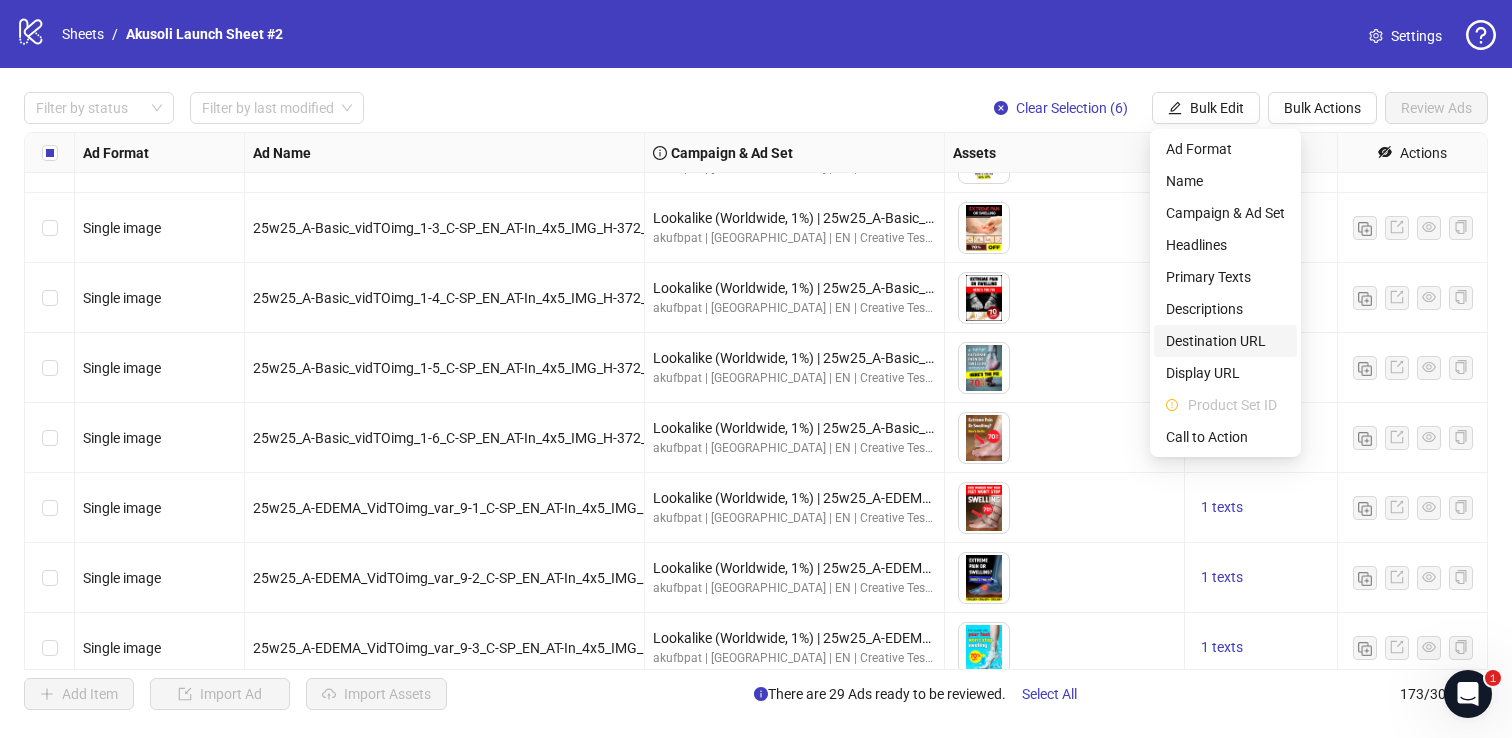 click on "Destination URL" at bounding box center [1225, 341] 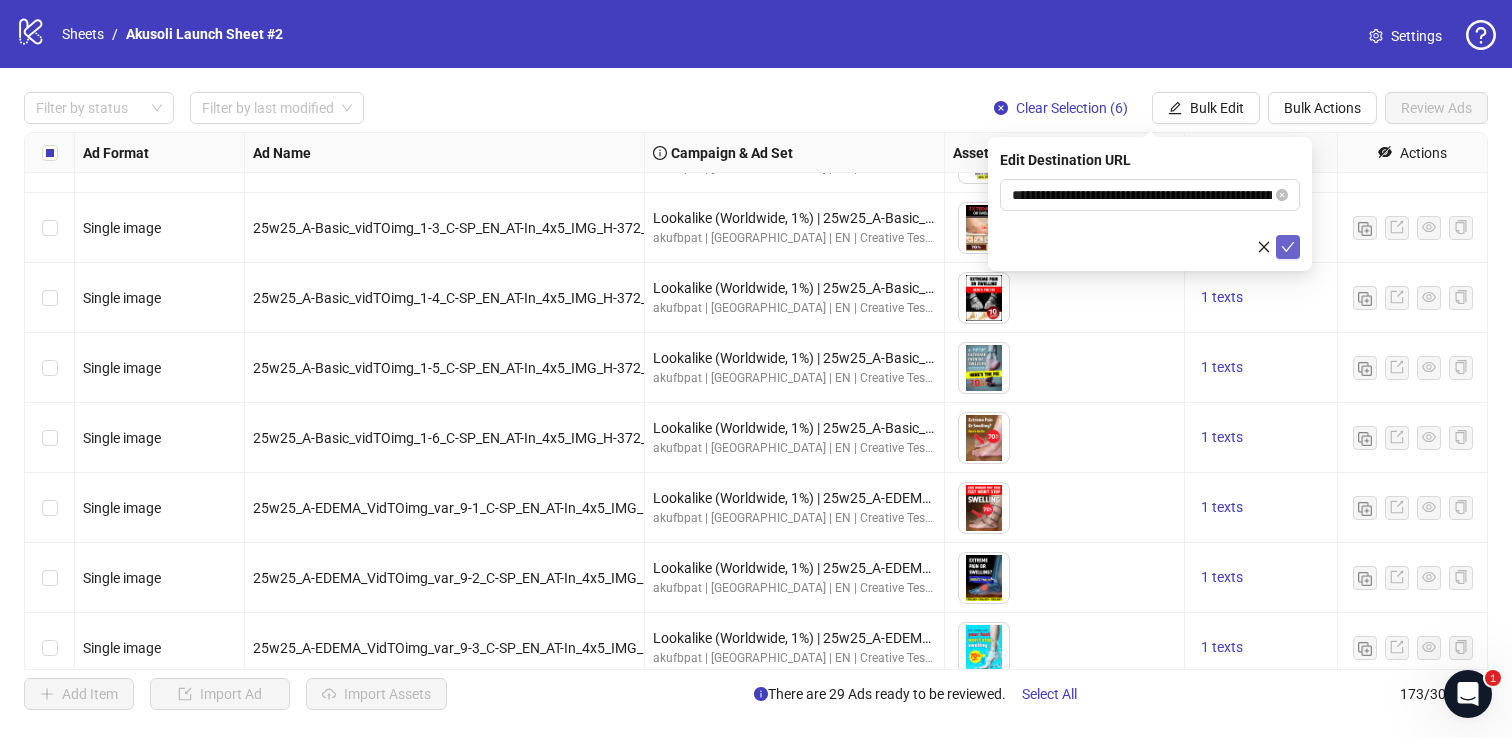 click at bounding box center [1288, 247] 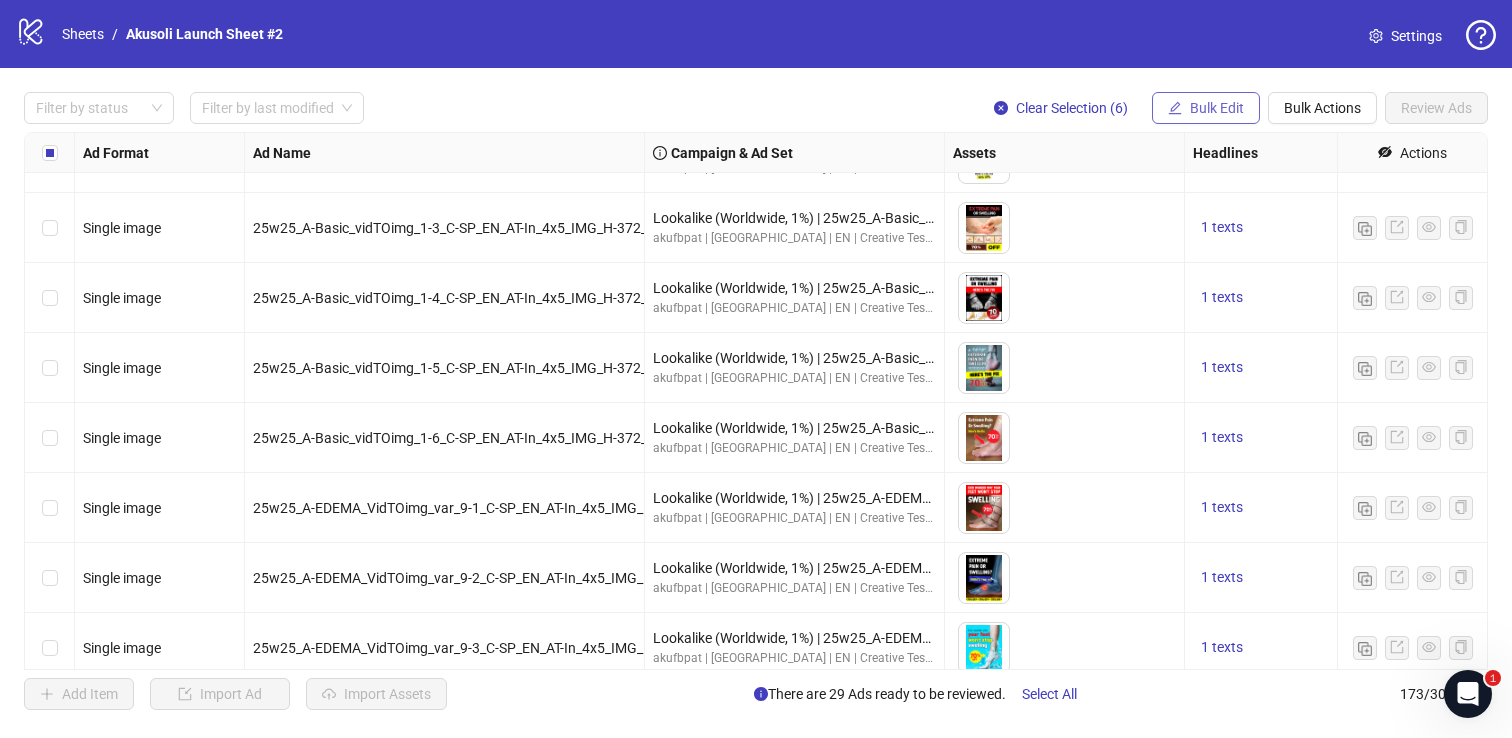 click on "Bulk Edit" at bounding box center (1217, 108) 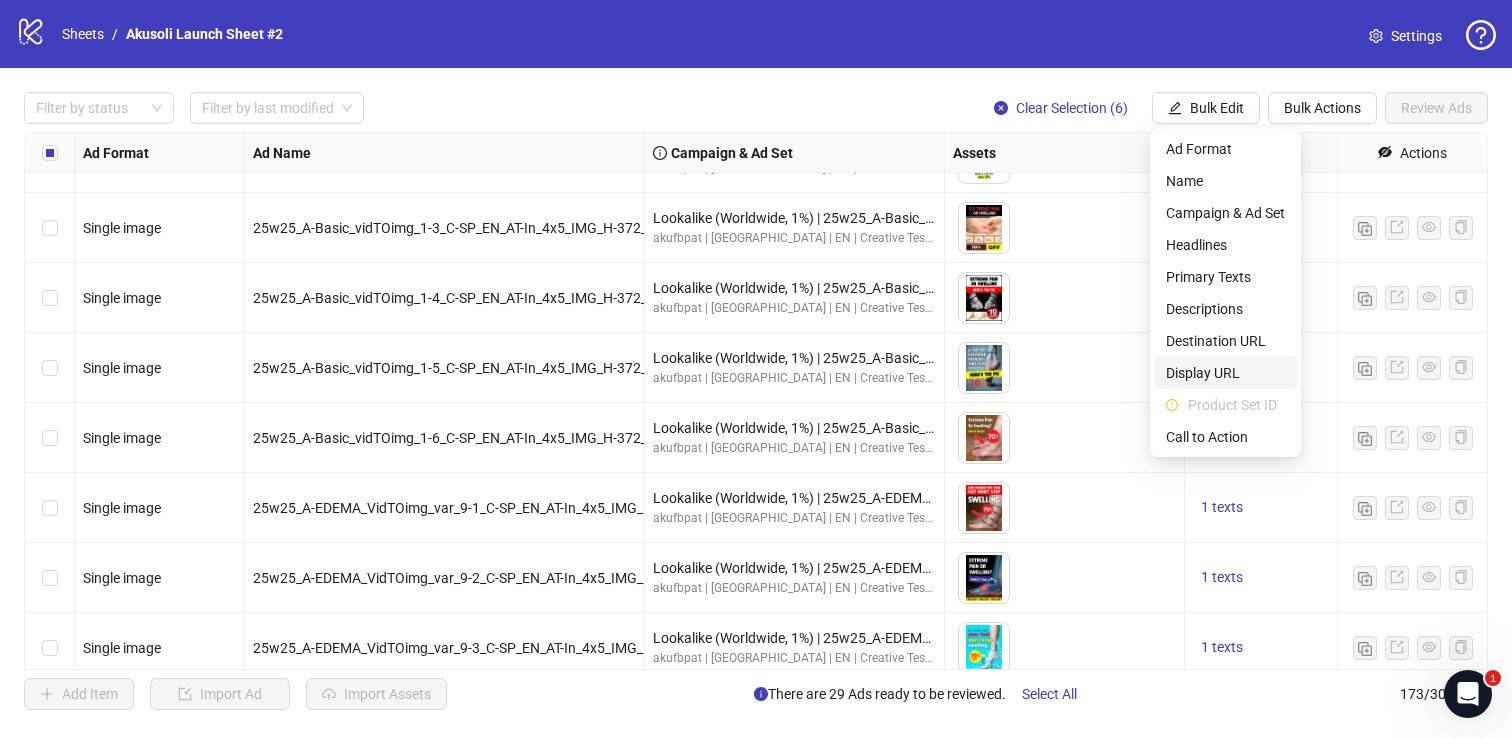 click on "Display URL" at bounding box center [1225, 373] 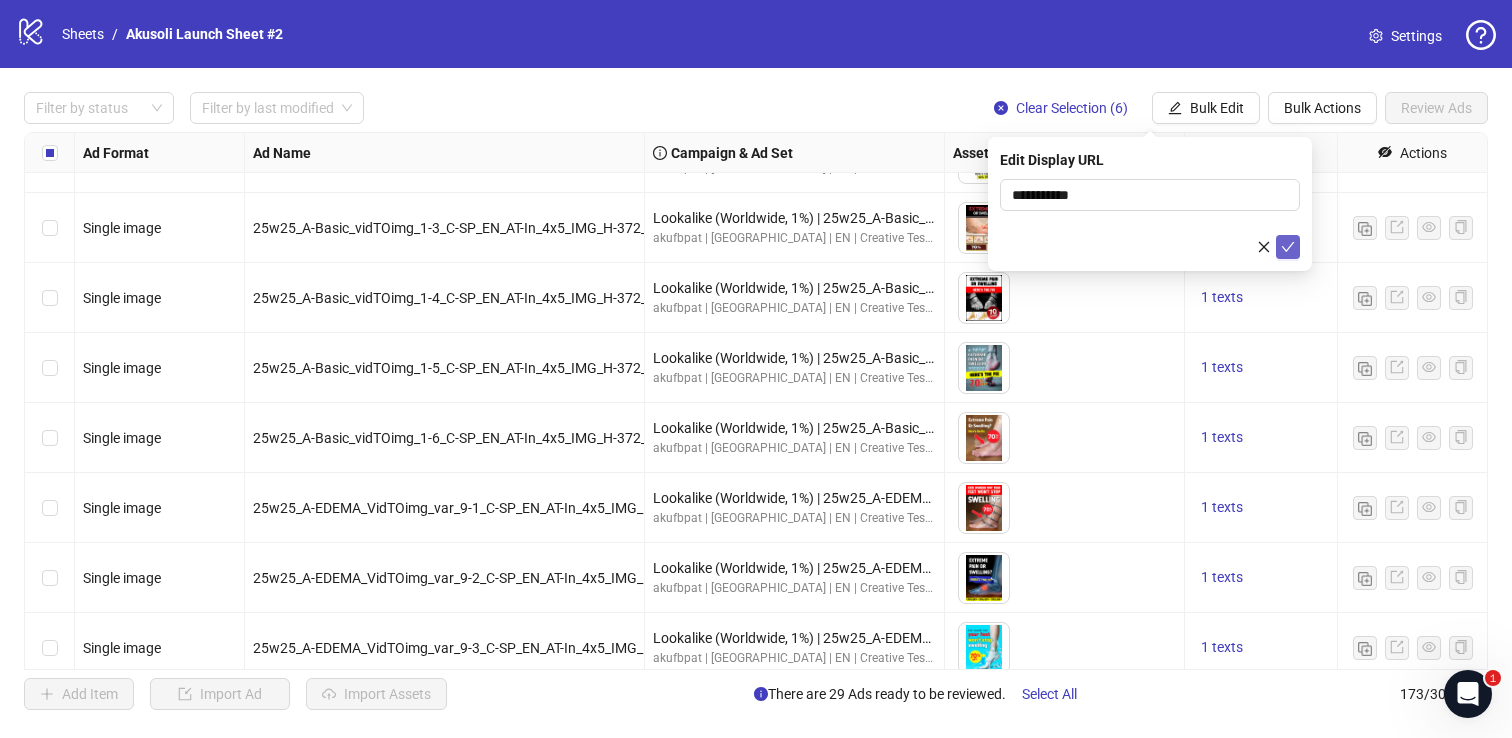 click 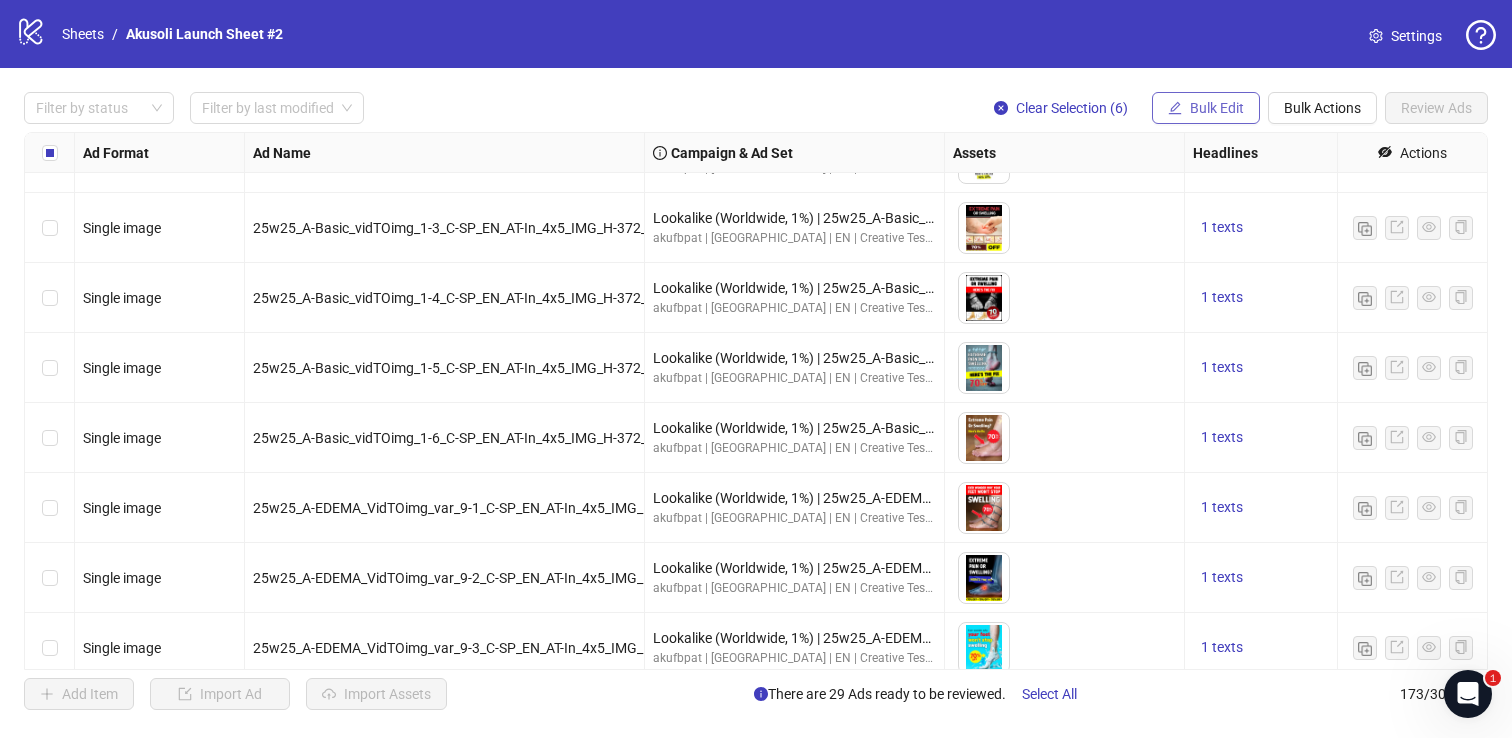 click on "Bulk Edit" at bounding box center [1206, 108] 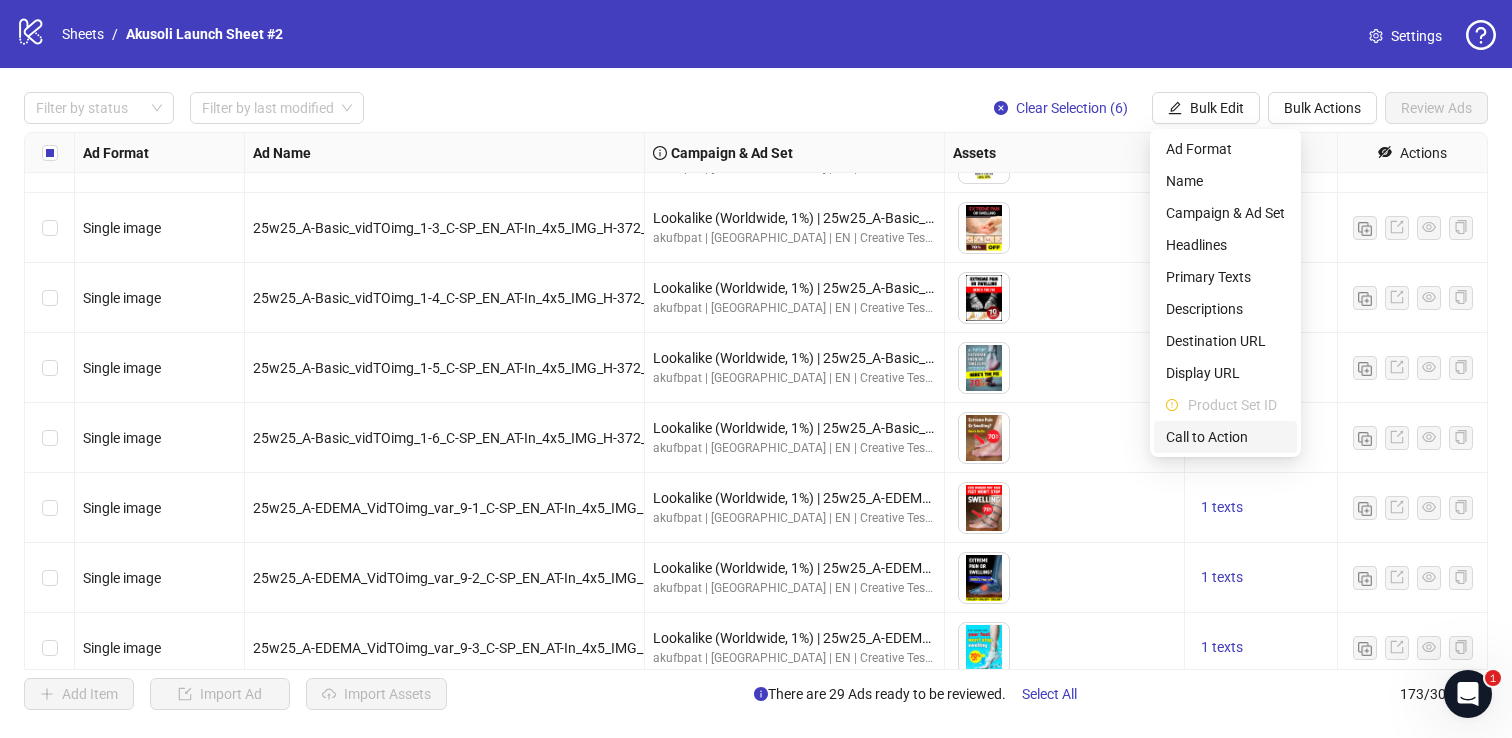 click on "Call to Action" at bounding box center [1225, 437] 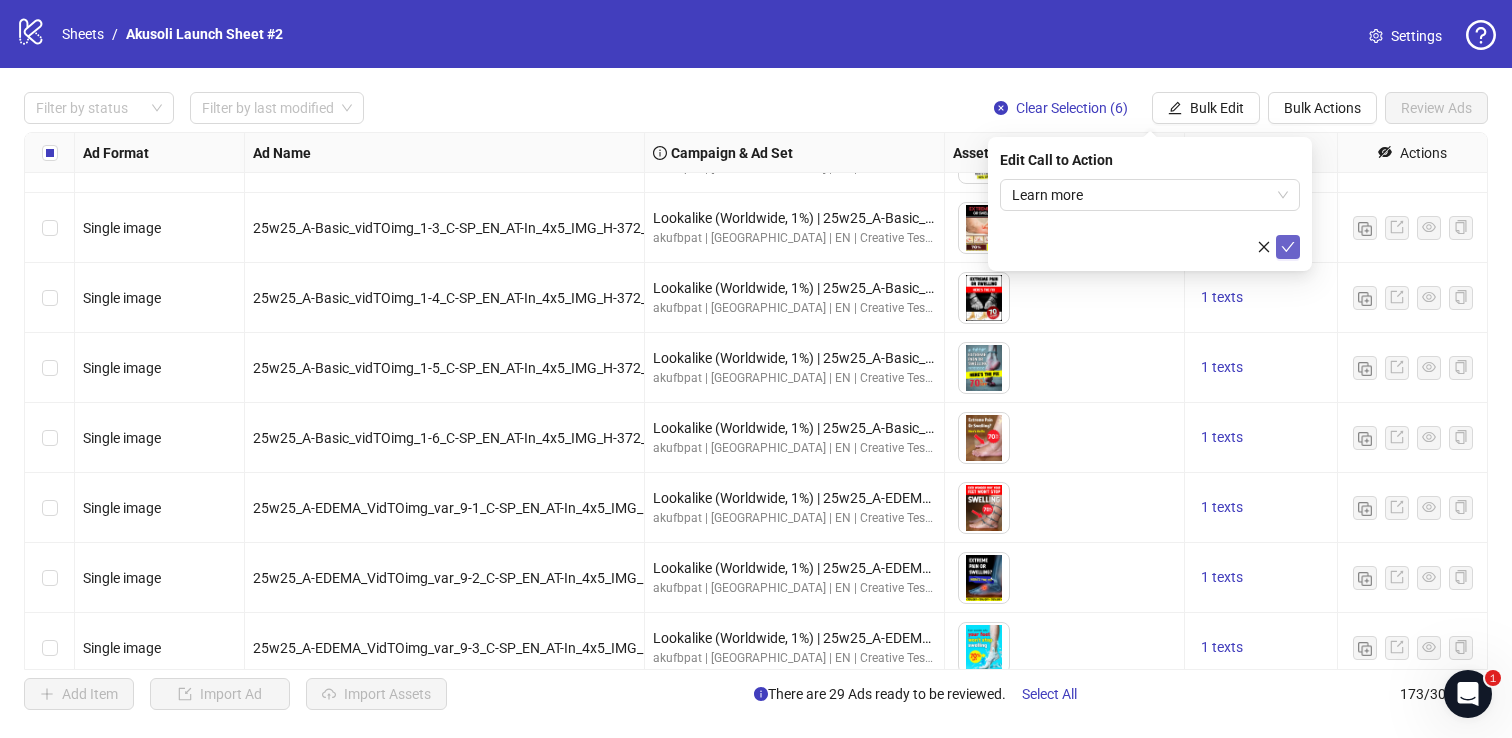 click 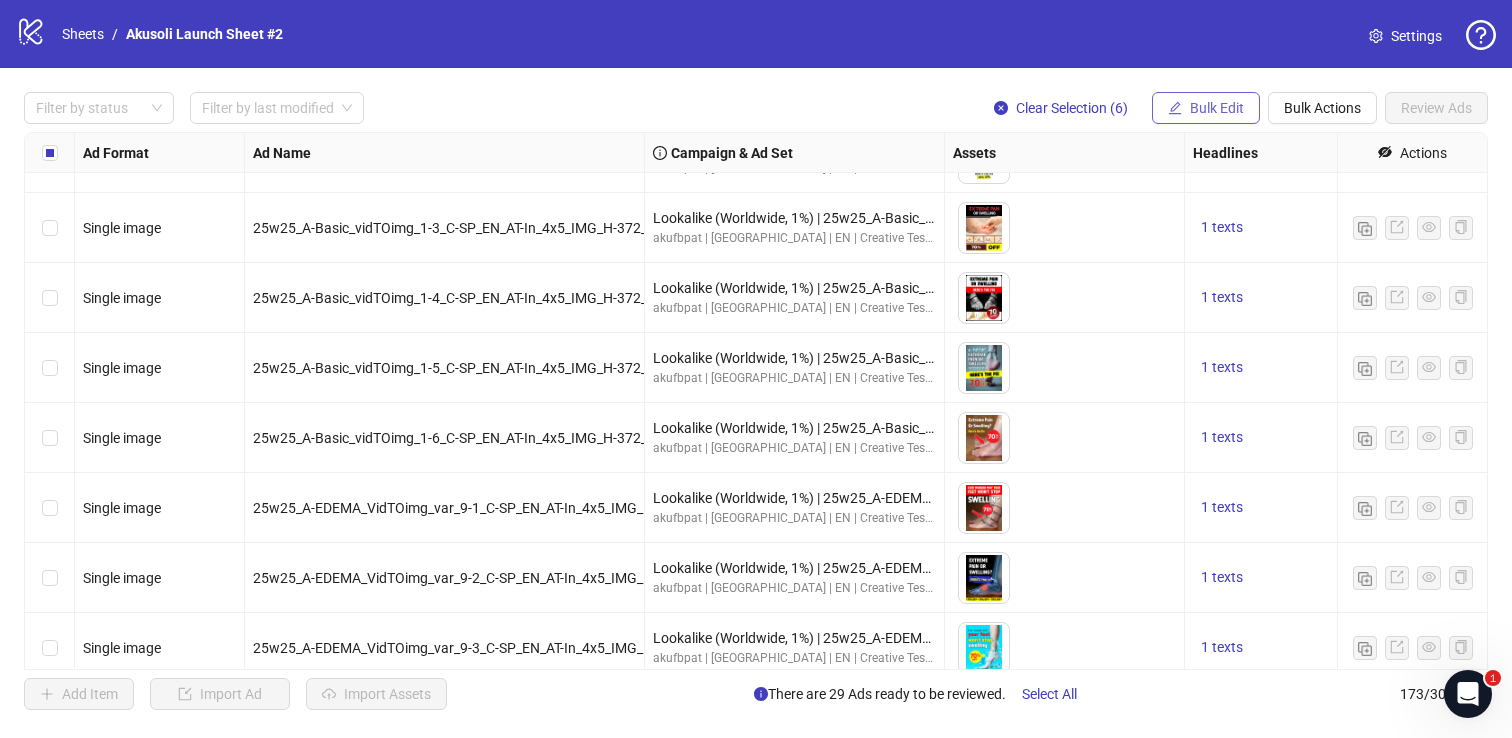 click on "Bulk Edit" at bounding box center [1217, 108] 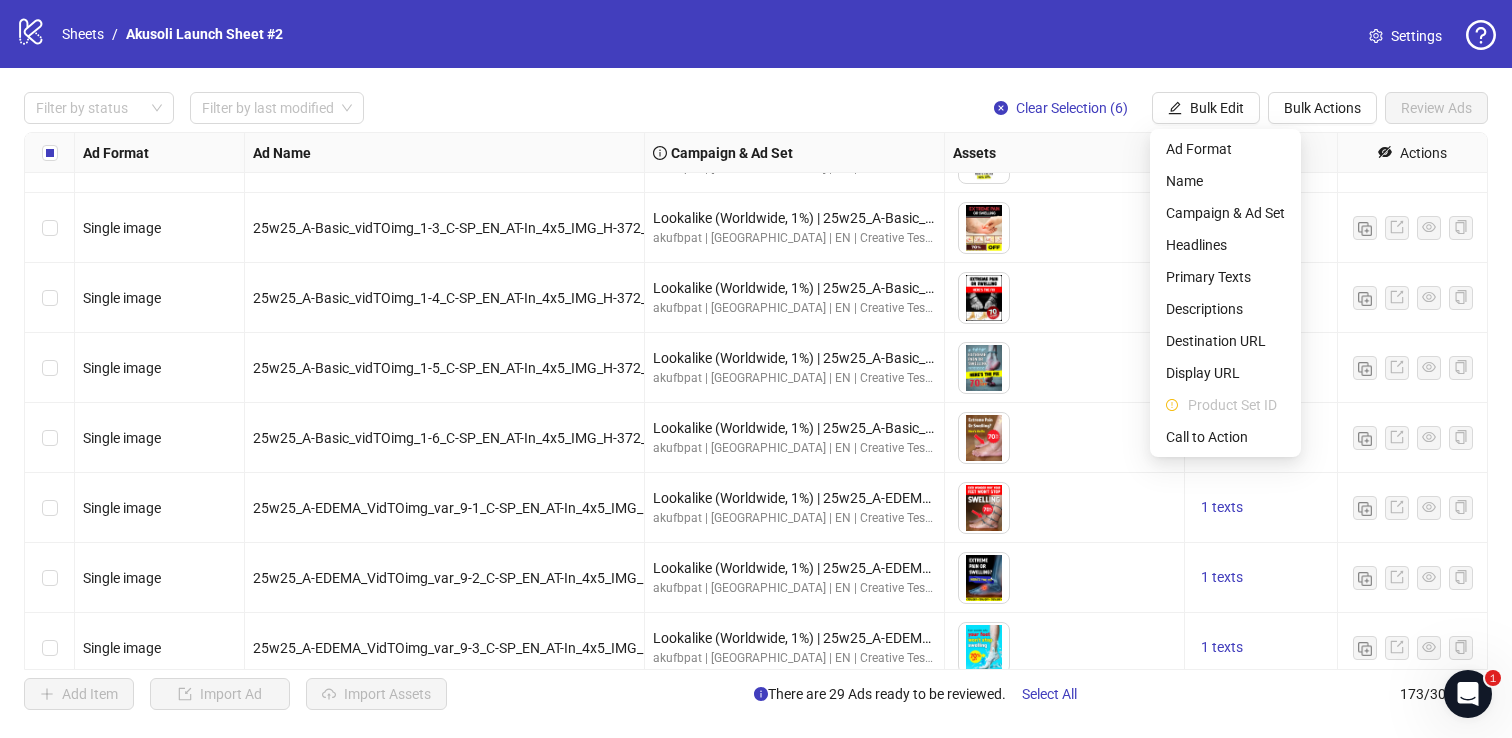 click on "Filter by status Filter by last modified Clear Selection (6) Bulk Edit Bulk Actions Review Ads Ad Format Ad Name Campaign & Ad Set Assets Headlines Primary Texts Descriptions Destination URL App Product Page ID Display URL Leadgen Form Product Set ID Call to Action Actions Single image 25w25_A-Basic_vidTOimg_1-1_C-SP_EN_AT-In_4x5_IMG_H-372_T-0_BG-Ra_D-70 Lookalike (Worldwide, 1%) | 25w25_A-Basic_vidTOimg_1 akufbpat | [GEOGRAPHIC_DATA] | EN | Creative Testing | 05.27
To pick up a draggable item, press the space bar.
While dragging, use the arrow keys to move the item.
Press space again to drop the item in its new position, or press escape to cancel.
1 texts 1 texts - Single image 25w25_A-Basic_vidTOimg_1-2_C-SP_EN_AT-In_4x5_IMG_H-372_T-0_BG-Ra_D-70 Lookalike (Worldwide, 1%) | 25w25_A-Basic_vidTOimg_1 akufbpat | [GEOGRAPHIC_DATA] | EN | Creative Testing | 05.27 1 texts 1 texts - Single image 25w25_A-Basic_vidTOimg_1-3_C-SP_EN_AT-In_4x5_IMG_H-372_T-0_BG-Ra_D-70 Lookalike (Worldwide, 1%) | 25w25_A-Basic_vidTOimg_1 1 texts -" at bounding box center [756, 401] 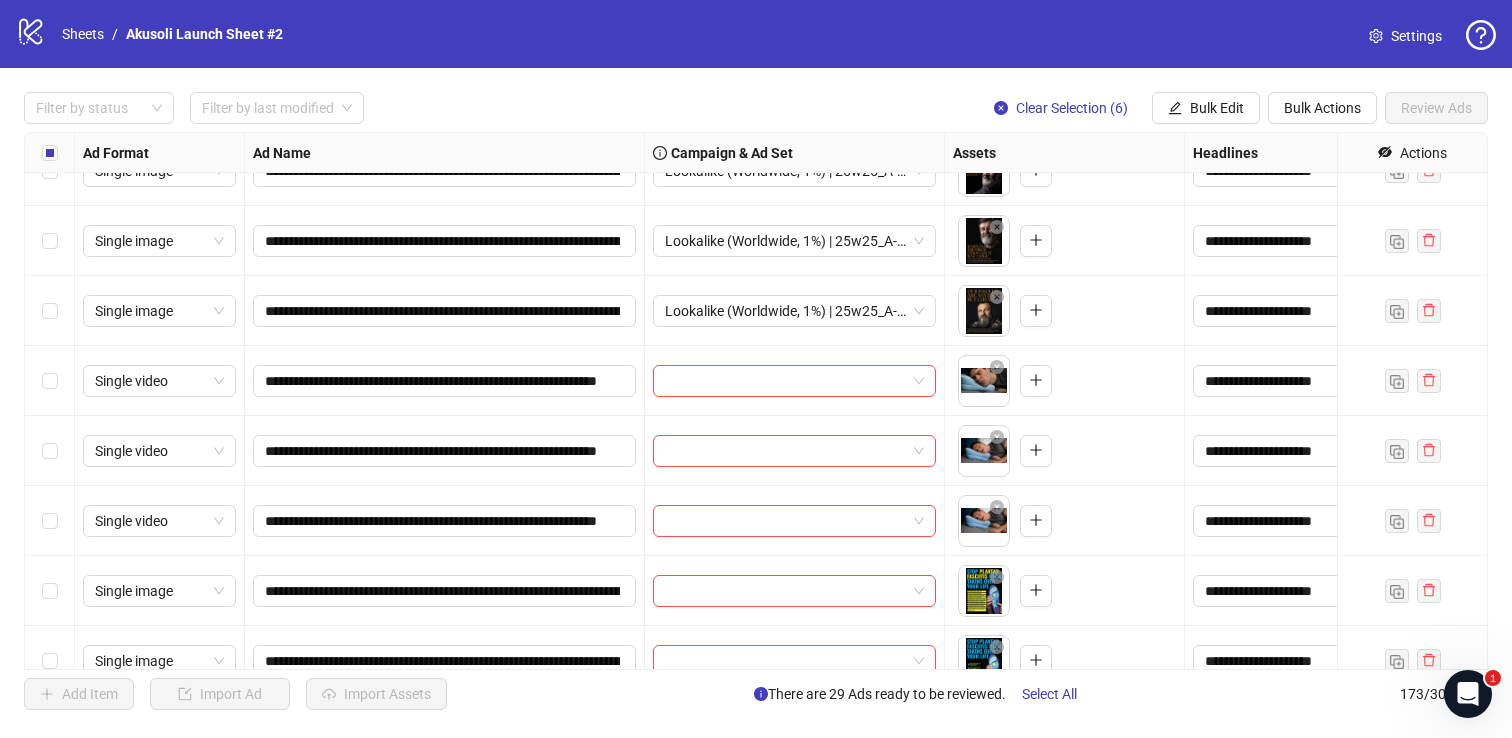 scroll, scrollTop: 10805, scrollLeft: 0, axis: vertical 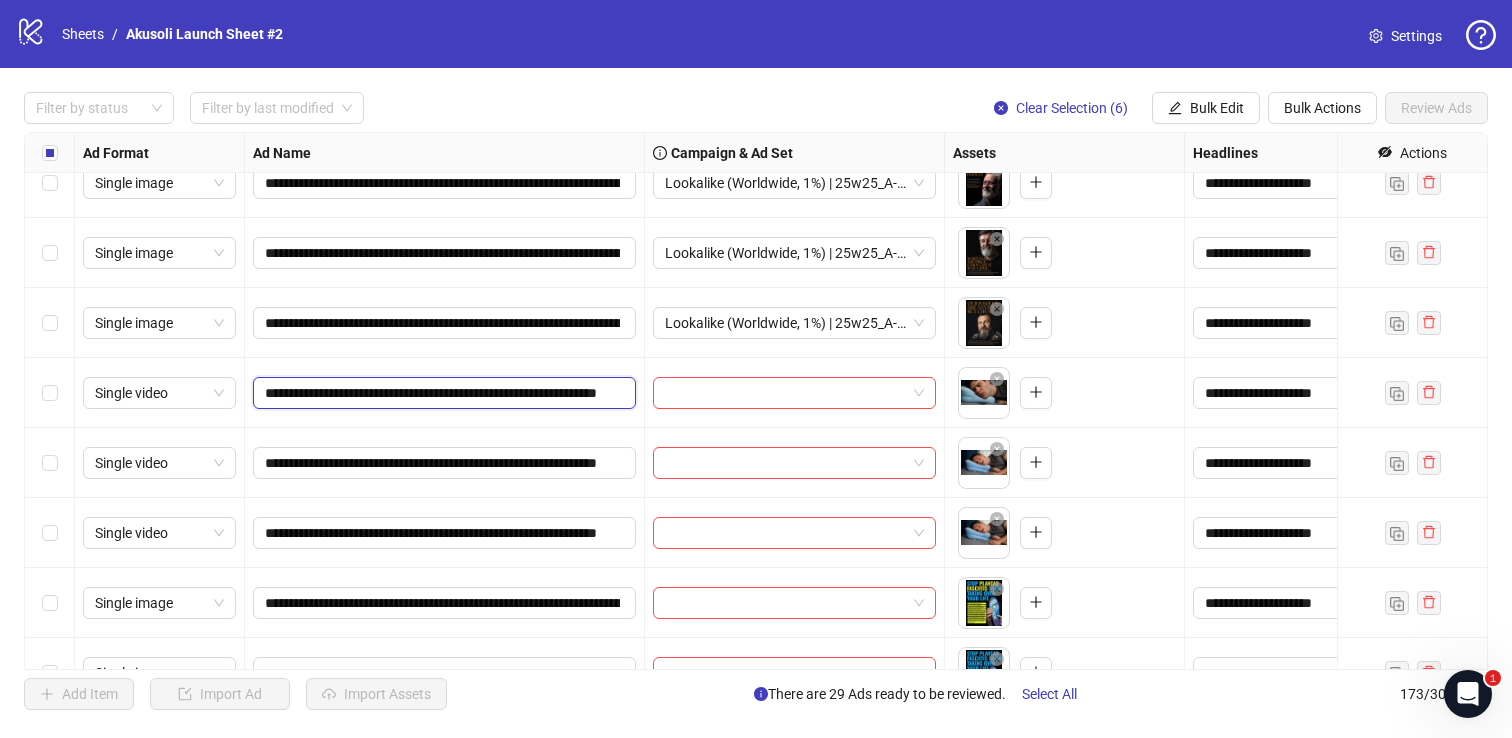 drag, startPoint x: 264, startPoint y: 393, endPoint x: 420, endPoint y: 395, distance: 156.01282 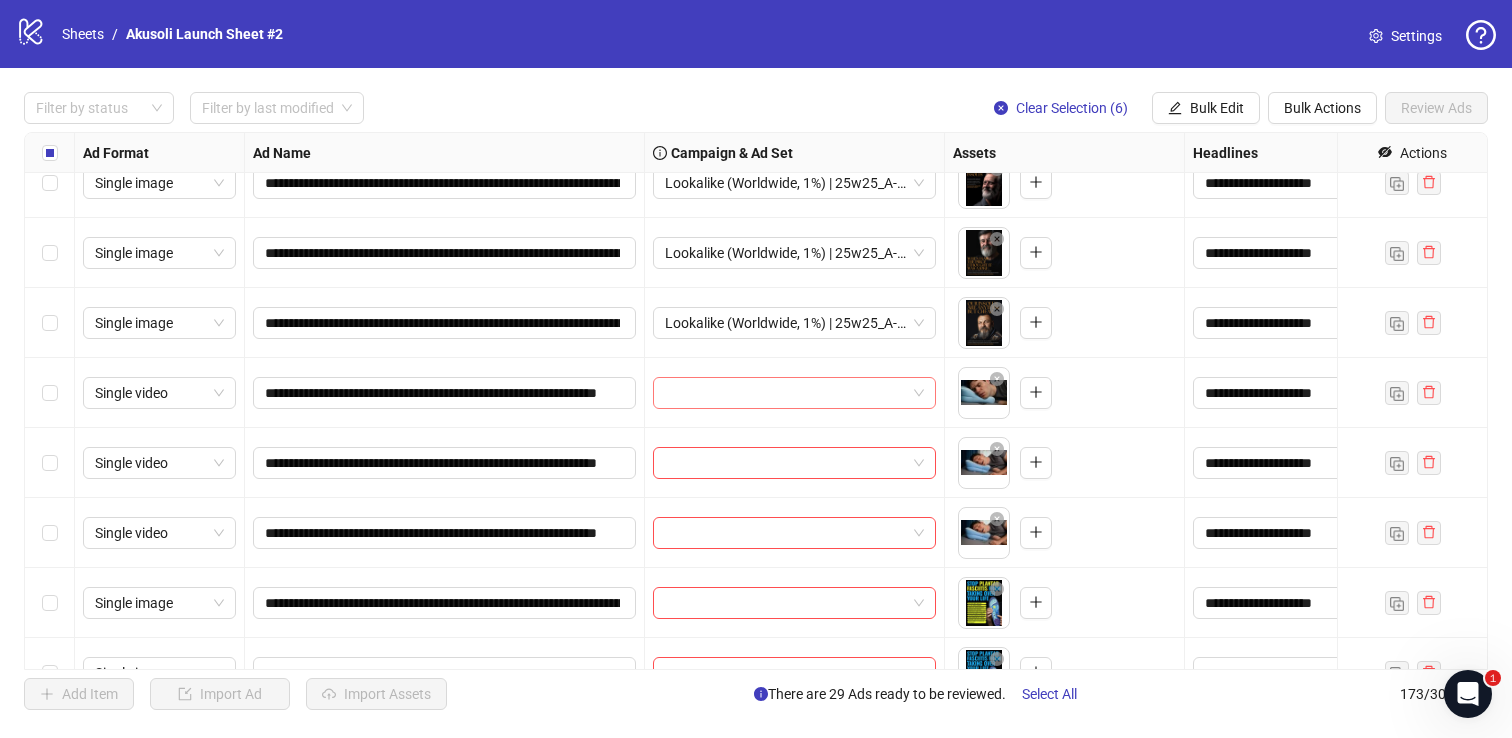 click at bounding box center (785, 393) 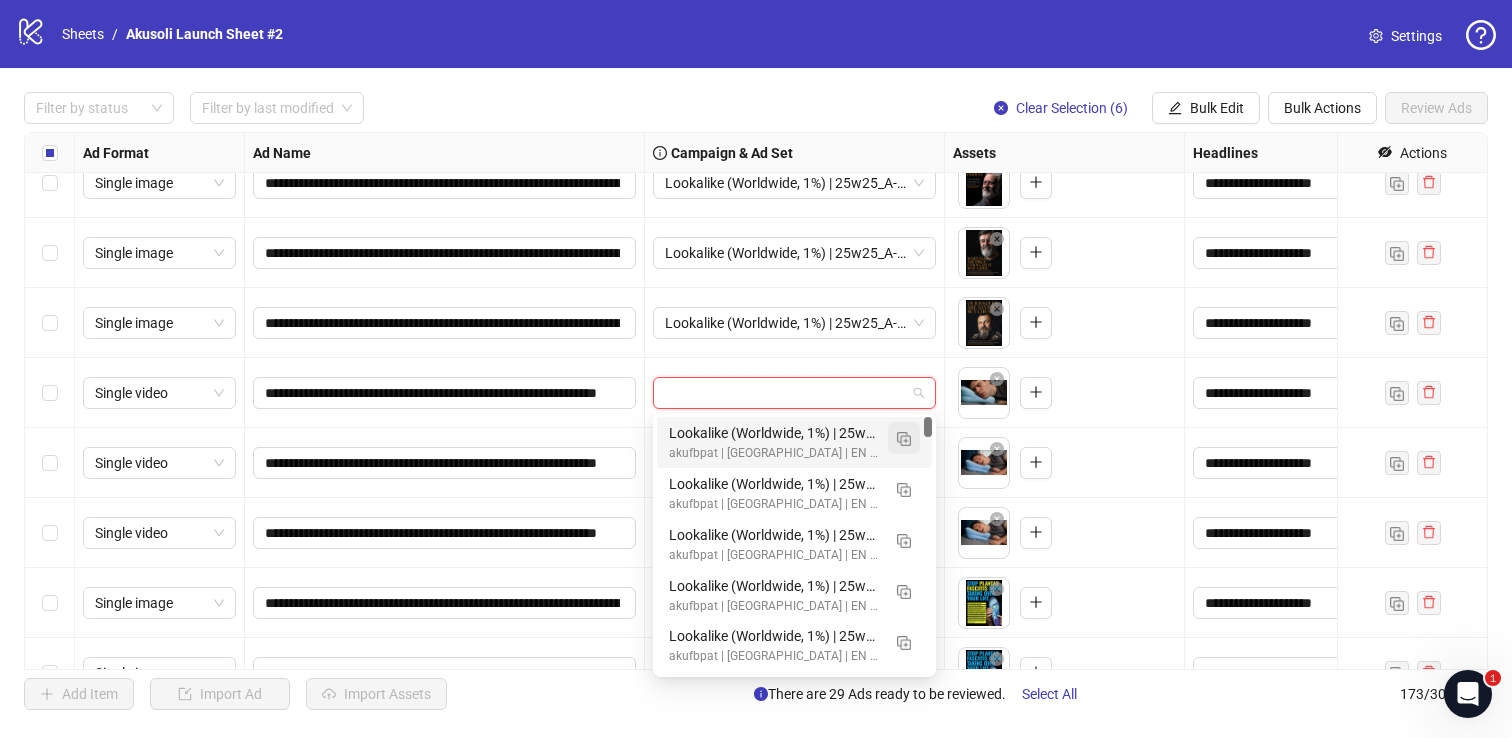 click at bounding box center [904, 438] 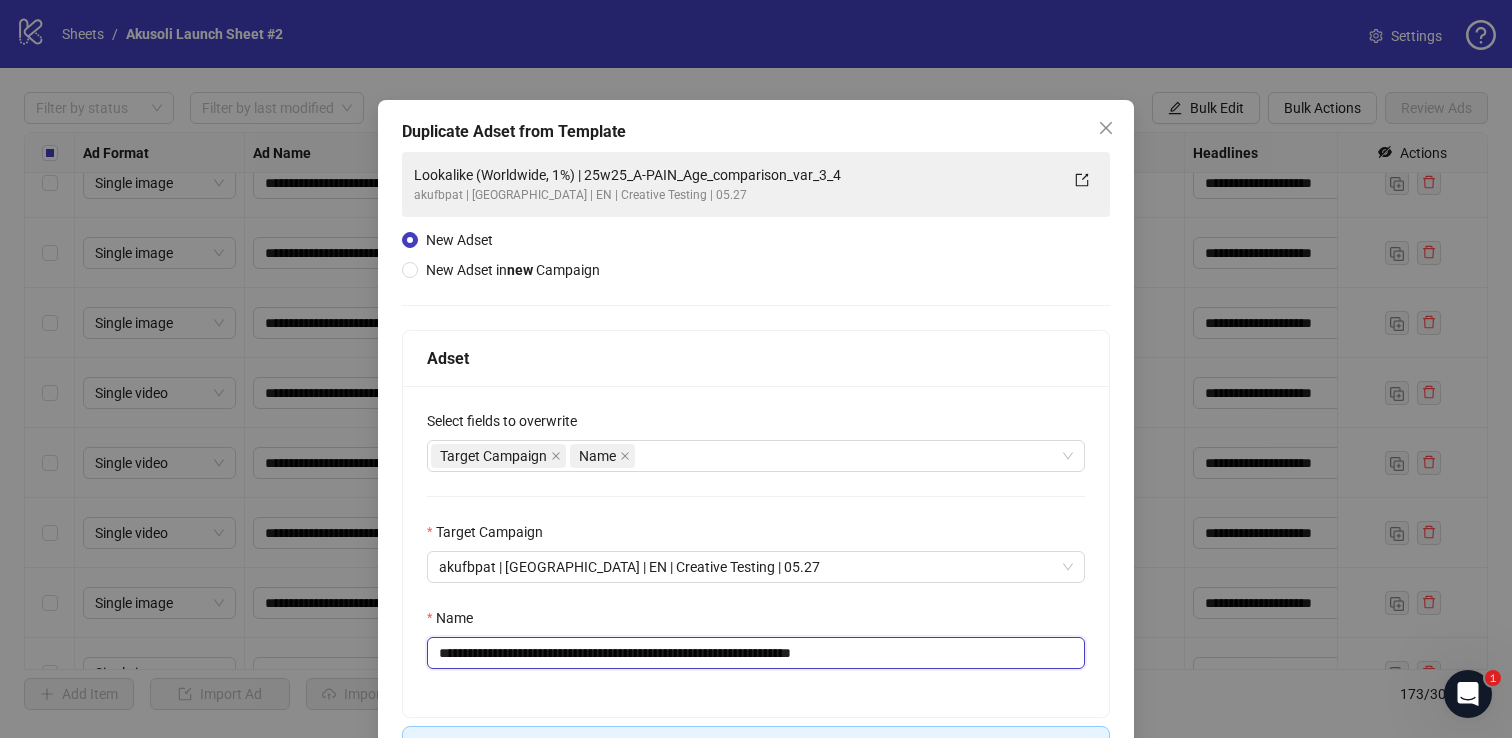 drag, startPoint x: 614, startPoint y: 653, endPoint x: 963, endPoint y: 656, distance: 349.0129 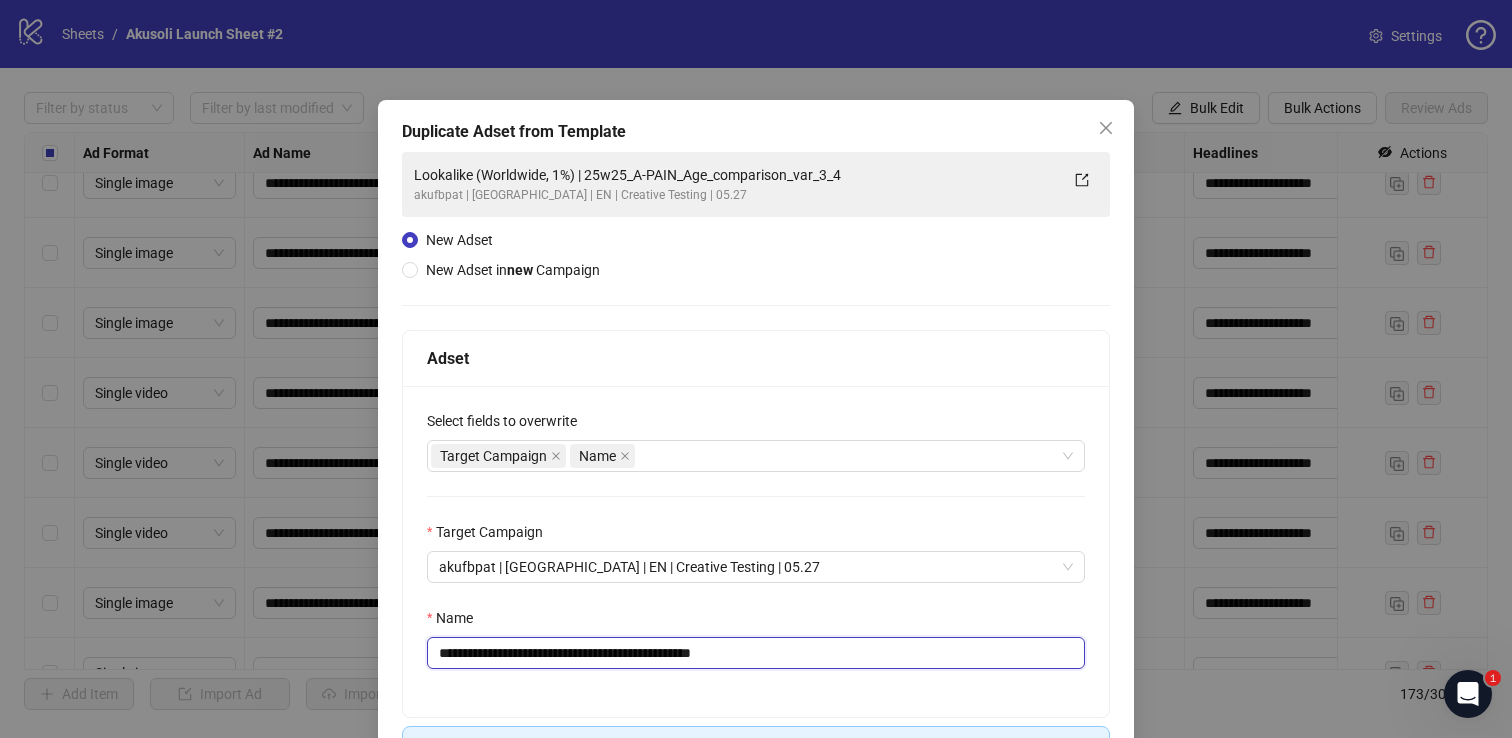 scroll, scrollTop: 139, scrollLeft: 0, axis: vertical 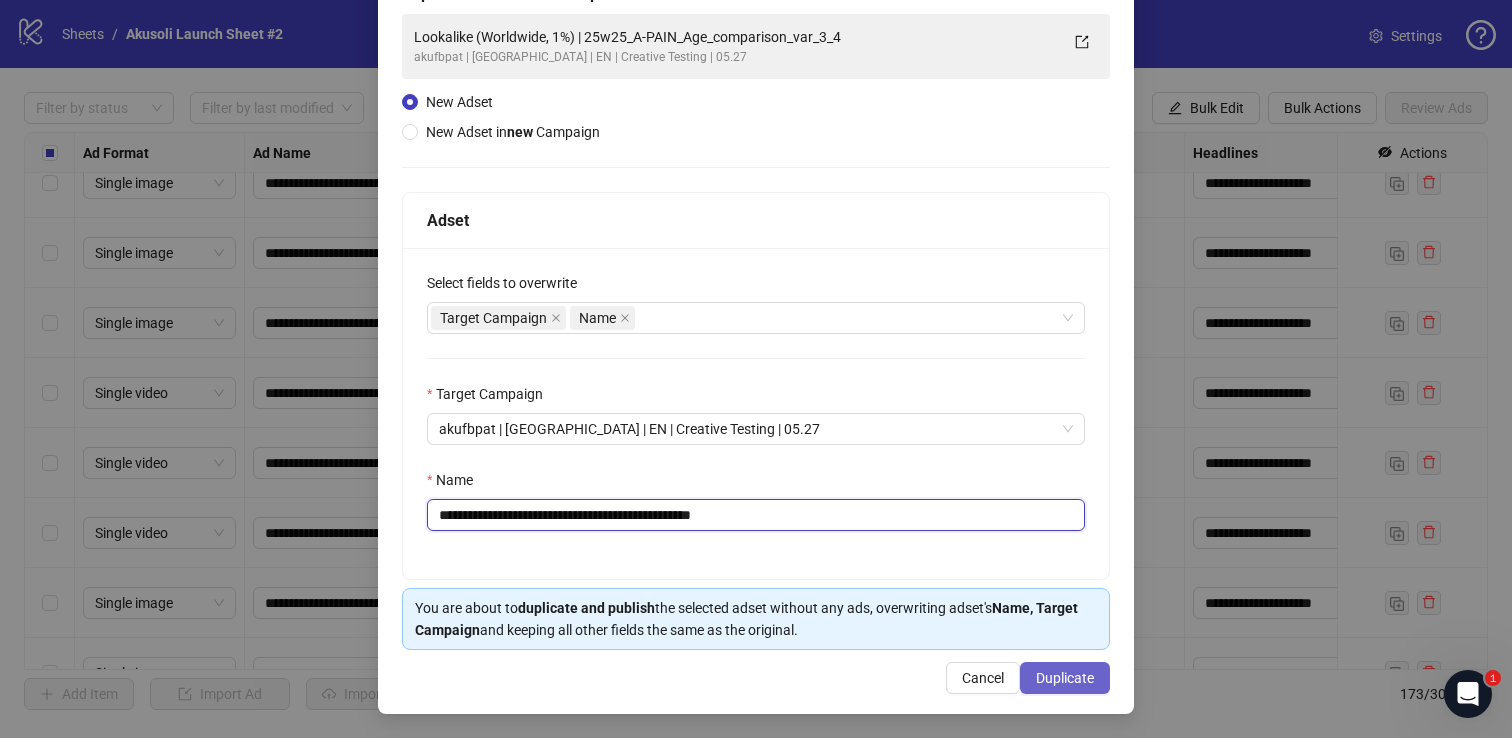 type on "**********" 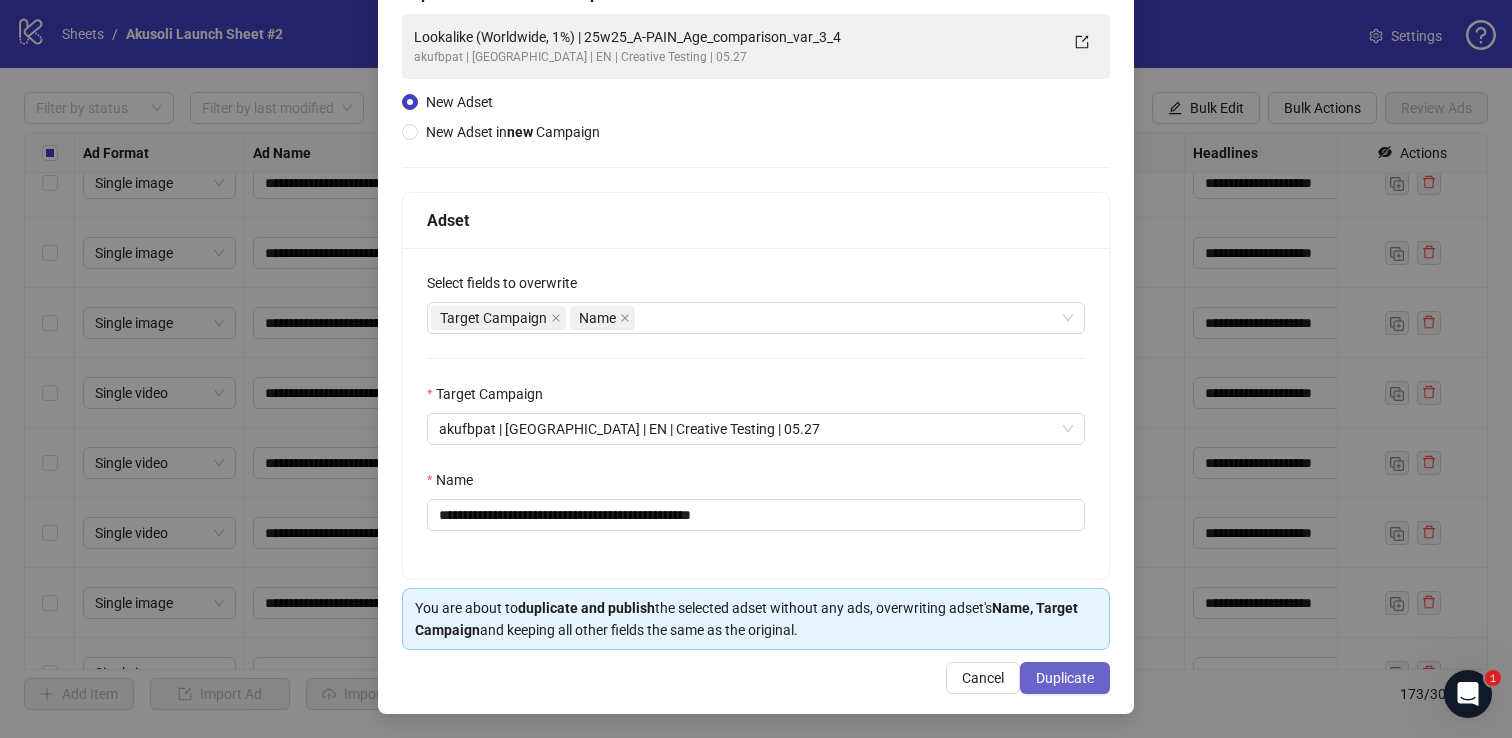 click on "Duplicate" at bounding box center [1065, 678] 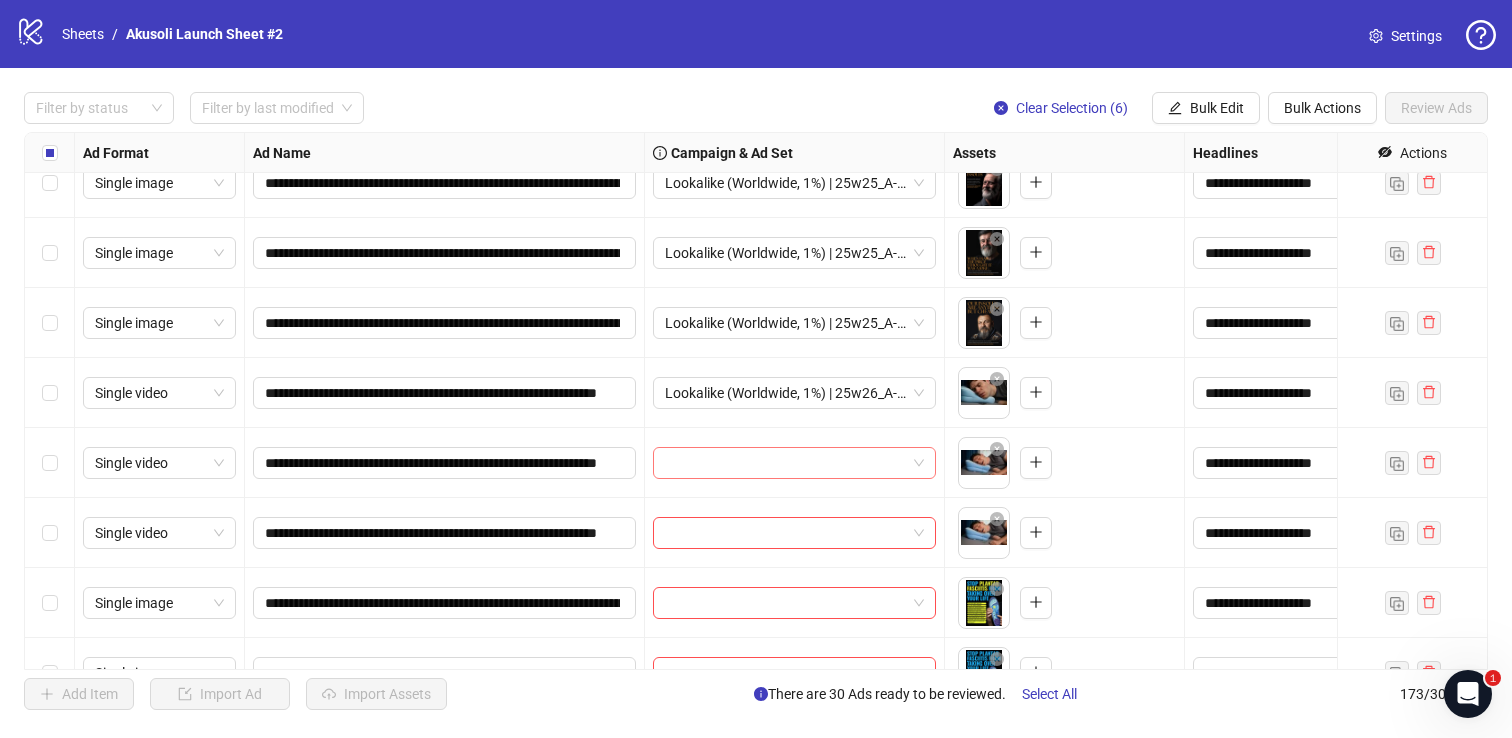 click at bounding box center [785, 463] 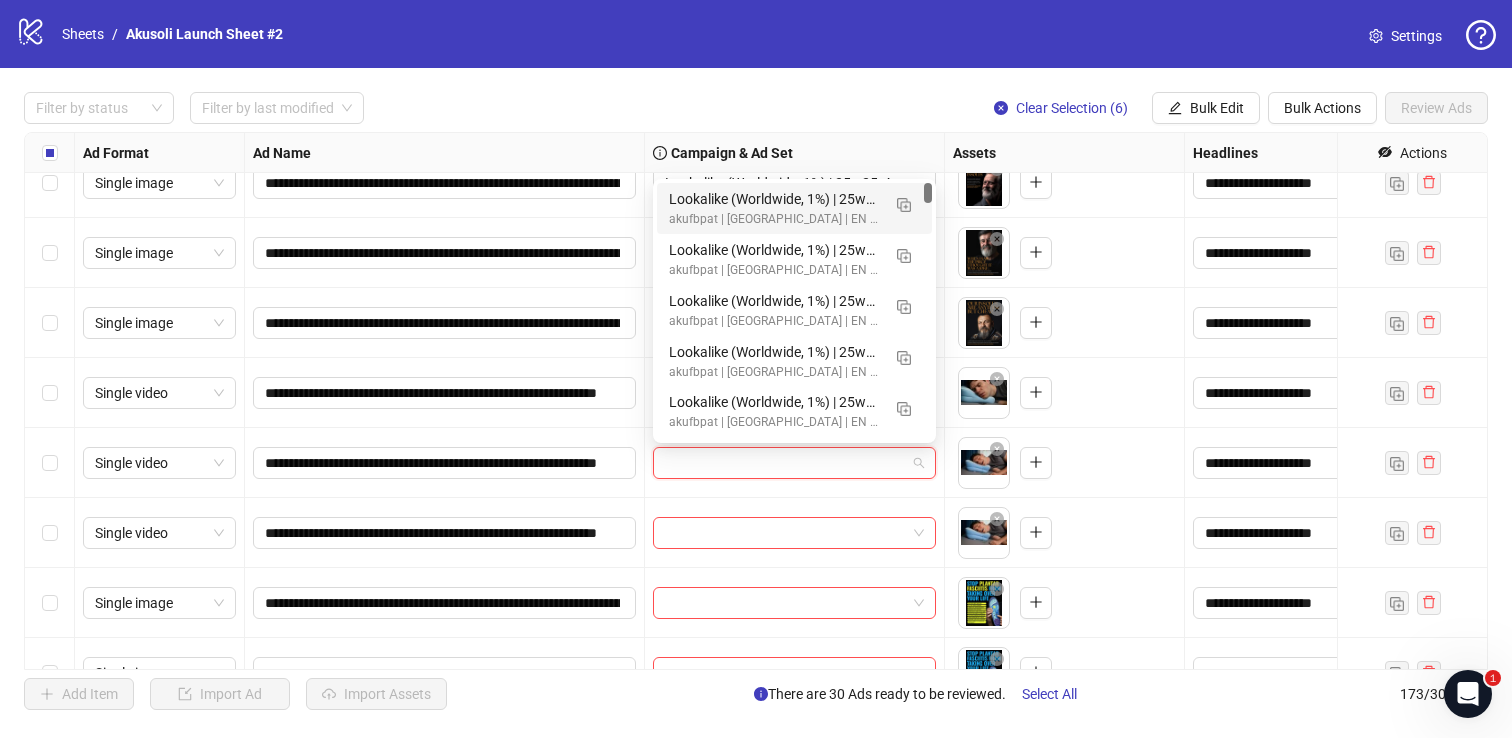 paste on "**********" 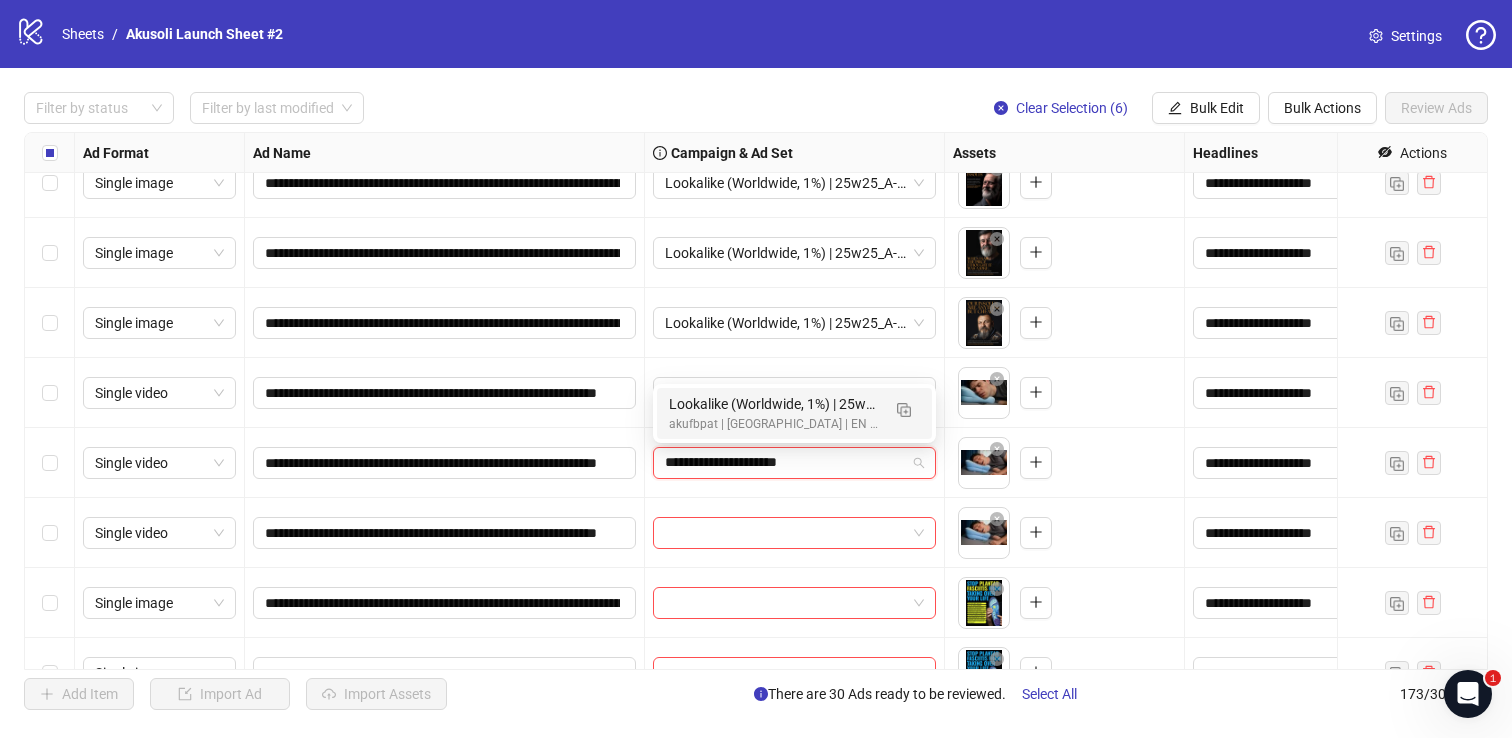 click on "akufbpat | [GEOGRAPHIC_DATA] | EN | Creative Testing | 05.27" at bounding box center (774, 424) 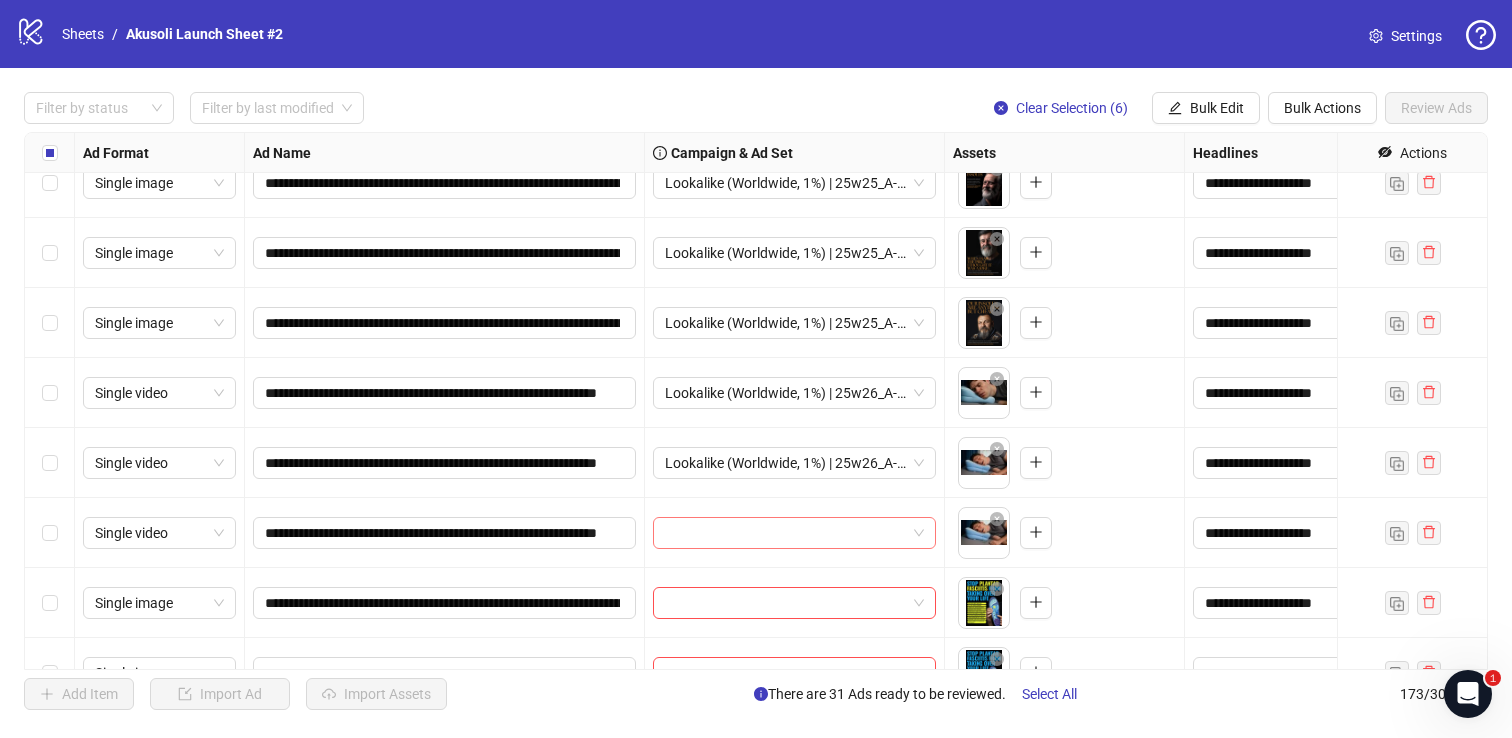 click at bounding box center [785, 533] 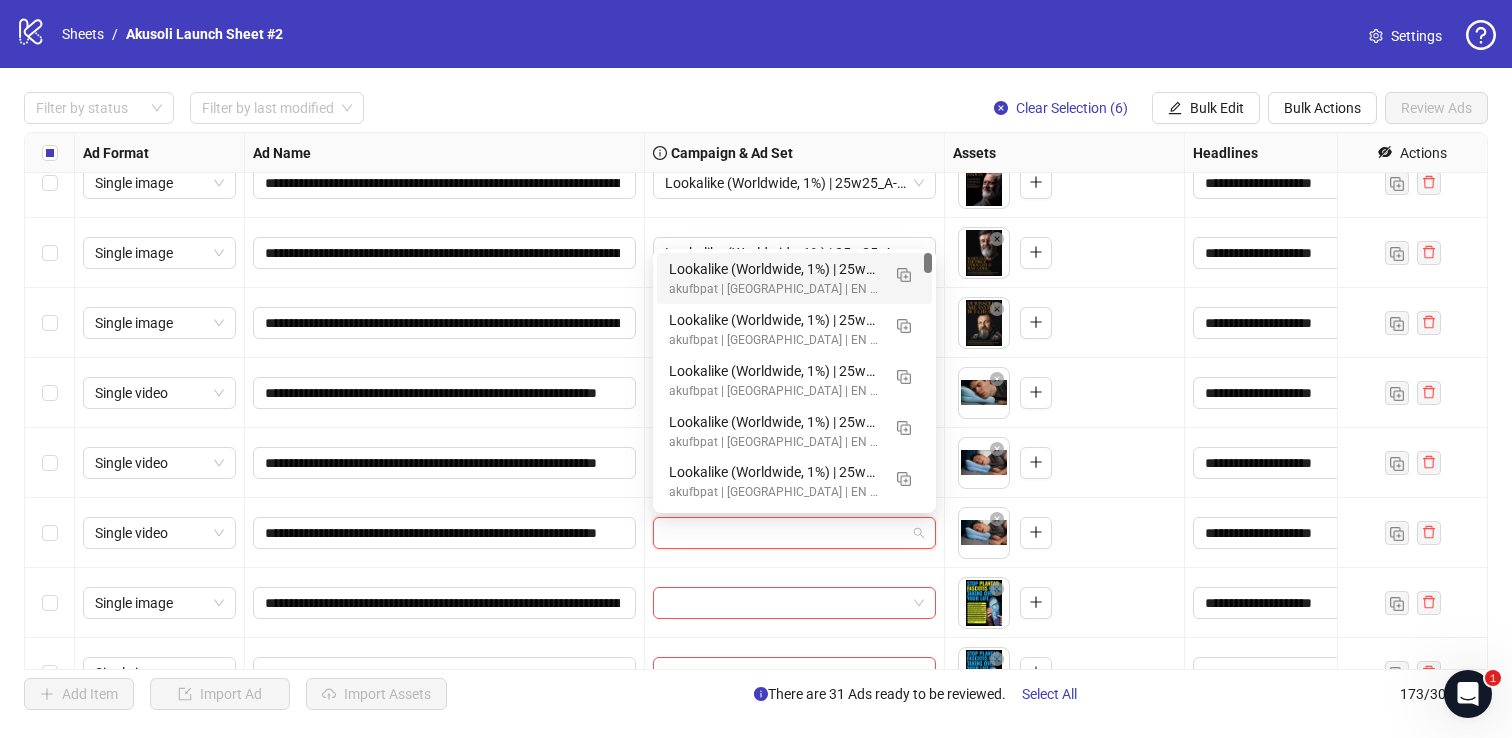 paste on "**********" 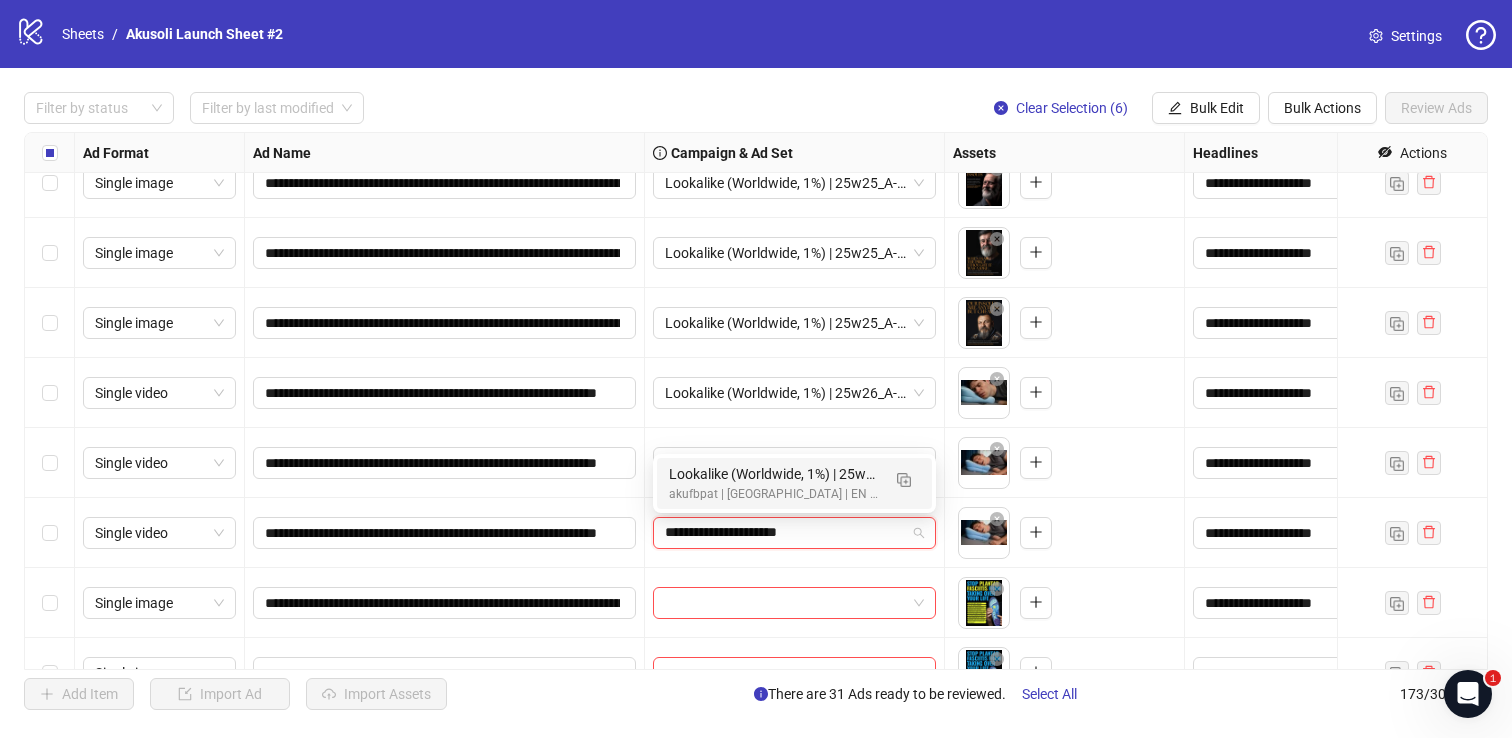 click on "Lookalike (Worldwide, 1%) | 25w26_A-Basic_Drooling" at bounding box center (774, 474) 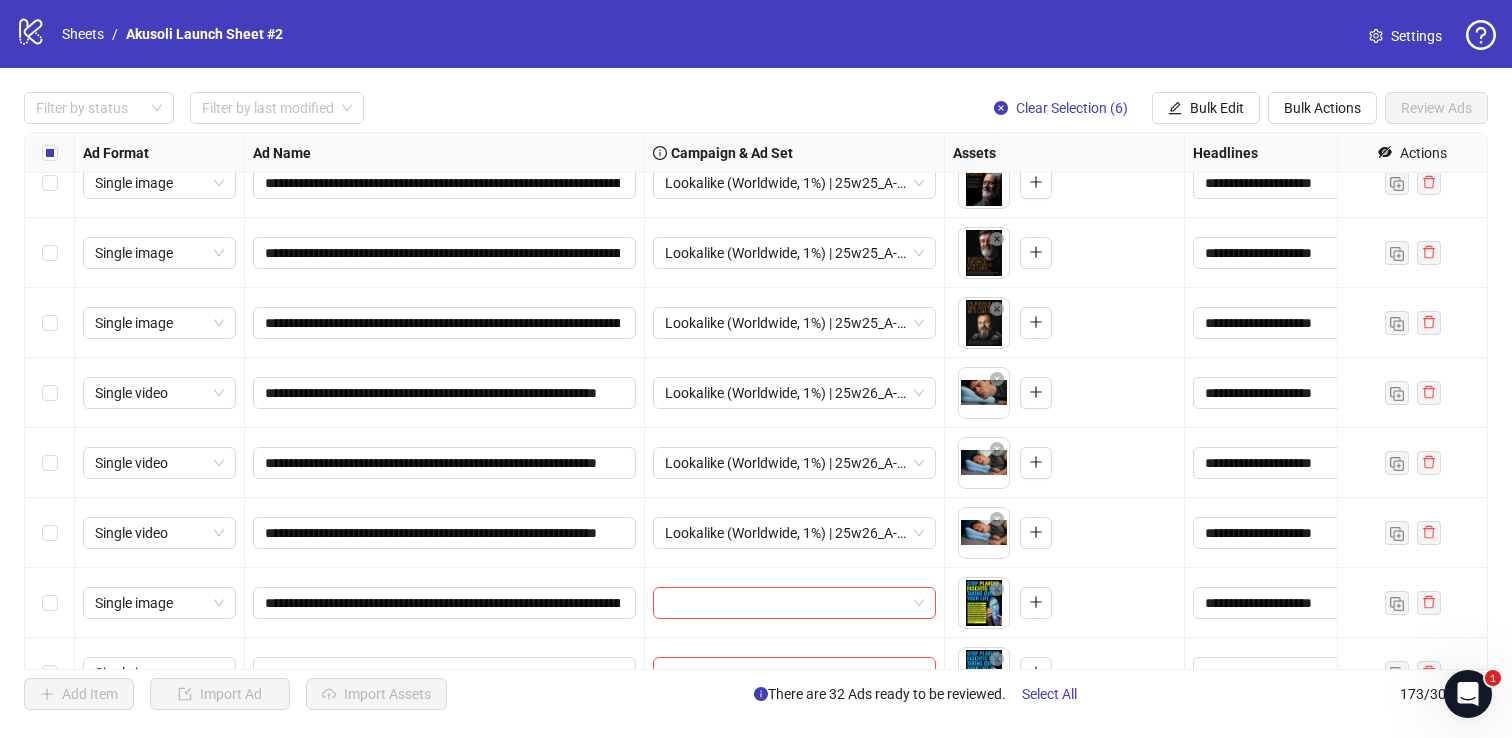 scroll, scrollTop: 10930, scrollLeft: 0, axis: vertical 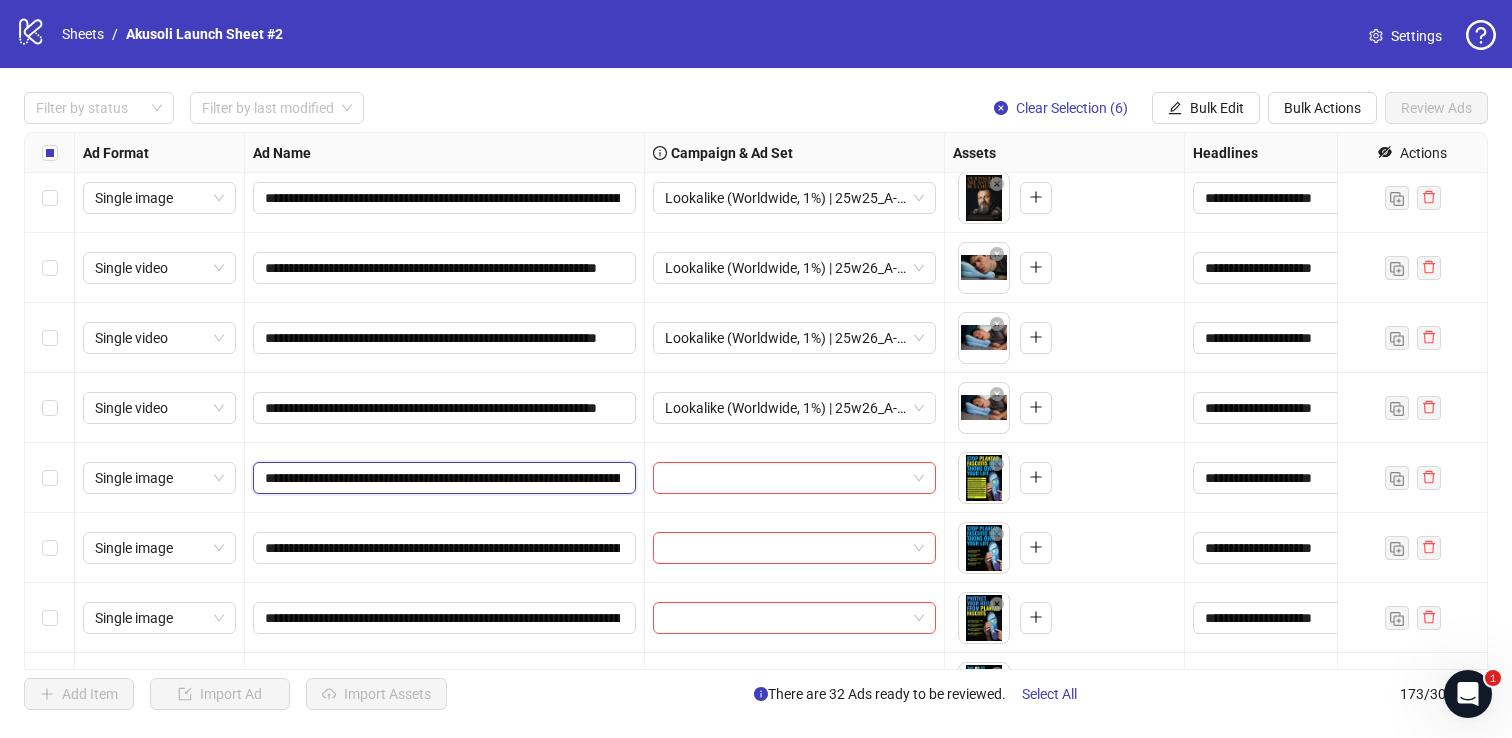 drag, startPoint x: 266, startPoint y: 475, endPoint x: 490, endPoint y: 484, distance: 224.18073 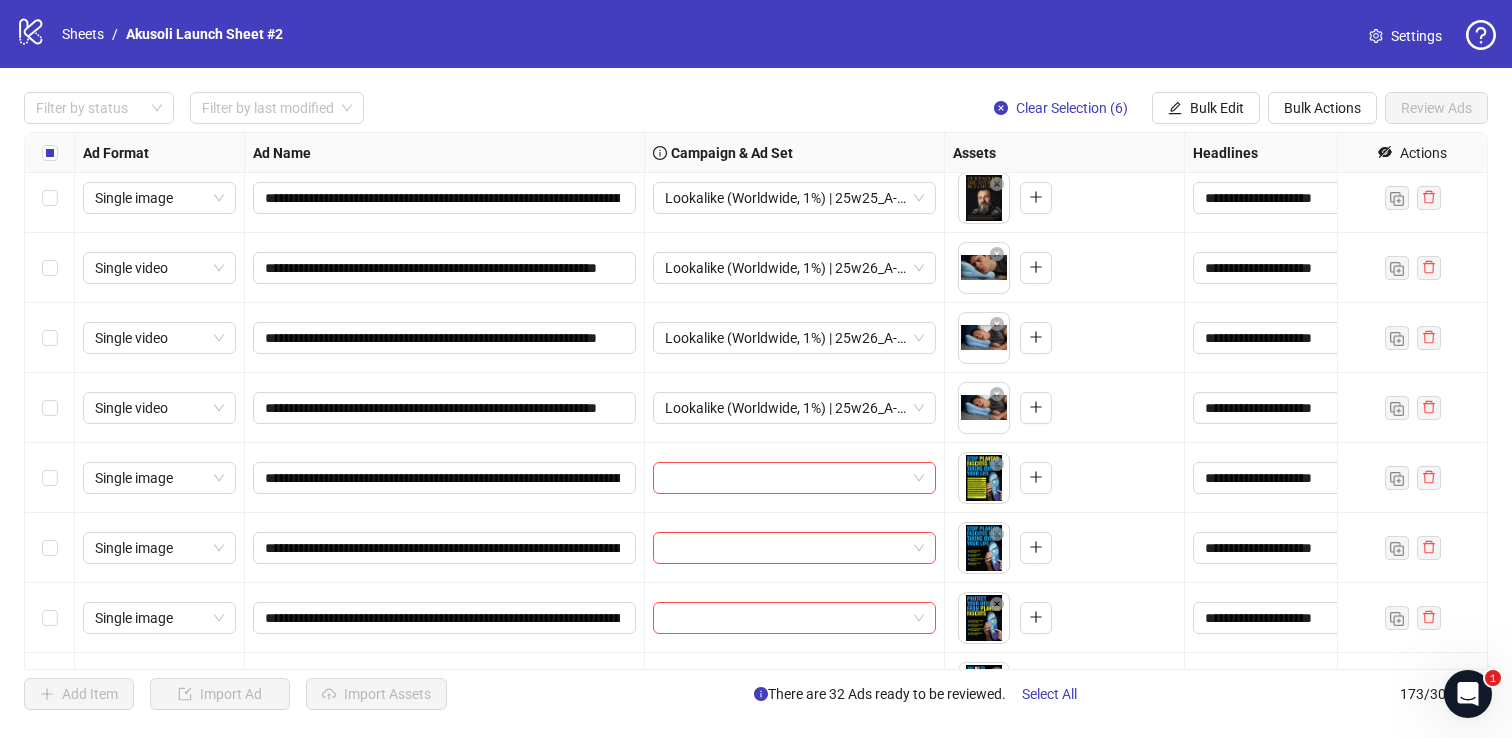click at bounding box center [795, 478] 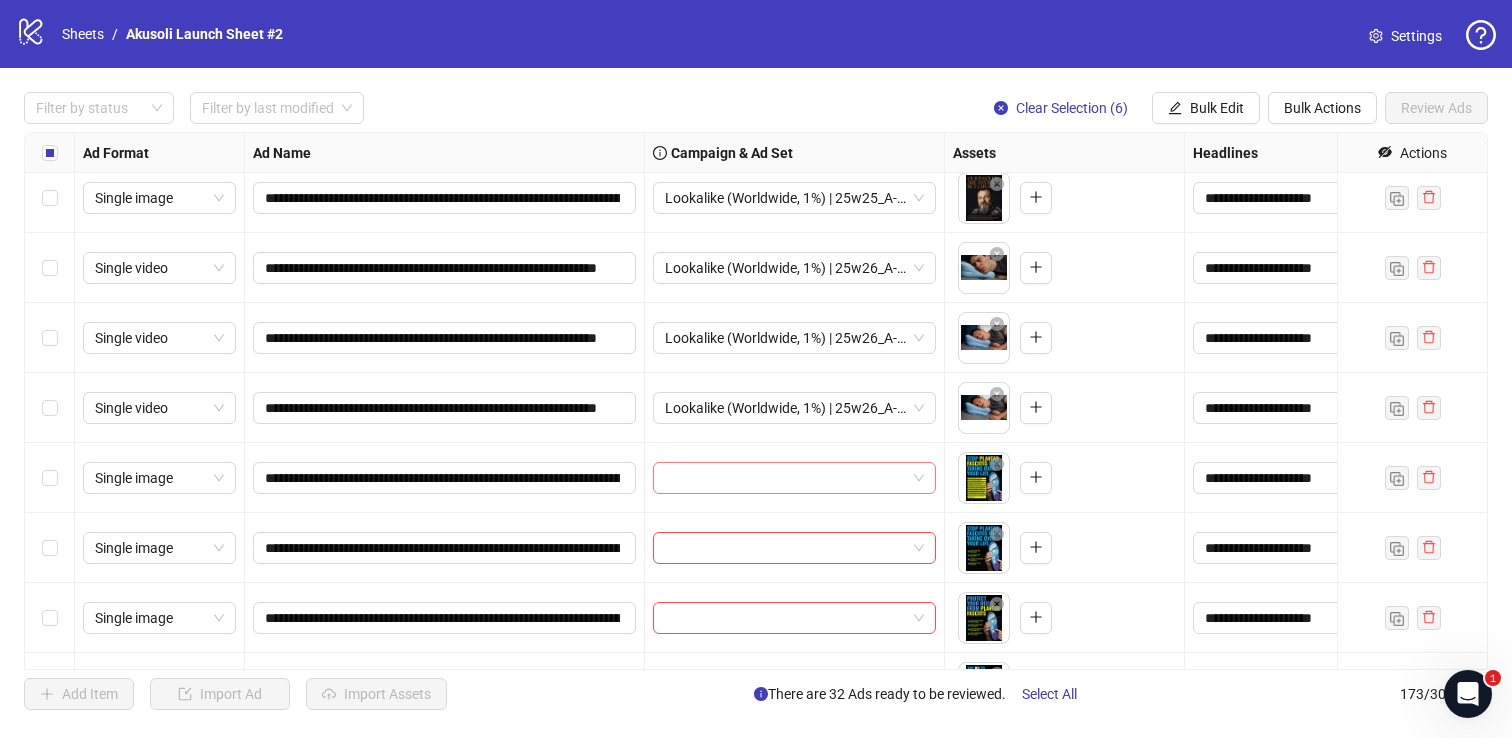 click at bounding box center (785, 478) 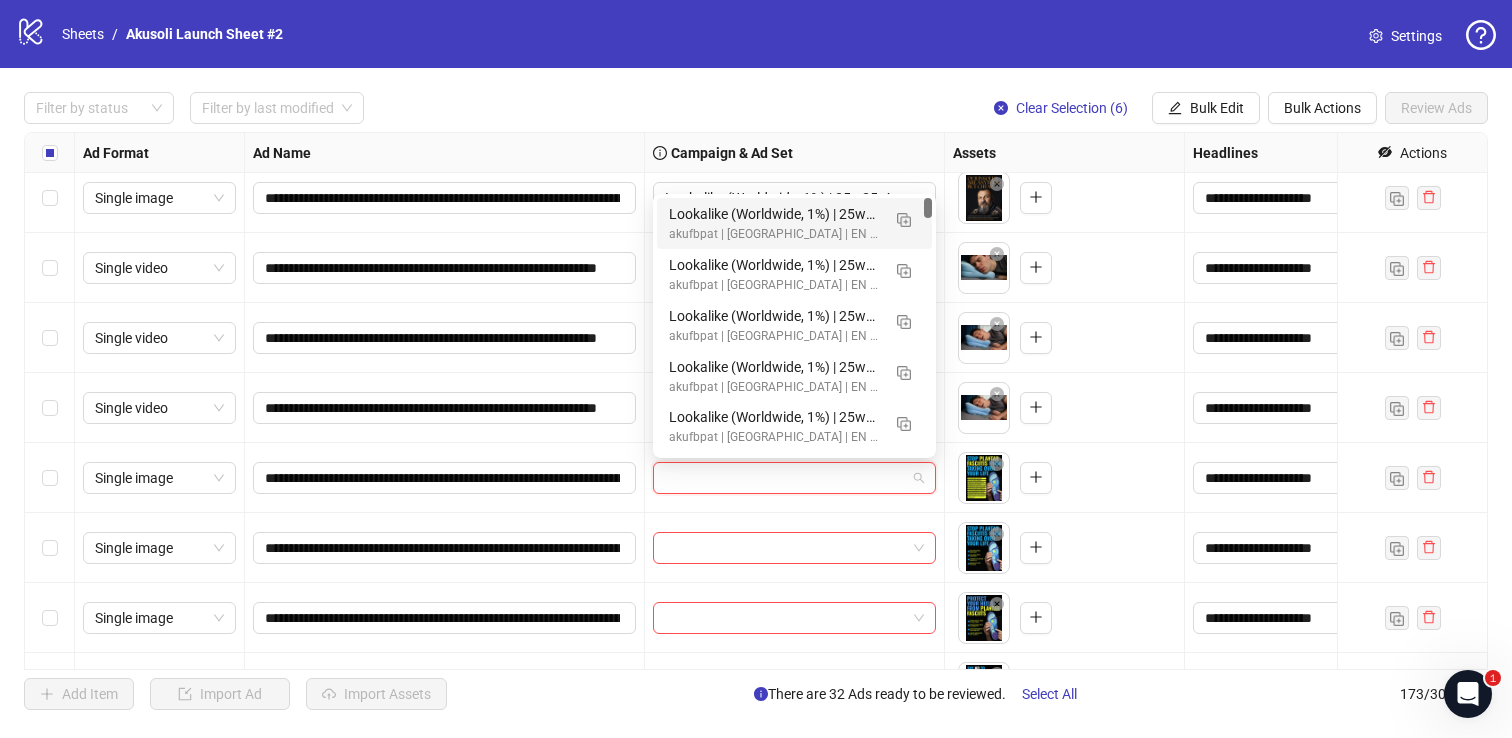 click at bounding box center [785, 478] 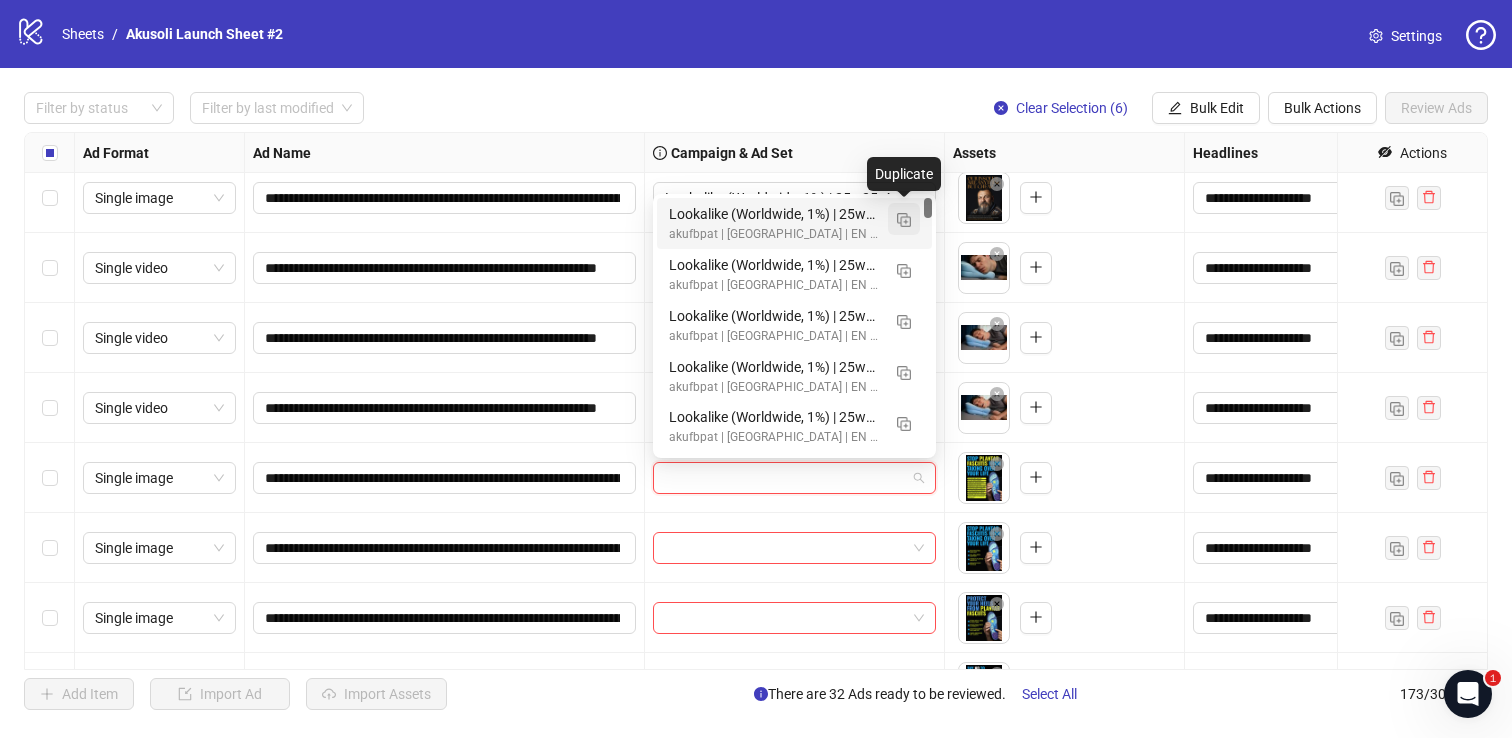click at bounding box center (904, 220) 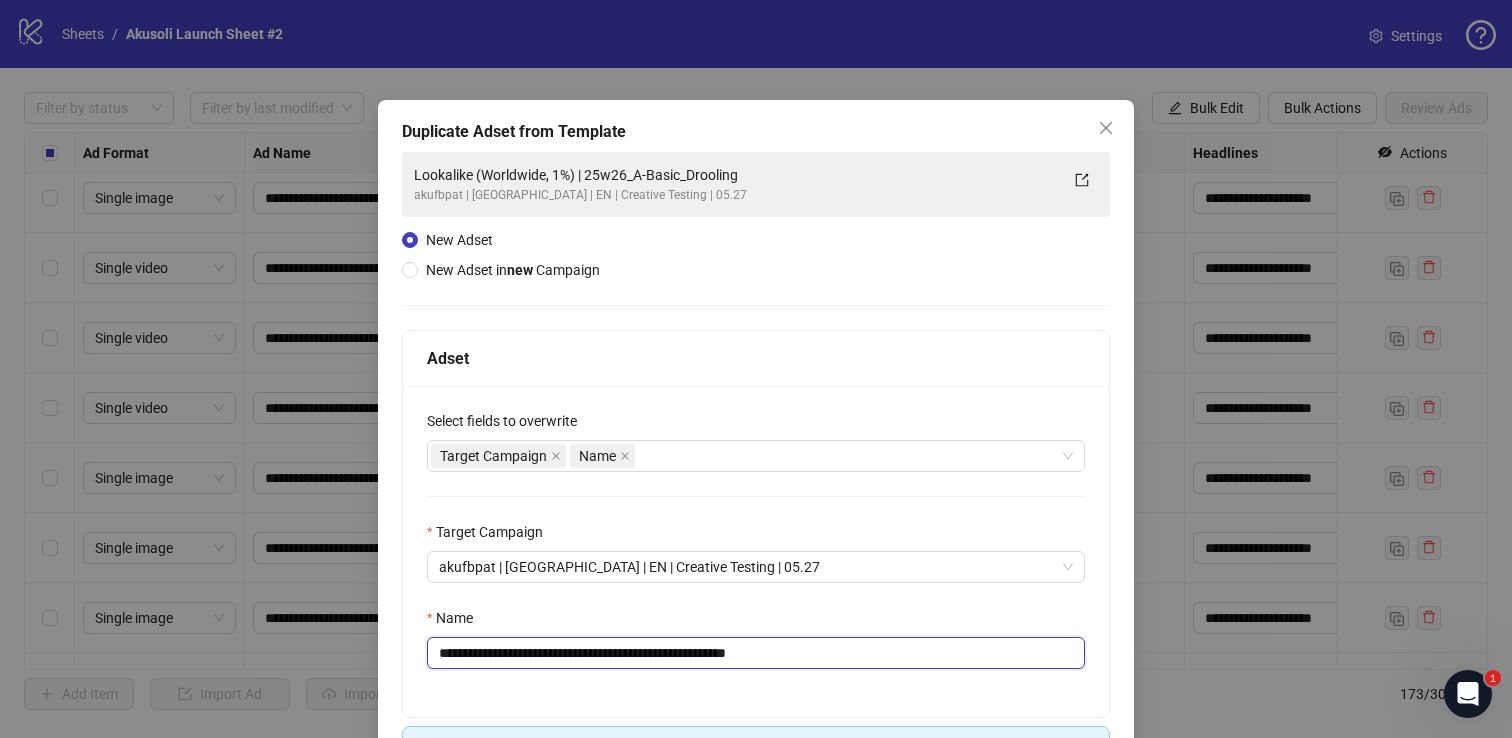 drag, startPoint x: 614, startPoint y: 656, endPoint x: 889, endPoint y: 653, distance: 275.01636 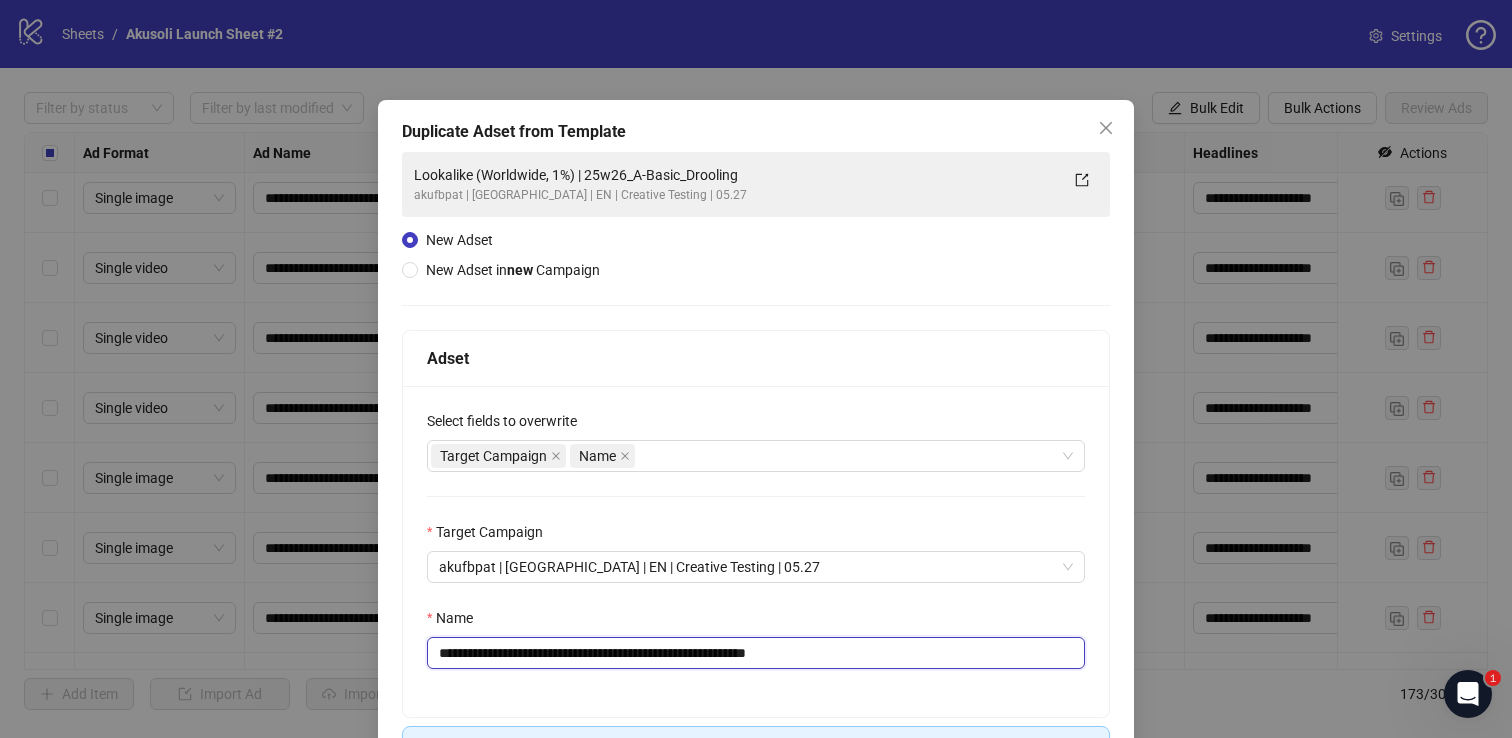 scroll, scrollTop: 139, scrollLeft: 0, axis: vertical 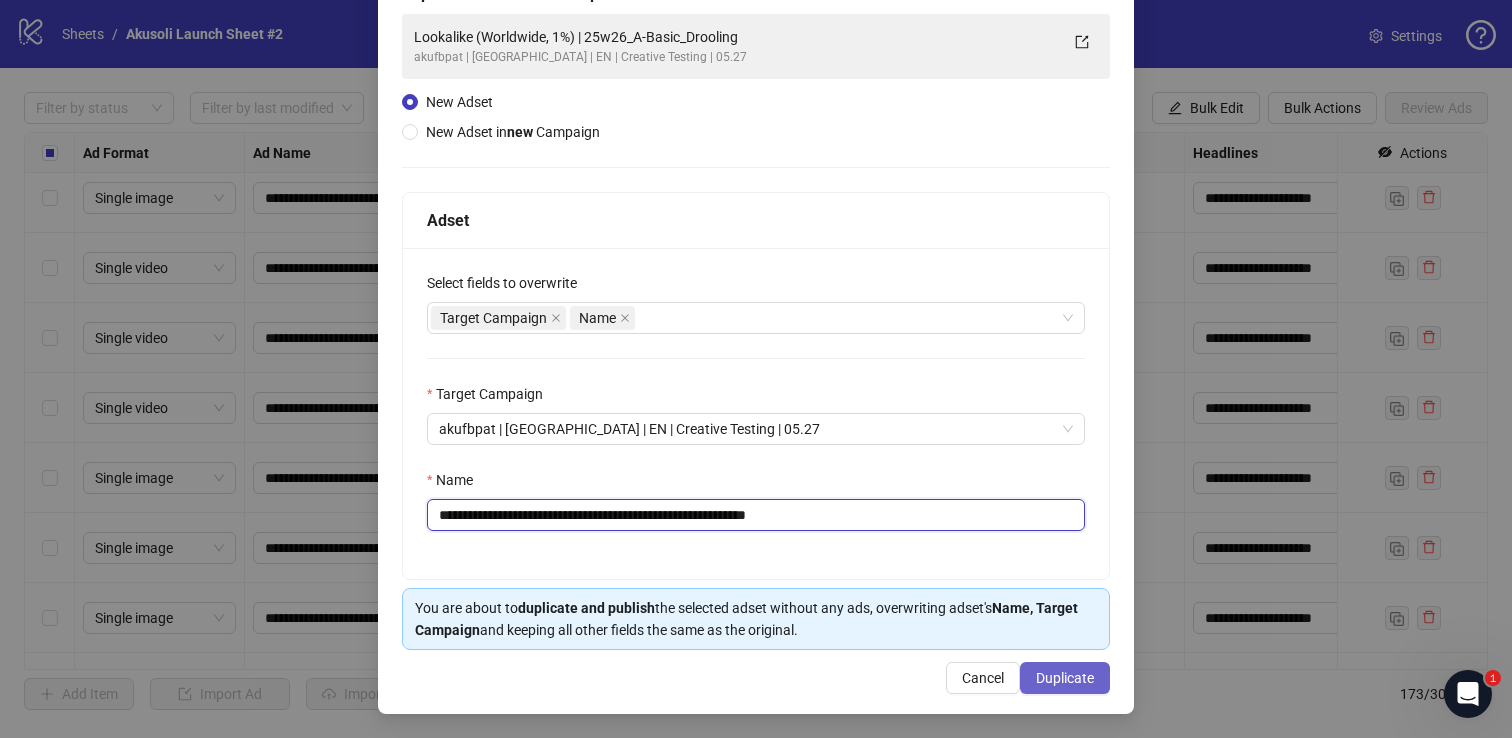 type on "**********" 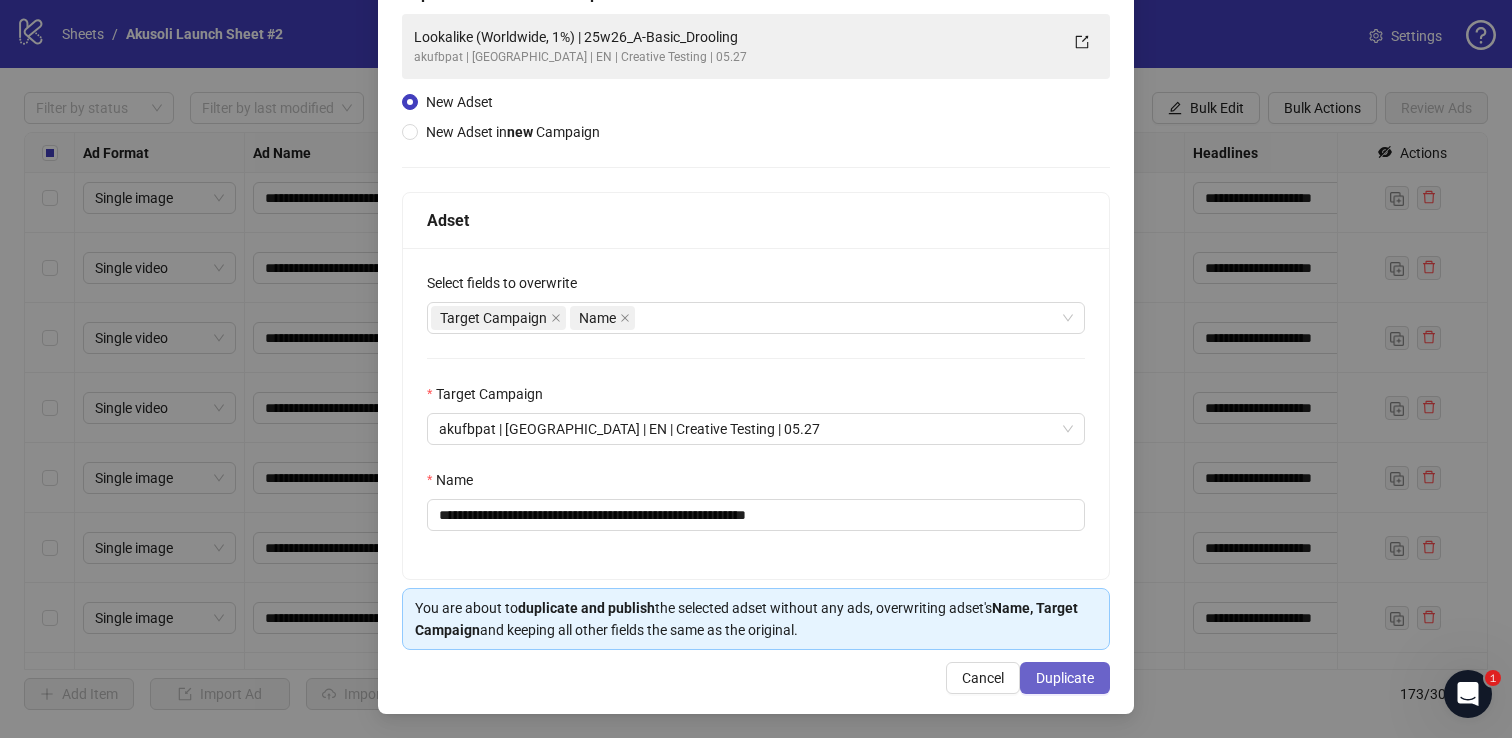 click on "Duplicate" at bounding box center (1065, 678) 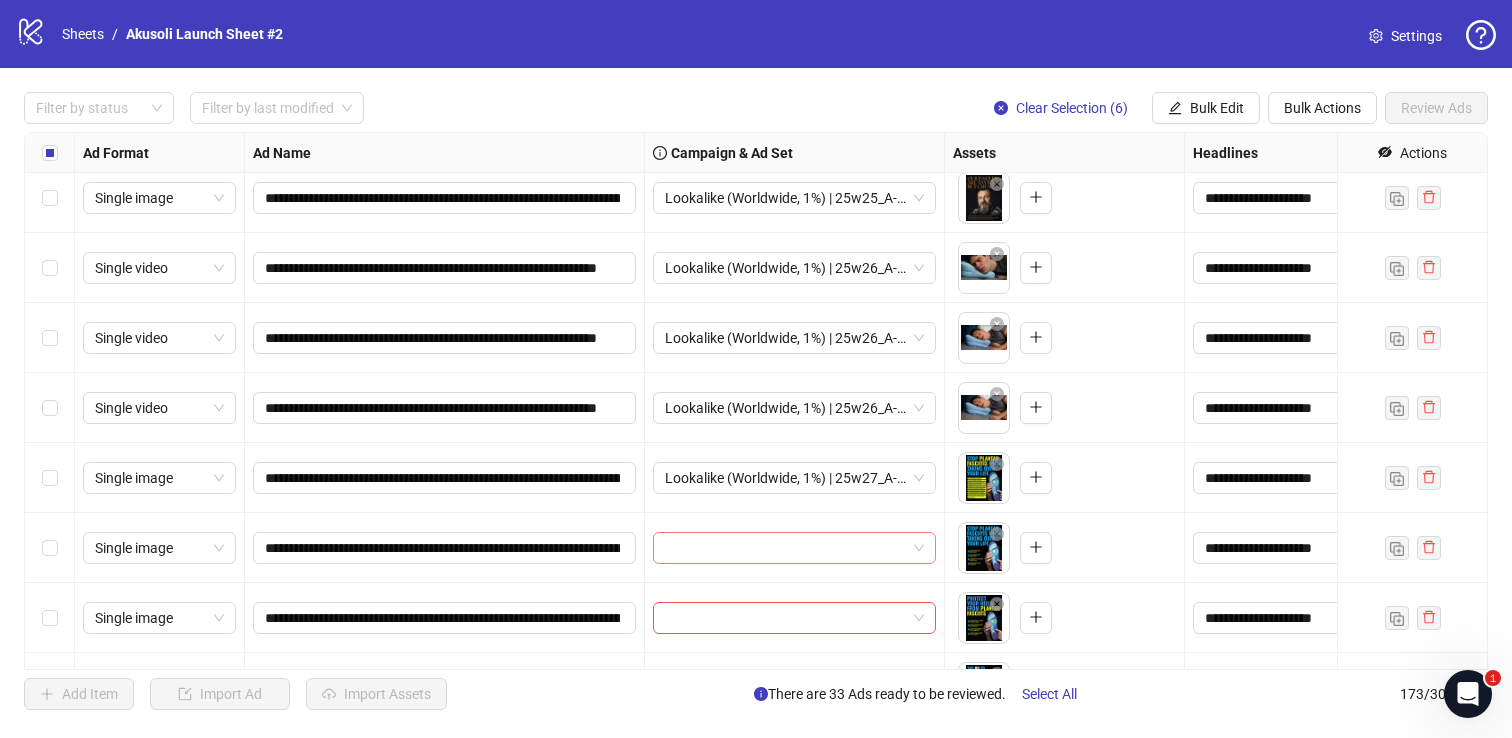 click at bounding box center (794, 548) 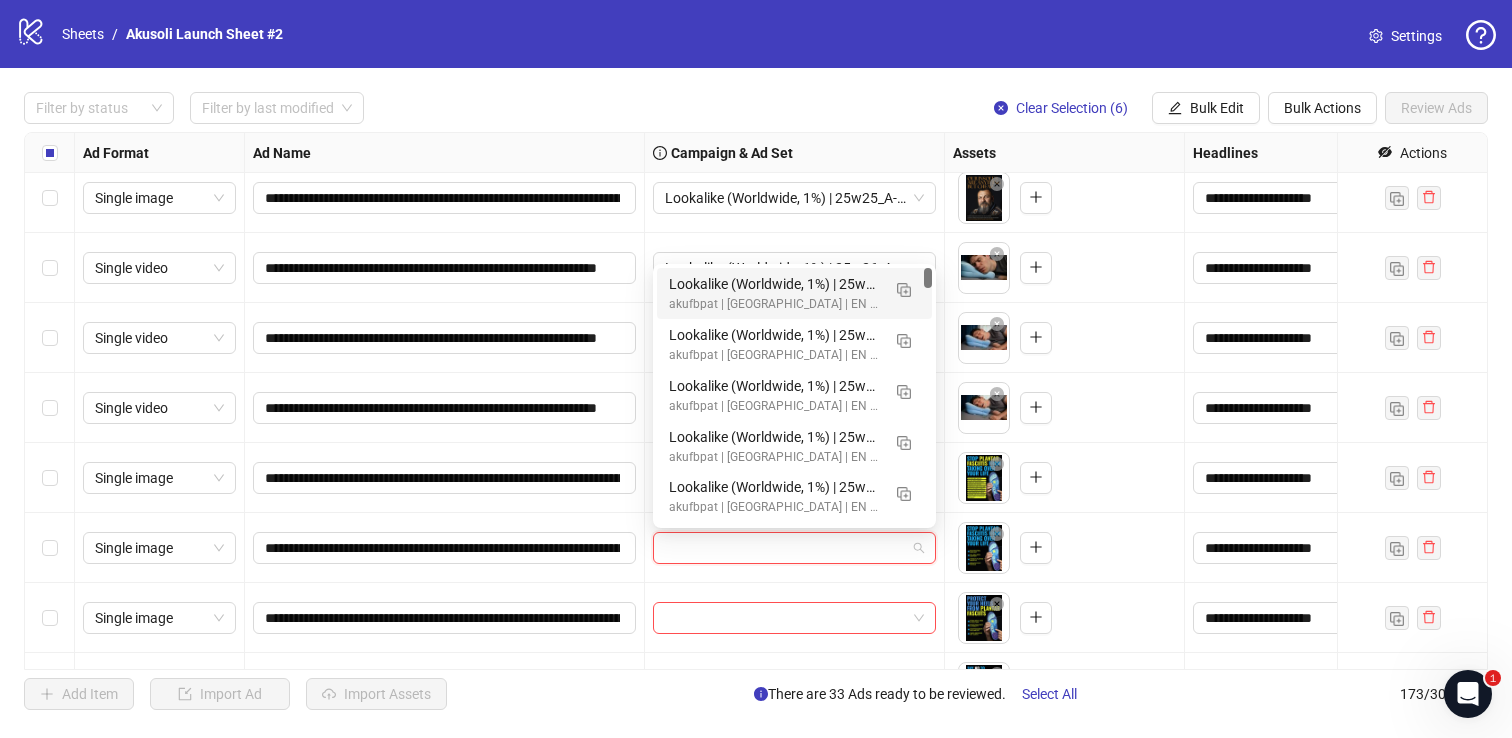 paste on "**********" 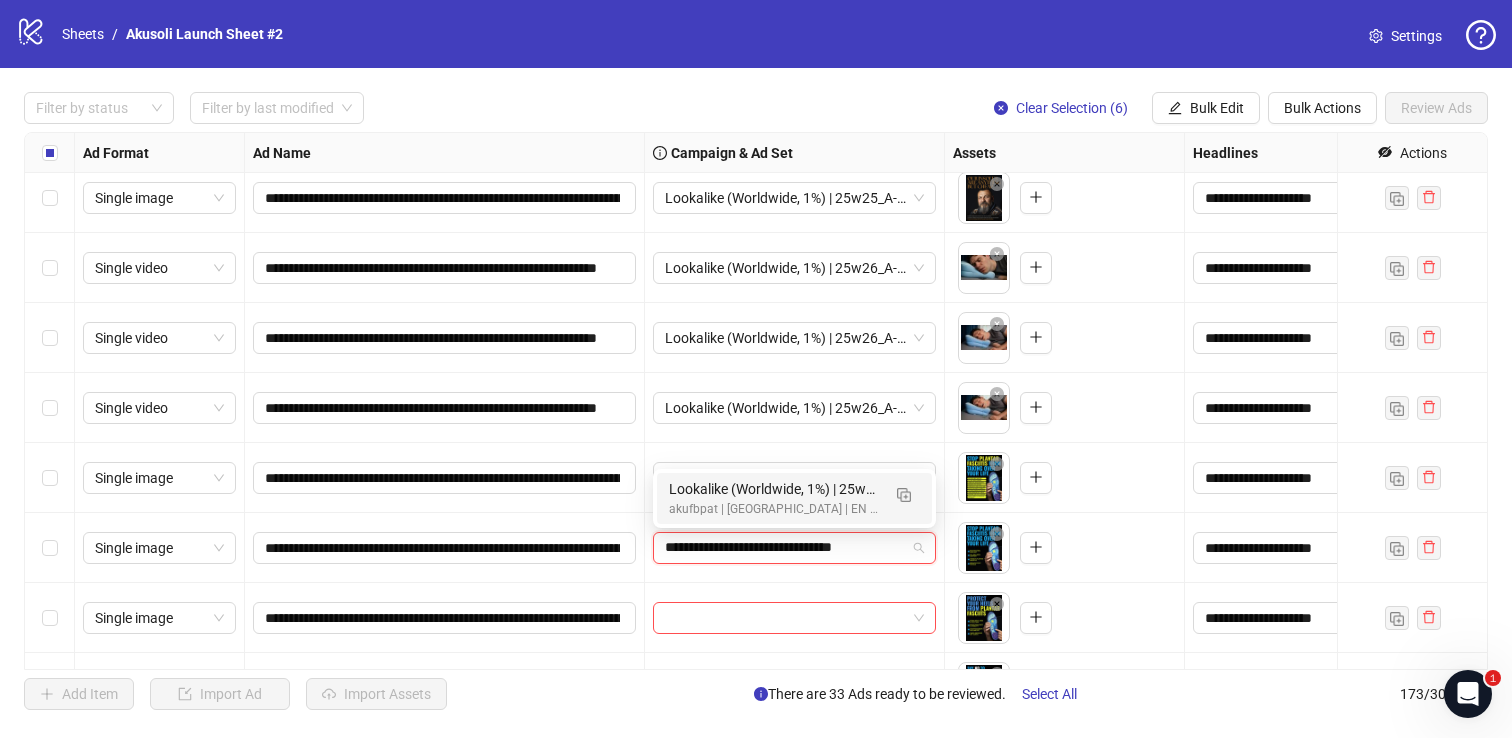 click on "akufbpat | [GEOGRAPHIC_DATA] | EN | Creative Testing | 05.27" at bounding box center [774, 509] 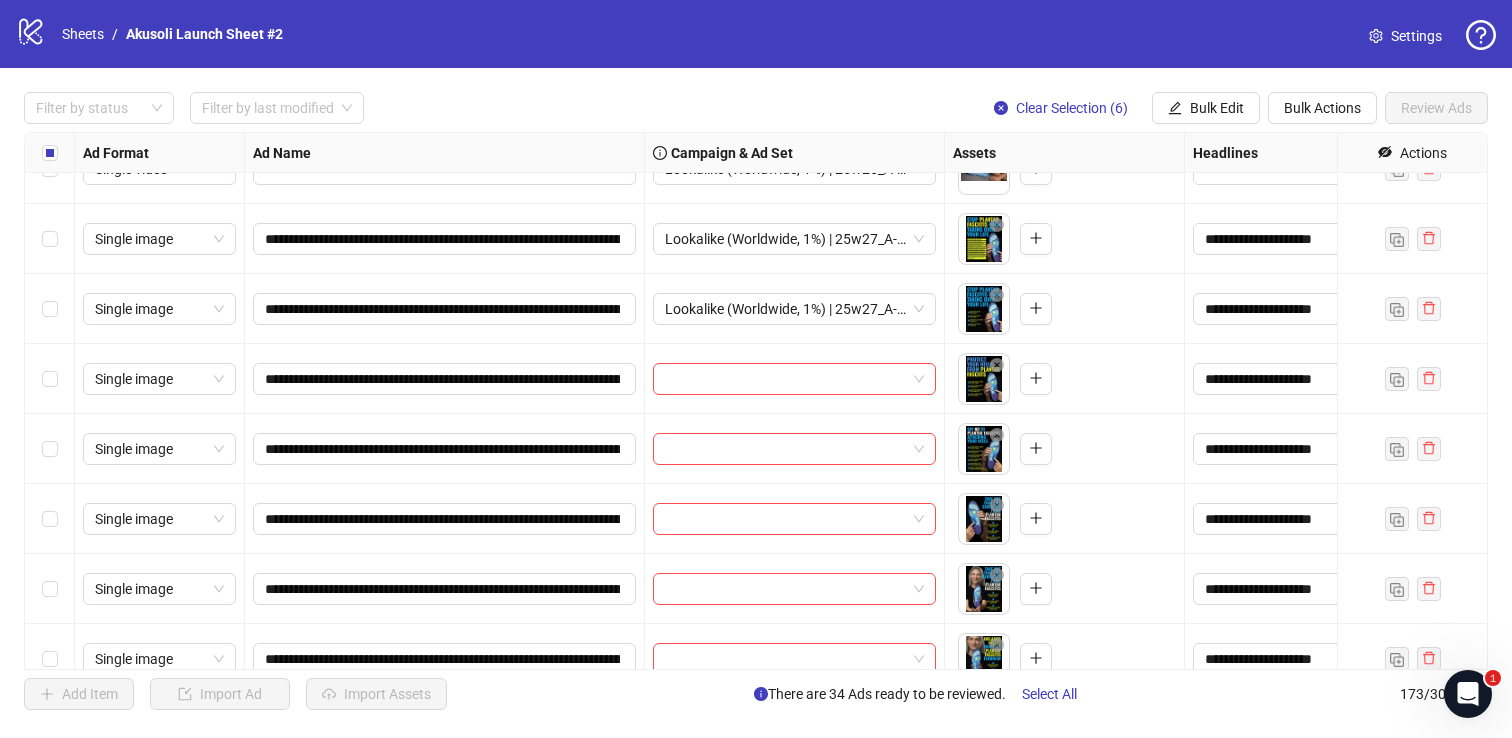 scroll, scrollTop: 11191, scrollLeft: 0, axis: vertical 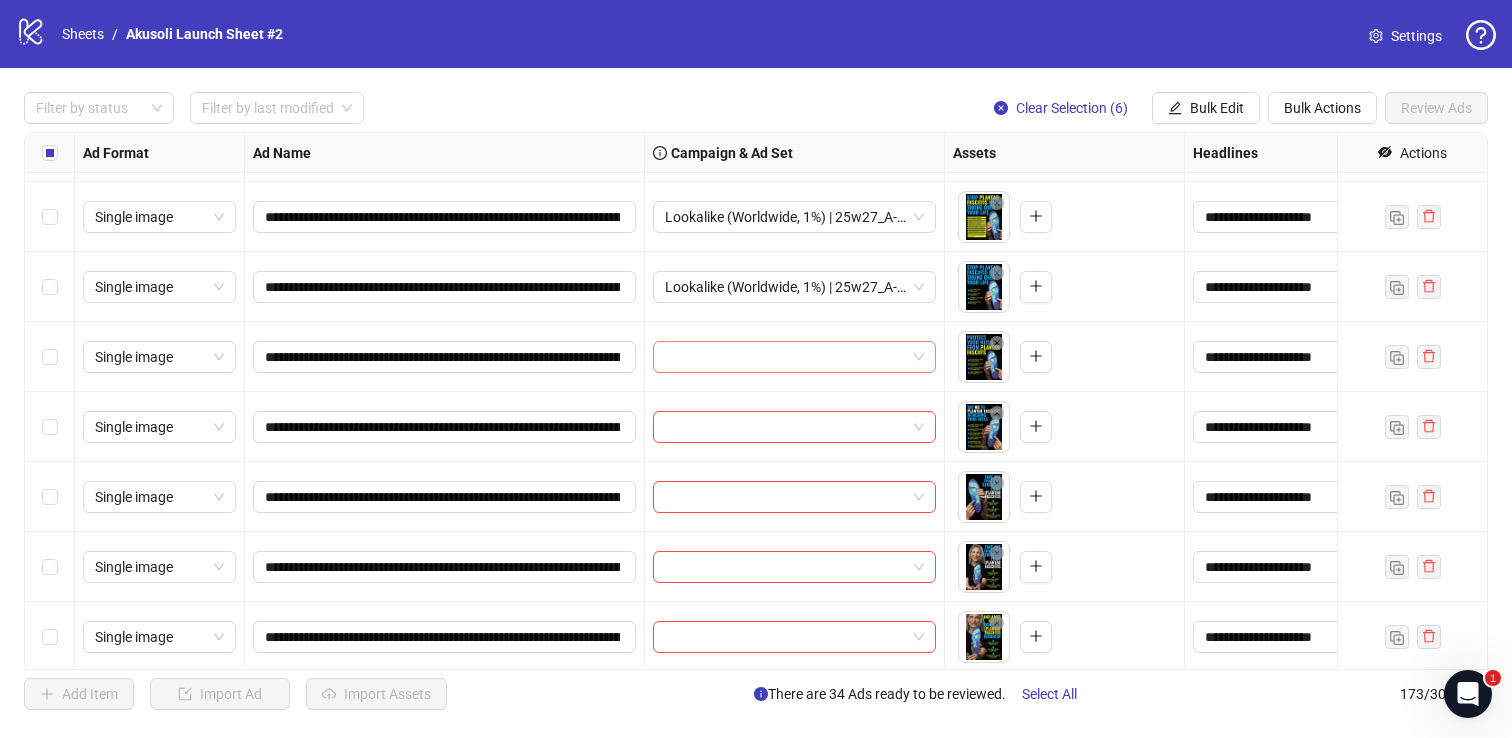 click at bounding box center [785, 357] 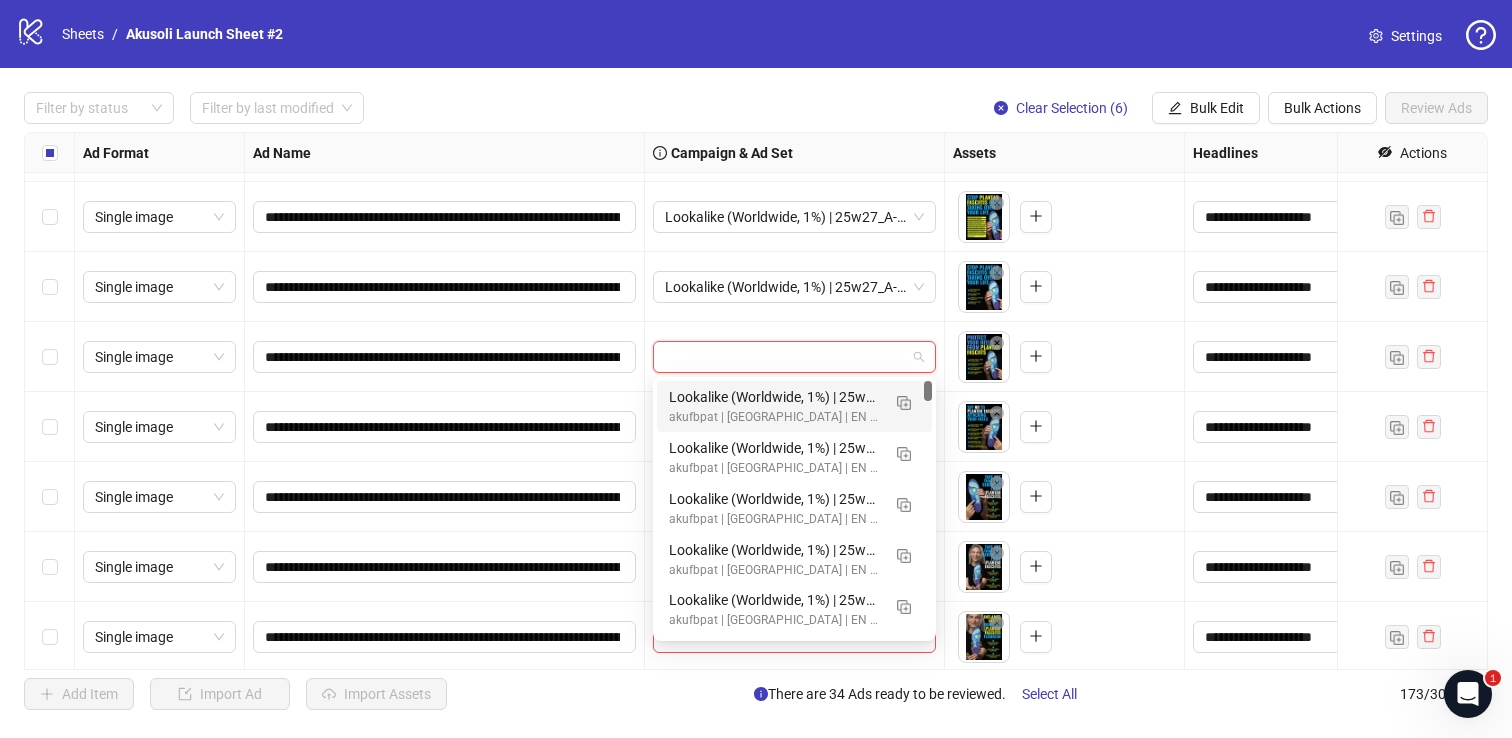 paste on "**********" 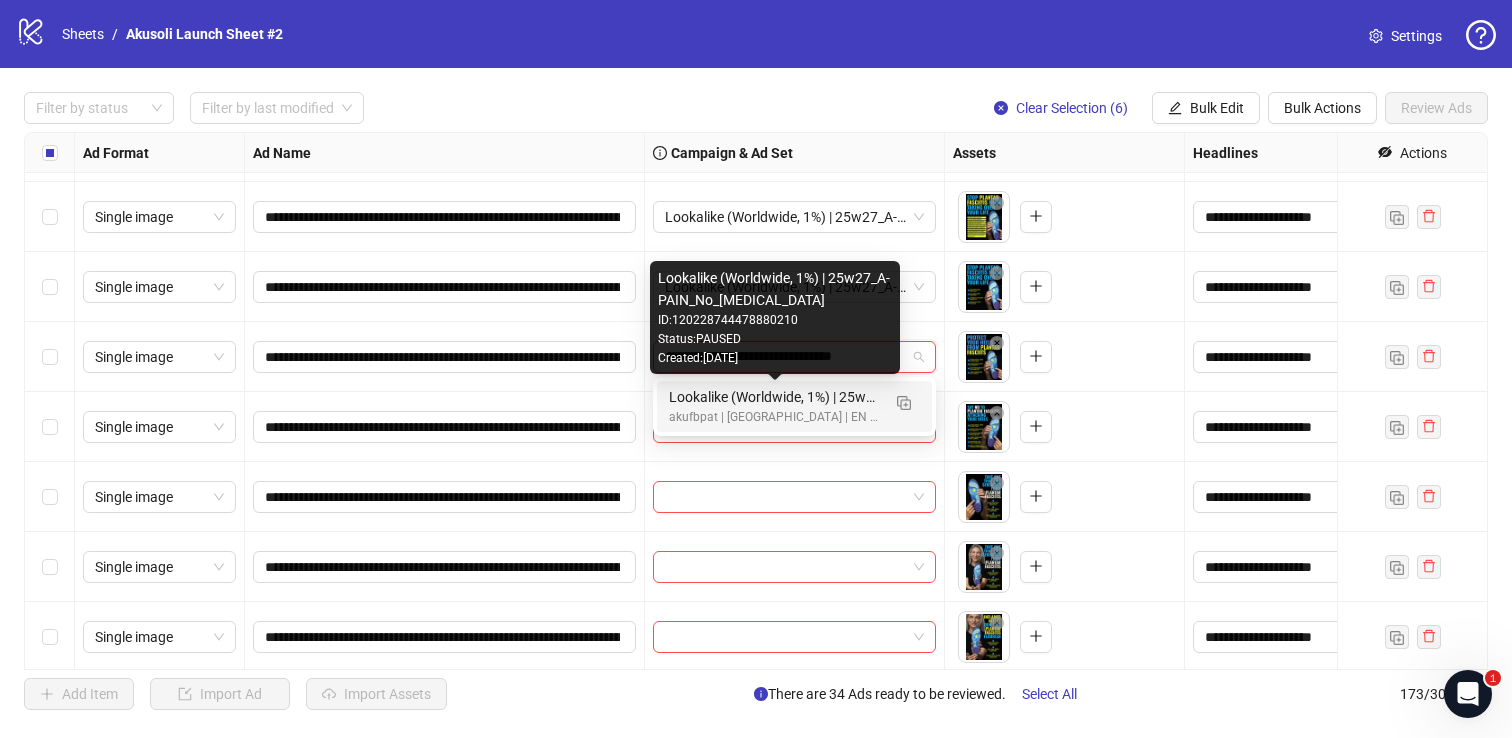 click on "Lookalike (Worldwide, 1%) | 25w27_A-PAIN_No_[MEDICAL_DATA]" at bounding box center [774, 397] 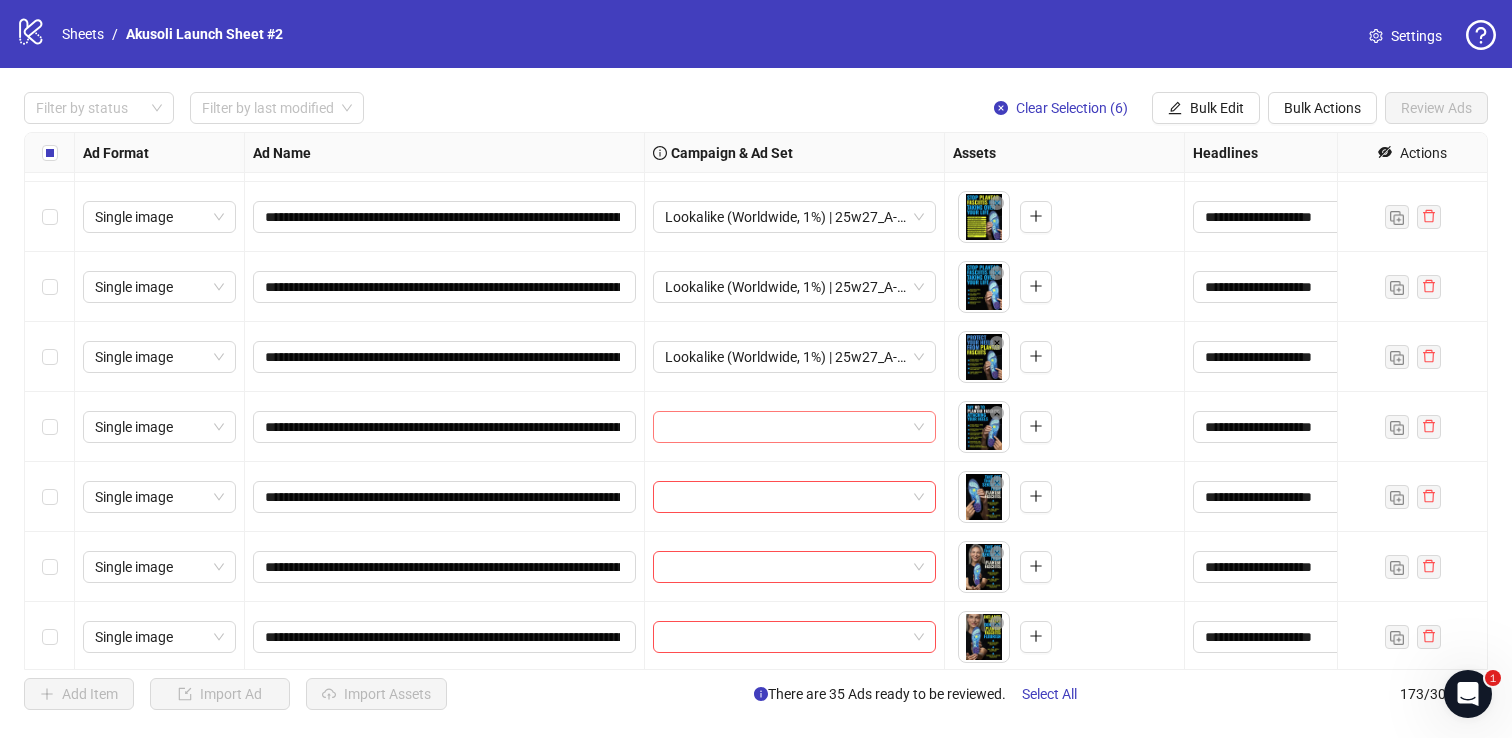 click at bounding box center [785, 427] 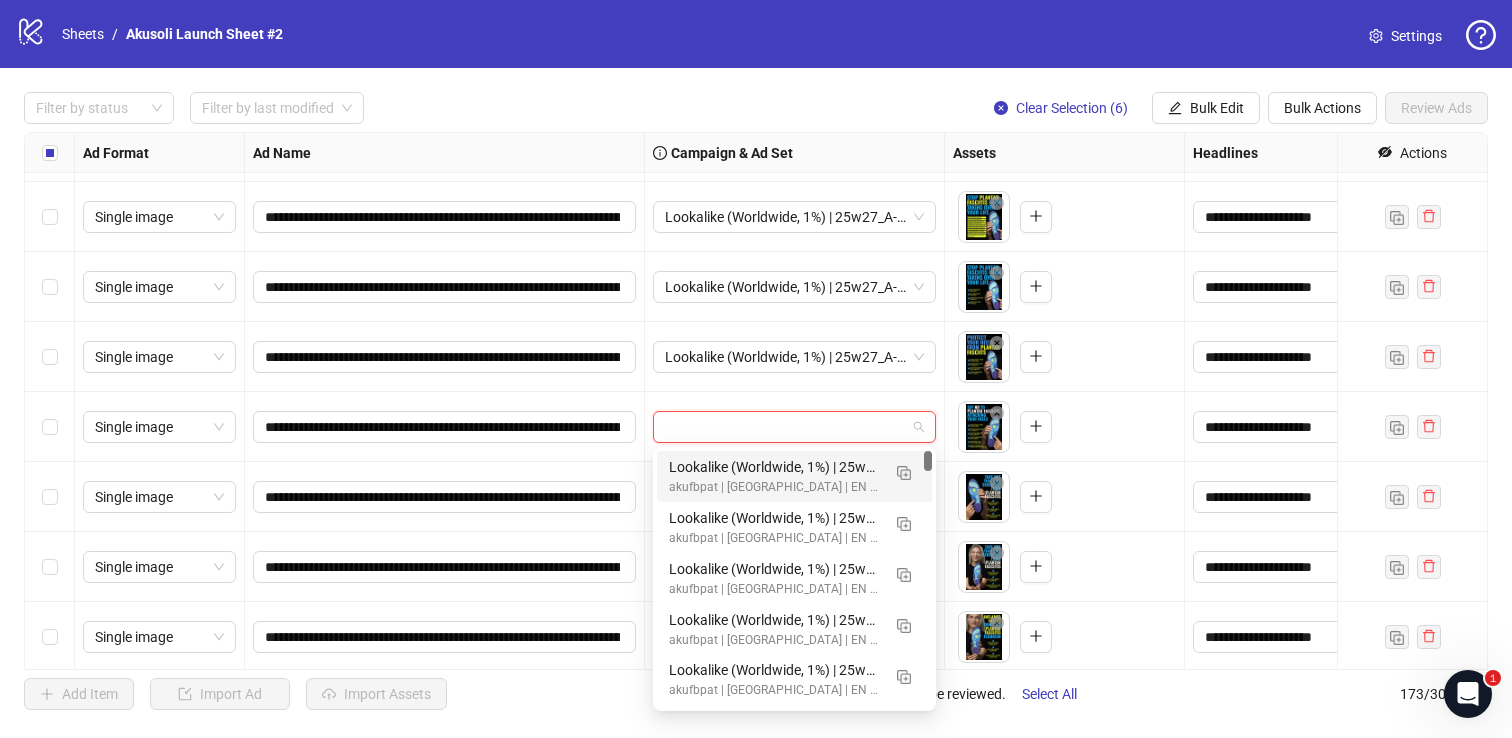 paste on "**********" 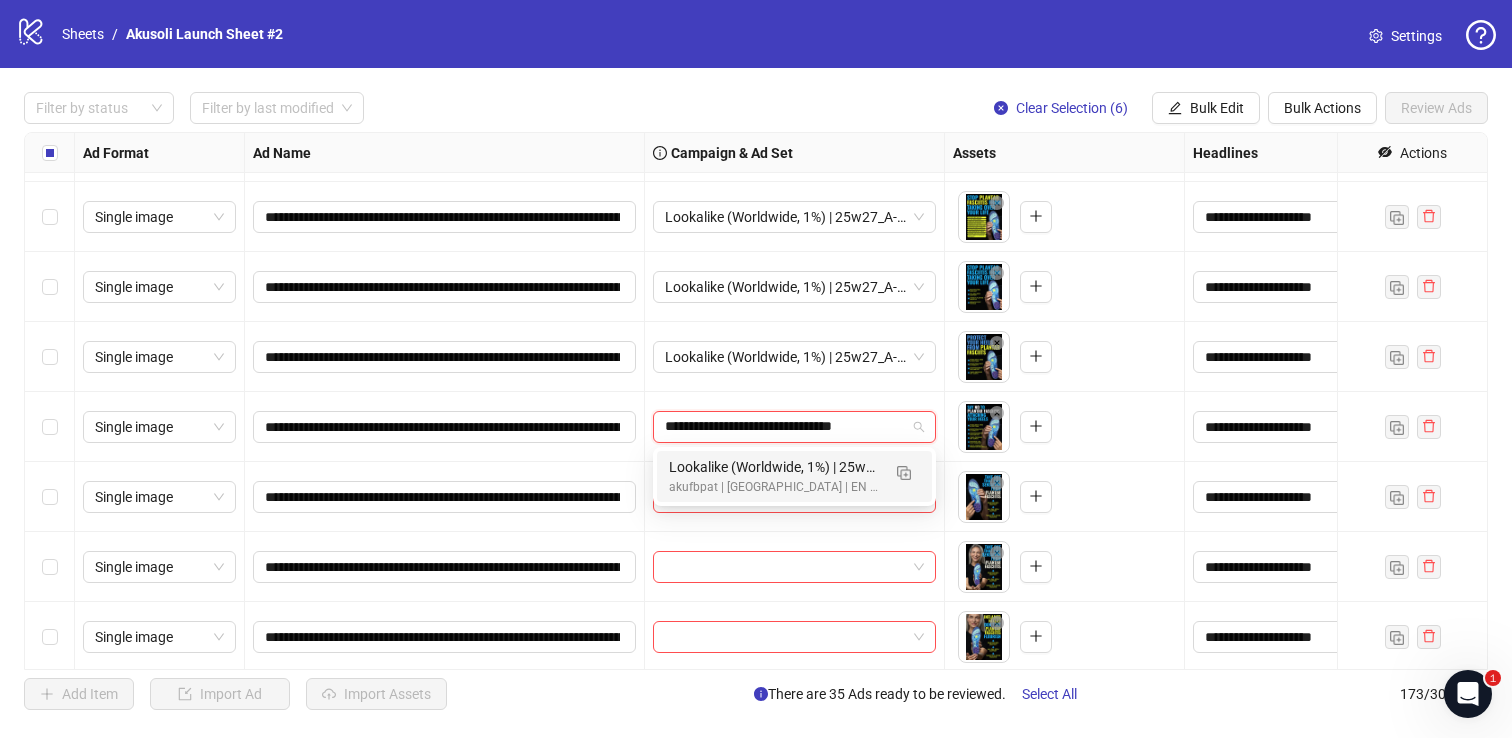 click on "Lookalike (Worldwide, 1%) | 25w27_A-PAIN_No_[MEDICAL_DATA]" at bounding box center (774, 467) 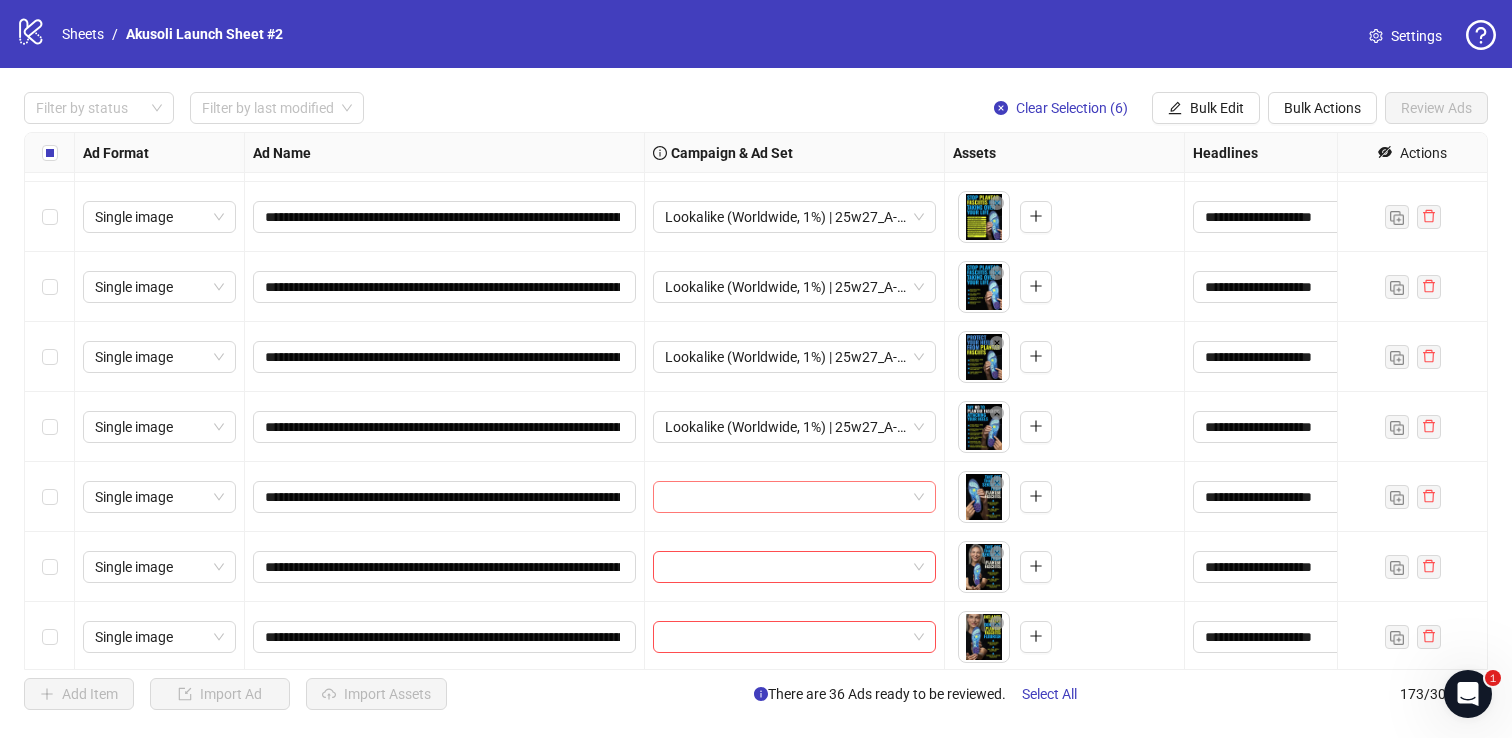 click at bounding box center [785, 497] 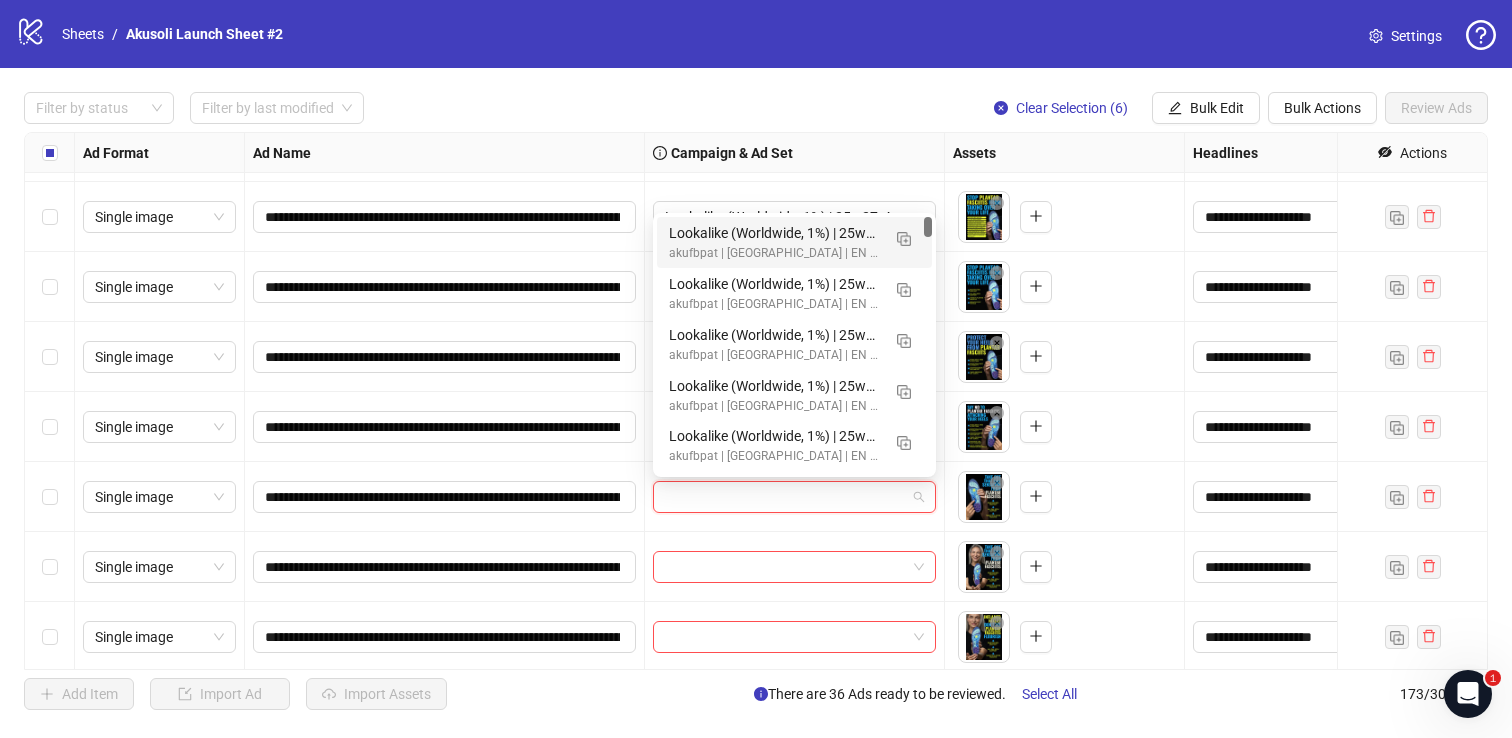 paste on "**********" 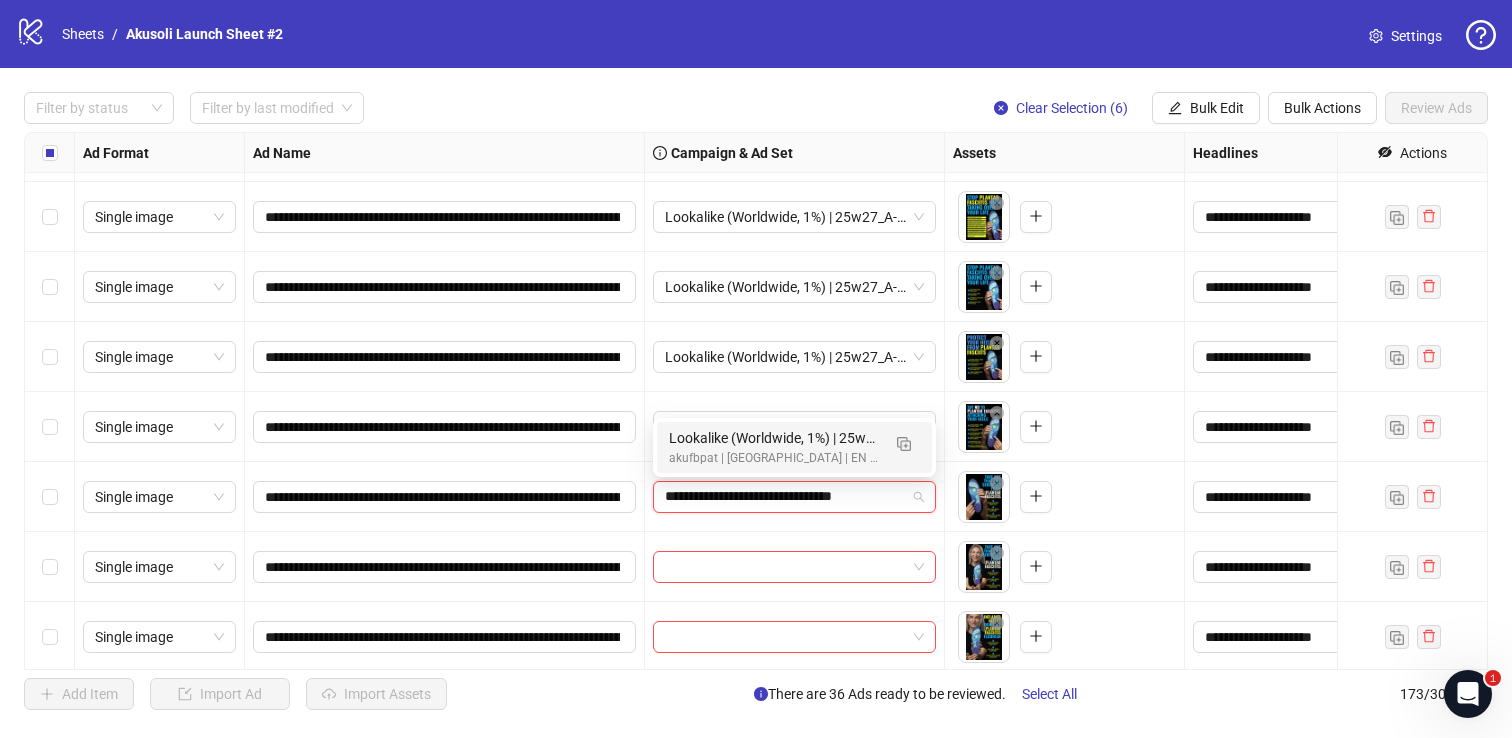 type on "**********" 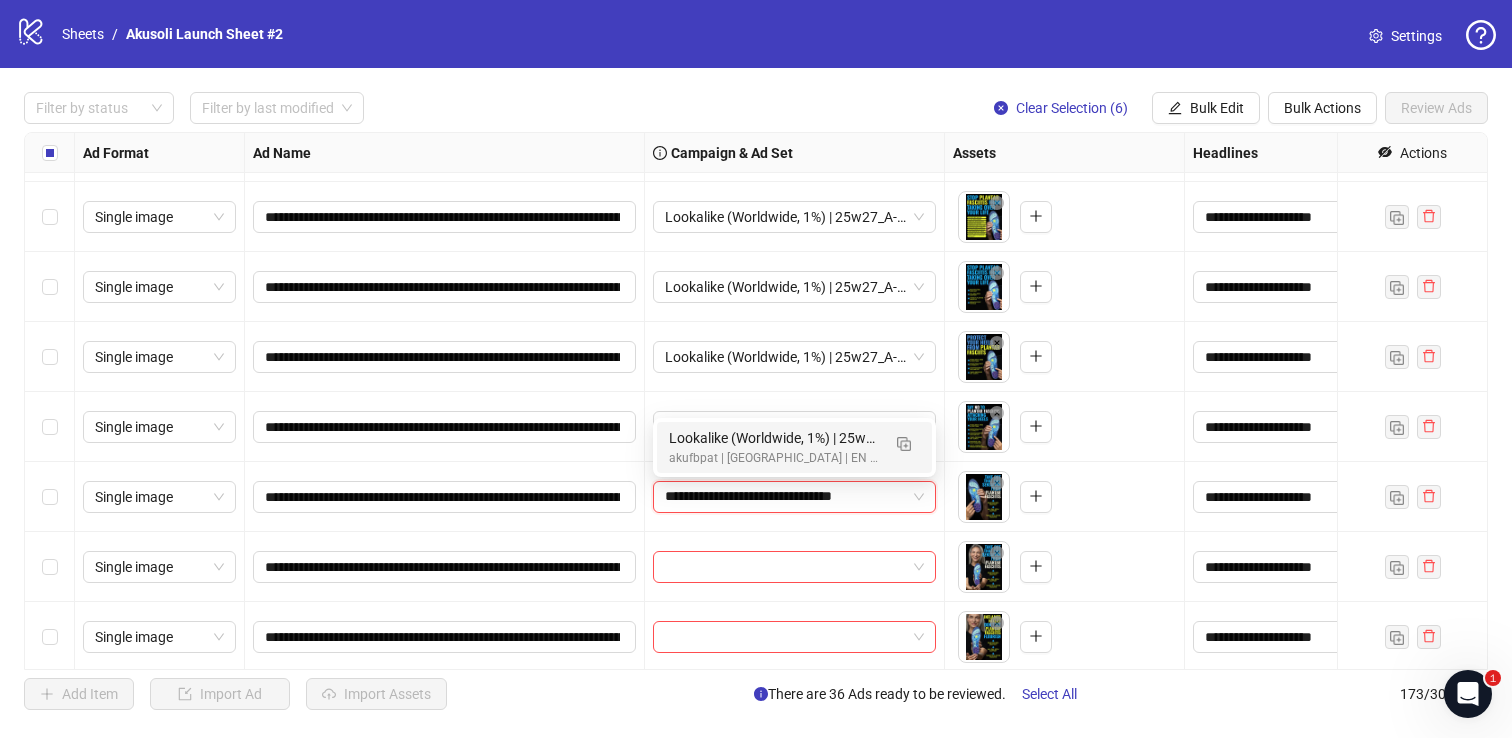 type 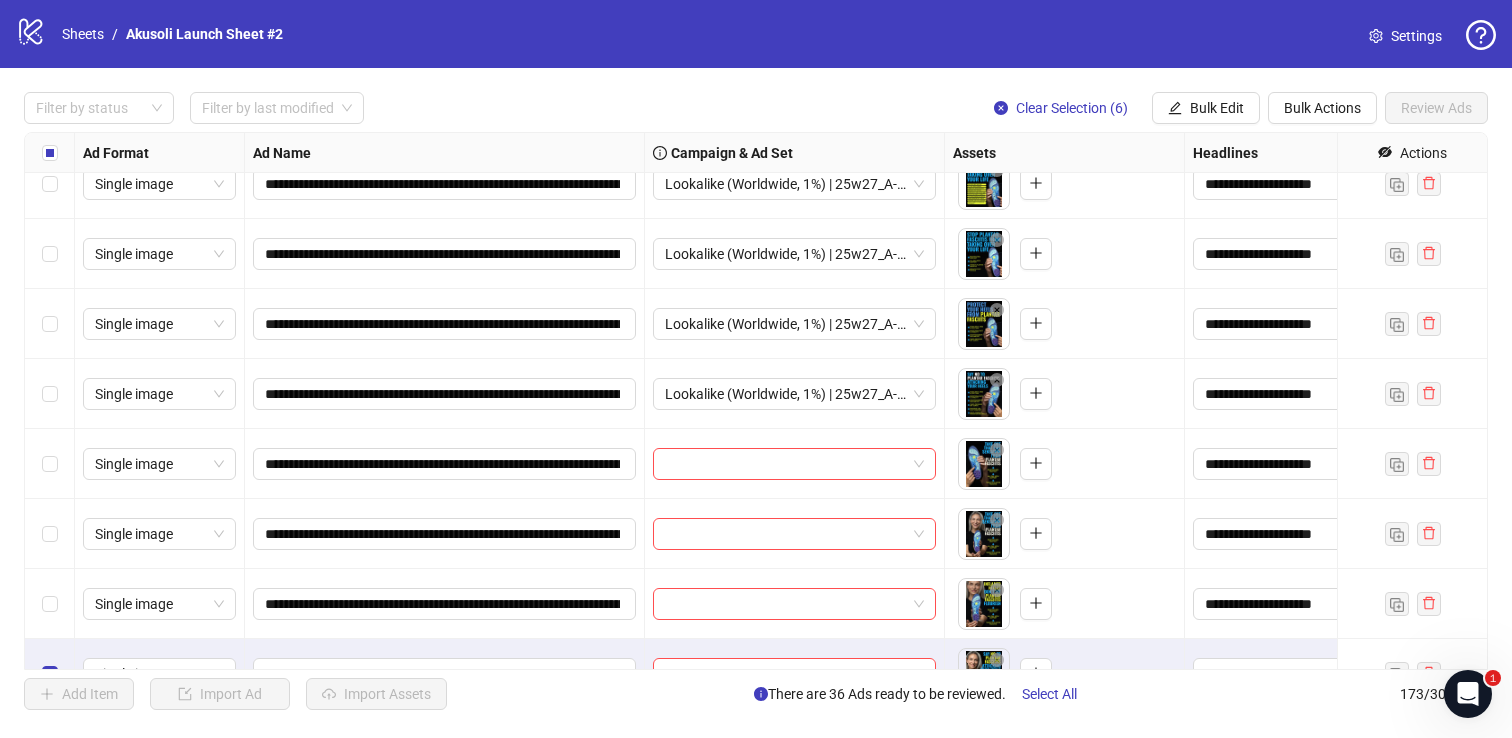 scroll, scrollTop: 11361, scrollLeft: 0, axis: vertical 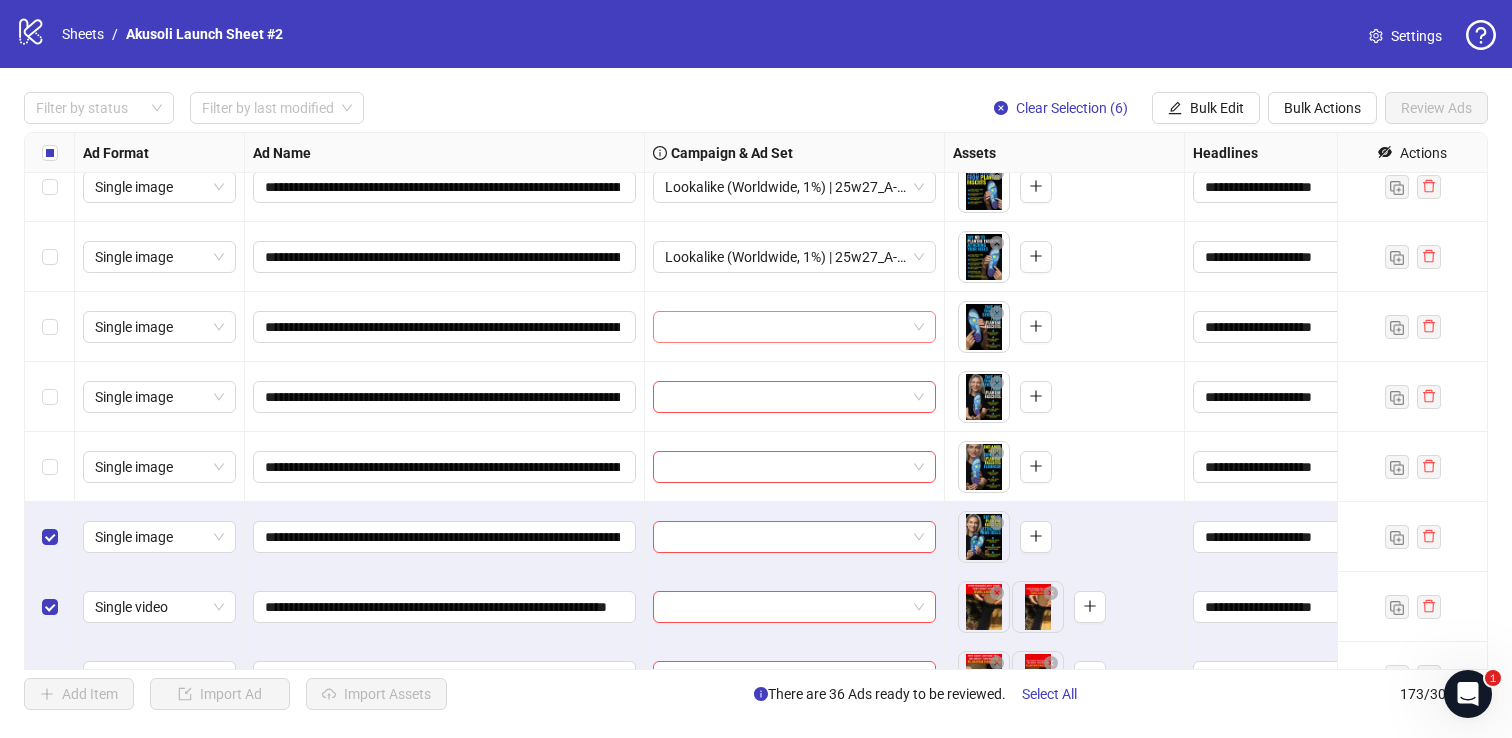 click at bounding box center [785, 327] 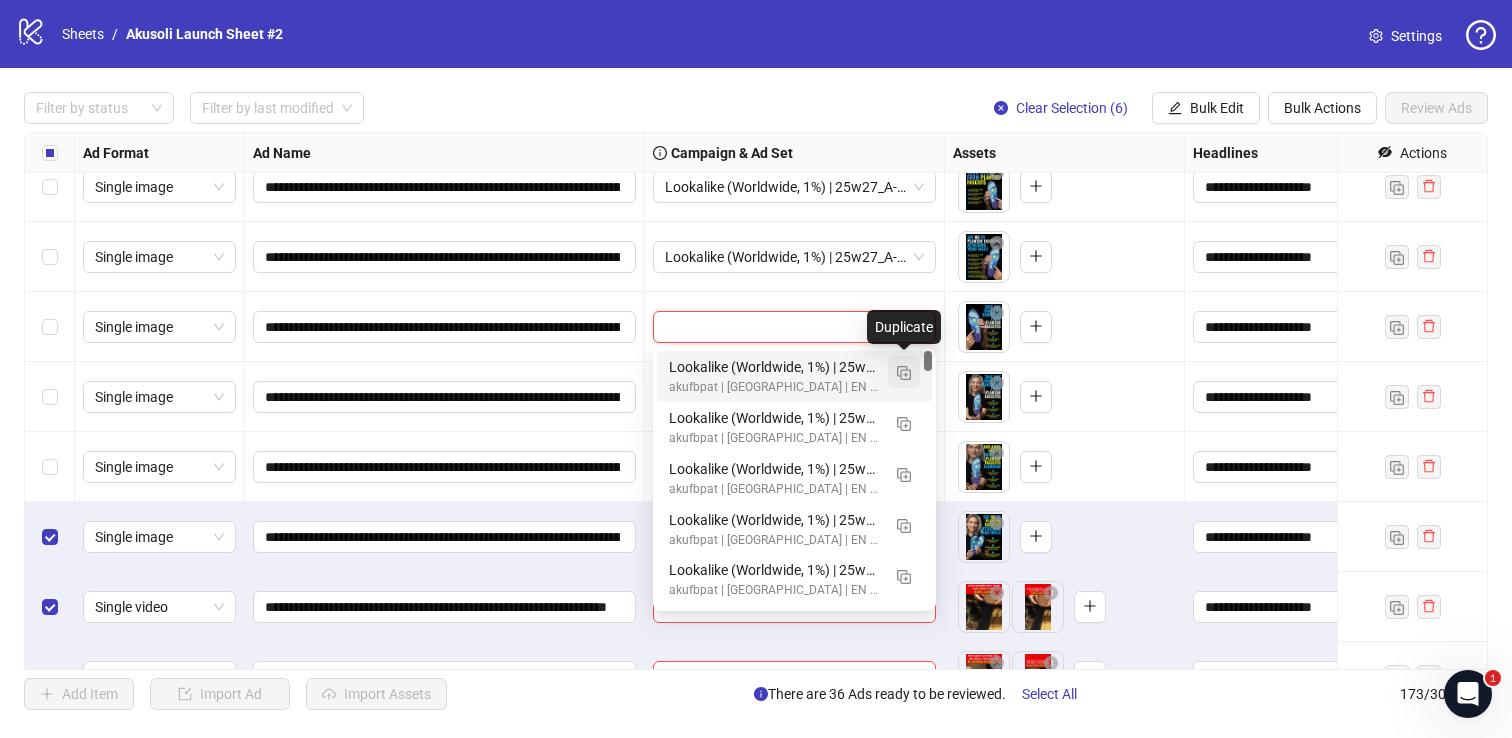 click at bounding box center [904, 373] 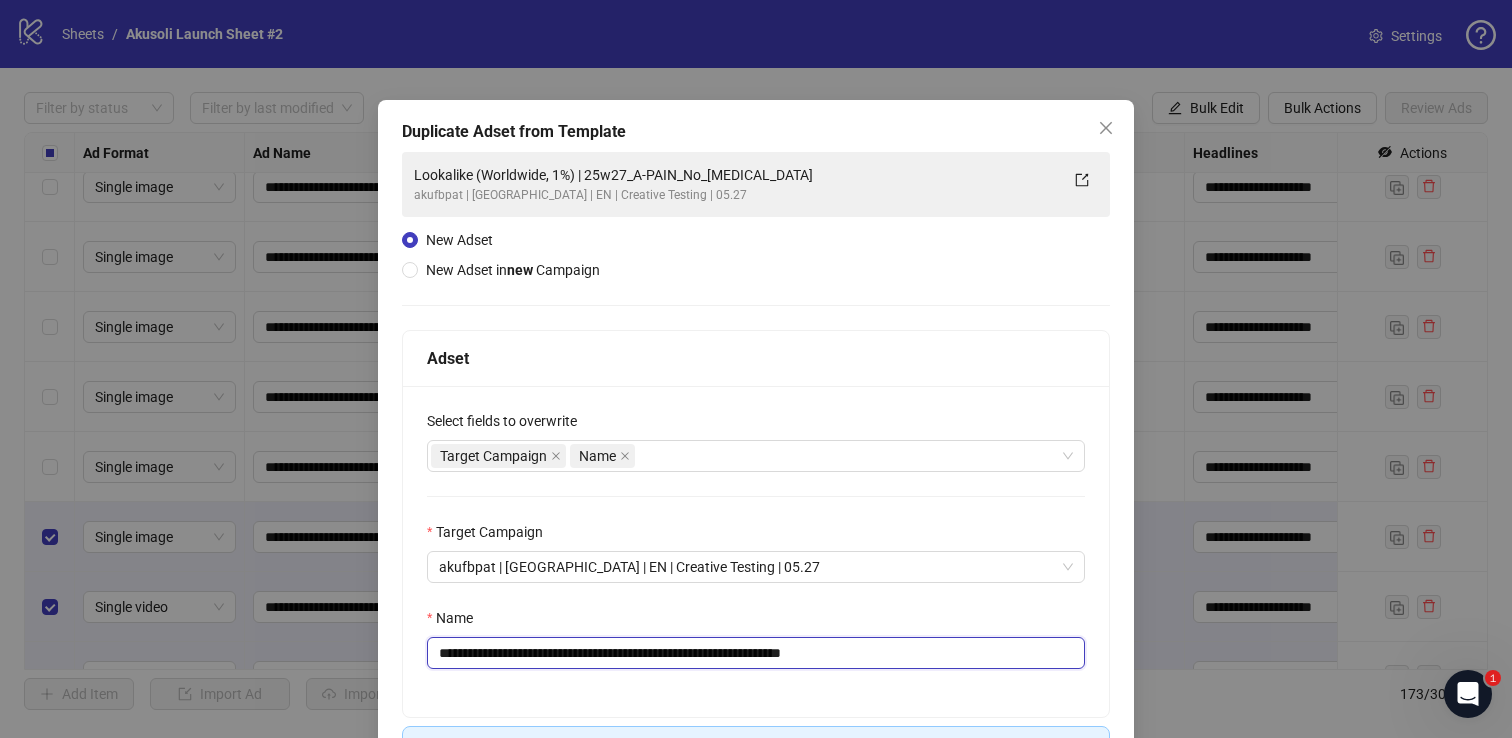 drag, startPoint x: 615, startPoint y: 655, endPoint x: 892, endPoint y: 681, distance: 278.21753 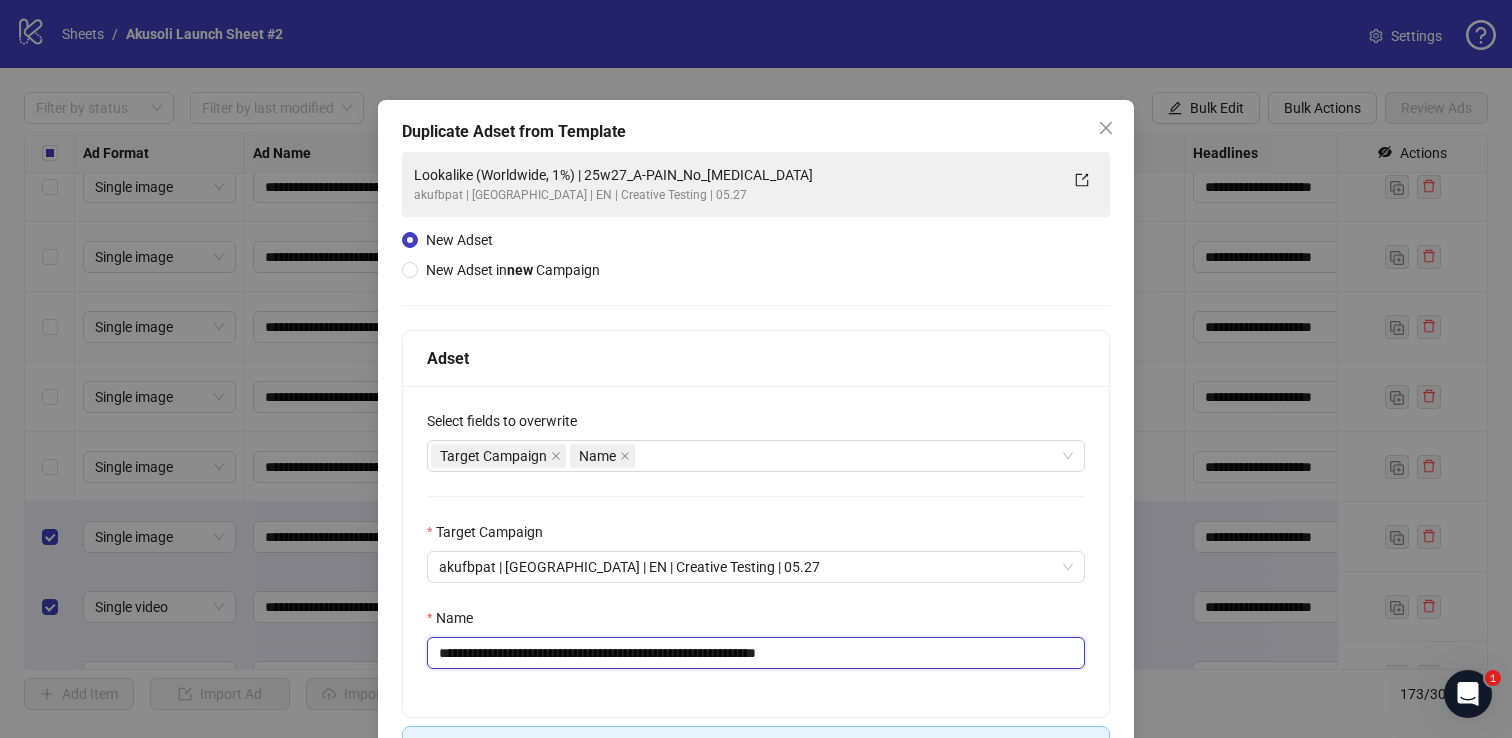 type on "**********" 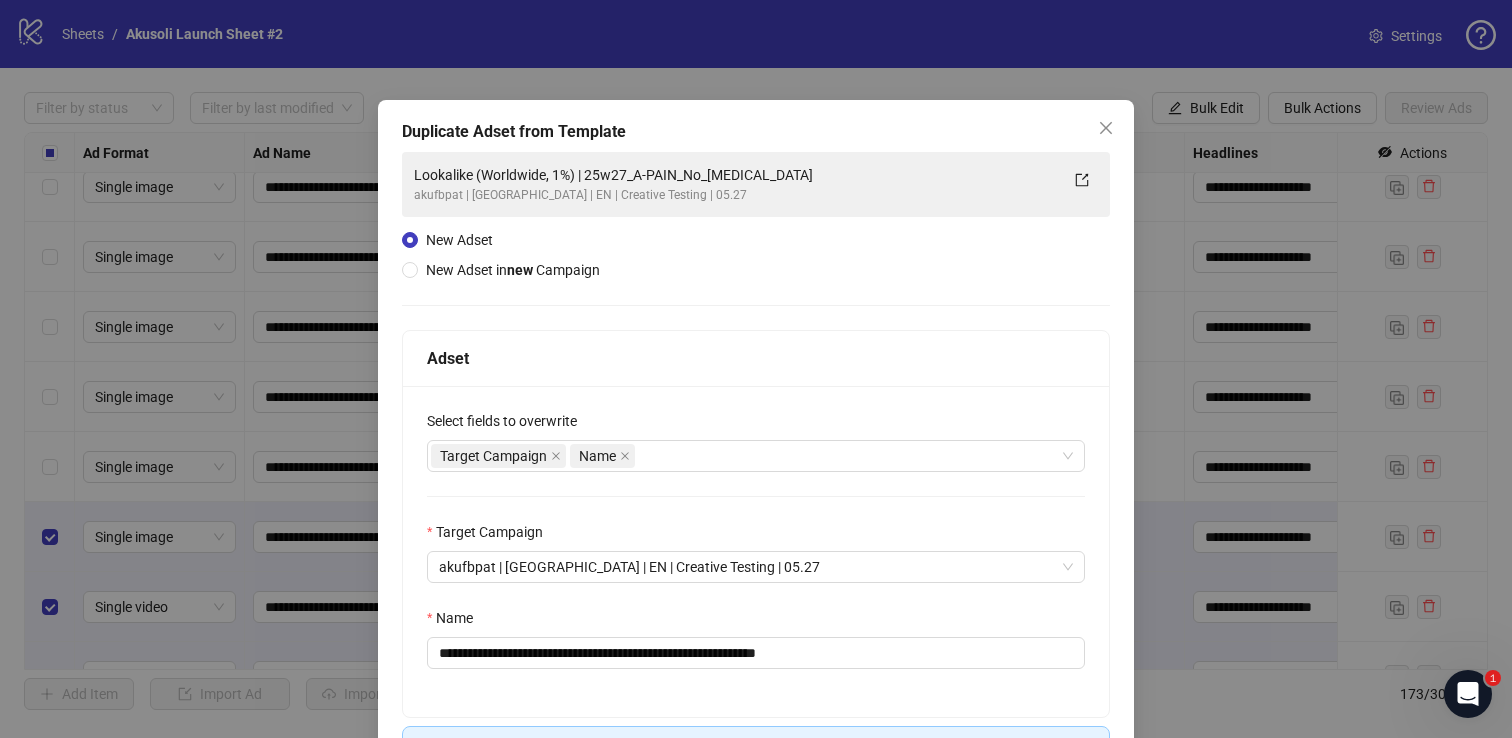 click on "Name" at bounding box center [756, 622] 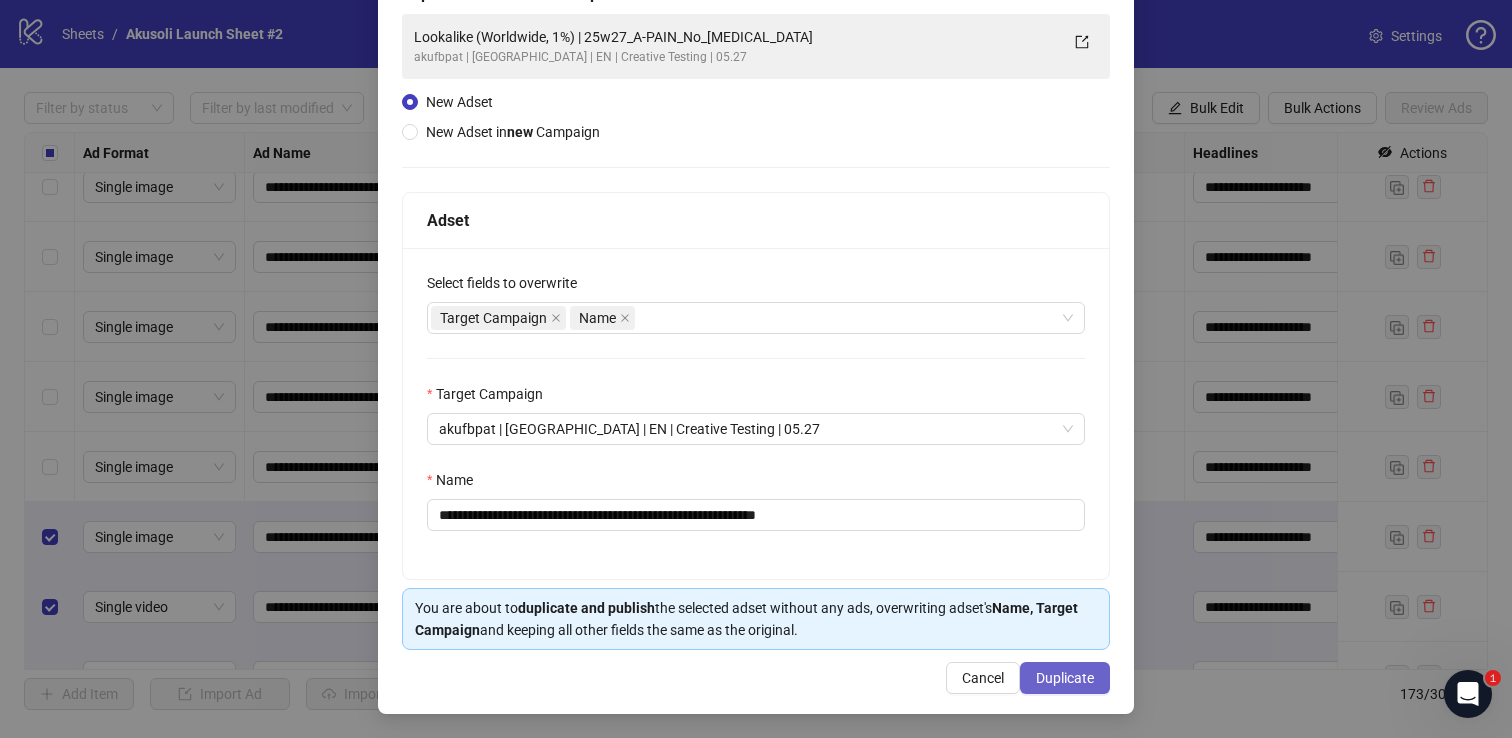 click on "Duplicate" at bounding box center [1065, 678] 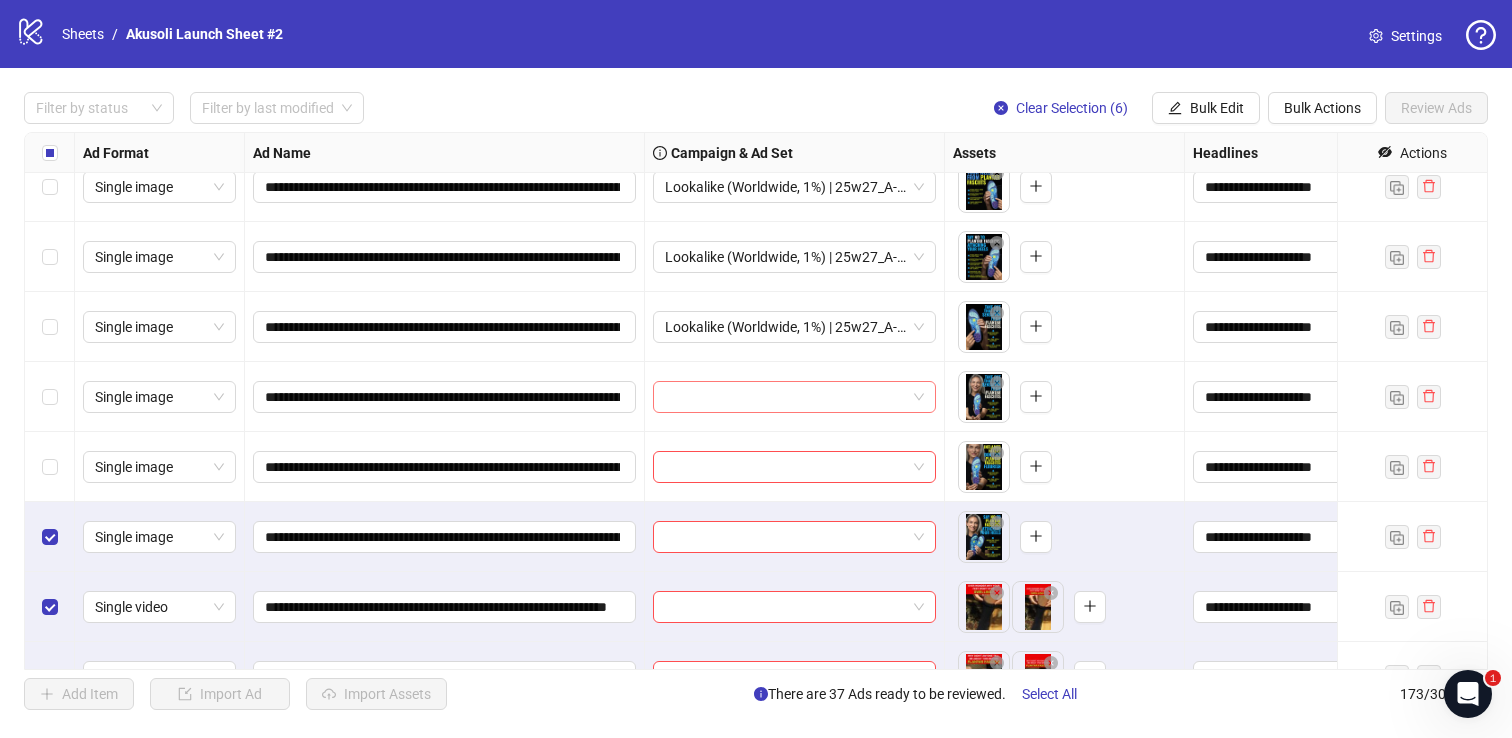 click at bounding box center (785, 397) 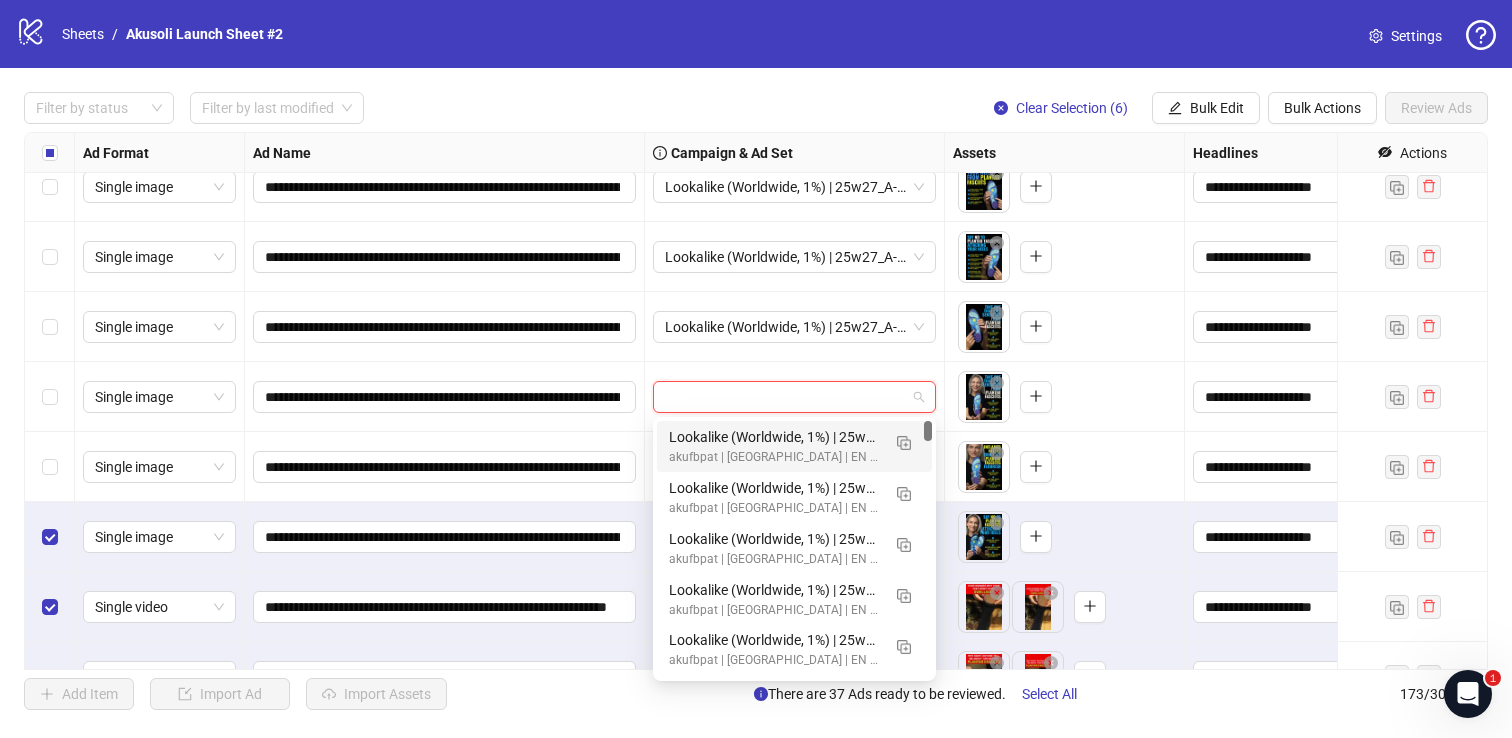 paste on "**********" 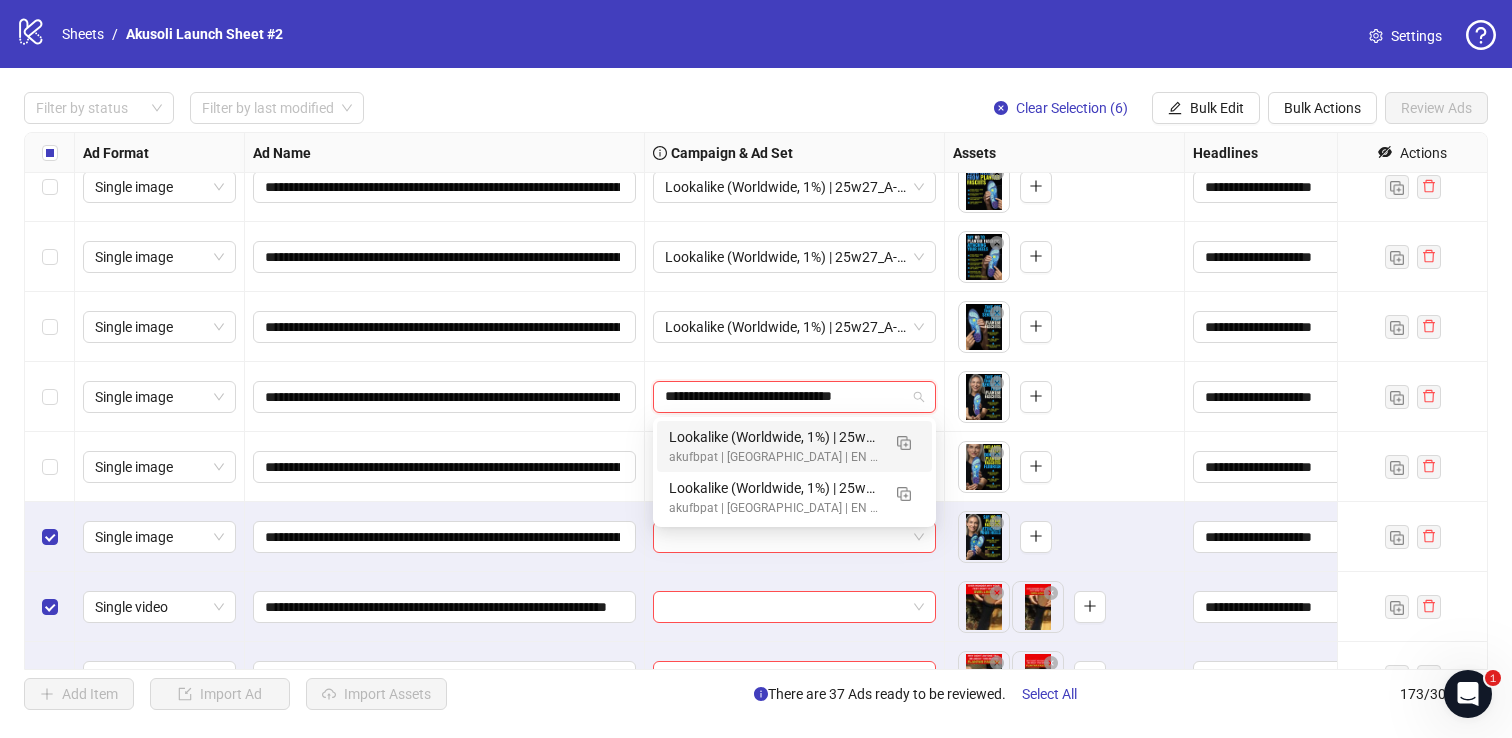 click on "Lookalike (Worldwide, 1%) | 25w27_A-PAIN_No_[MEDICAL_DATA] 2" at bounding box center (774, 437) 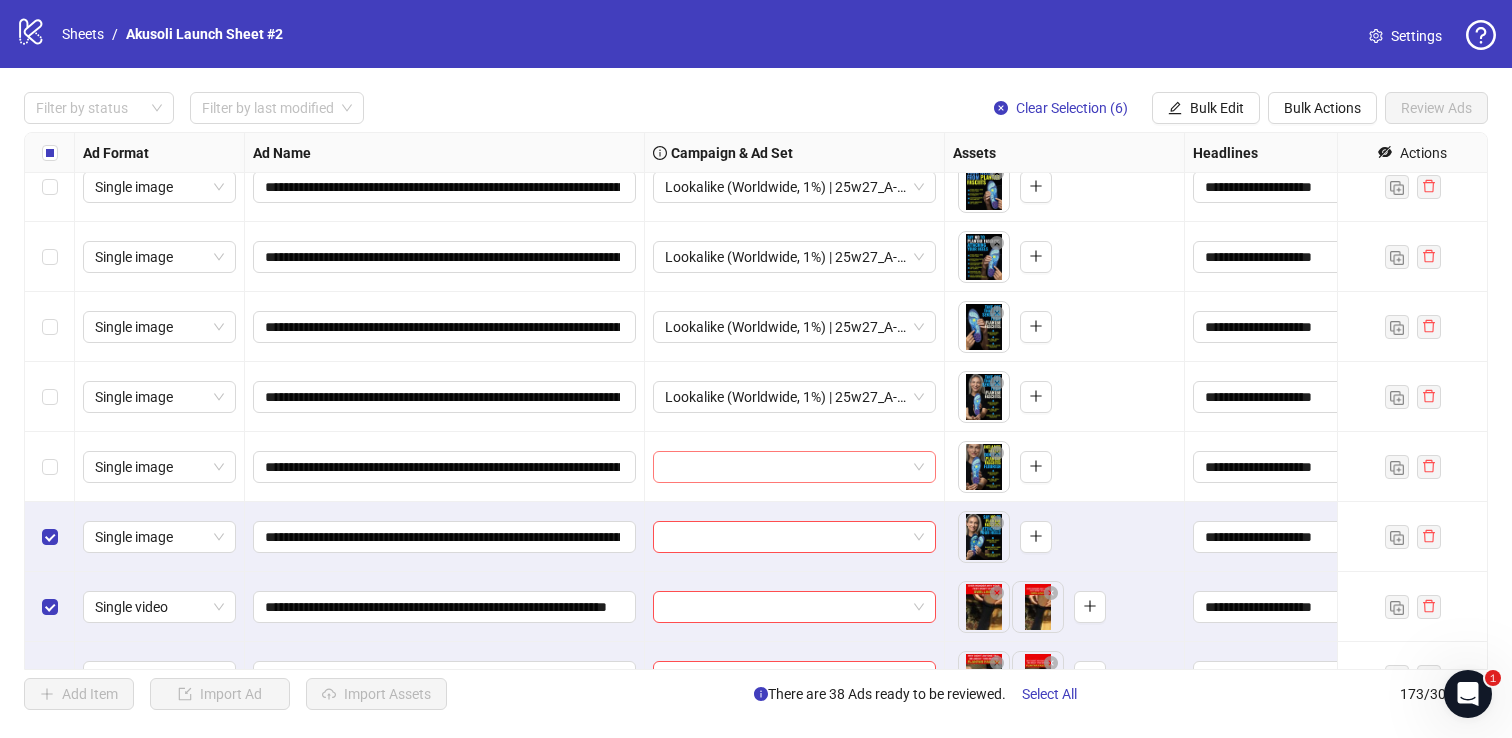 click at bounding box center (785, 467) 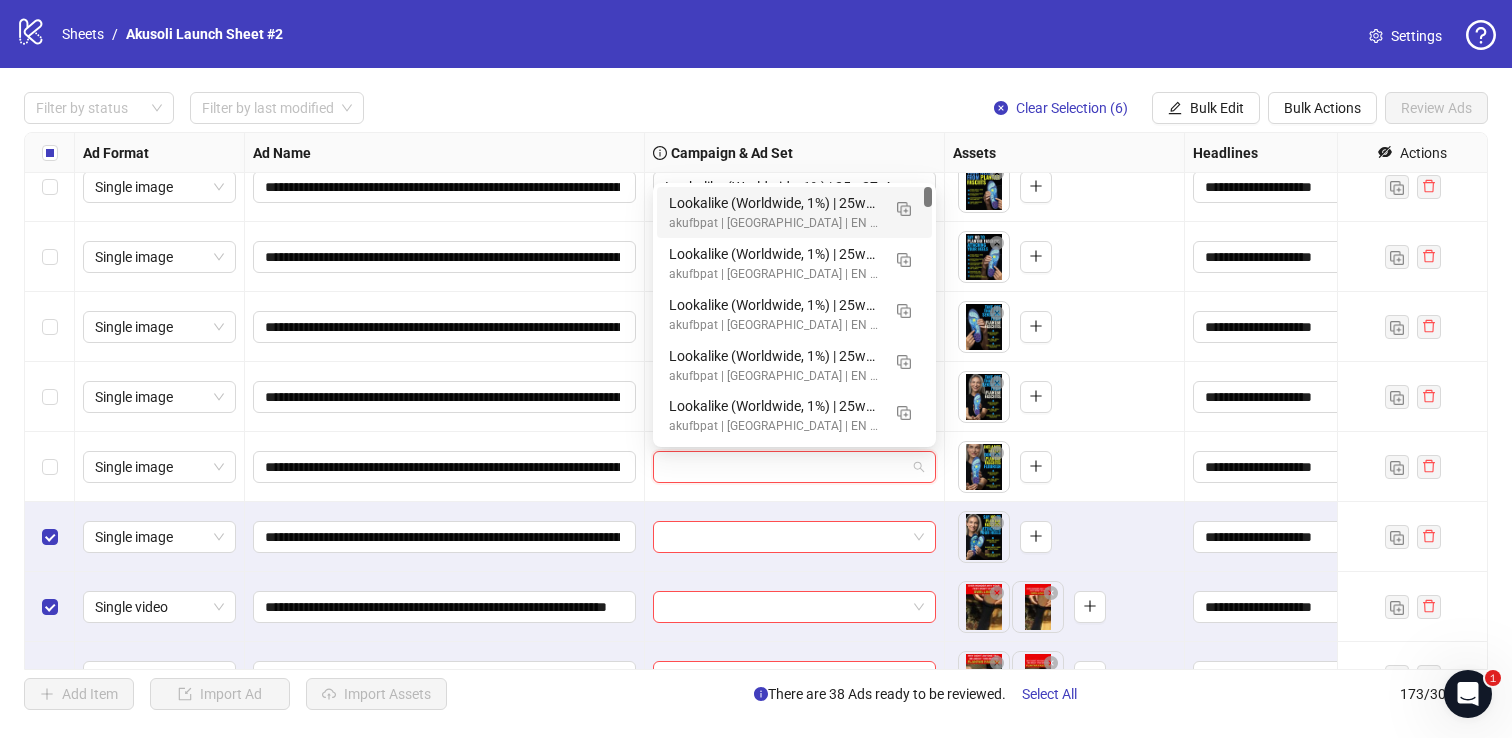 paste on "**********" 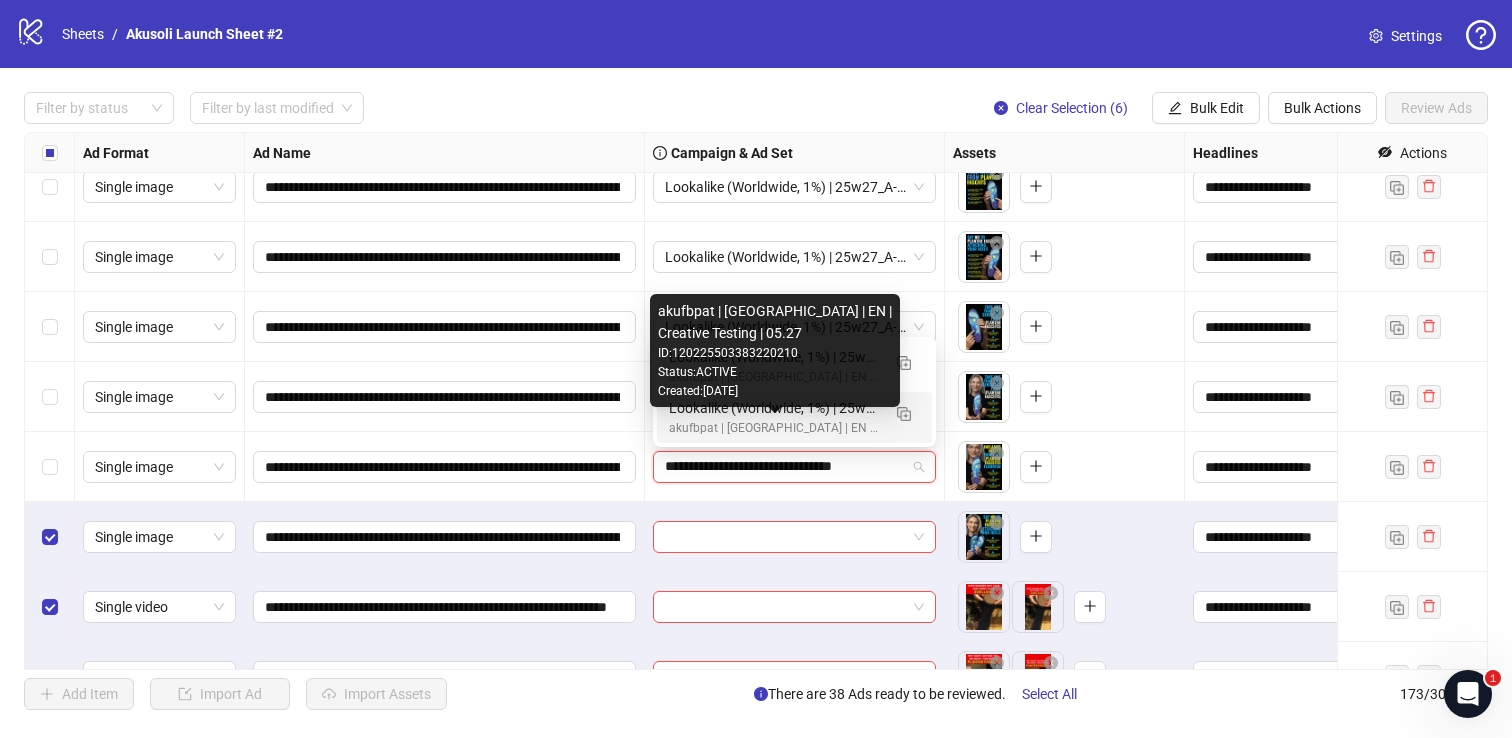 click on "Status:  ACTIVE" at bounding box center [775, 372] 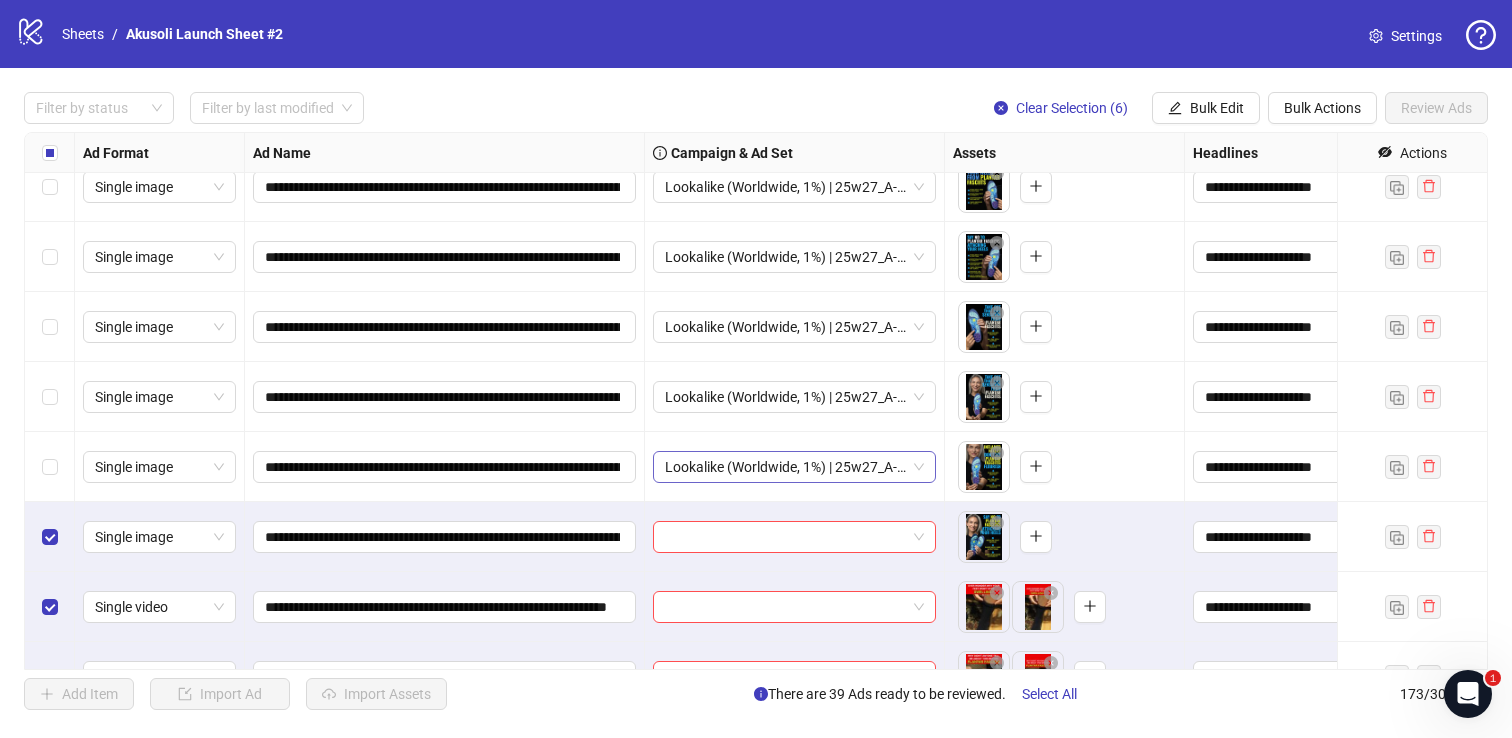 click on "Lookalike (Worldwide, 1%) | 25w27_A-PAIN_No_[MEDICAL_DATA]" at bounding box center (794, 467) 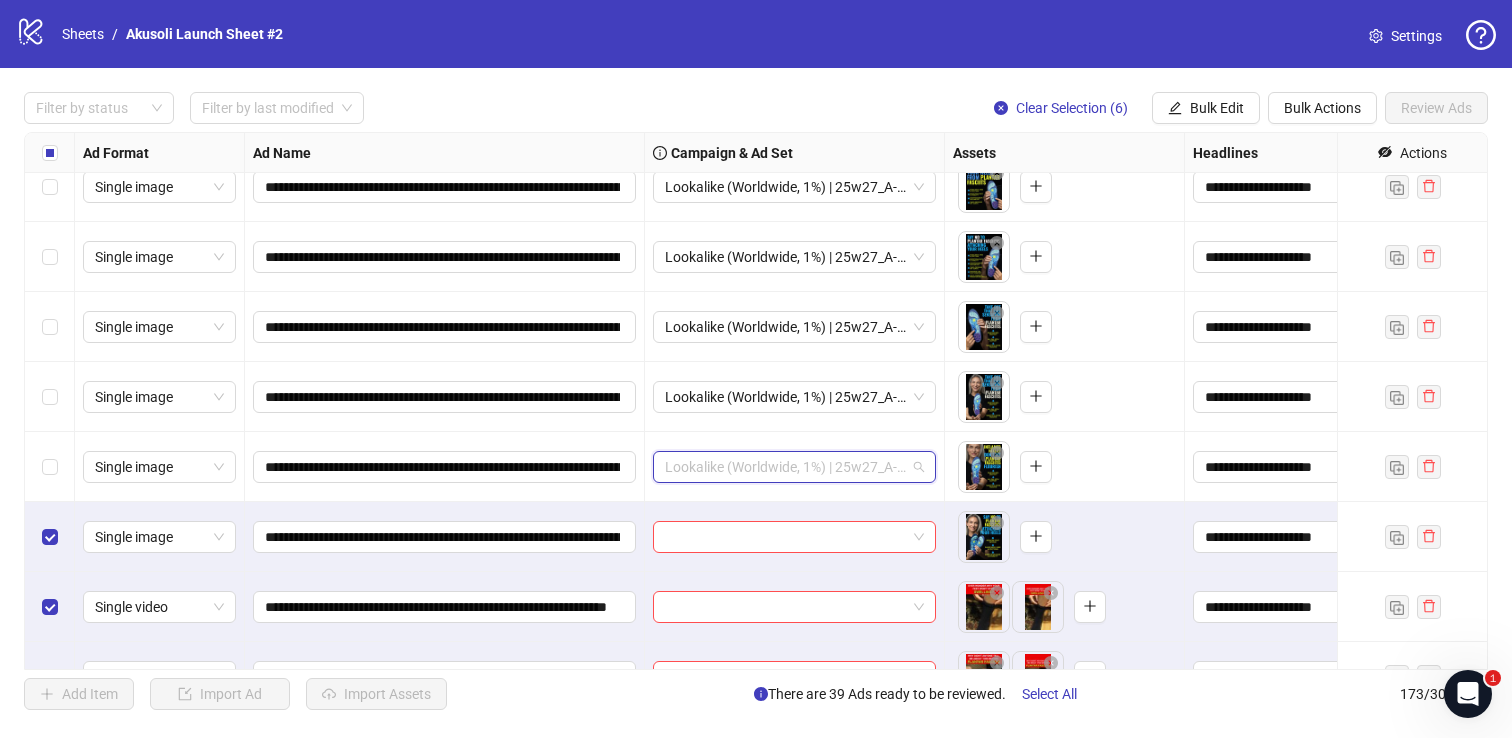 click on "Lookalike (Worldwide, 1%) | 25w27_A-PAIN_No_[MEDICAL_DATA]" at bounding box center (794, 467) 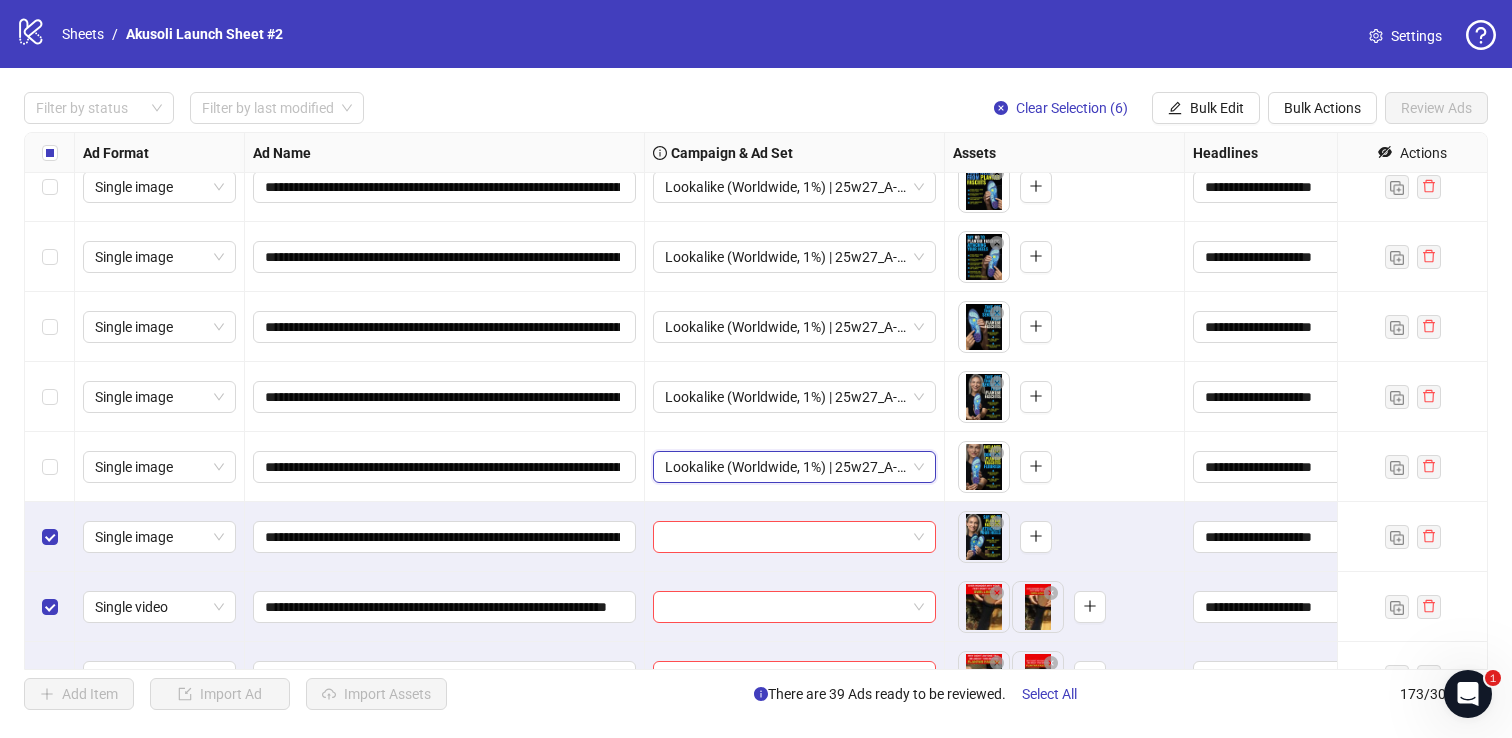 click on "Lookalike (Worldwide, 1%) | 25w27_A-PAIN_No_[MEDICAL_DATA]" at bounding box center (794, 467) 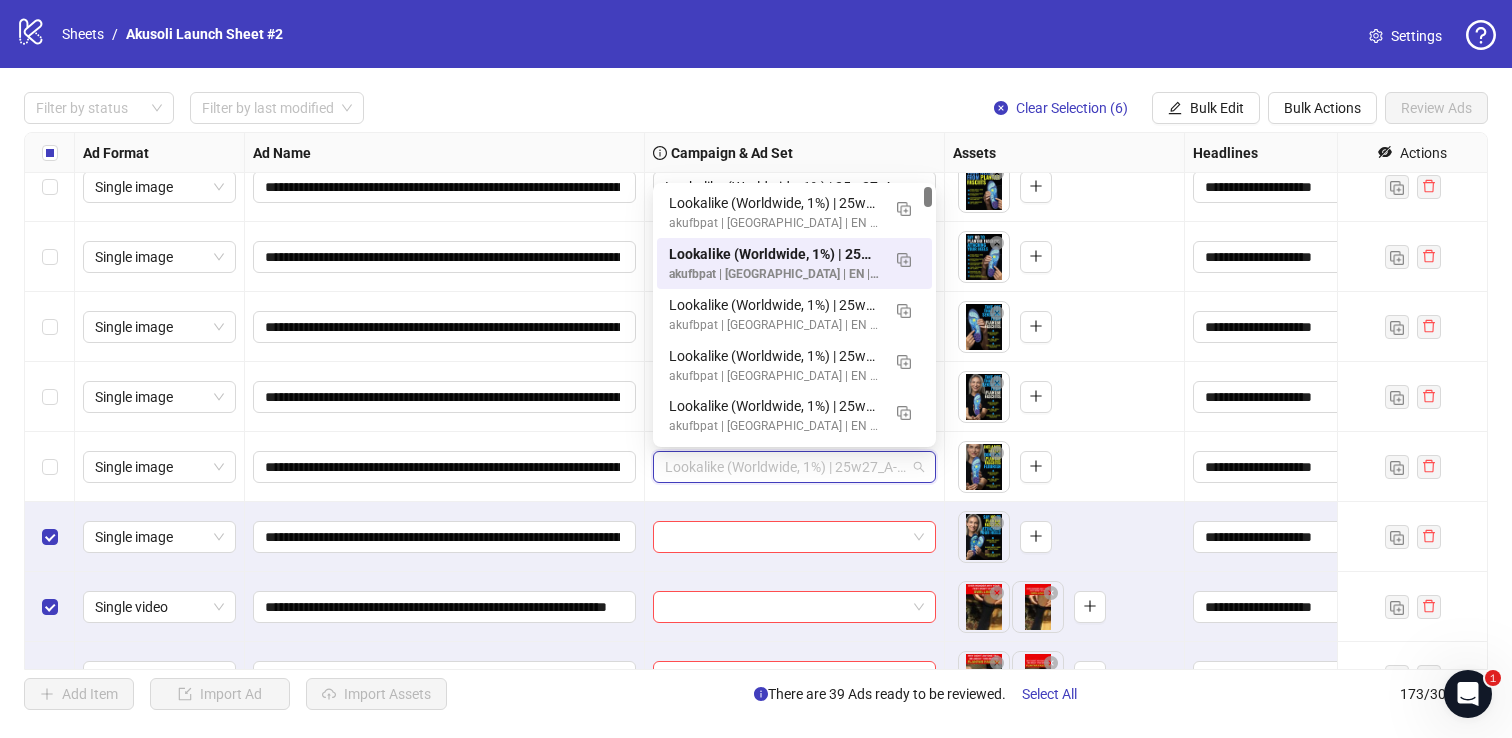 paste on "**********" 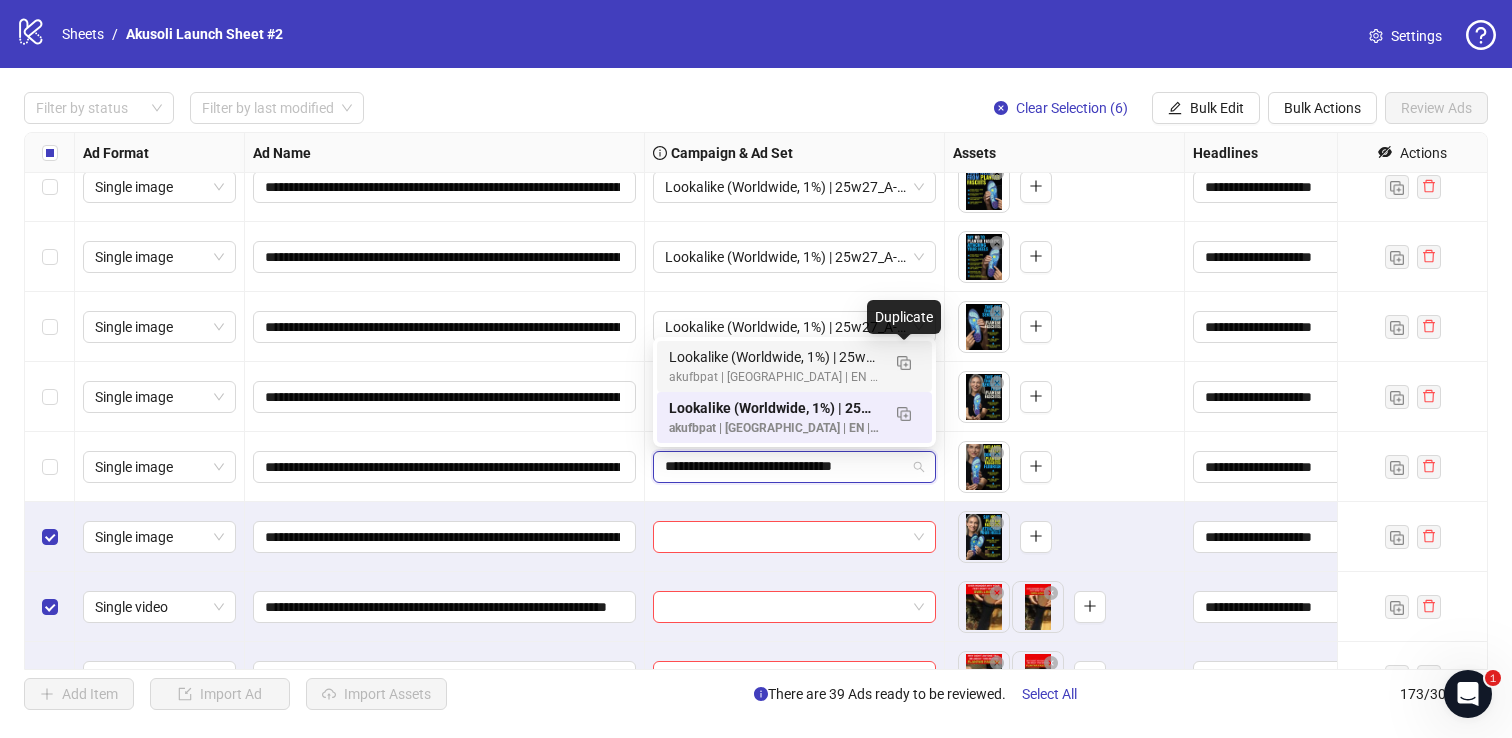 click on "Lookalike (Worldwide, 1%) | 25w27_A-PAIN_No_[MEDICAL_DATA] 2" at bounding box center [774, 357] 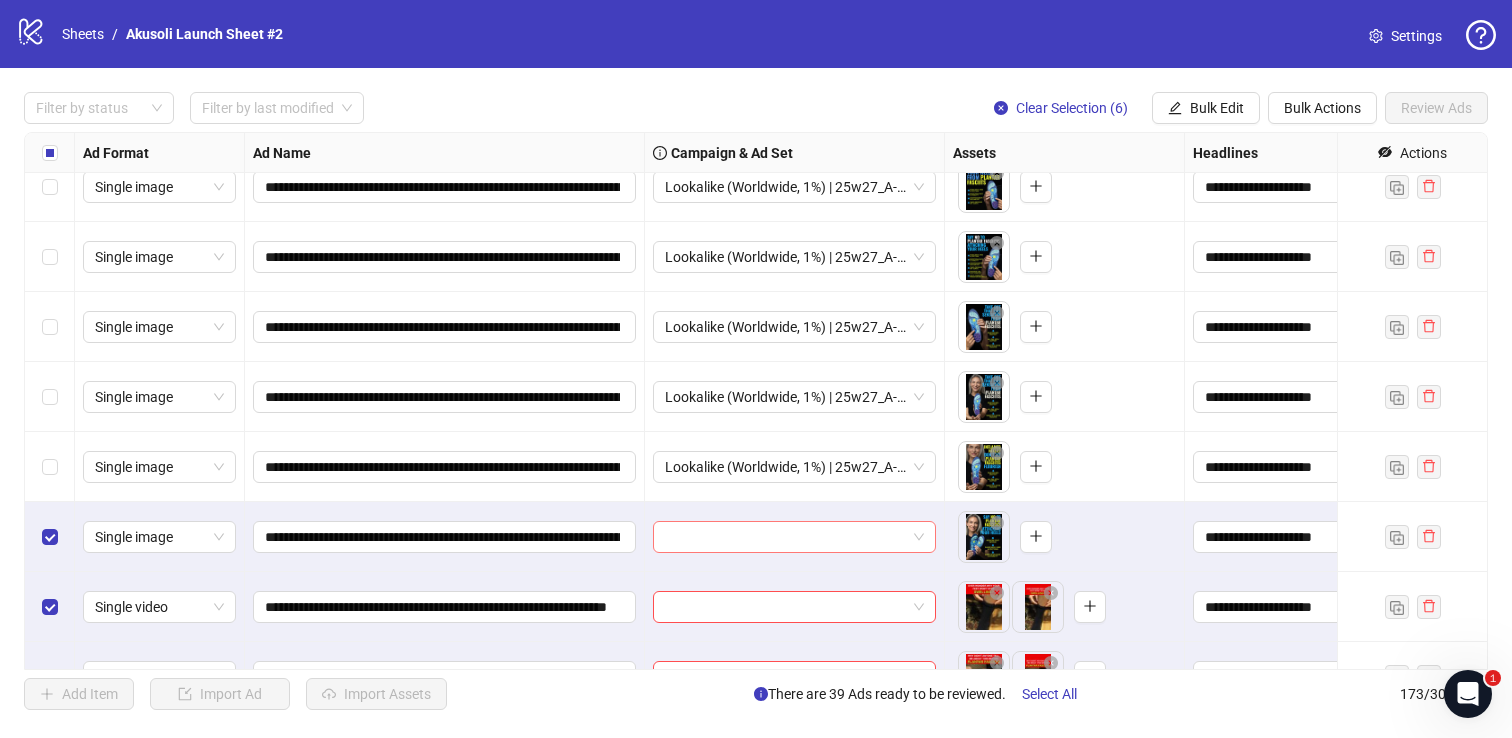 click at bounding box center [785, 537] 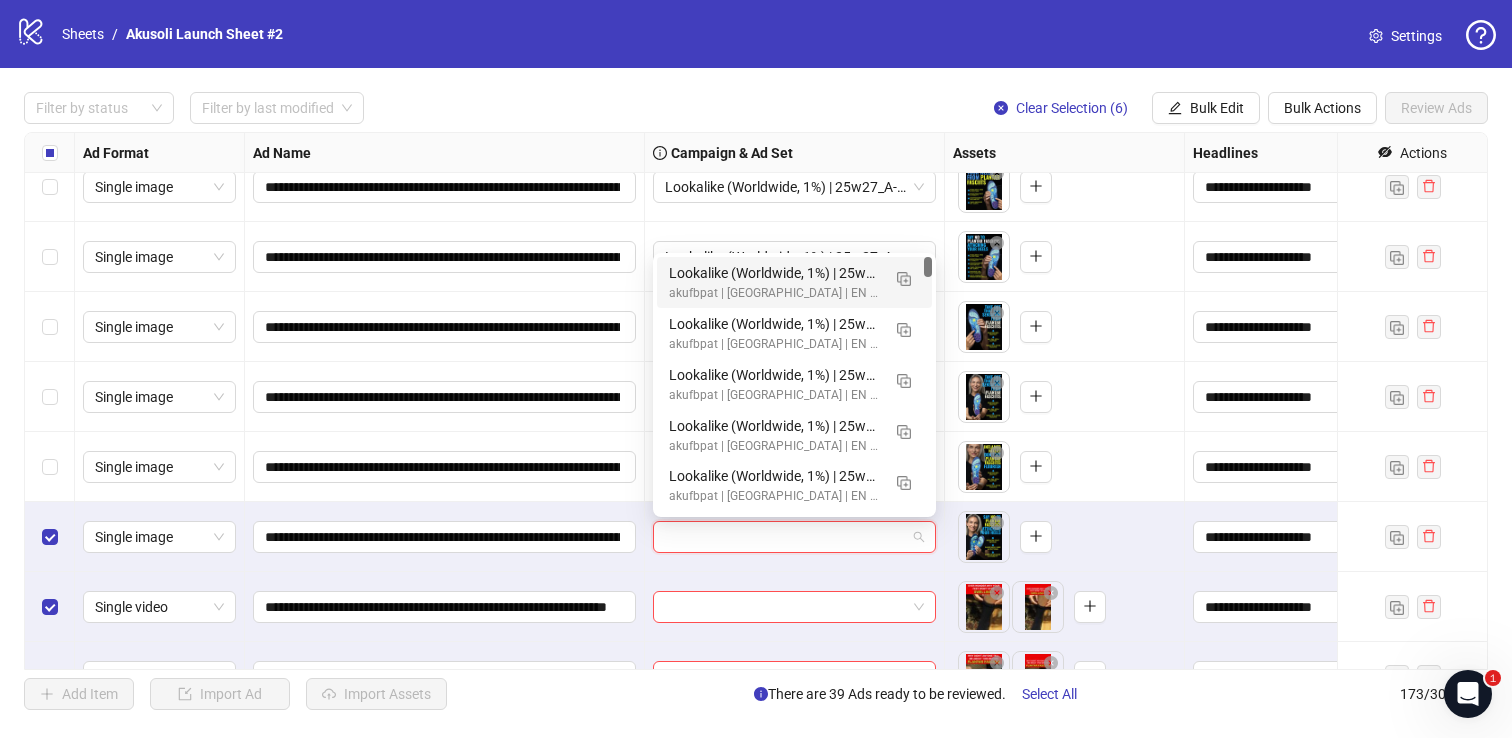 paste on "**********" 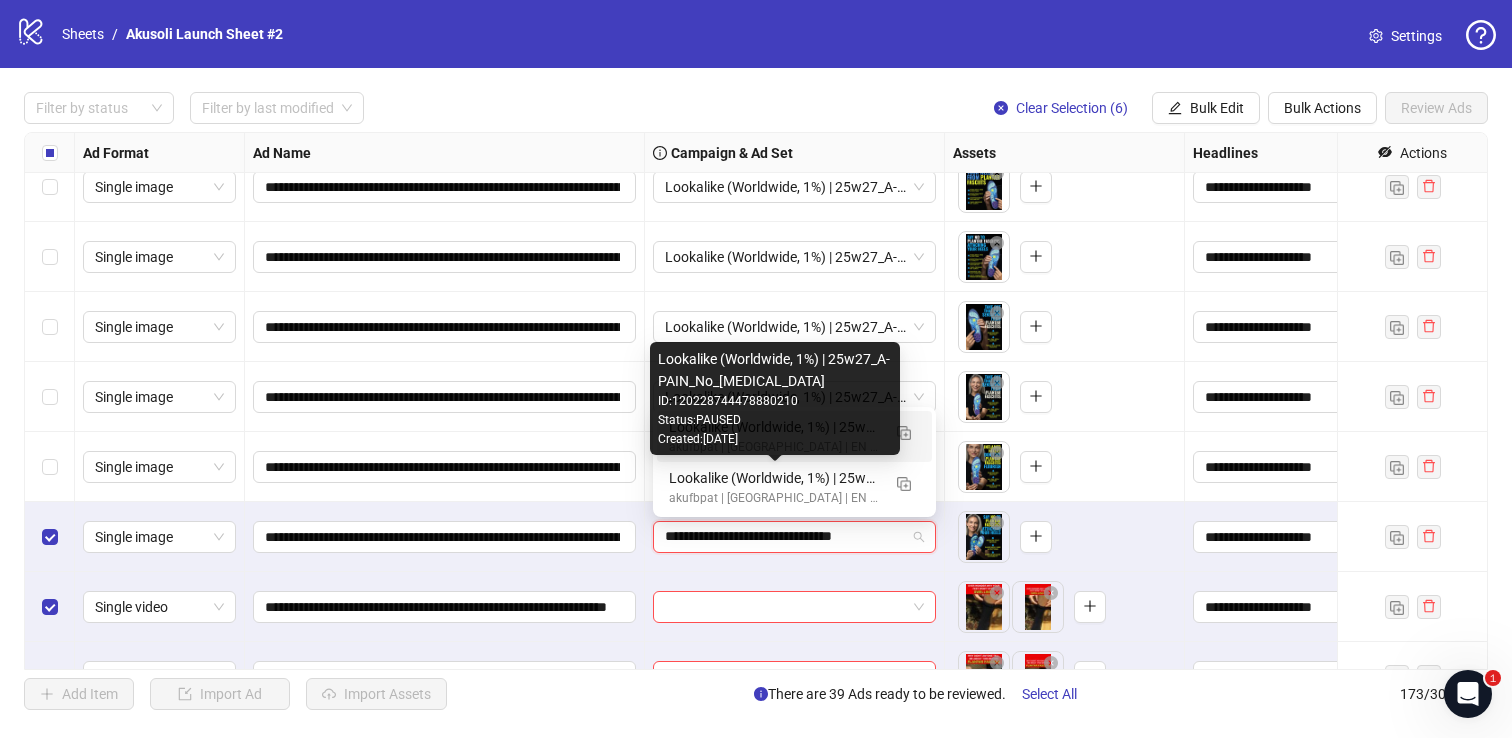 click on "akufbpat | [GEOGRAPHIC_DATA] | EN | Creative Testing | 05.27" at bounding box center (774, 447) 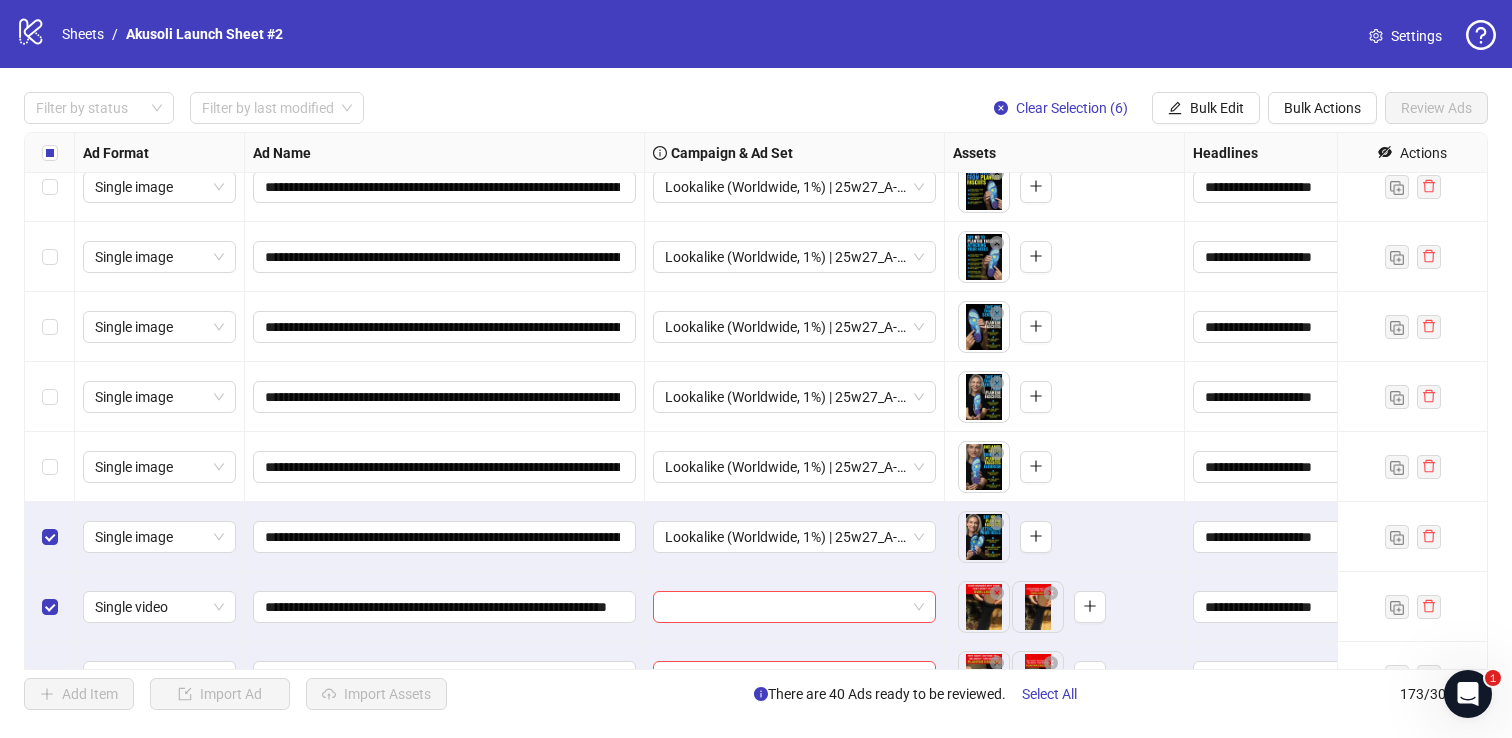 scroll, scrollTop: 11457, scrollLeft: 0, axis: vertical 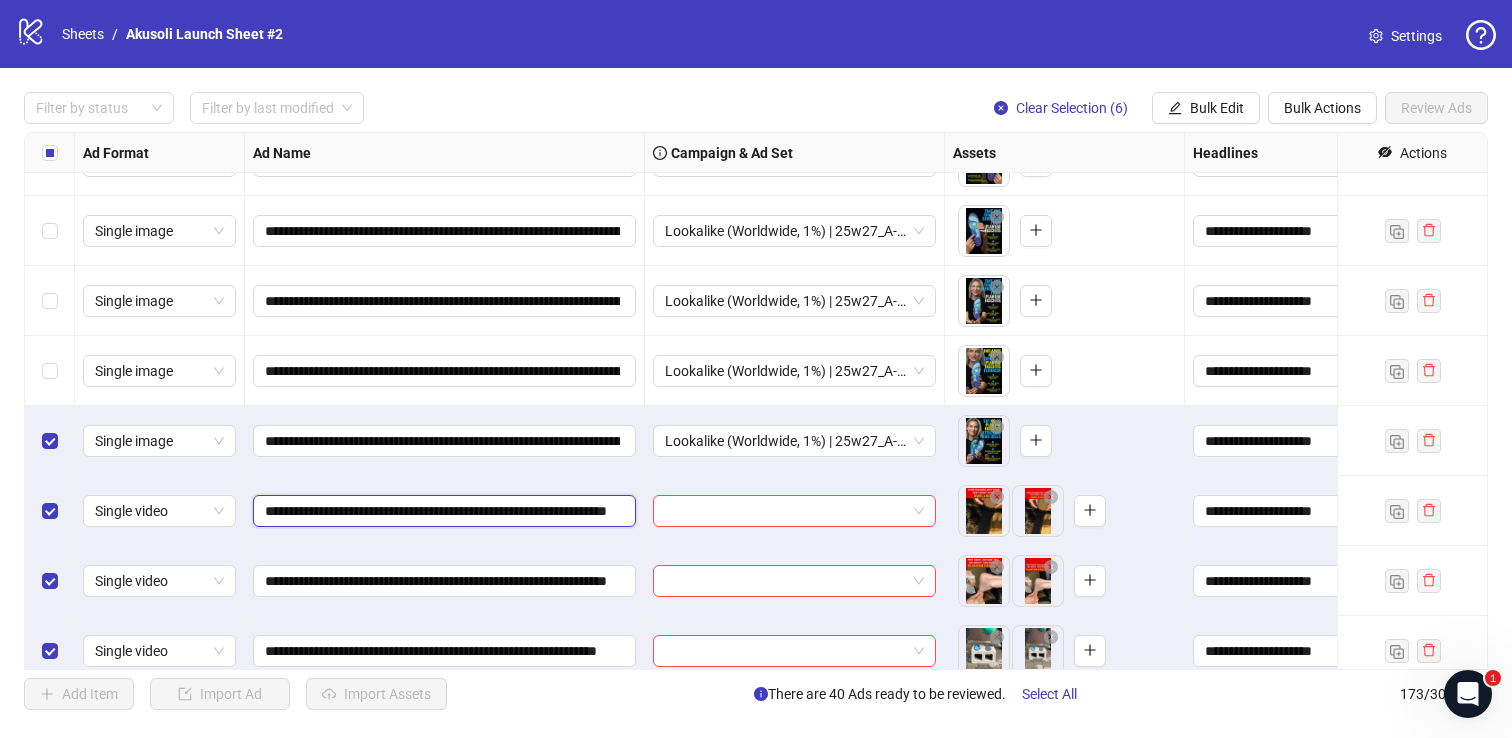 drag, startPoint x: 265, startPoint y: 510, endPoint x: 449, endPoint y: 516, distance: 184.0978 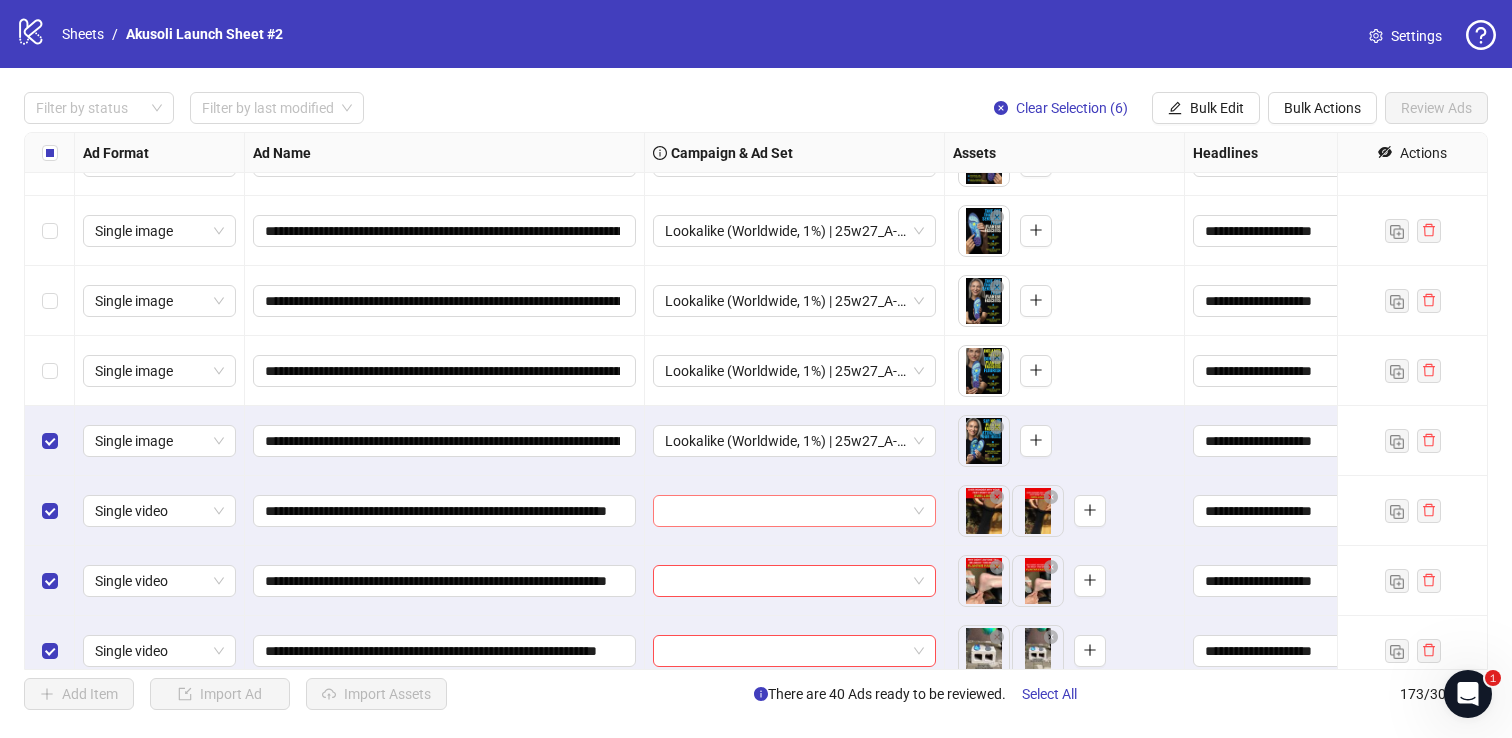 click at bounding box center [785, 511] 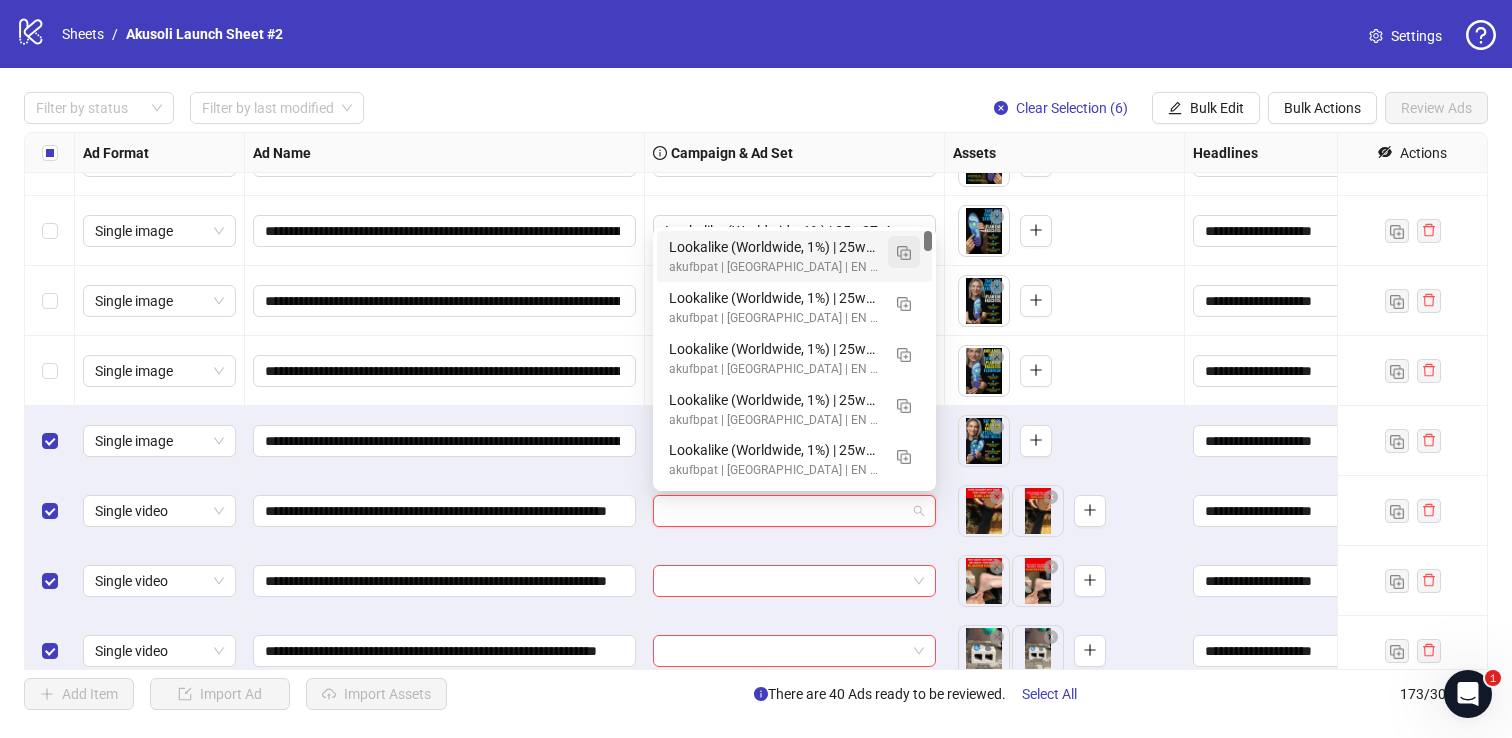 click at bounding box center (904, 253) 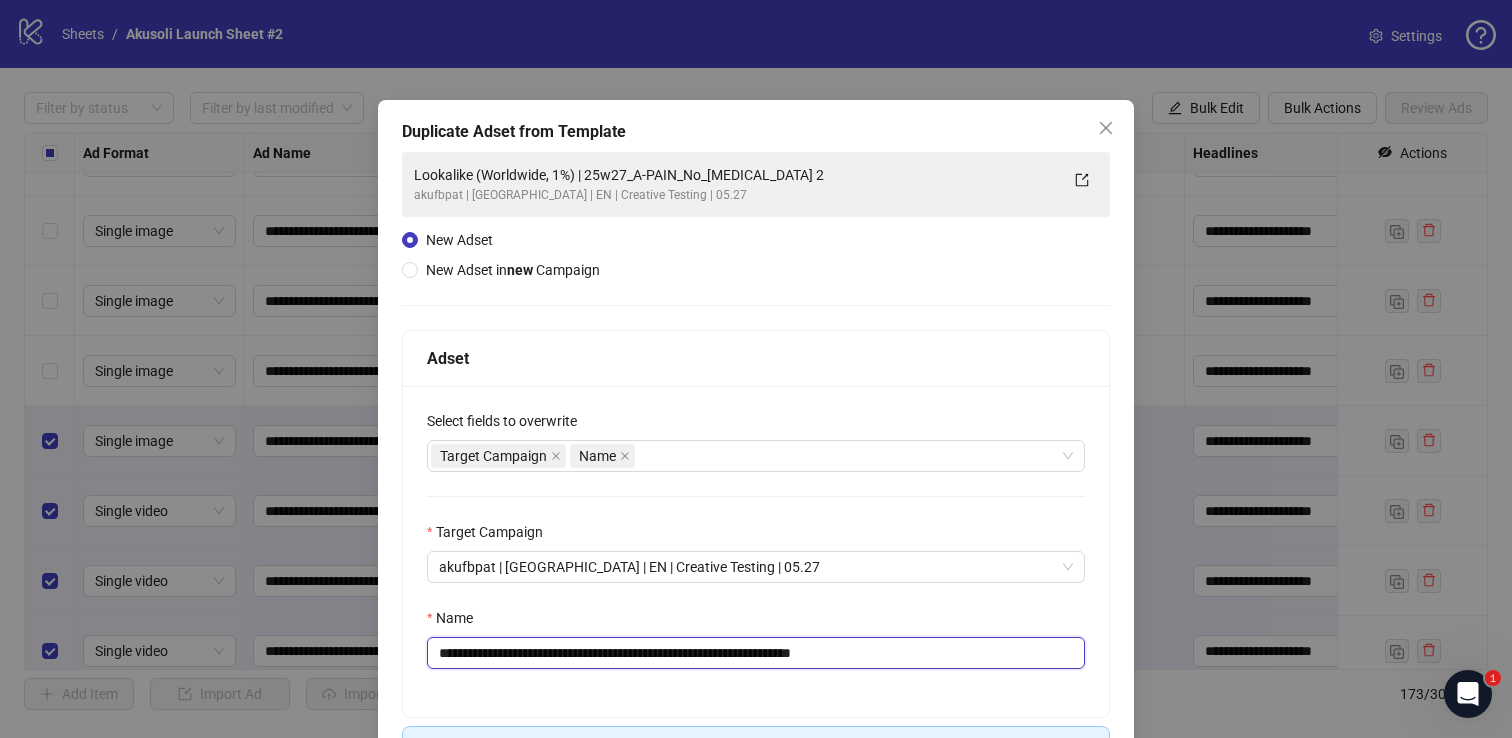 drag, startPoint x: 613, startPoint y: 653, endPoint x: 912, endPoint y: 669, distance: 299.4278 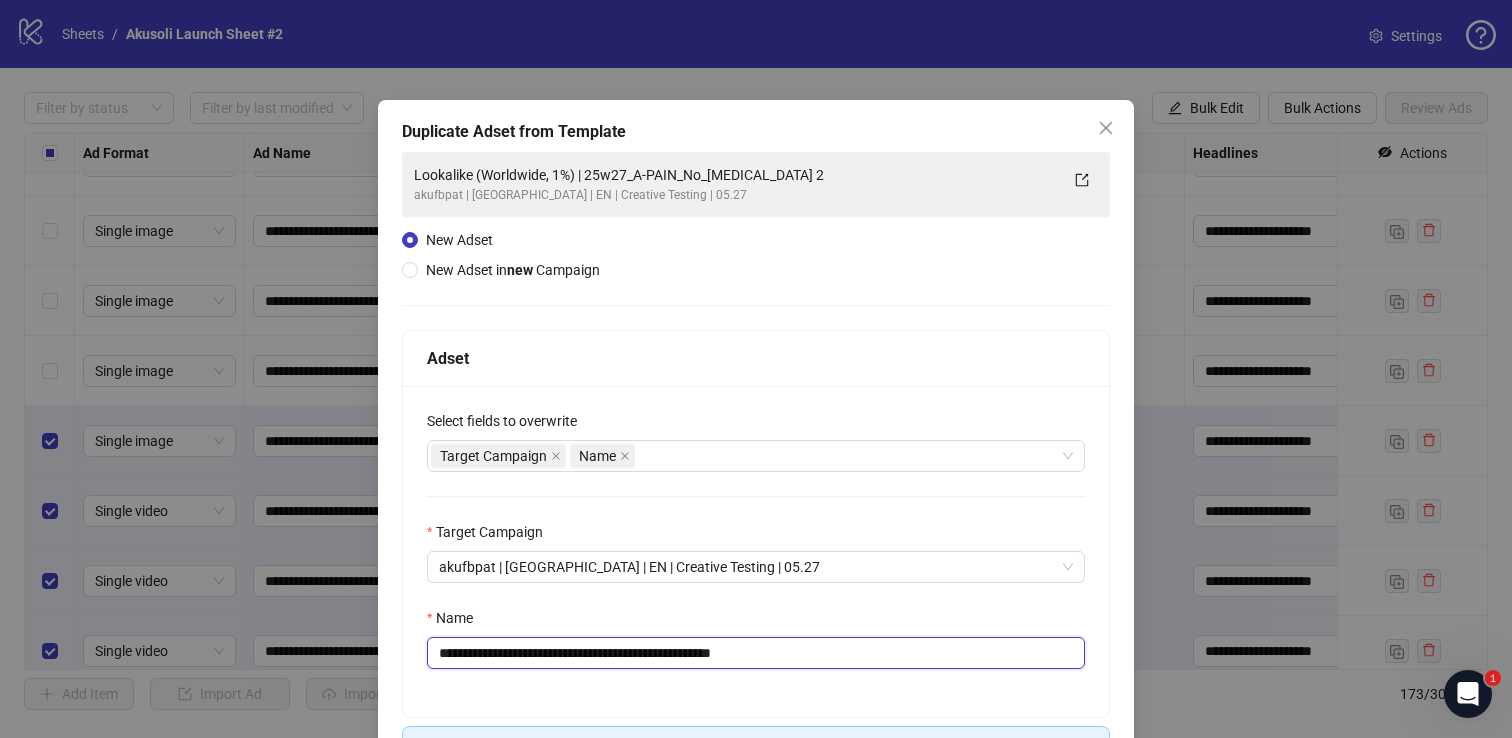 scroll, scrollTop: 139, scrollLeft: 0, axis: vertical 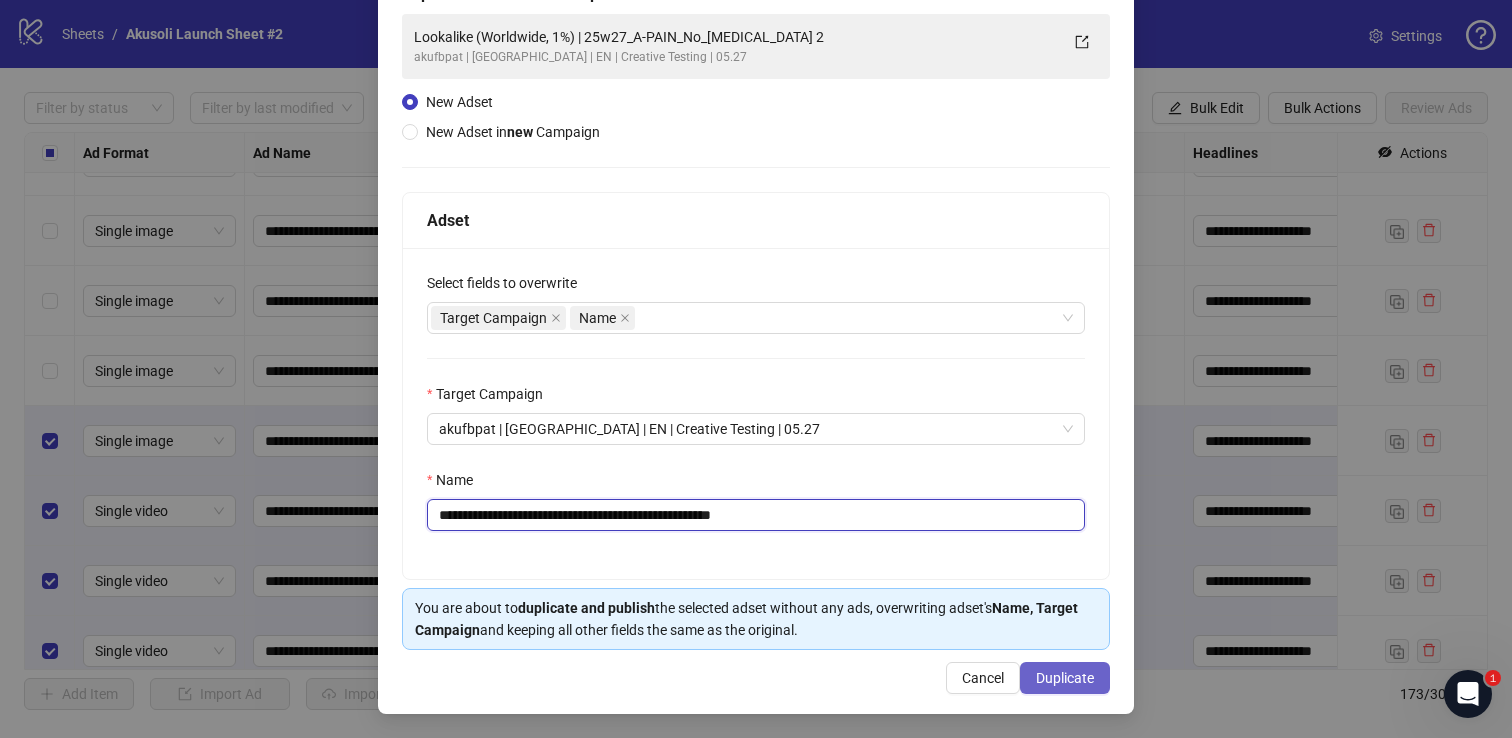 type on "**********" 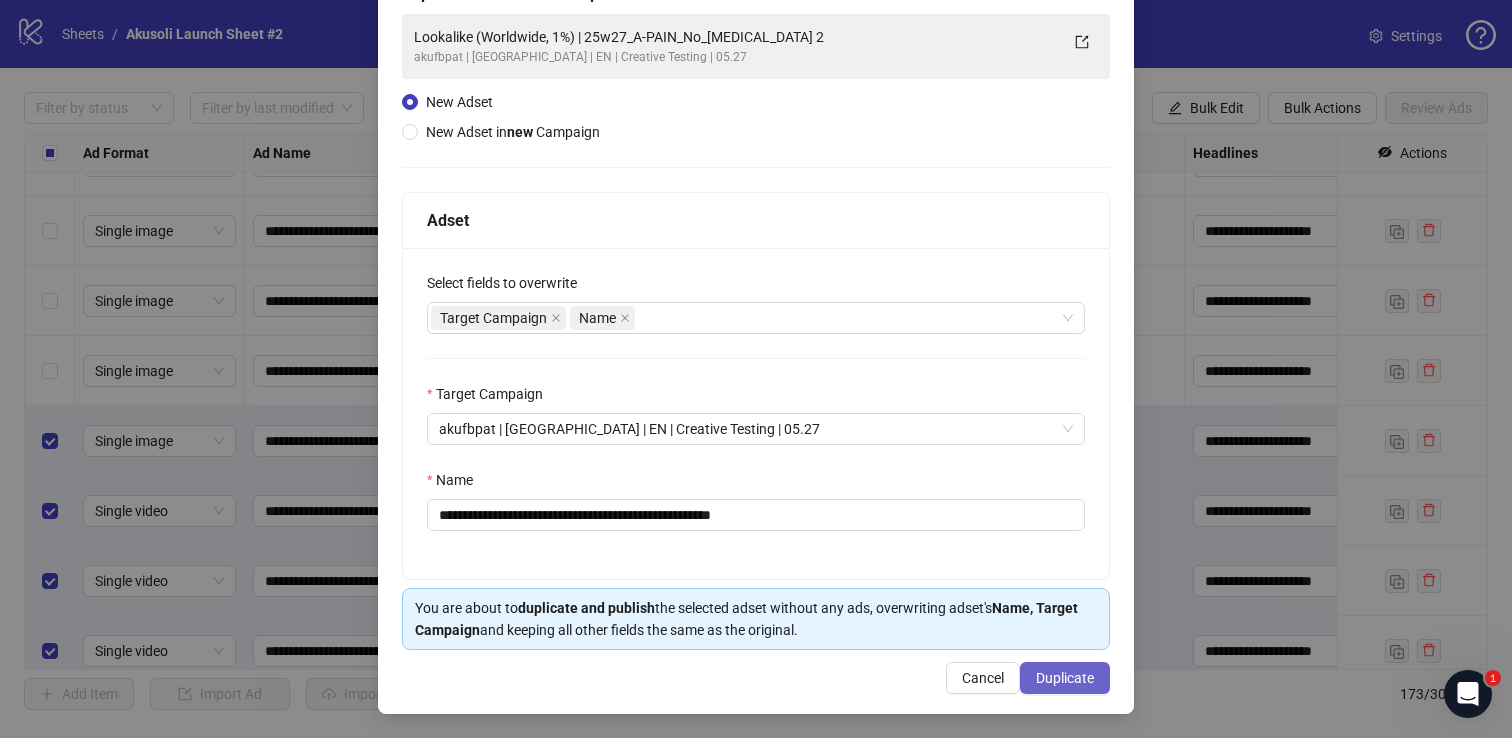 click on "Duplicate" at bounding box center [1065, 678] 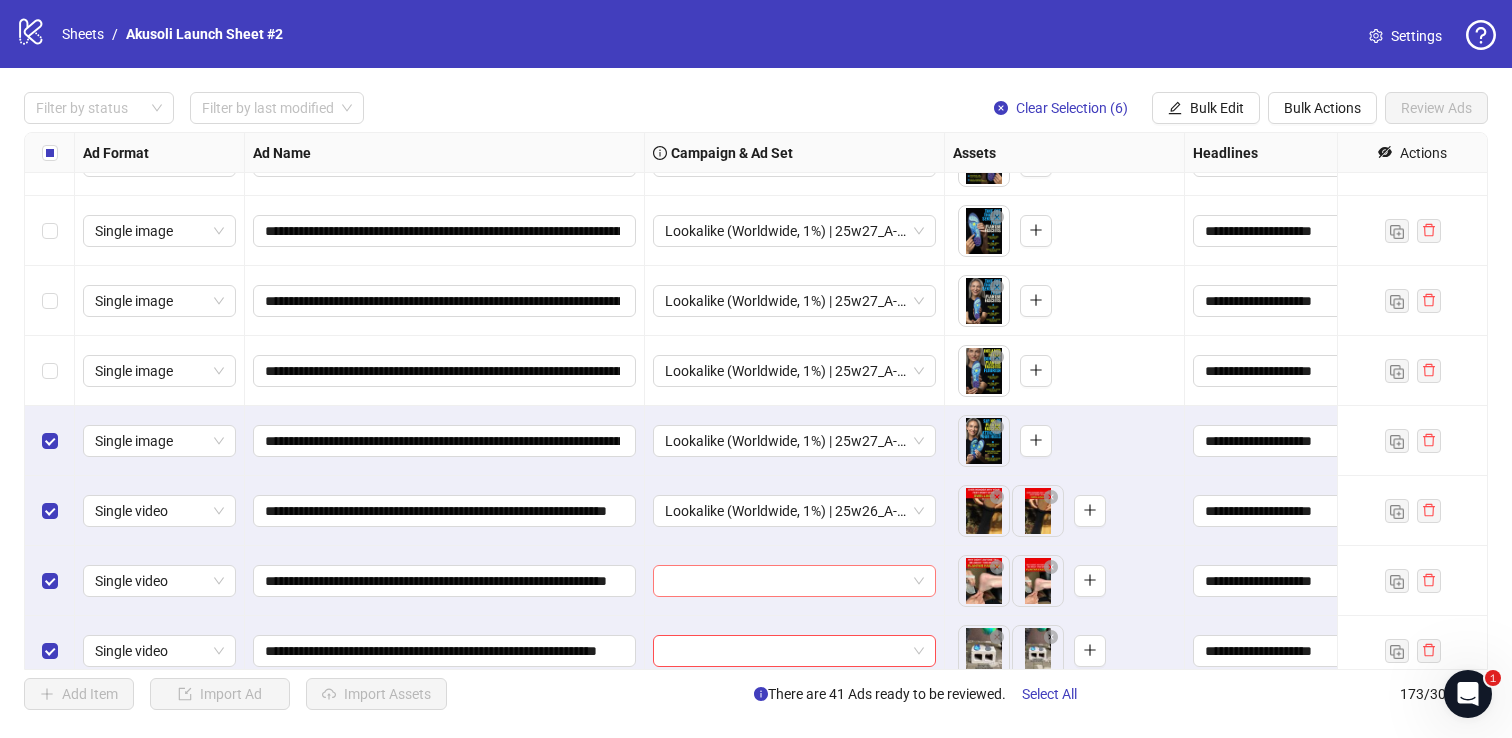 click at bounding box center (785, 581) 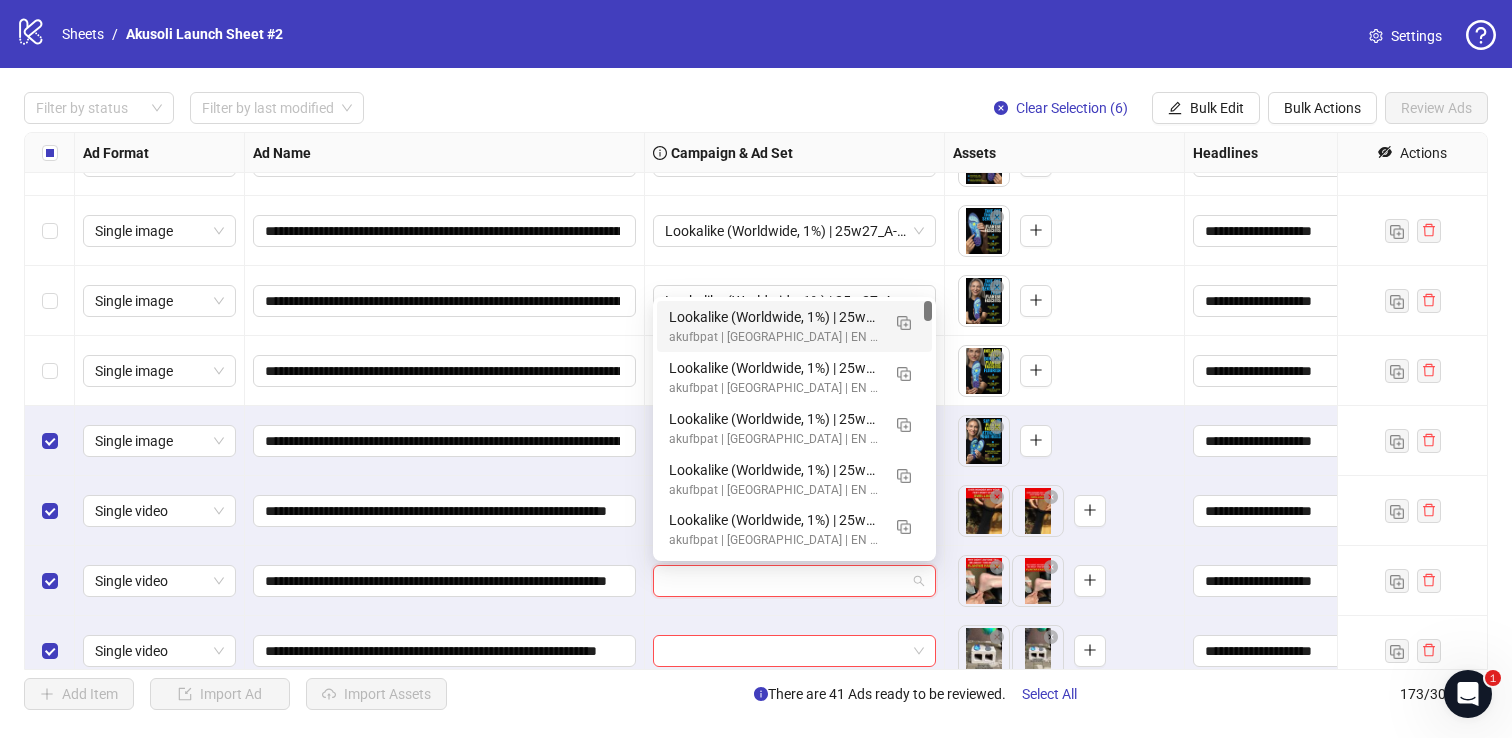 paste on "**********" 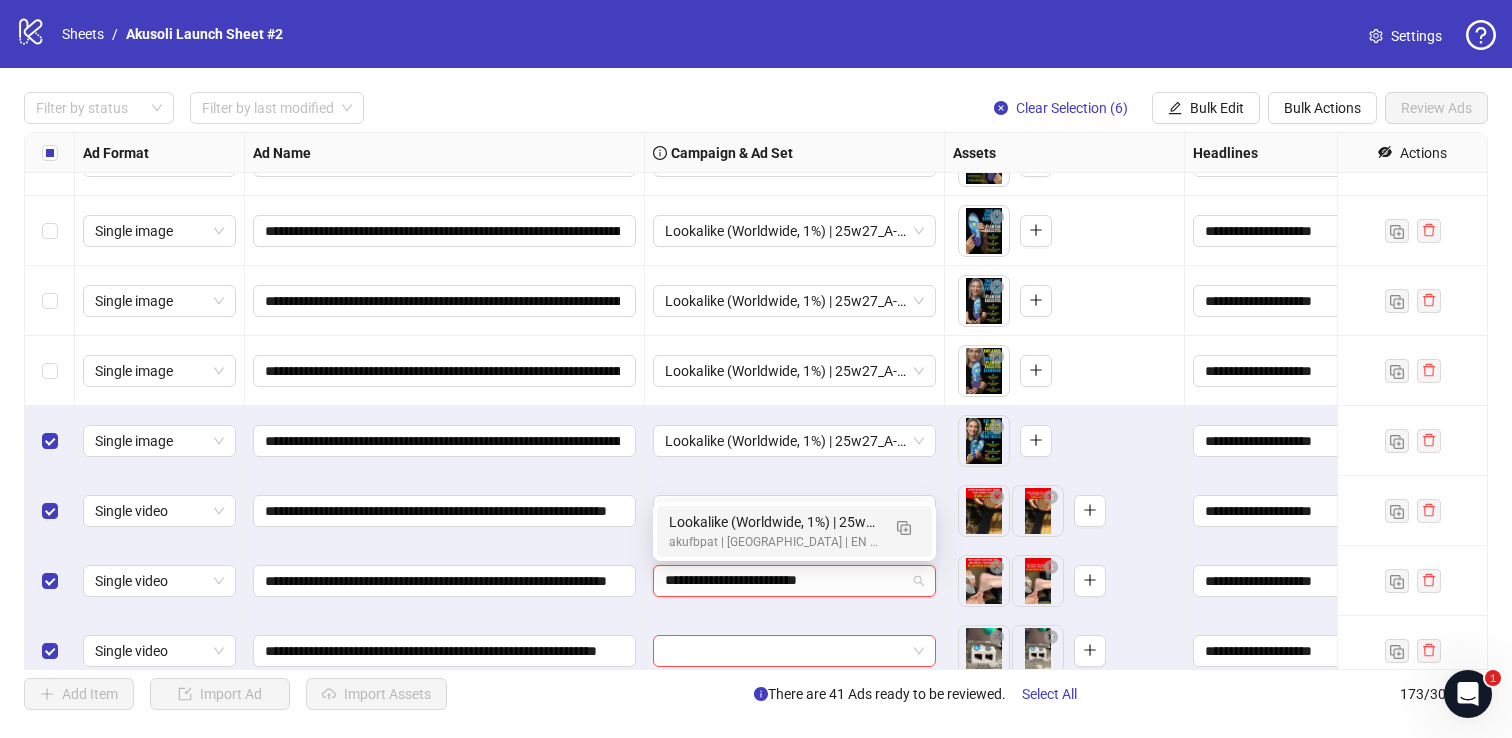 click on "Lookalike (Worldwide, 1%) | 25w26_A-Basic_everywhere_4" at bounding box center [774, 522] 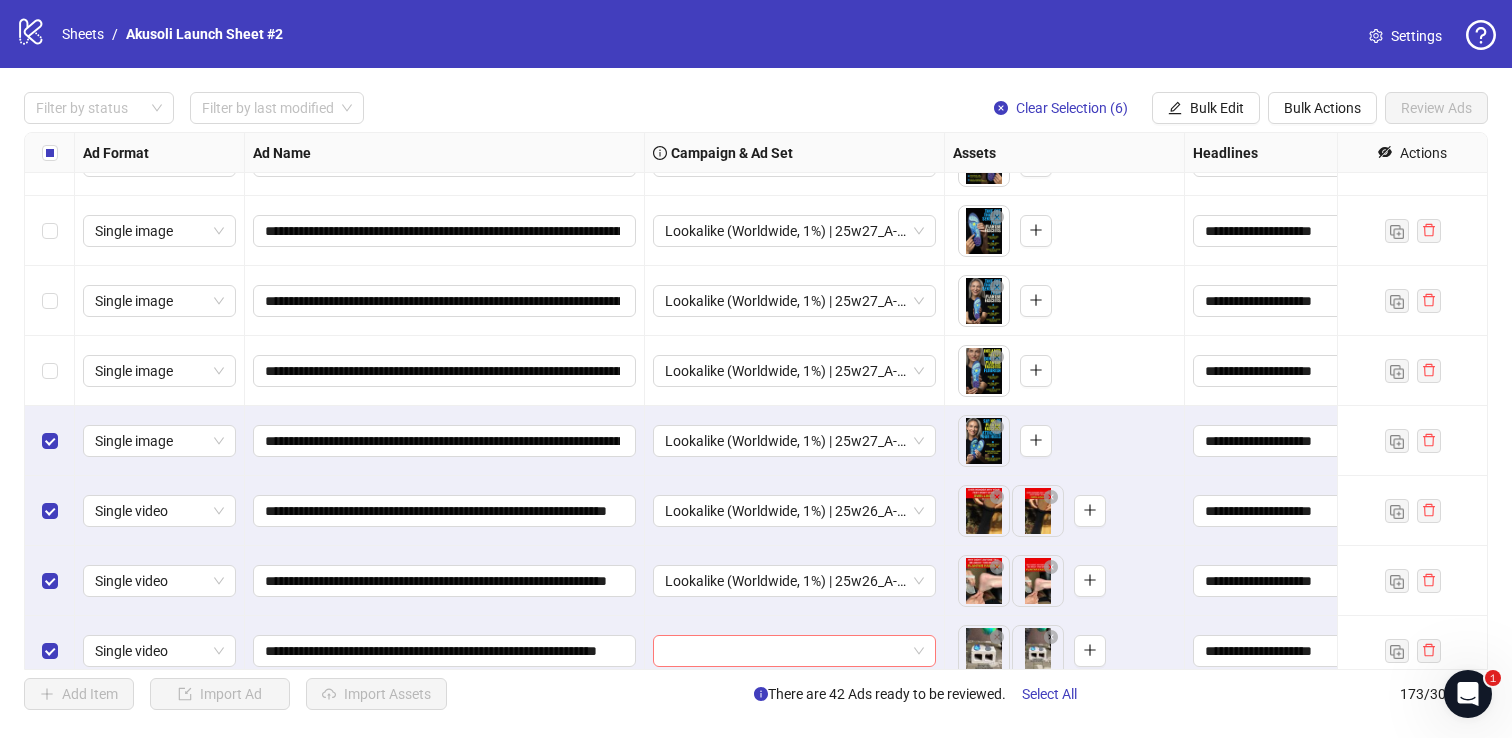 click at bounding box center [785, 651] 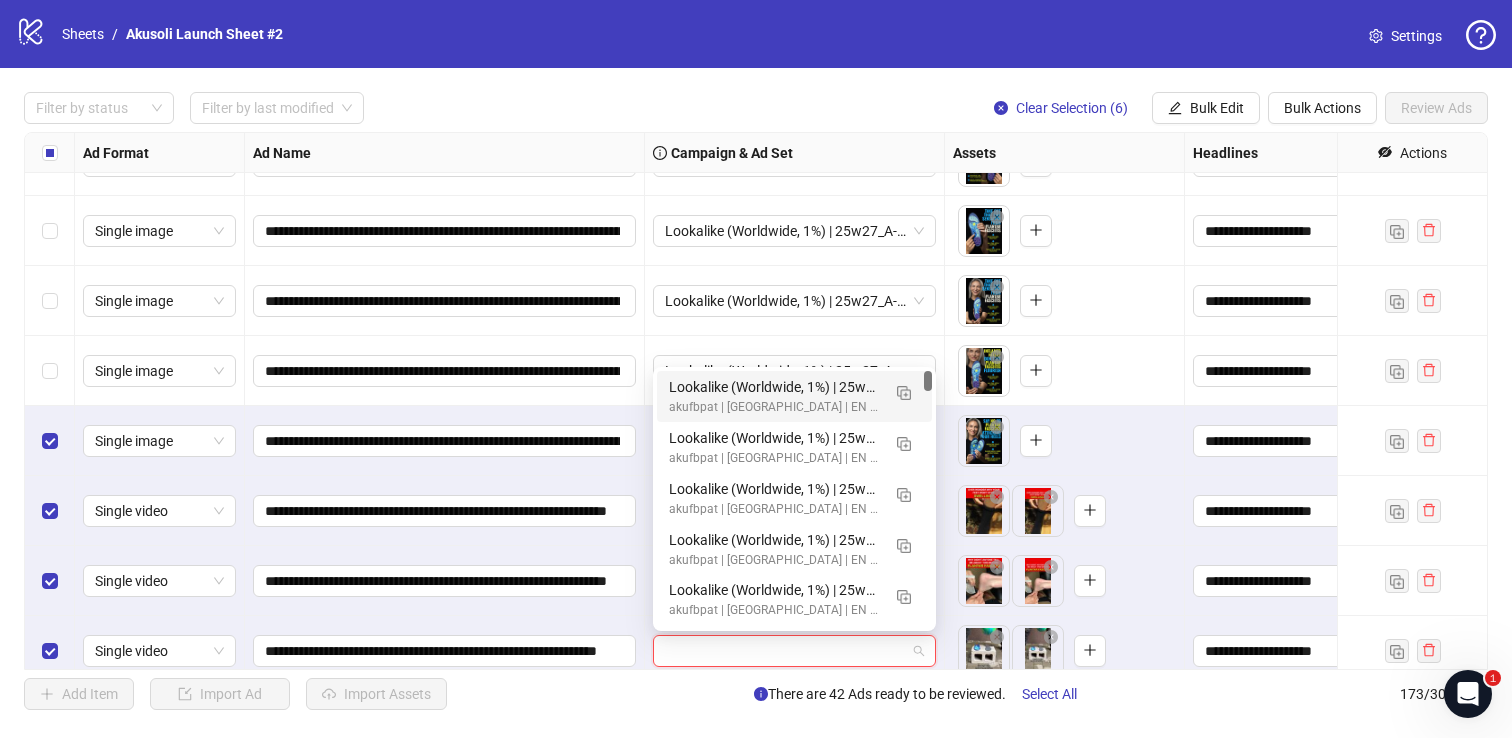 paste on "**********" 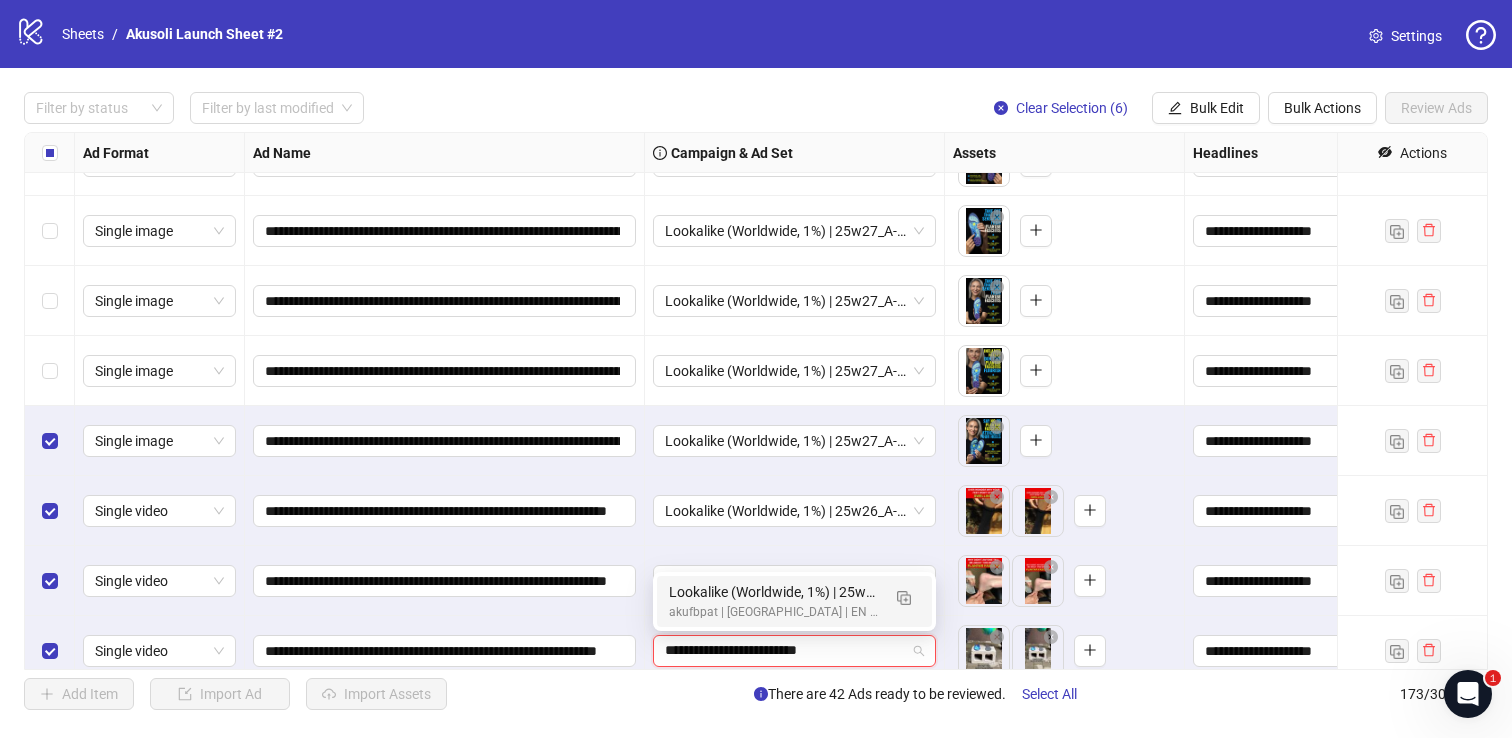 click on "Lookalike (Worldwide, 1%) | 25w26_A-Basic_everywhere_4" at bounding box center (774, 592) 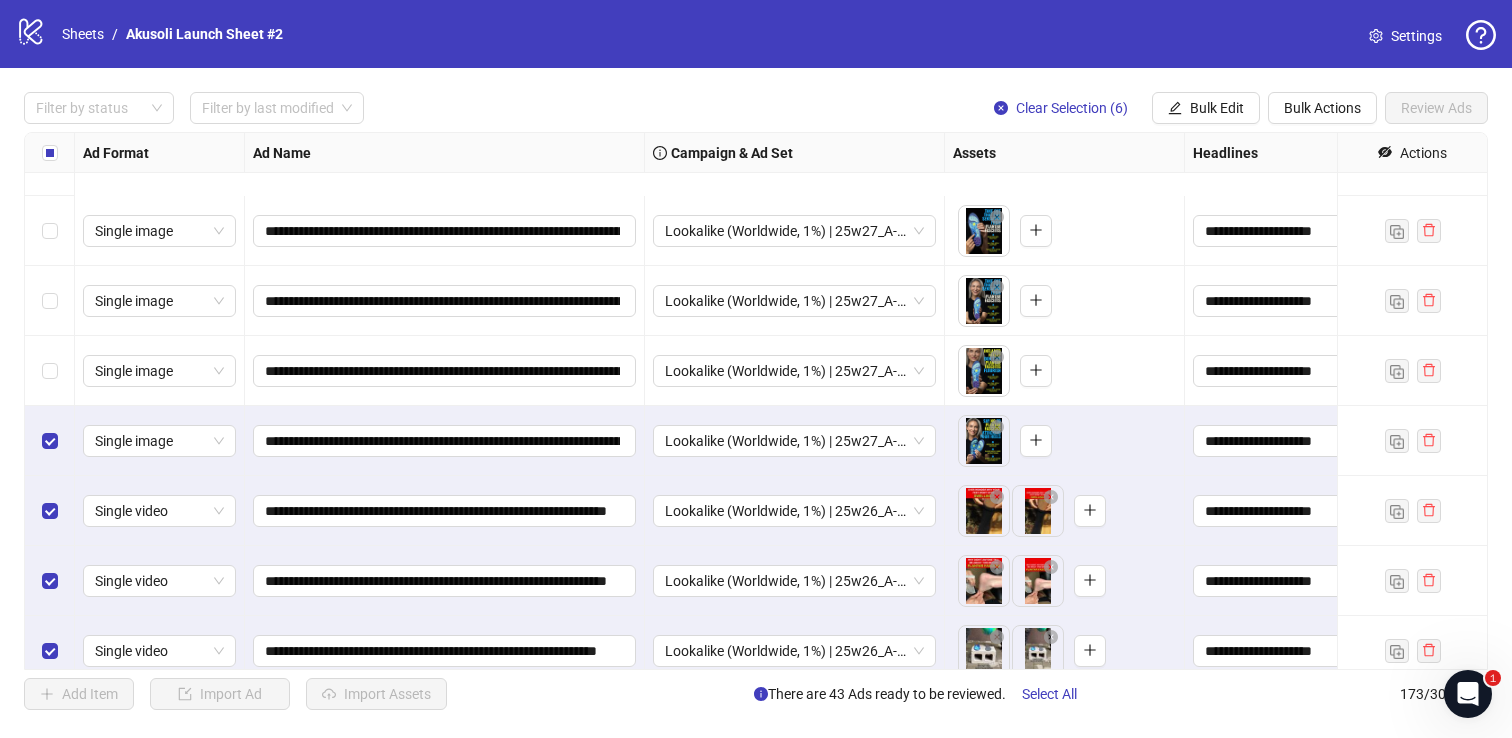 scroll, scrollTop: 11614, scrollLeft: 0, axis: vertical 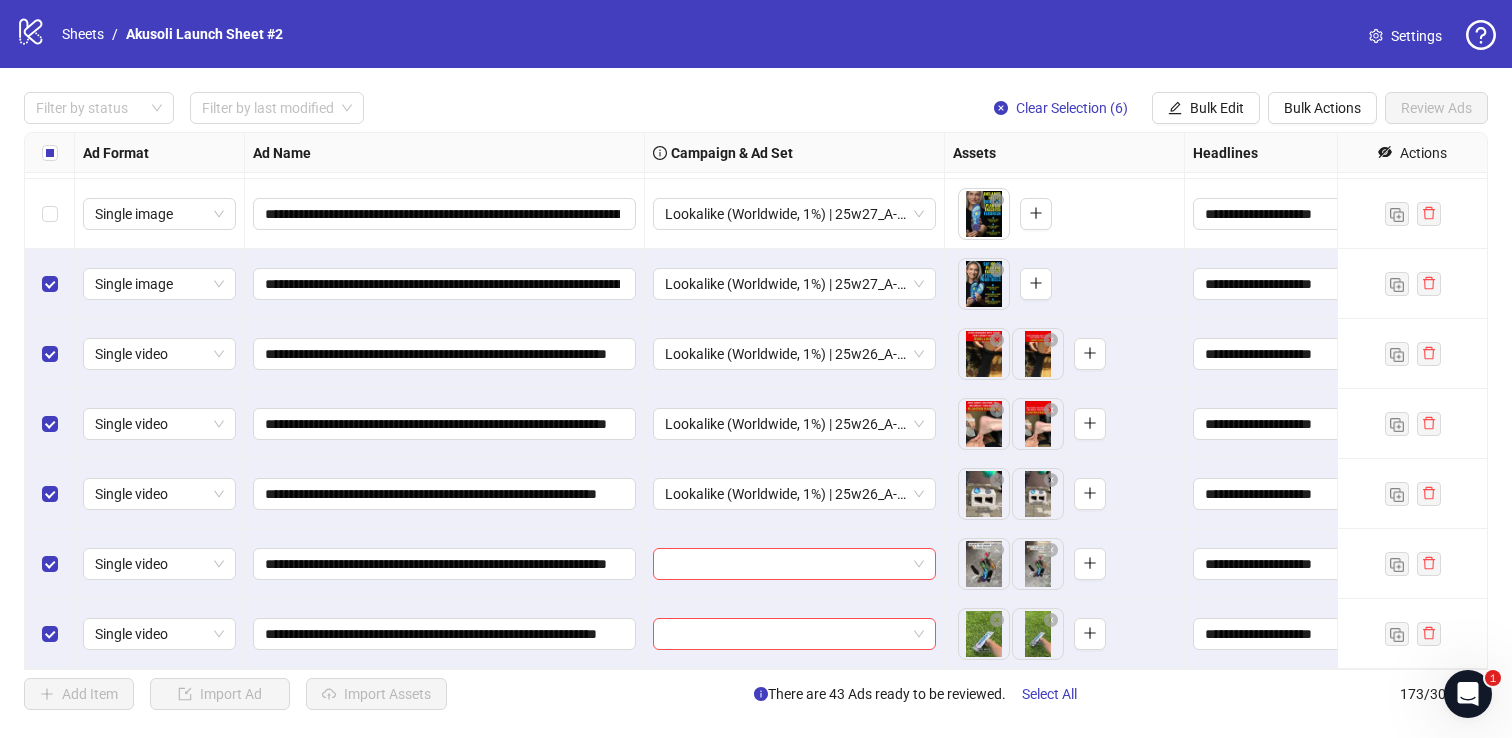 click at bounding box center (785, 564) 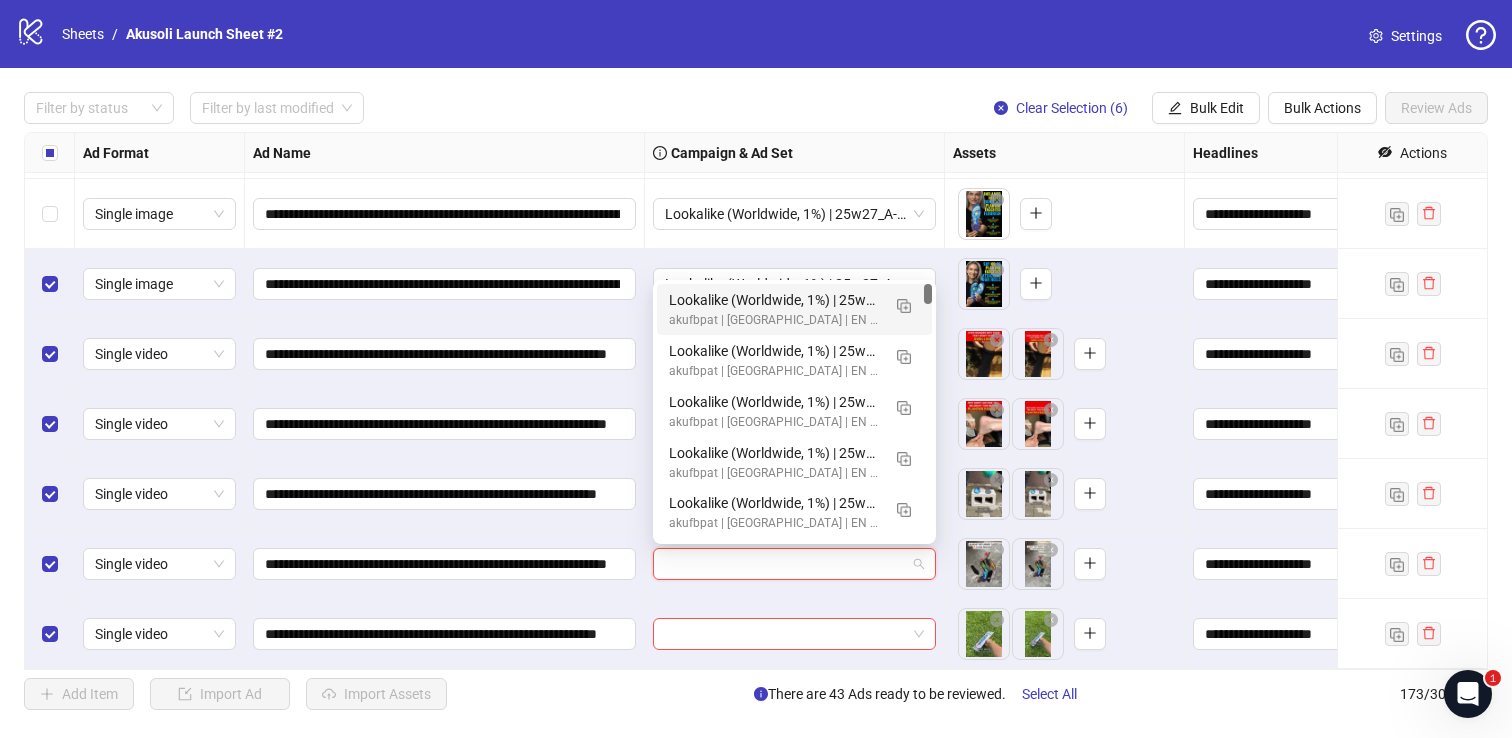 paste on "**********" 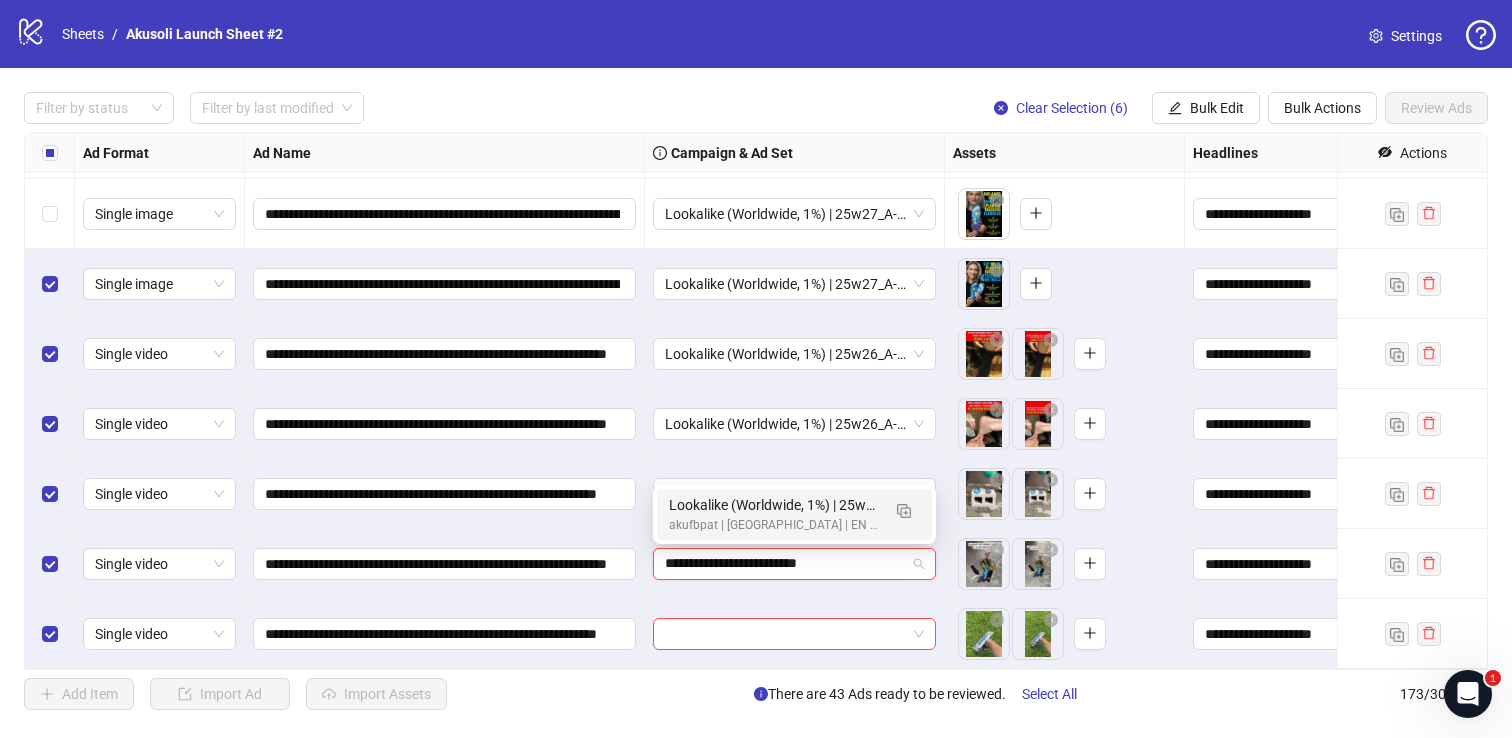 click on "akufbpat | [GEOGRAPHIC_DATA] | EN | Creative Testing | 05.27" at bounding box center (774, 525) 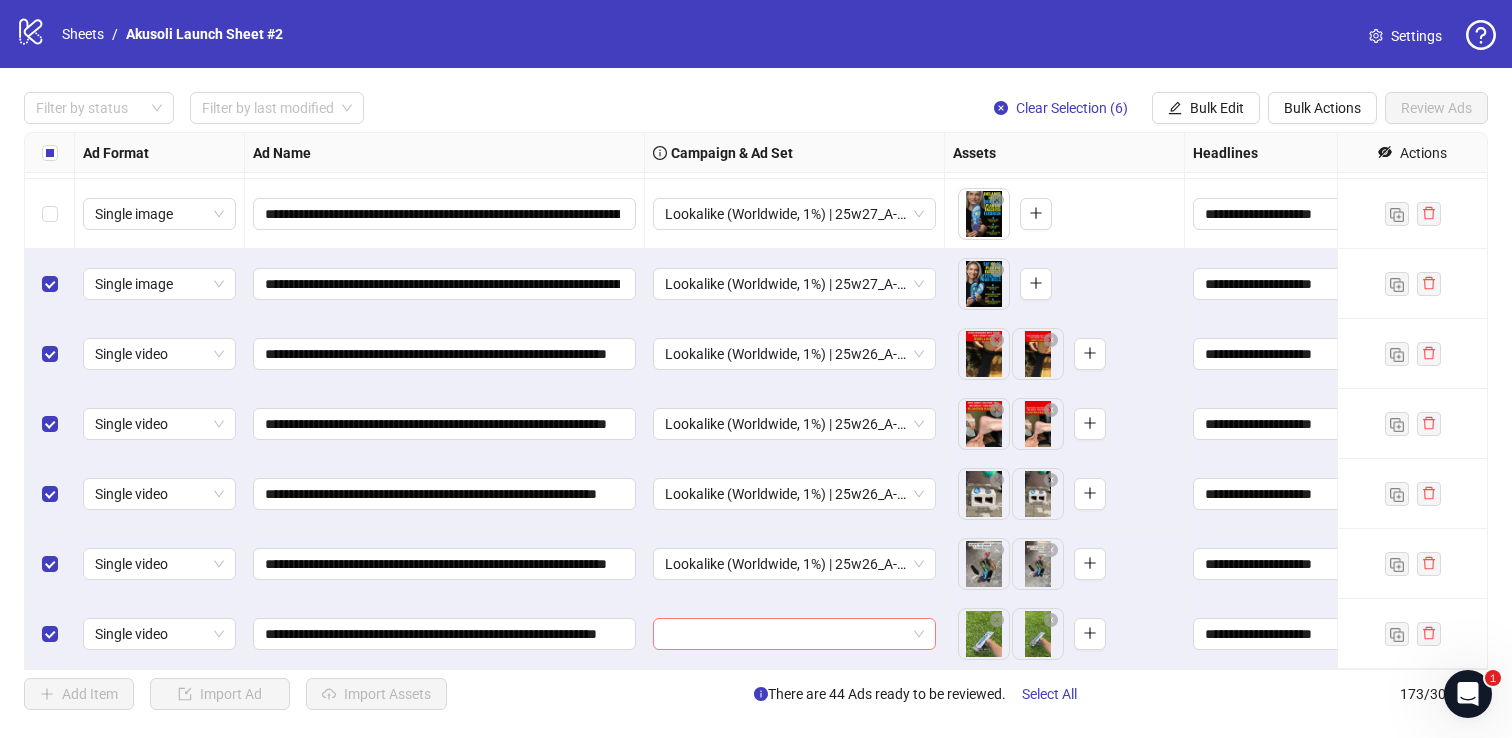 click at bounding box center [785, 634] 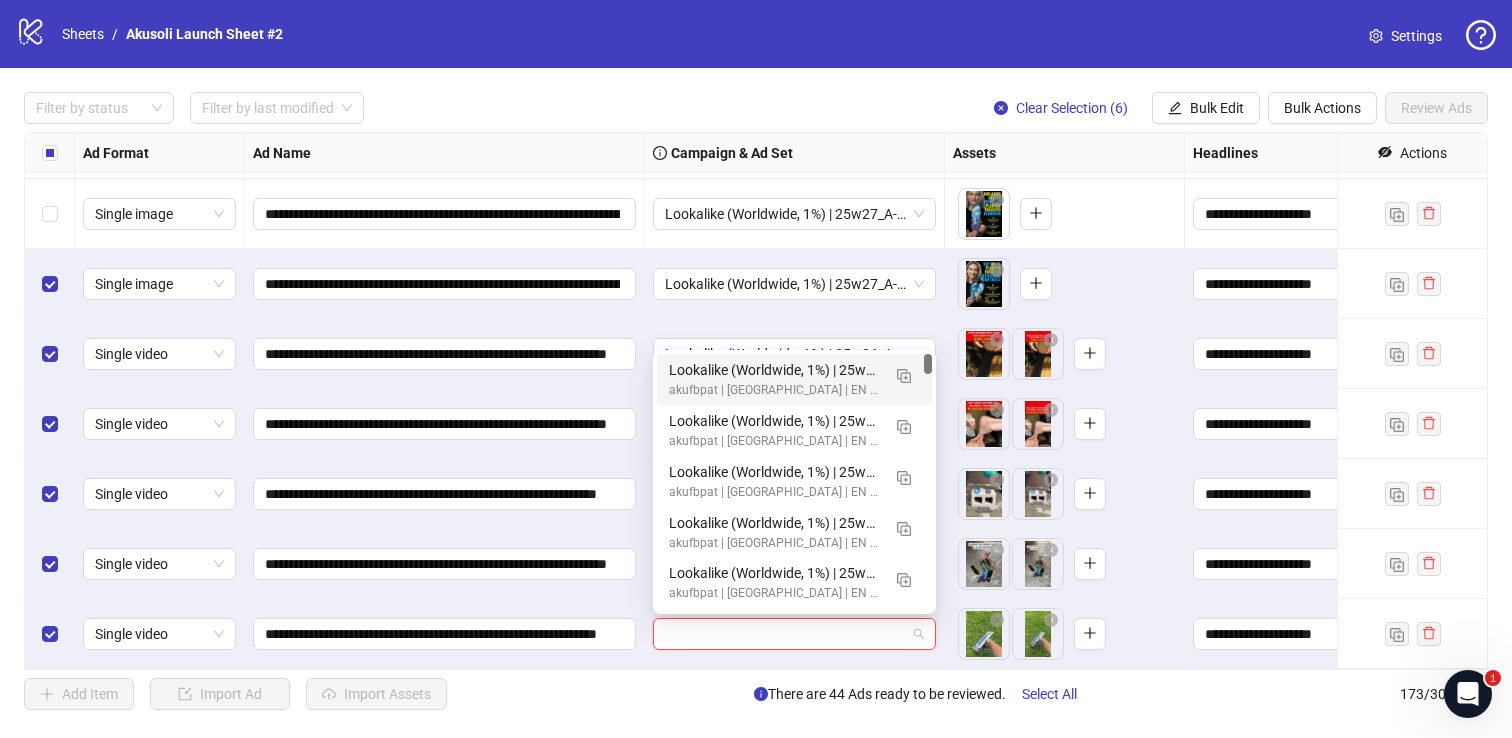 paste on "**********" 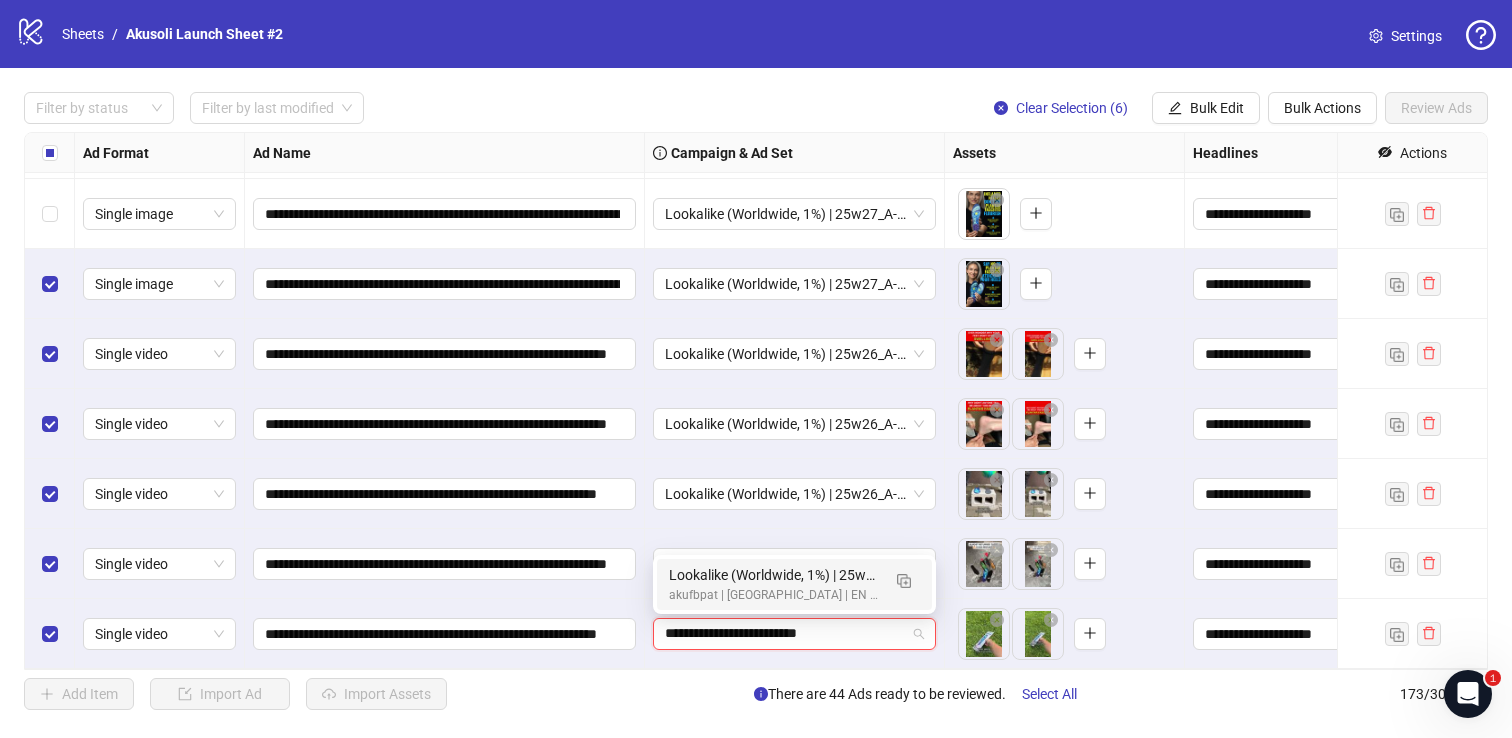click on "Lookalike (Worldwide, 1%) | 25w26_A-Basic_everywhere_4" at bounding box center (774, 575) 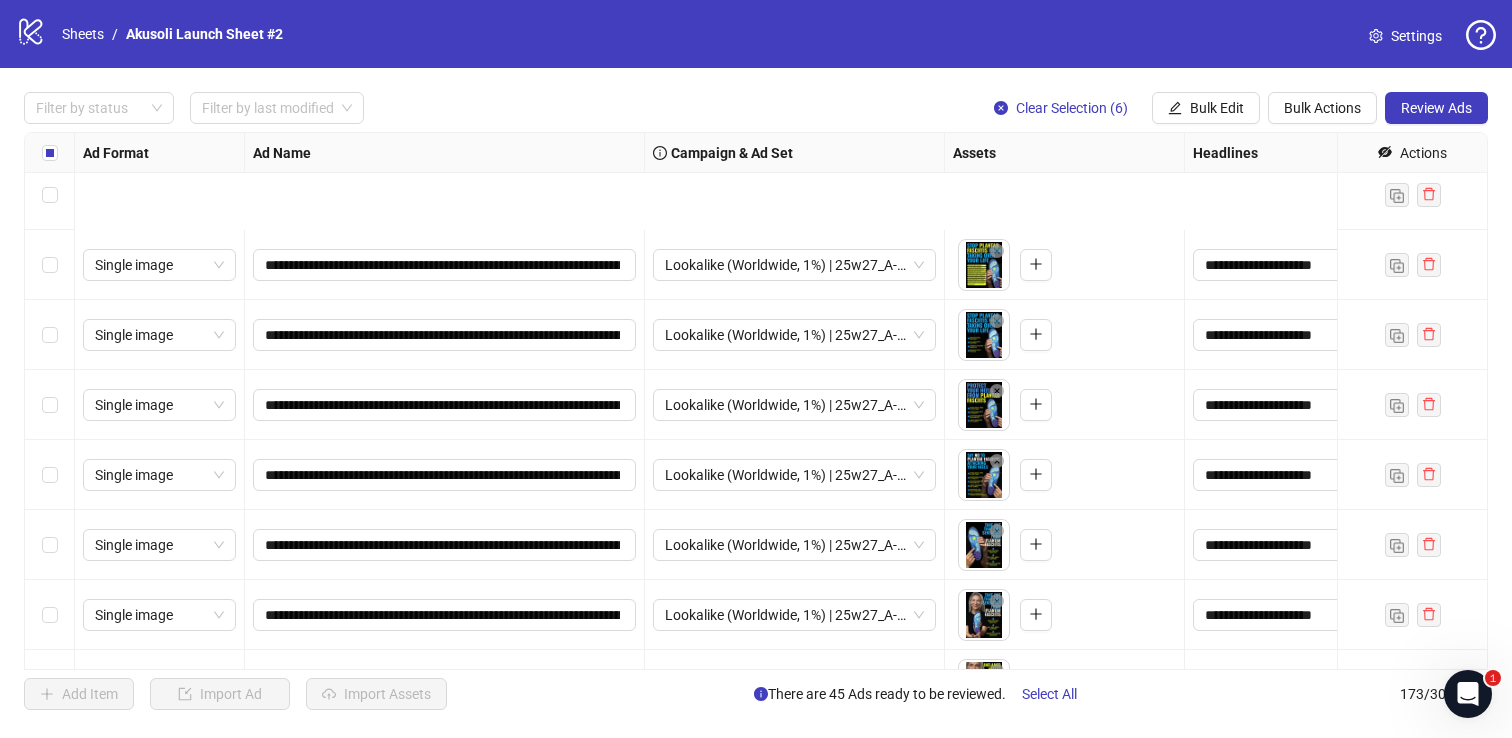 scroll, scrollTop: 11614, scrollLeft: 0, axis: vertical 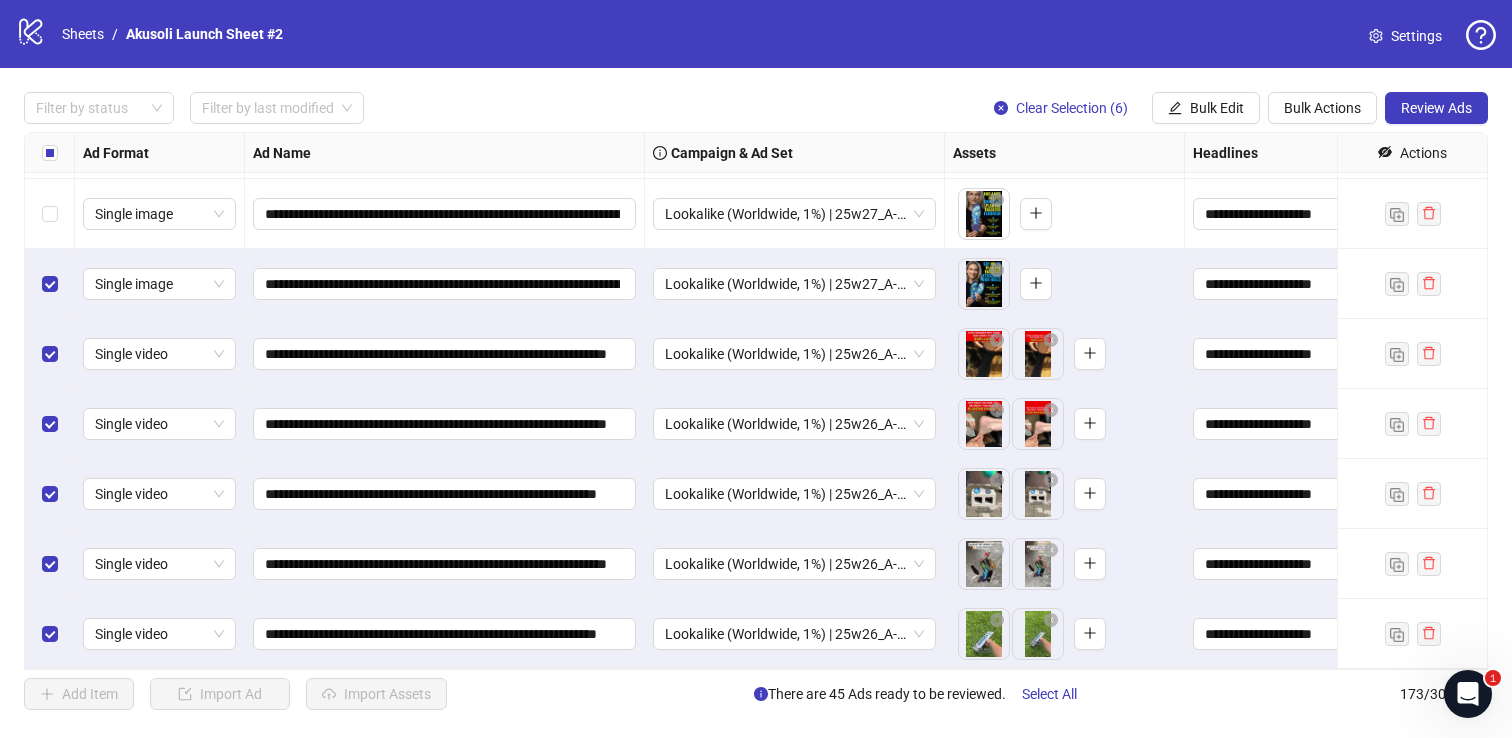 click at bounding box center (50, 634) 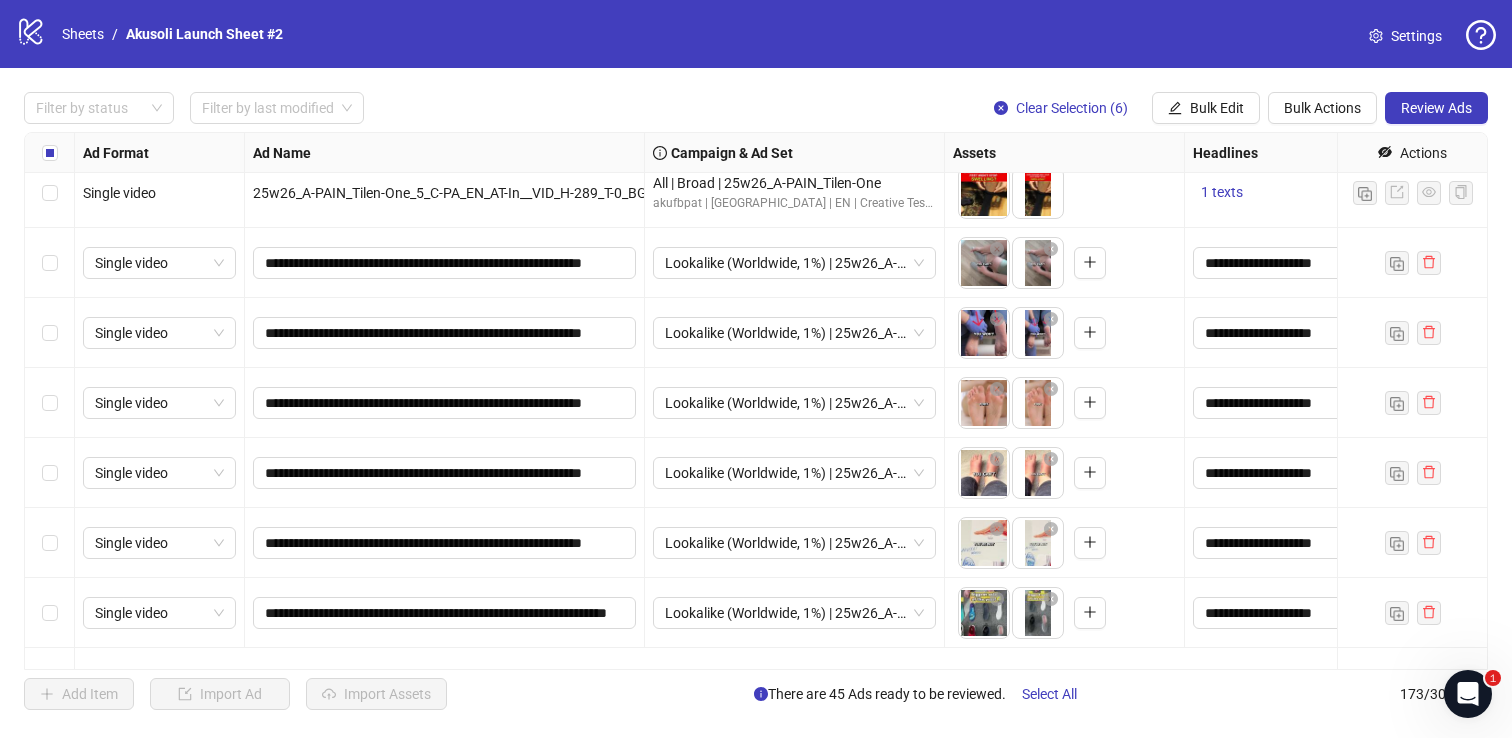 scroll, scrollTop: 8771, scrollLeft: 0, axis: vertical 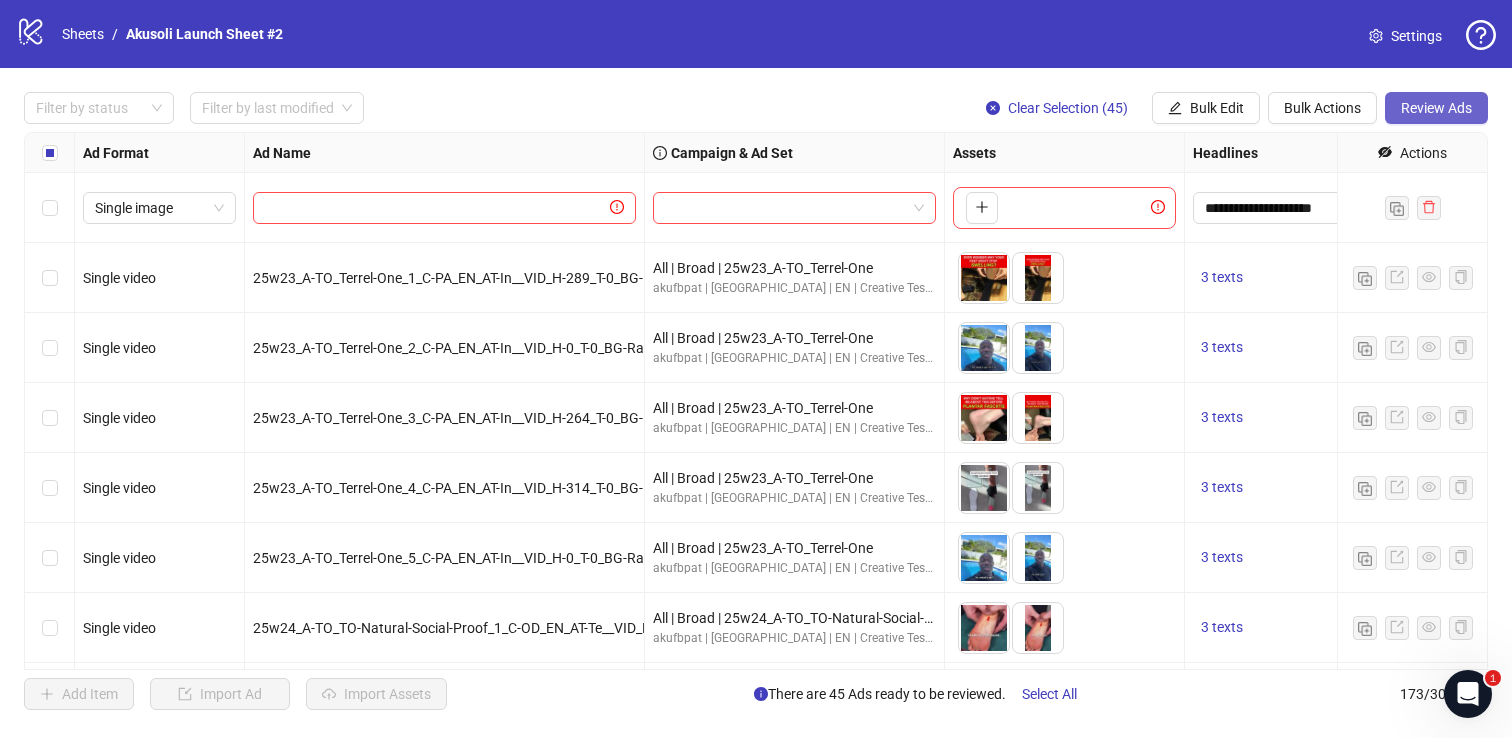 click on "Review Ads" at bounding box center (1436, 108) 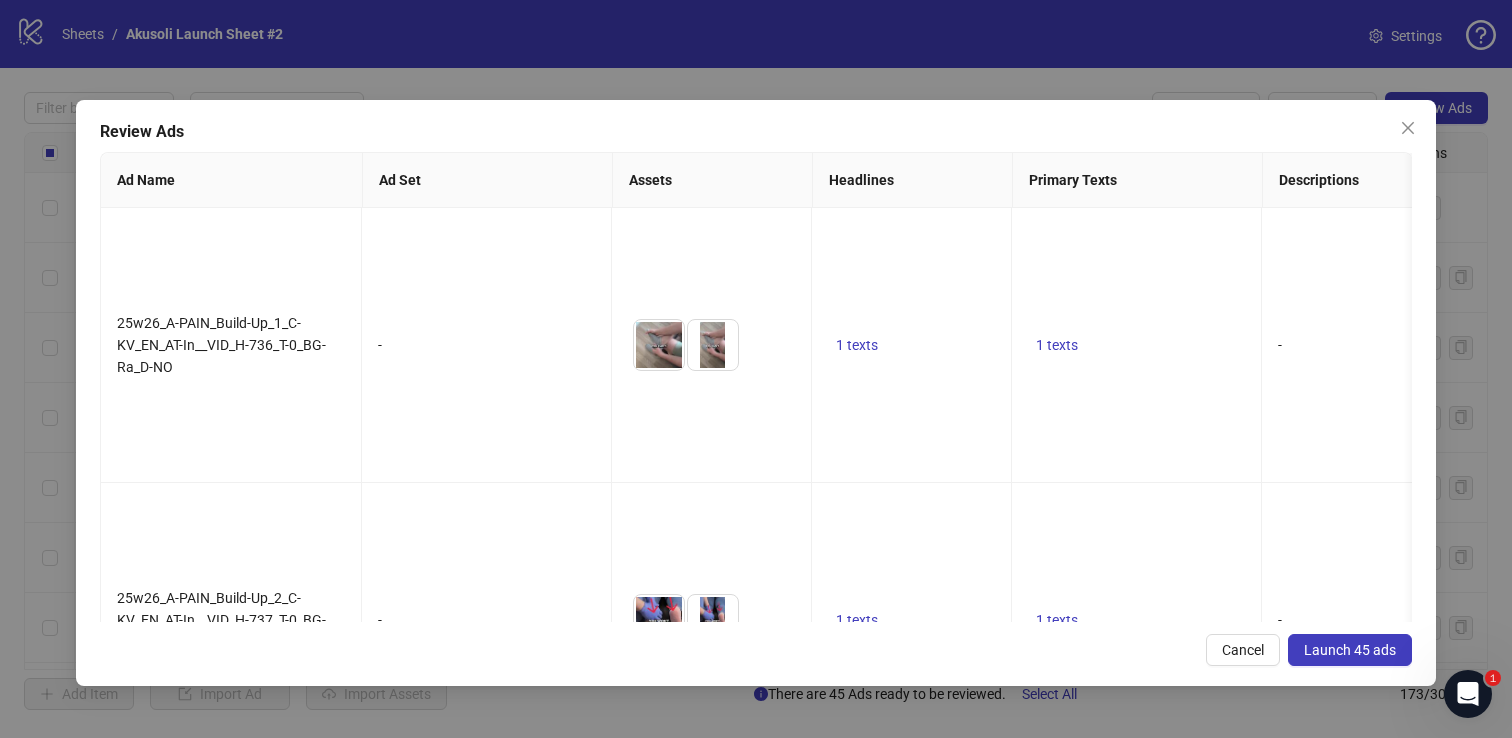 click on "Launch 45 ads" at bounding box center (1350, 650) 